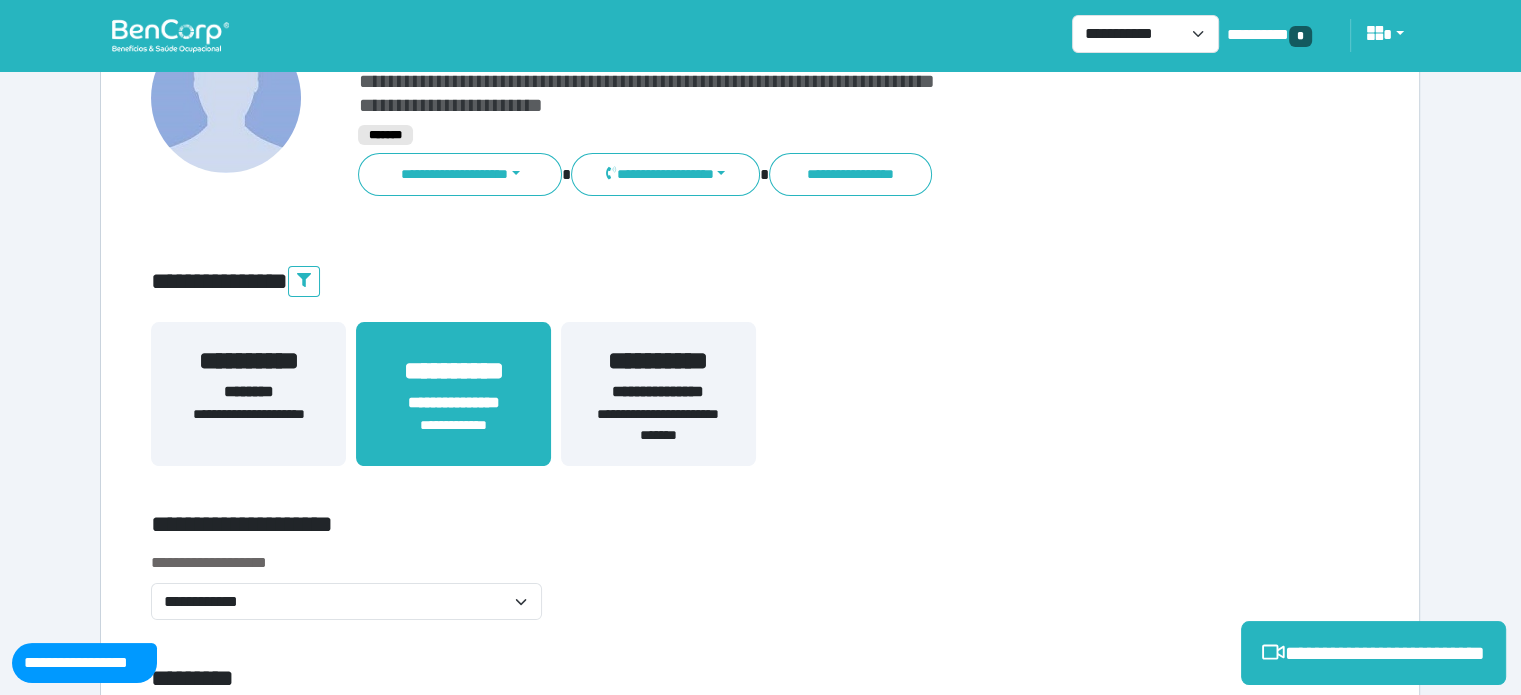 scroll, scrollTop: 0, scrollLeft: 0, axis: both 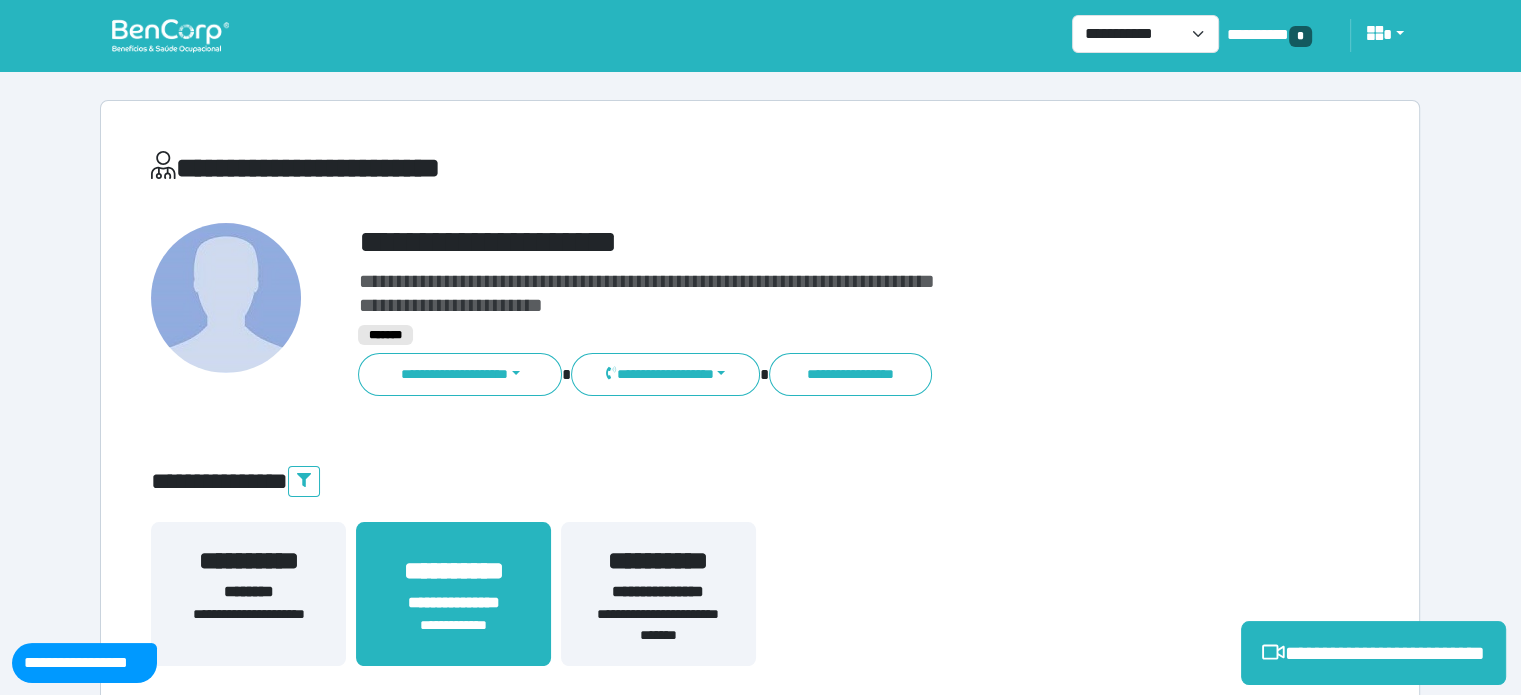 click on "**********" at bounding box center [812, 242] 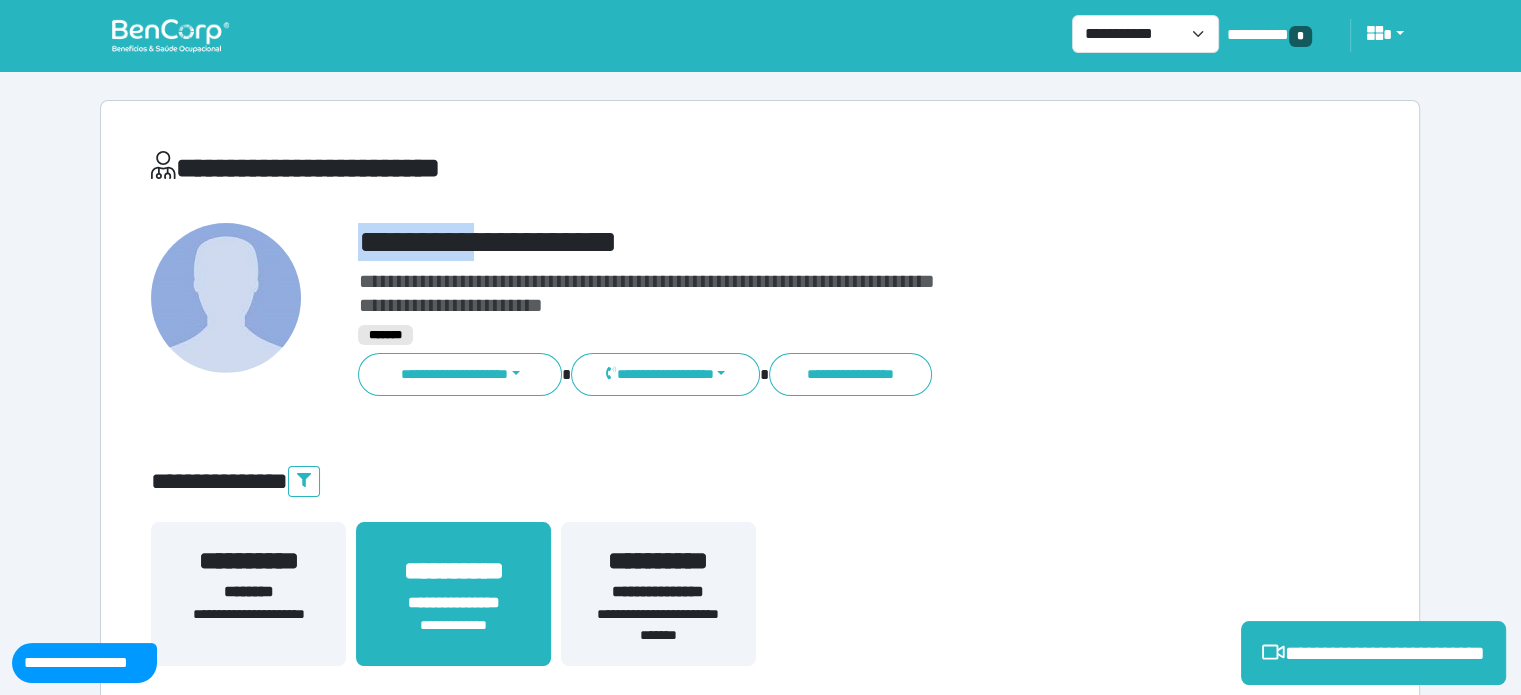 click on "**********" at bounding box center [812, 242] 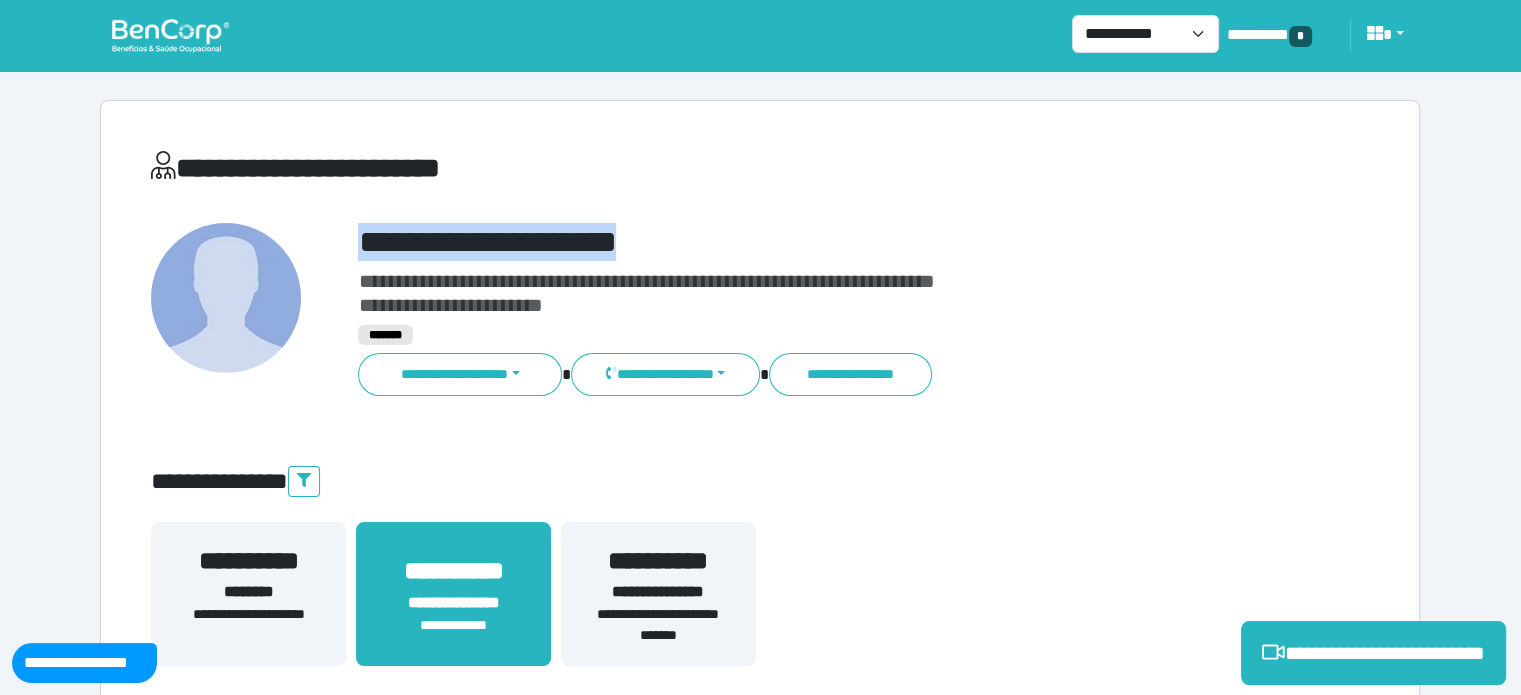 click on "**********" at bounding box center (812, 242) 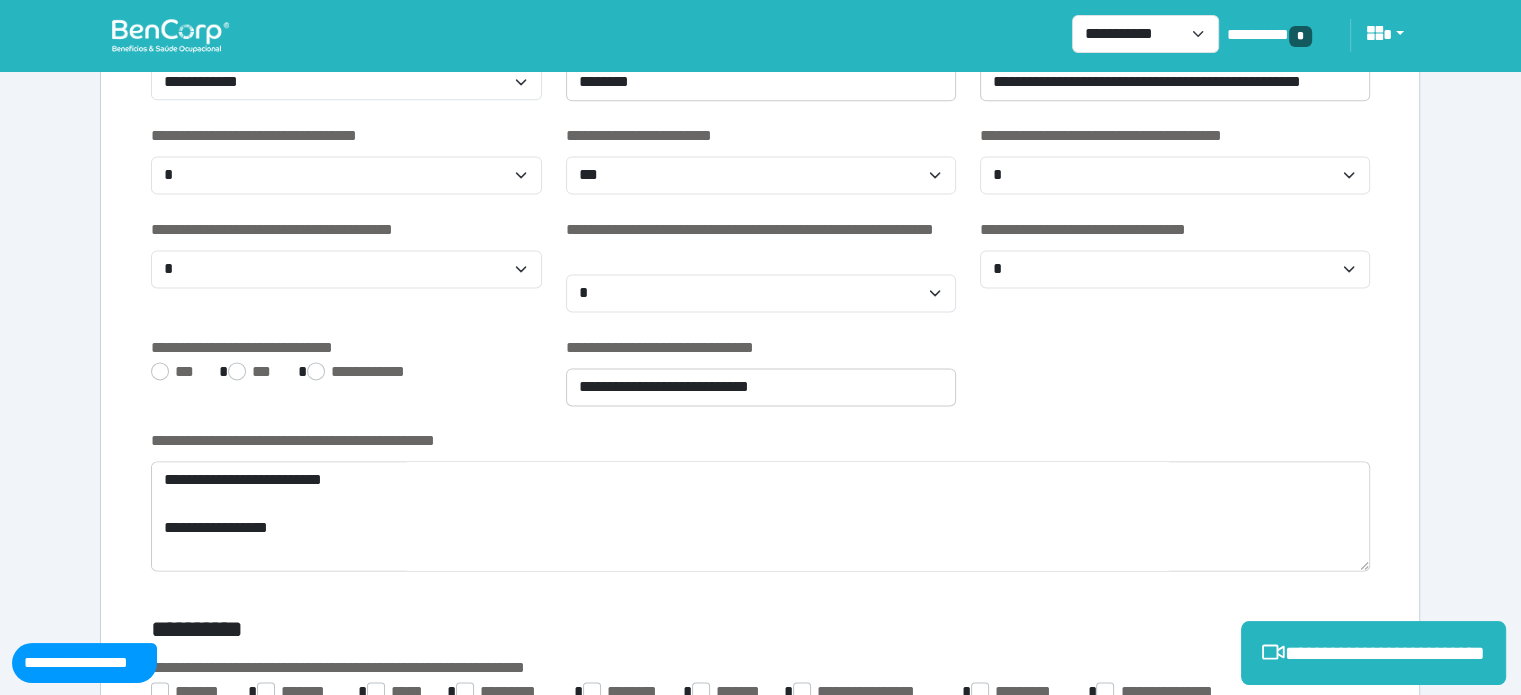 scroll, scrollTop: 2800, scrollLeft: 0, axis: vertical 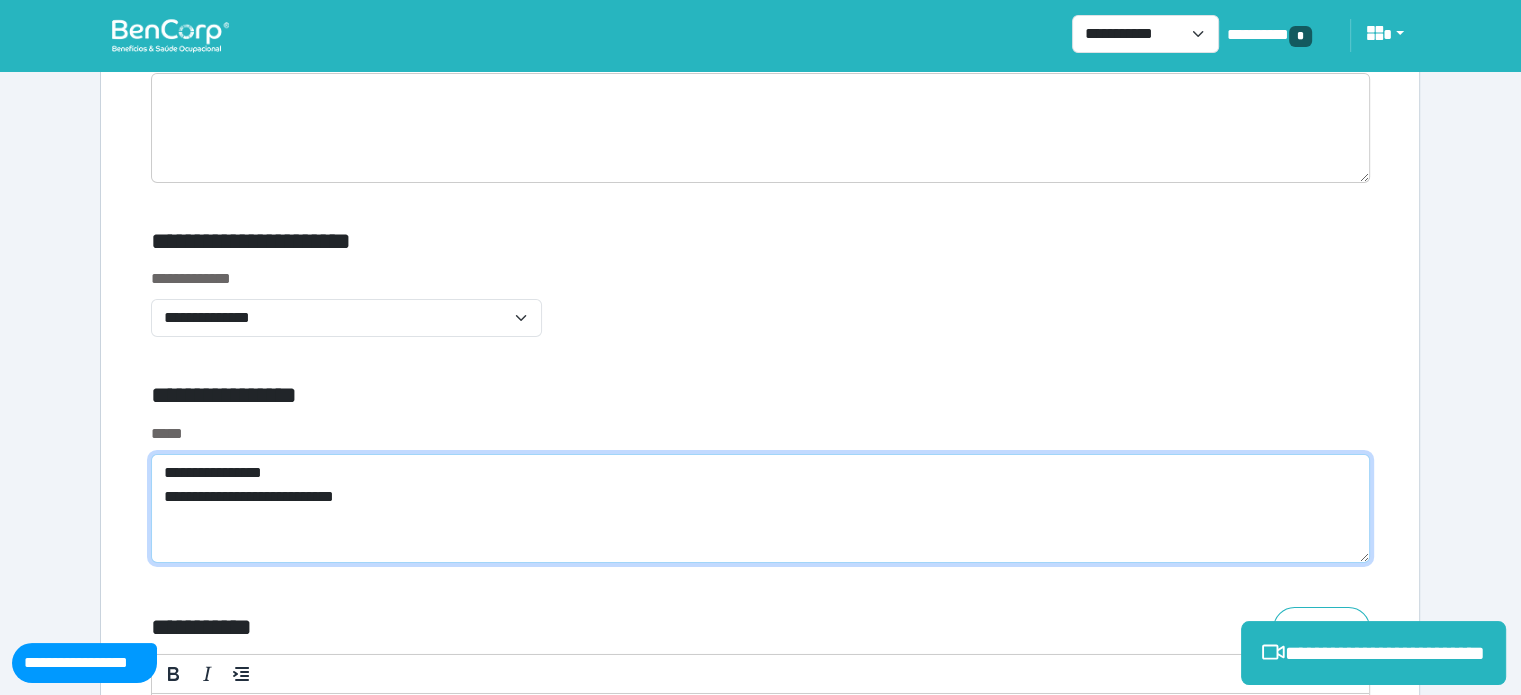 click on "**********" at bounding box center (760, 509) 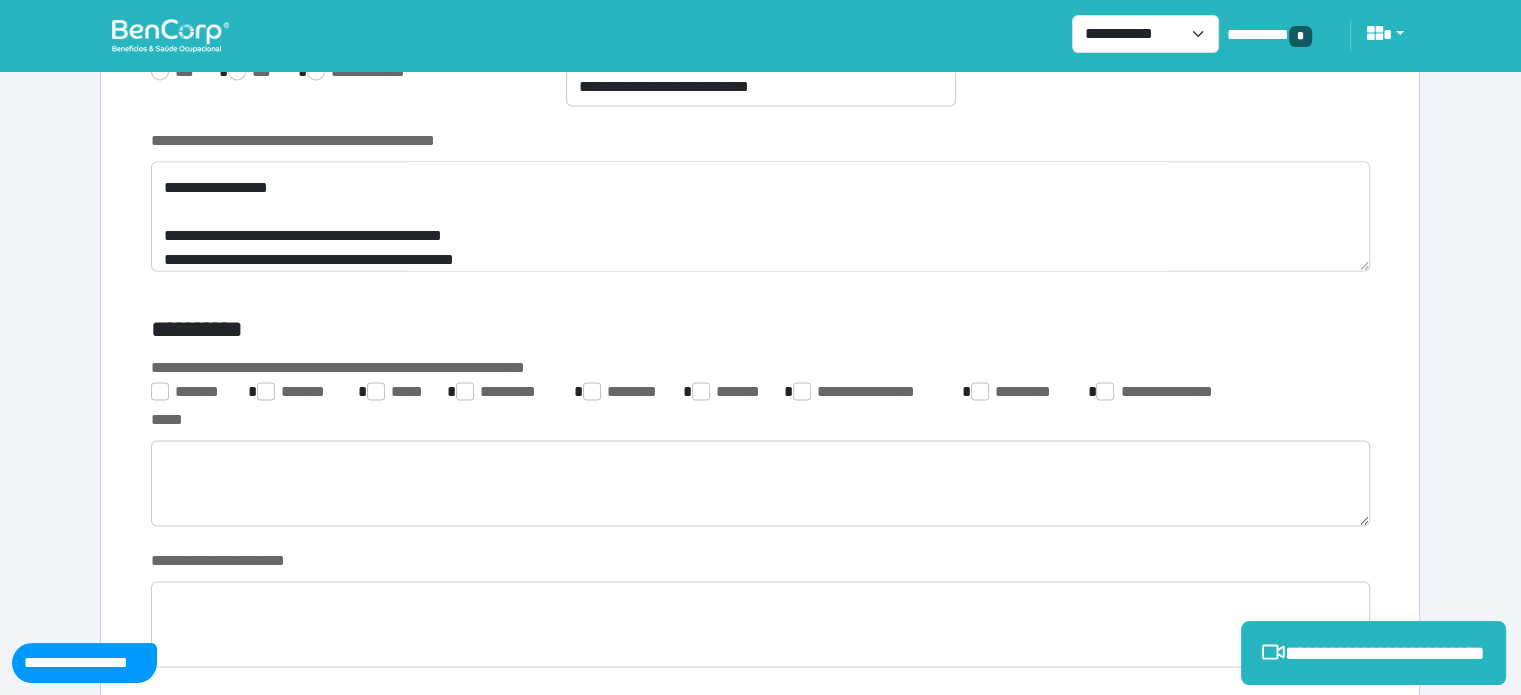 scroll, scrollTop: 3100, scrollLeft: 0, axis: vertical 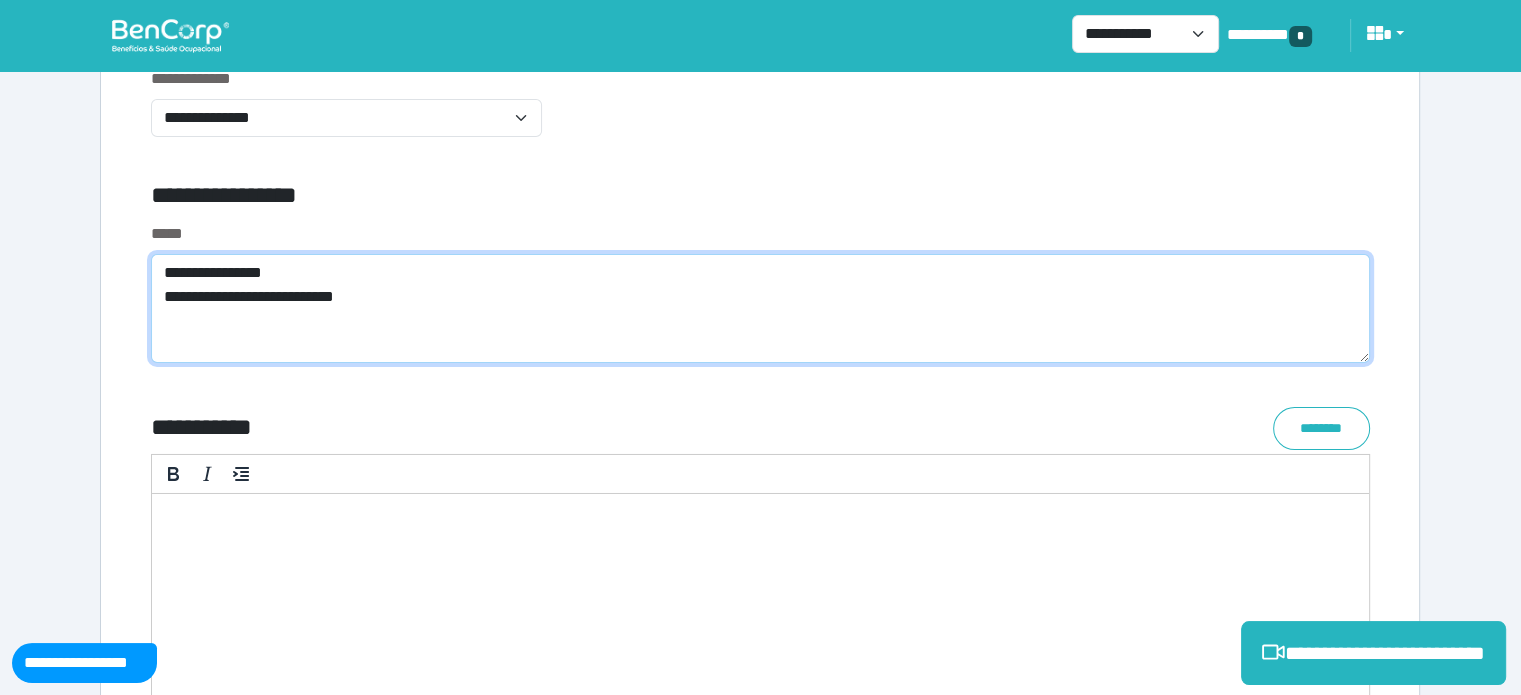 click on "**********" at bounding box center (760, 309) 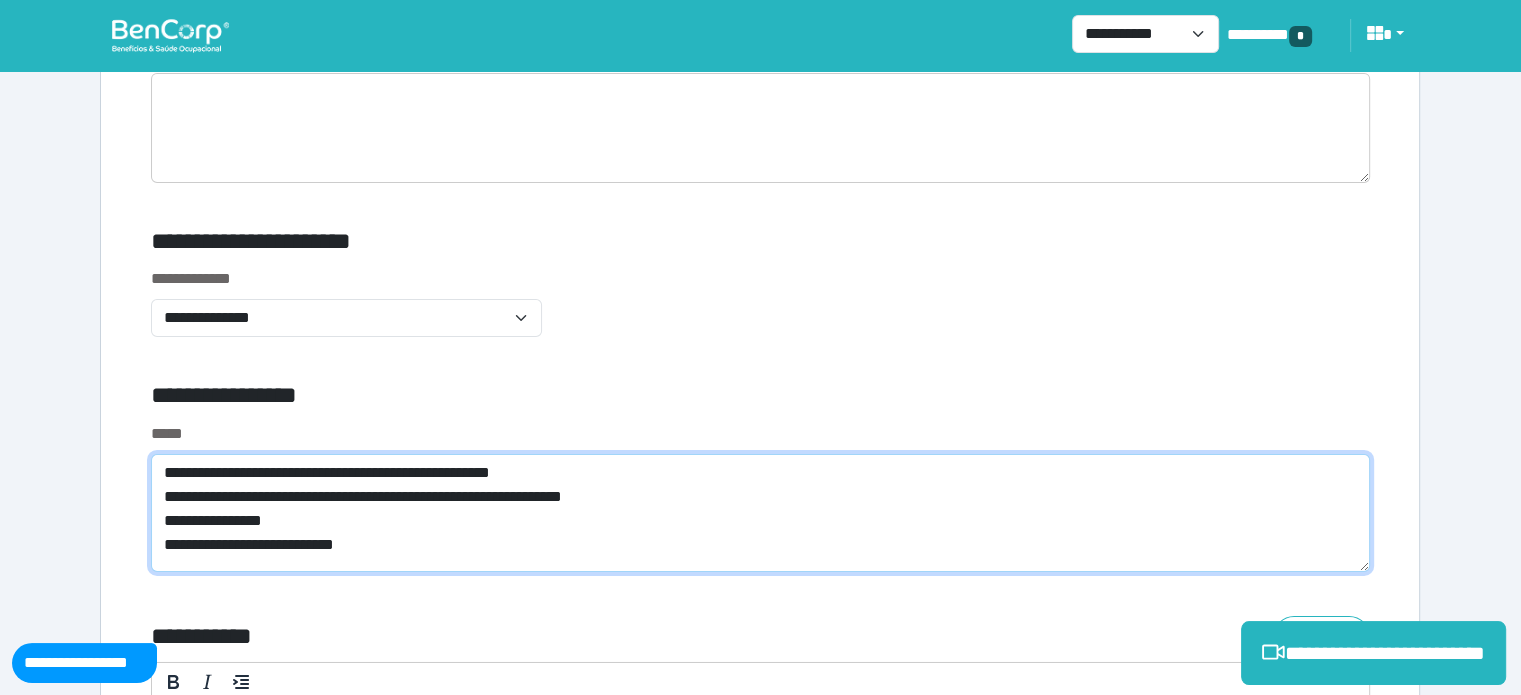 scroll, scrollTop: 6800, scrollLeft: 0, axis: vertical 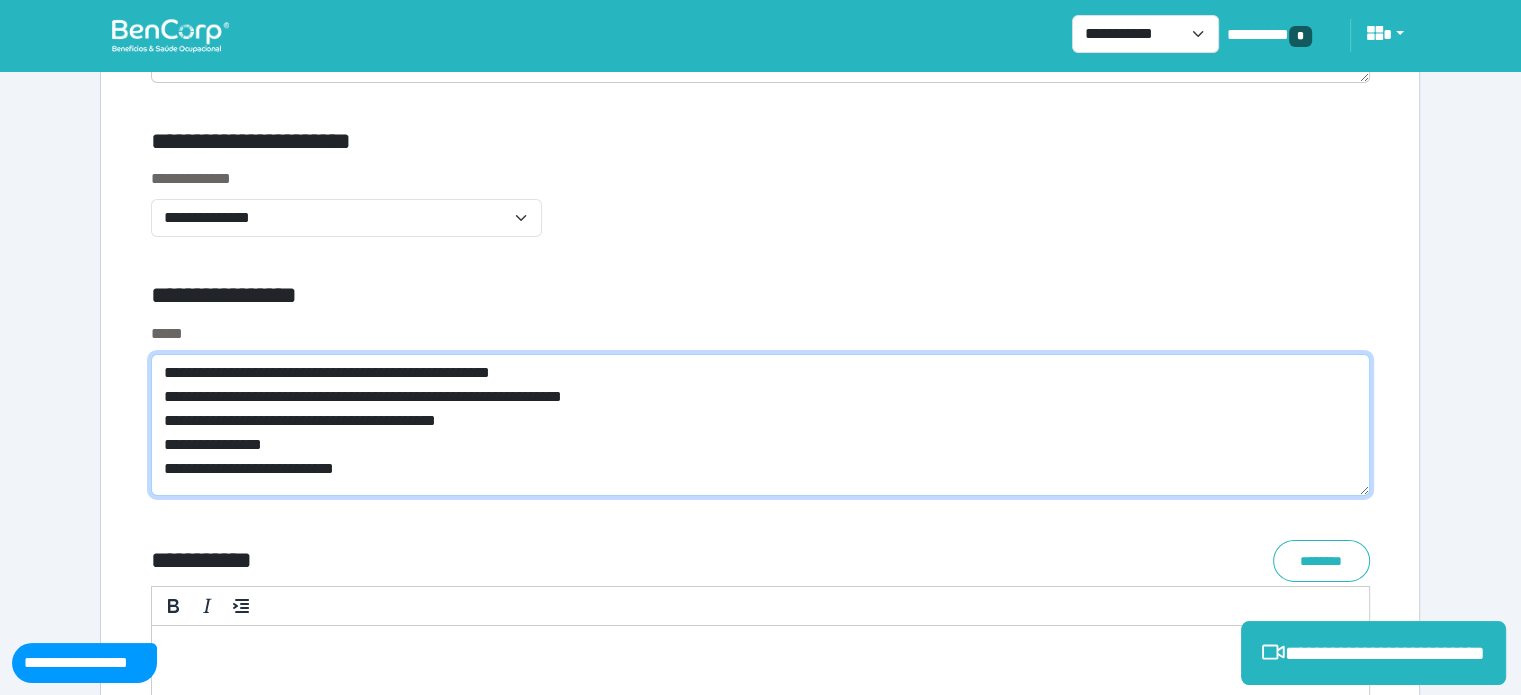 click on "**********" at bounding box center (760, 425) 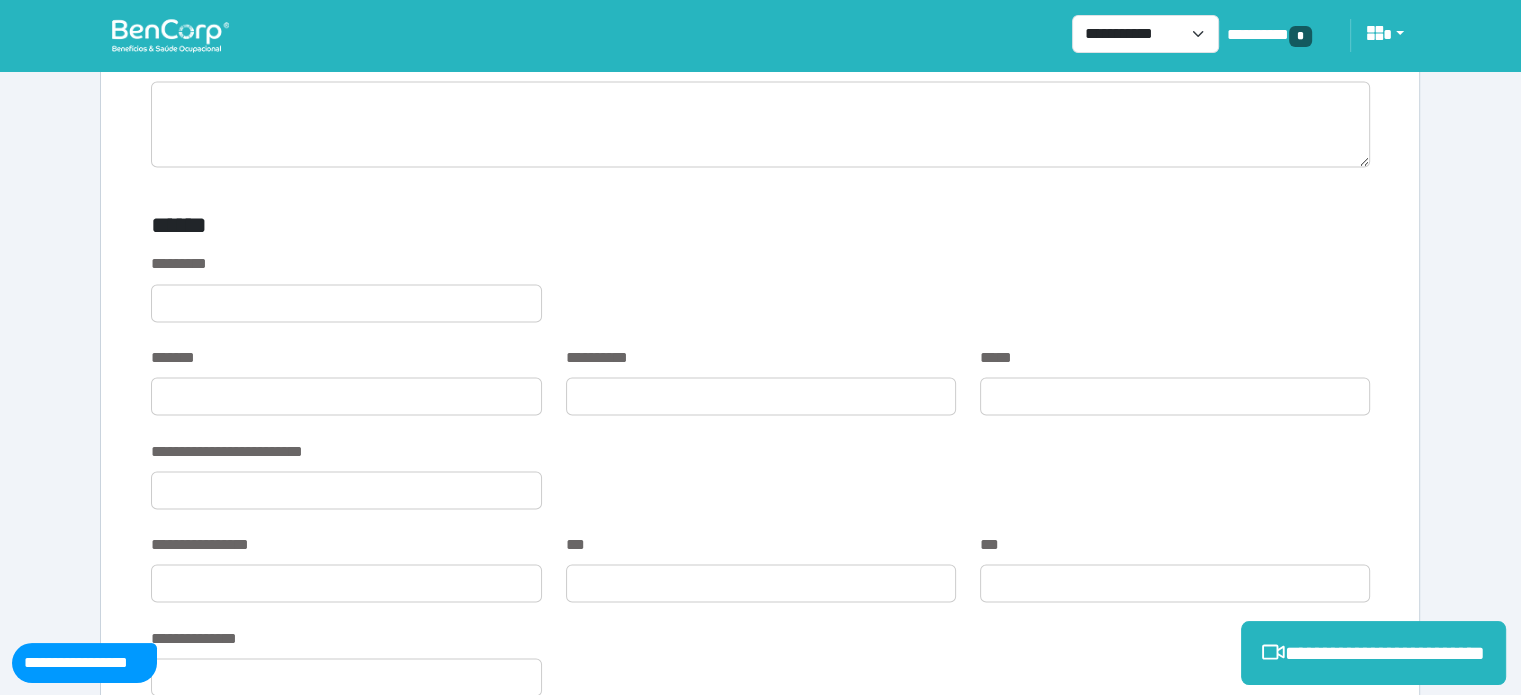 scroll, scrollTop: 3000, scrollLeft: 0, axis: vertical 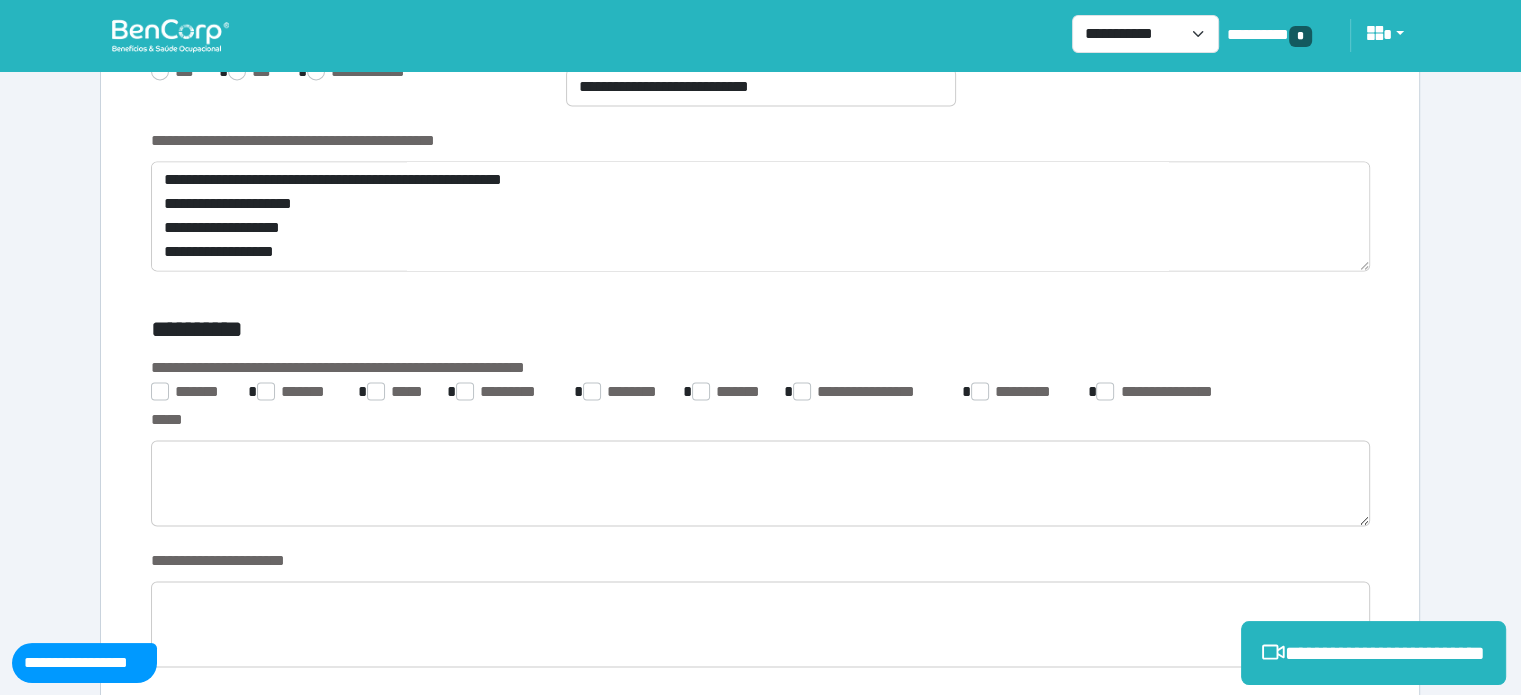 type on "**********" 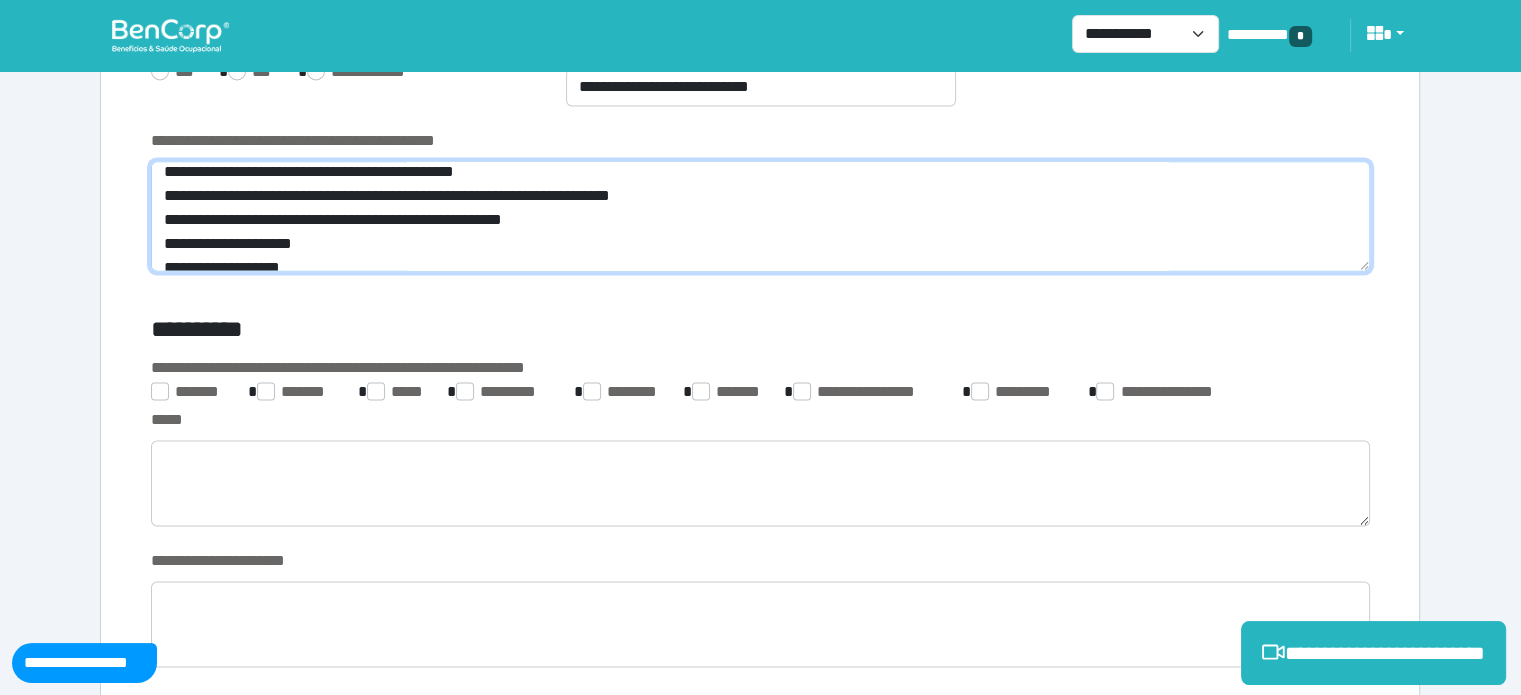 scroll, scrollTop: 88, scrollLeft: 0, axis: vertical 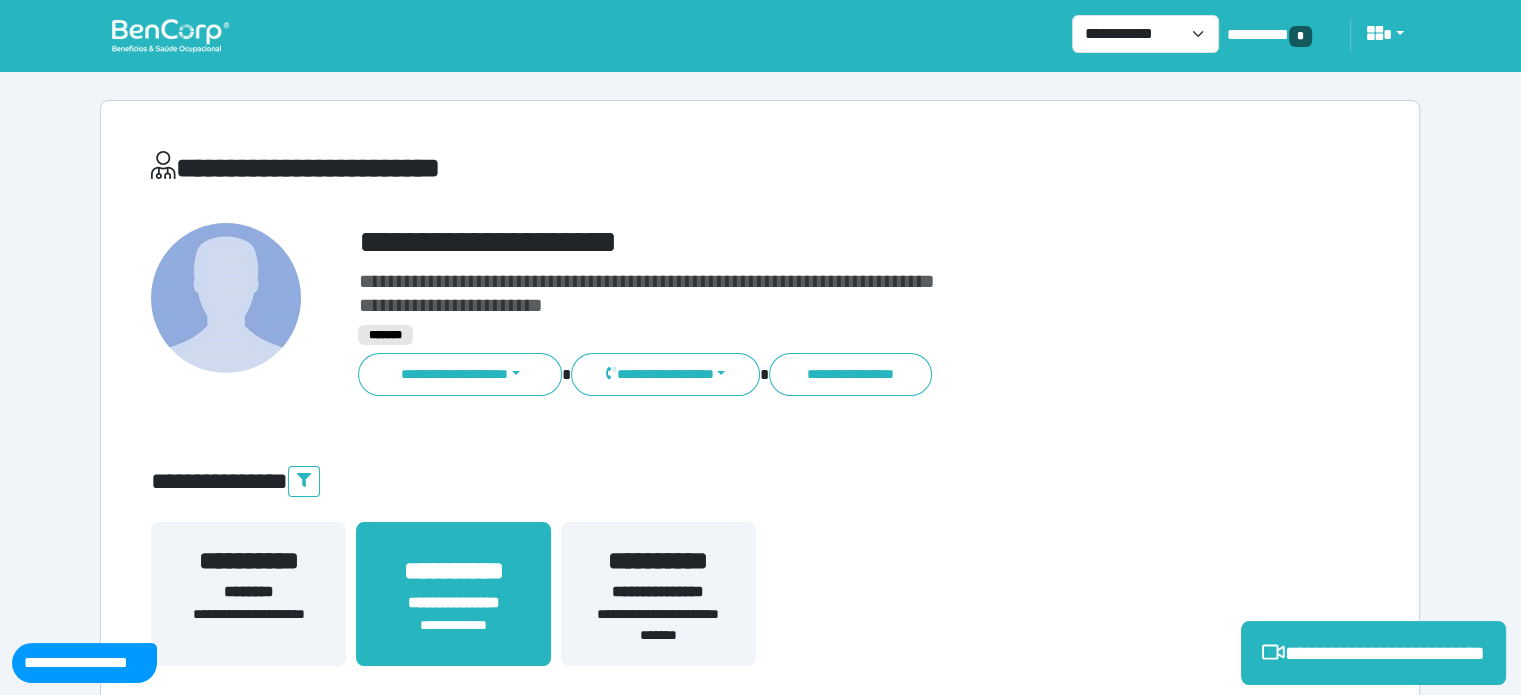 click on "**********" at bounding box center (812, 242) 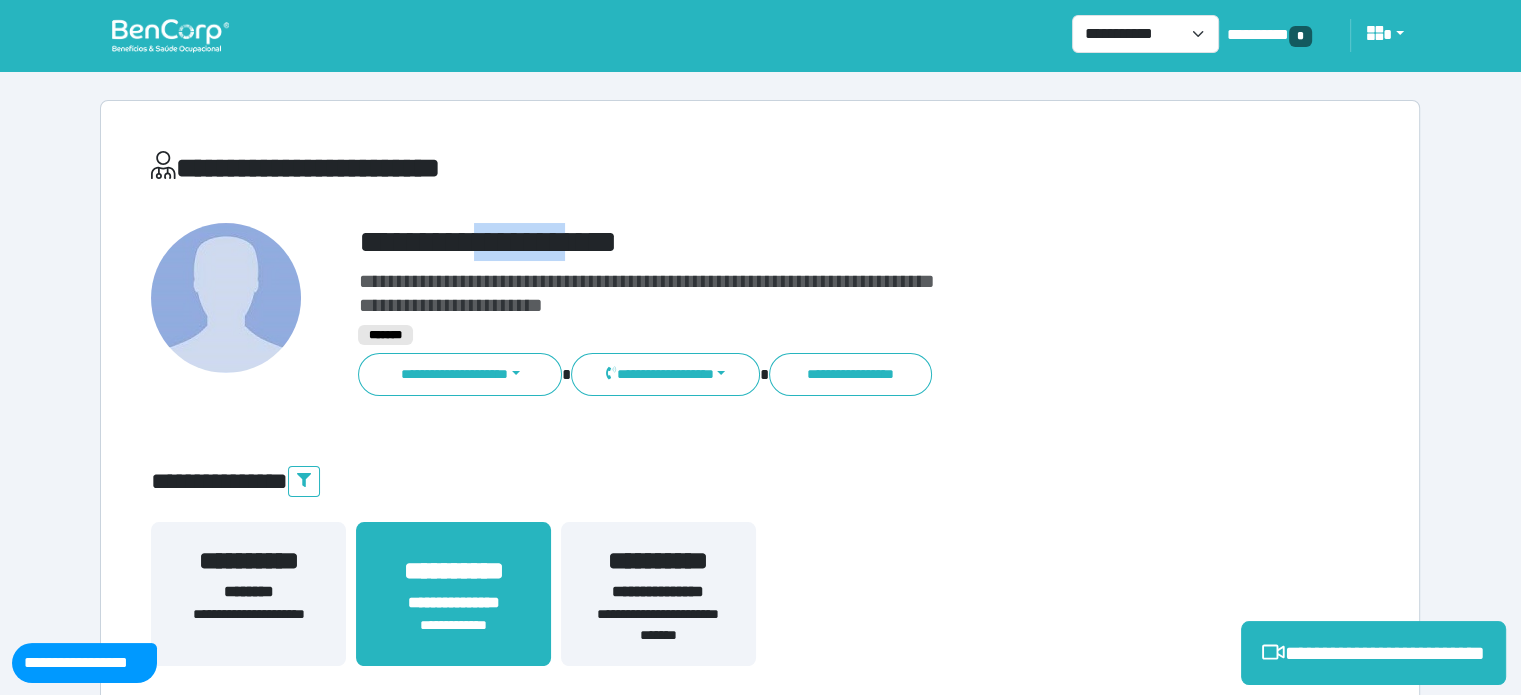 click on "**********" at bounding box center [812, 242] 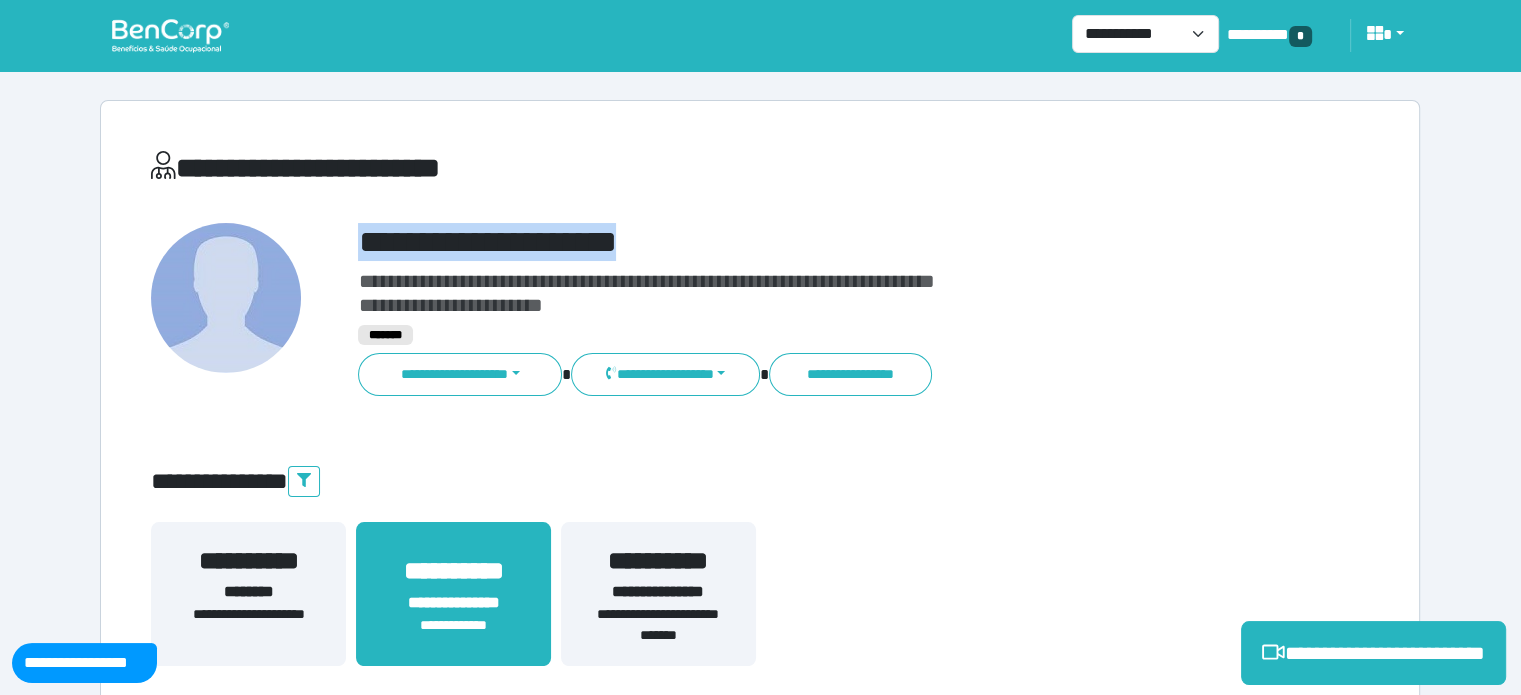click on "**********" at bounding box center (812, 242) 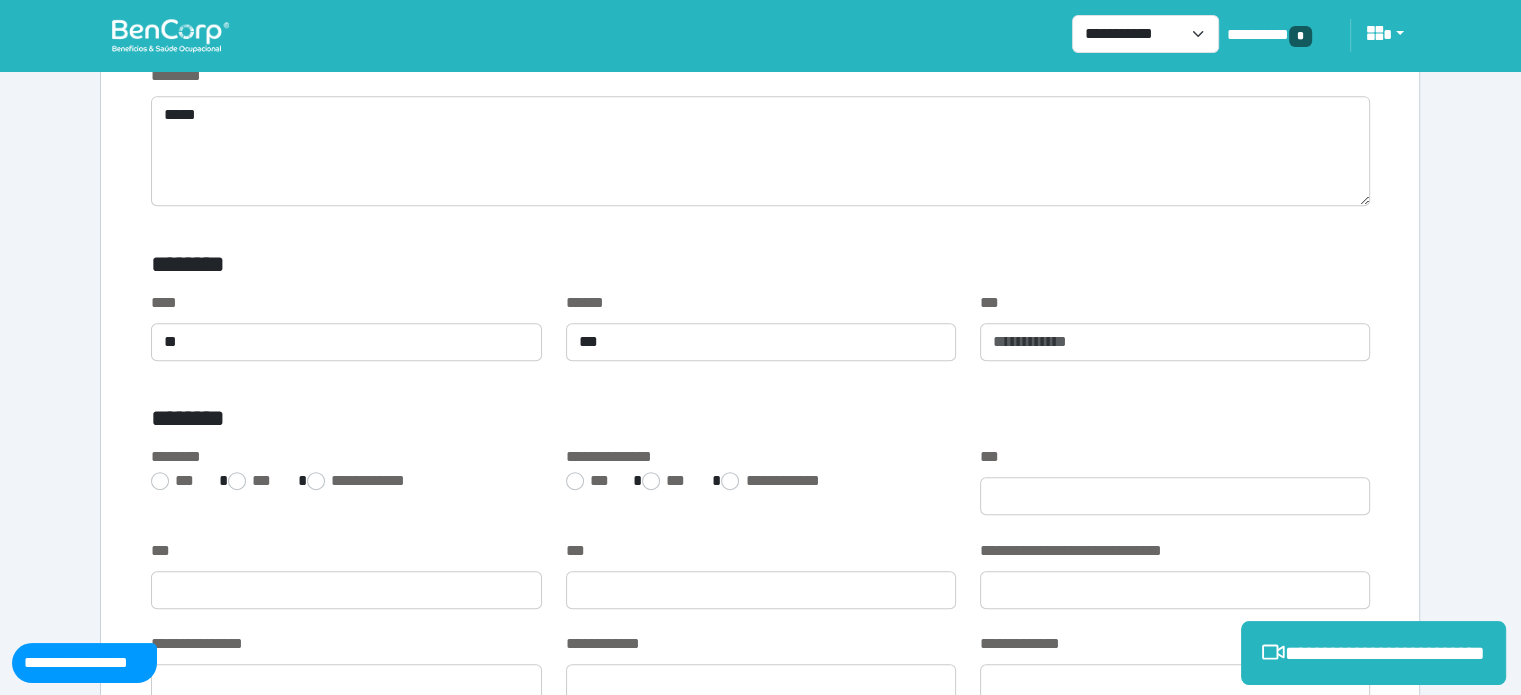 drag, startPoint x: 692, startPoint y: 218, endPoint x: 562, endPoint y: 231, distance: 130.64838 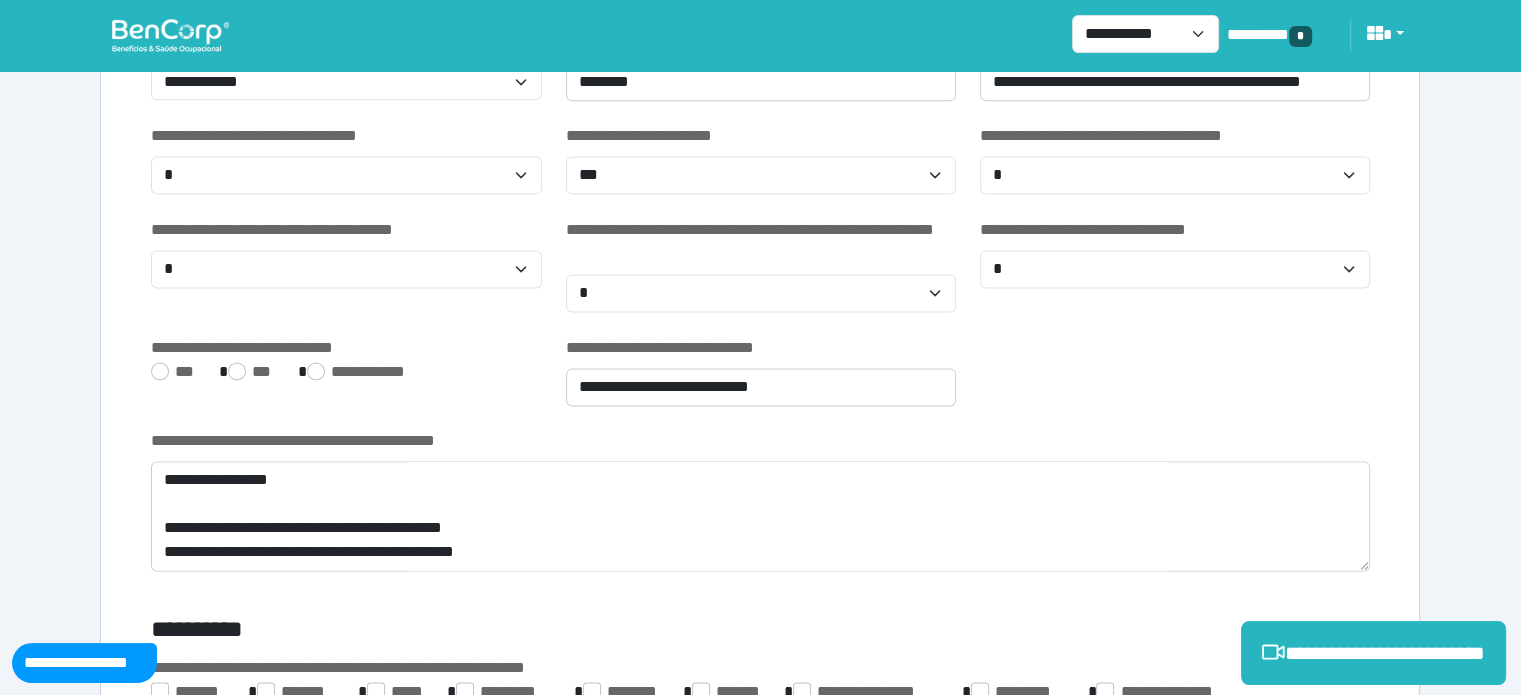 scroll, scrollTop: 2800, scrollLeft: 0, axis: vertical 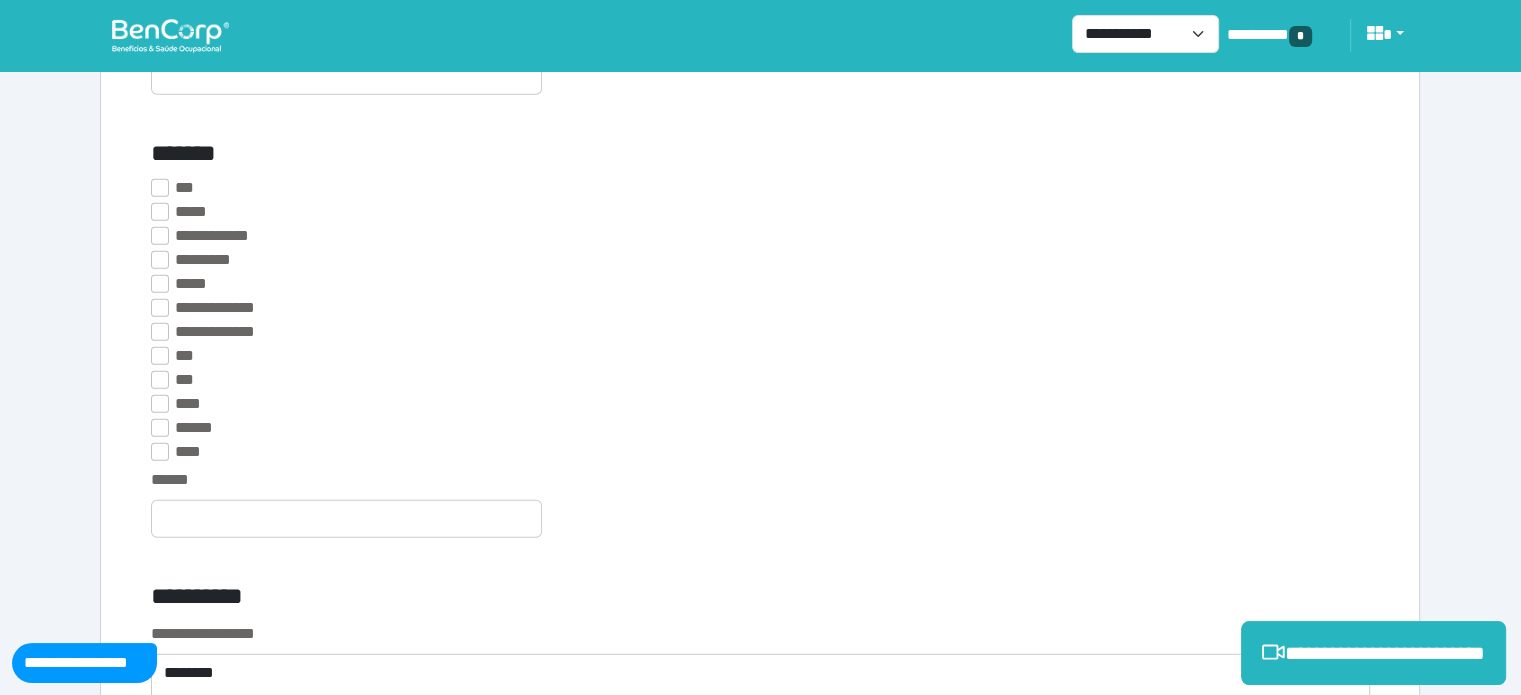 drag, startPoint x: 333, startPoint y: 539, endPoint x: 298, endPoint y: 483, distance: 66.037865 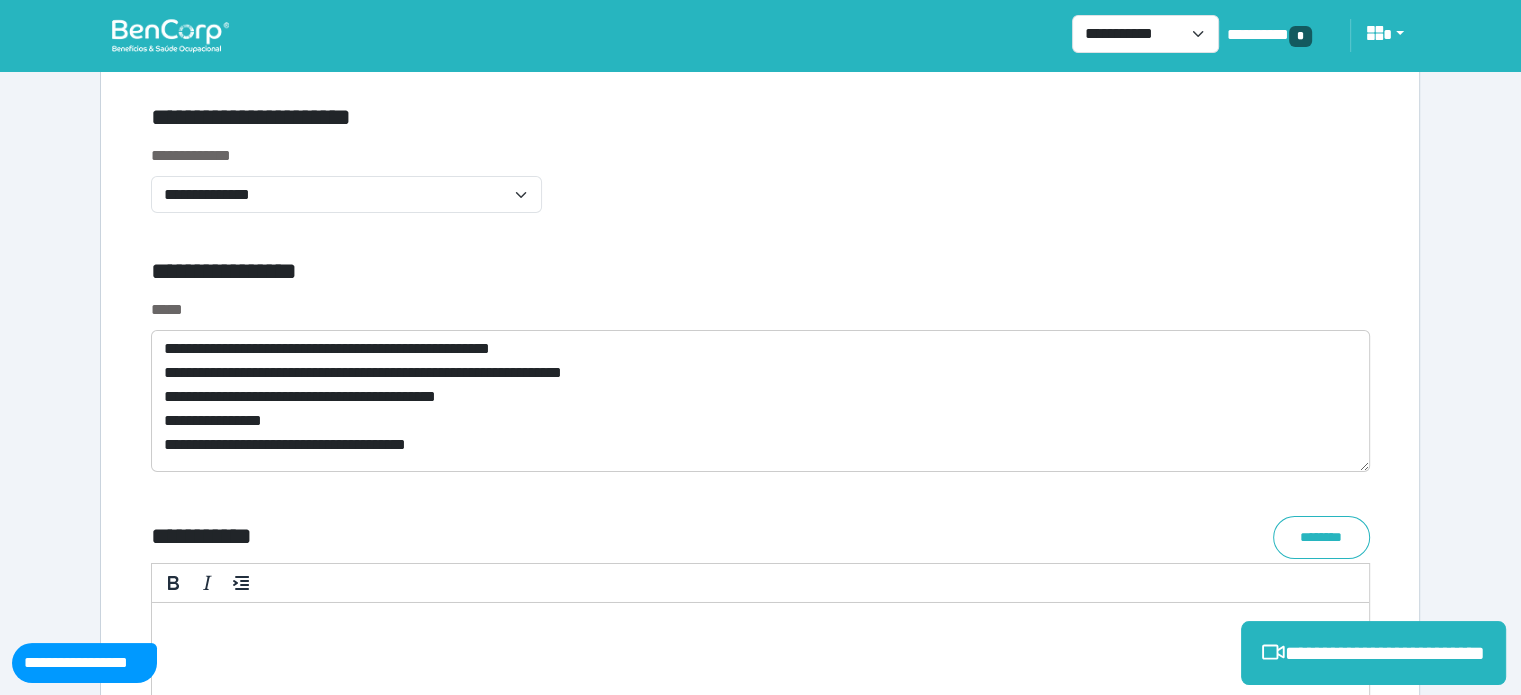 scroll, scrollTop: 7100, scrollLeft: 0, axis: vertical 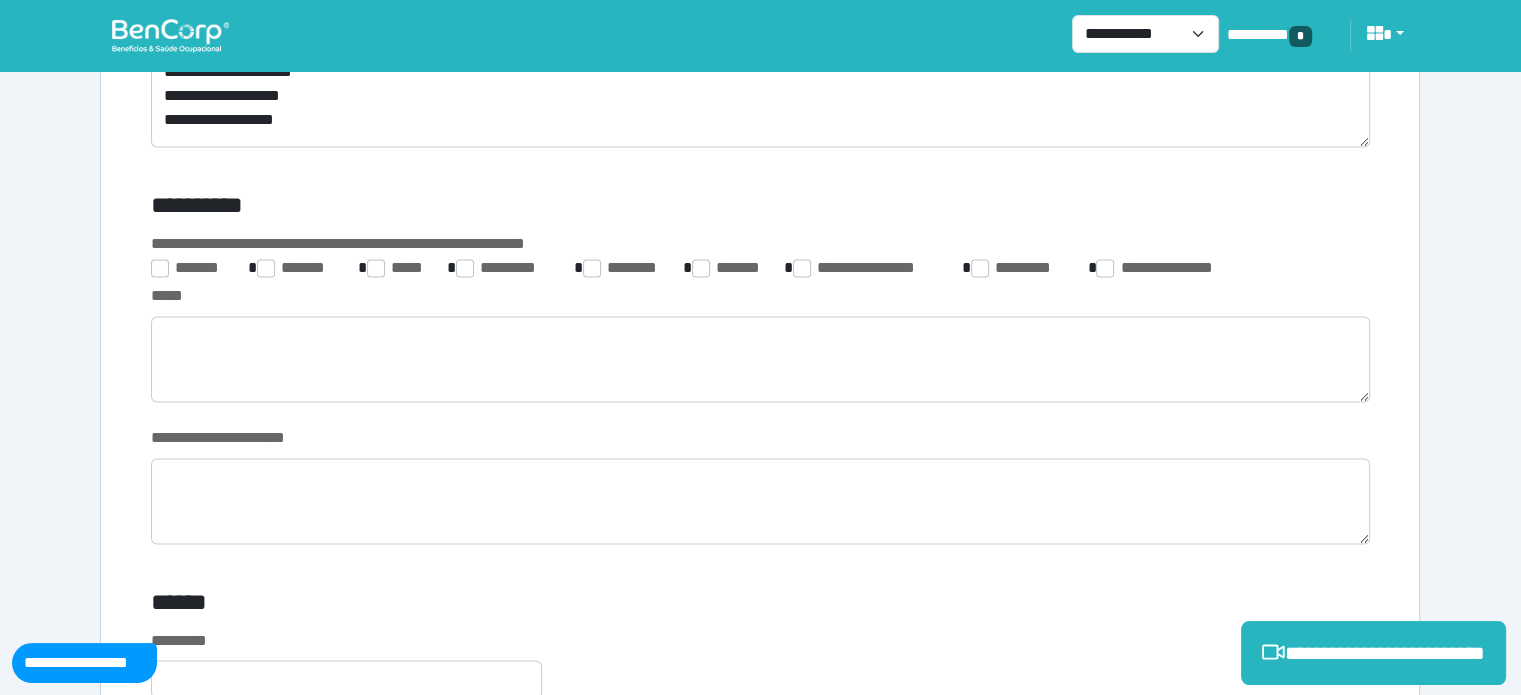 drag, startPoint x: 468, startPoint y: 407, endPoint x: 409, endPoint y: 189, distance: 225.84286 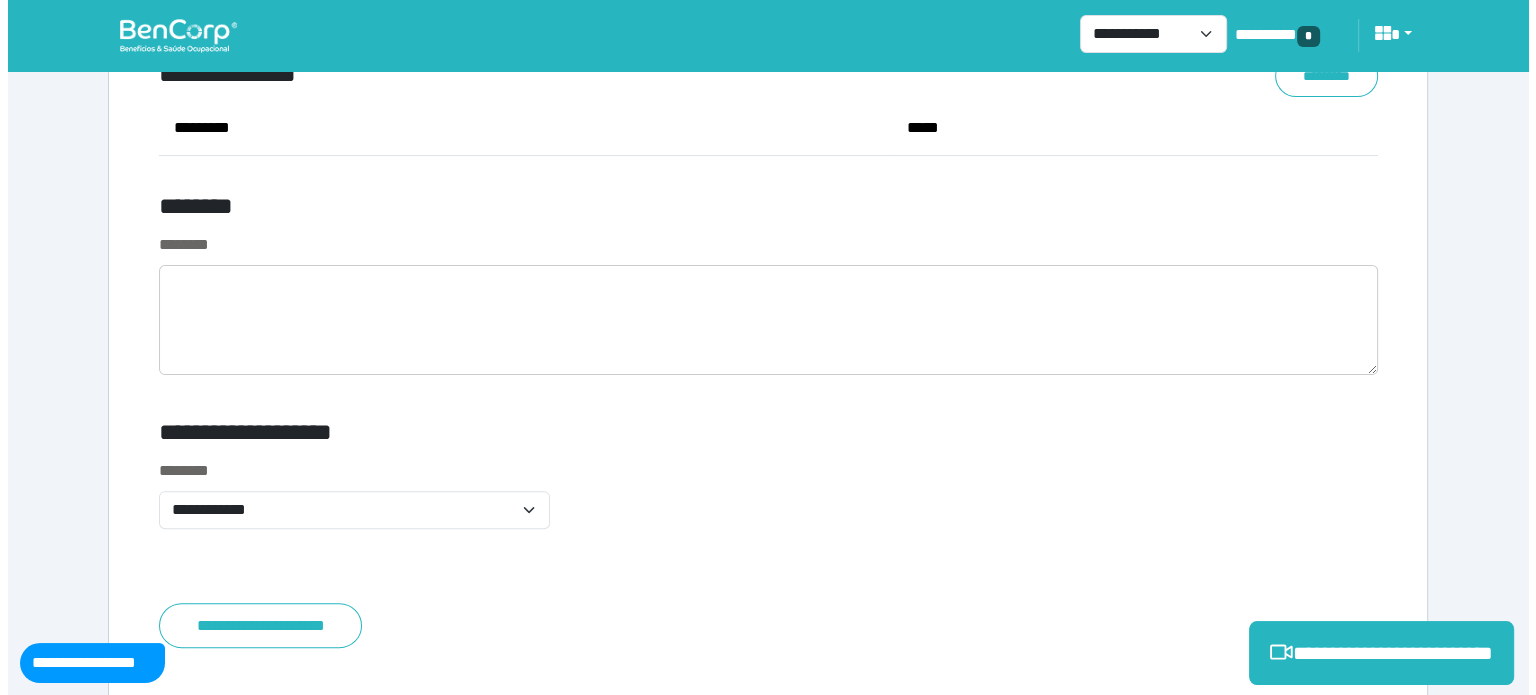 scroll, scrollTop: 8274, scrollLeft: 0, axis: vertical 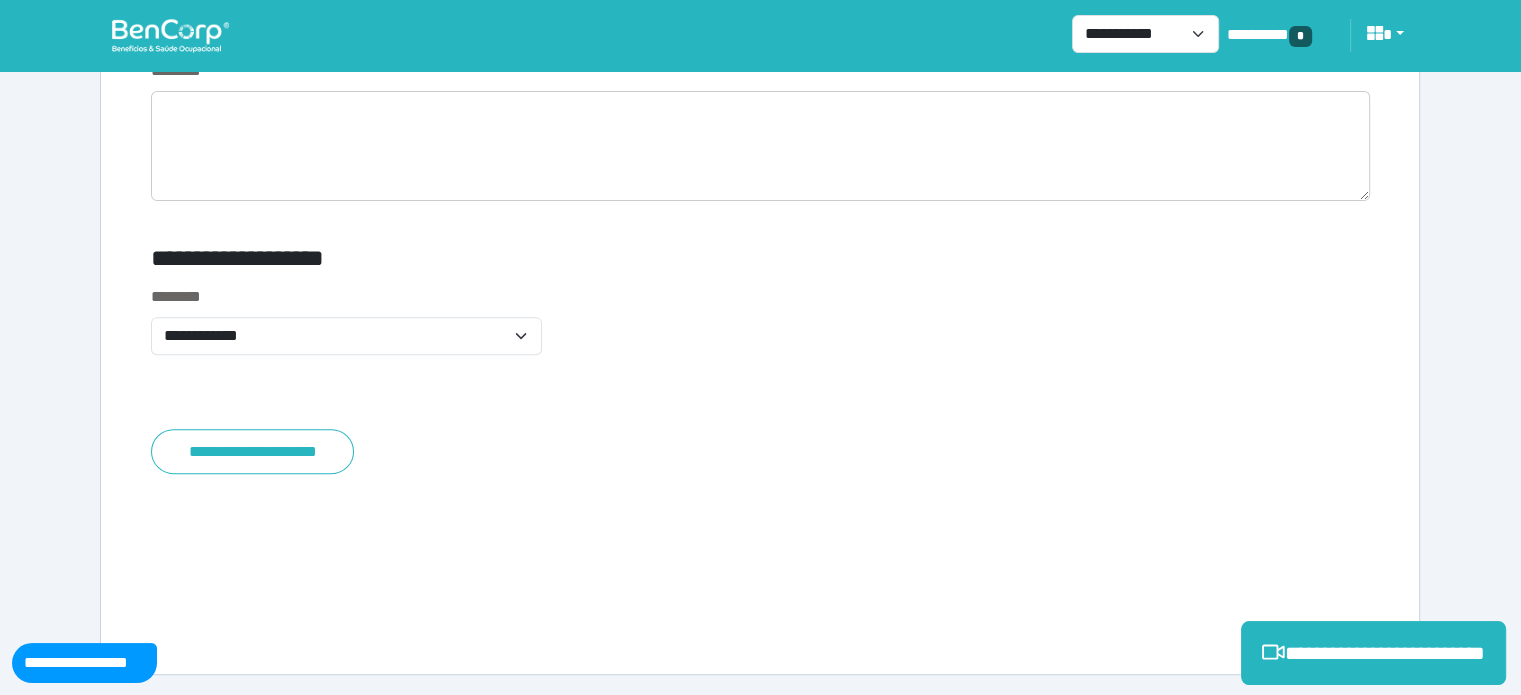 click on "**********" at bounding box center [760, -3750] 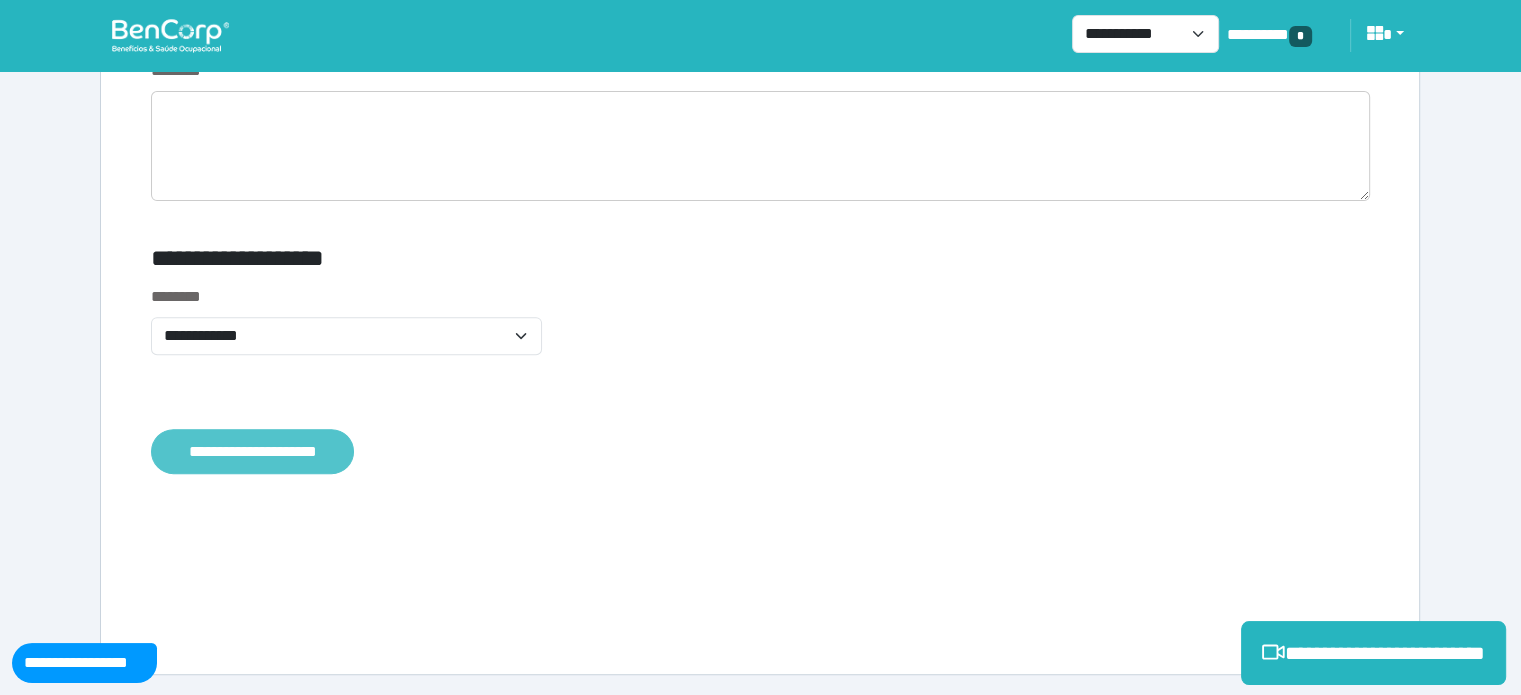 click on "**********" at bounding box center (252, 452) 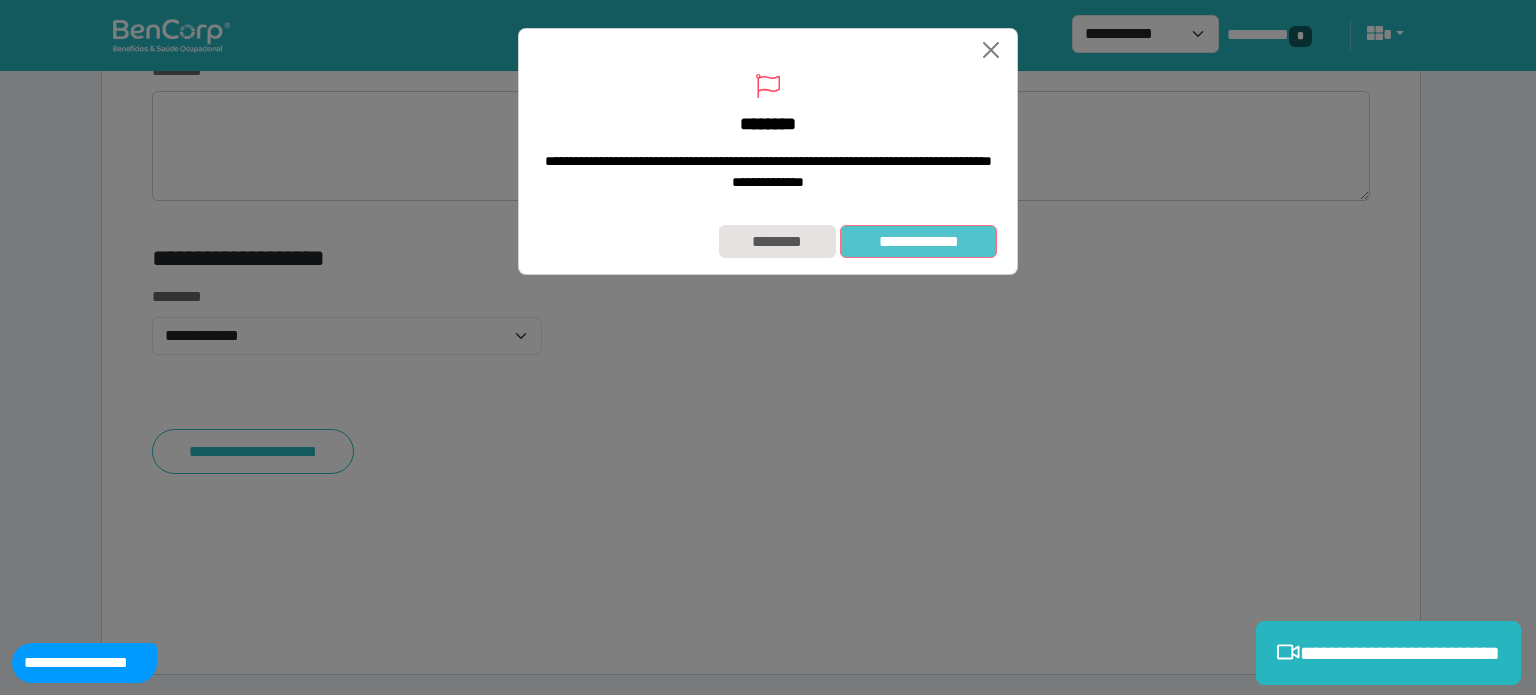 click on "**********" at bounding box center [918, 242] 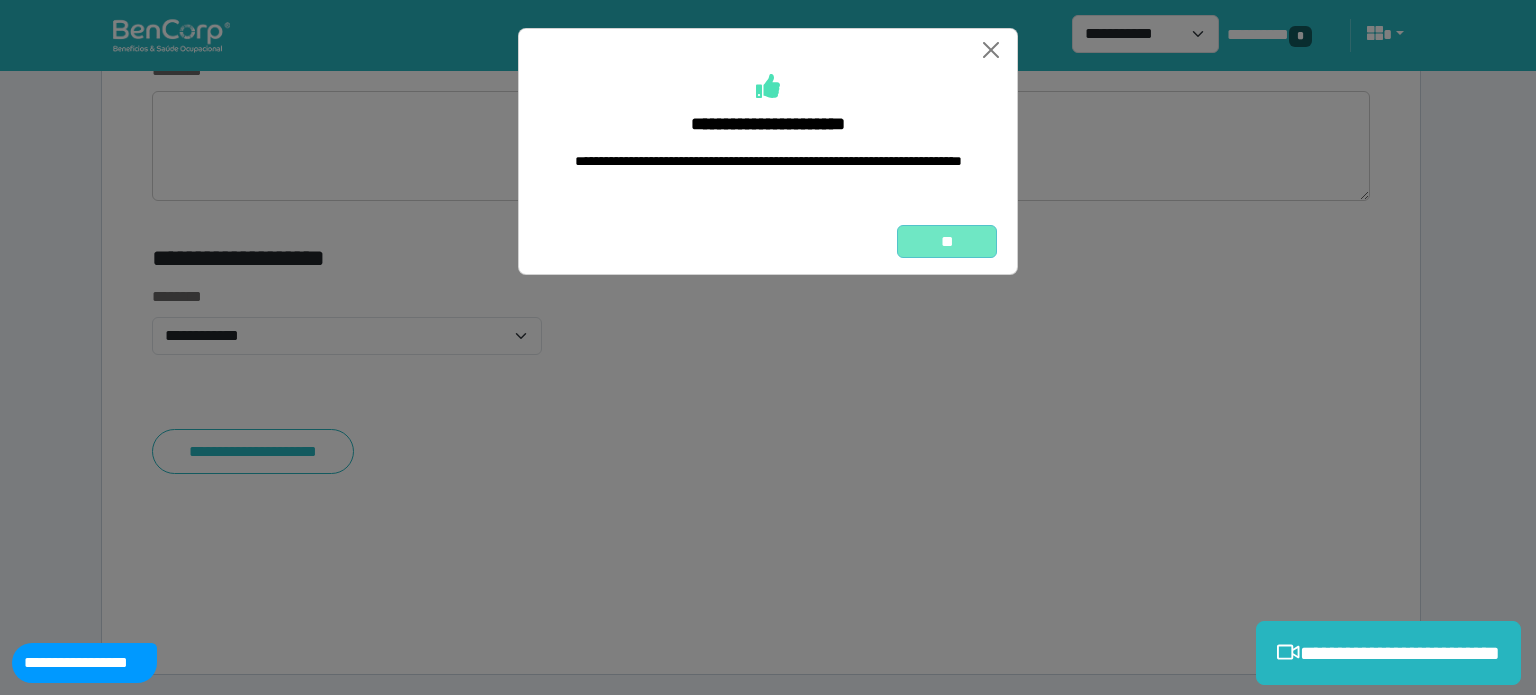 click on "**" at bounding box center (947, 242) 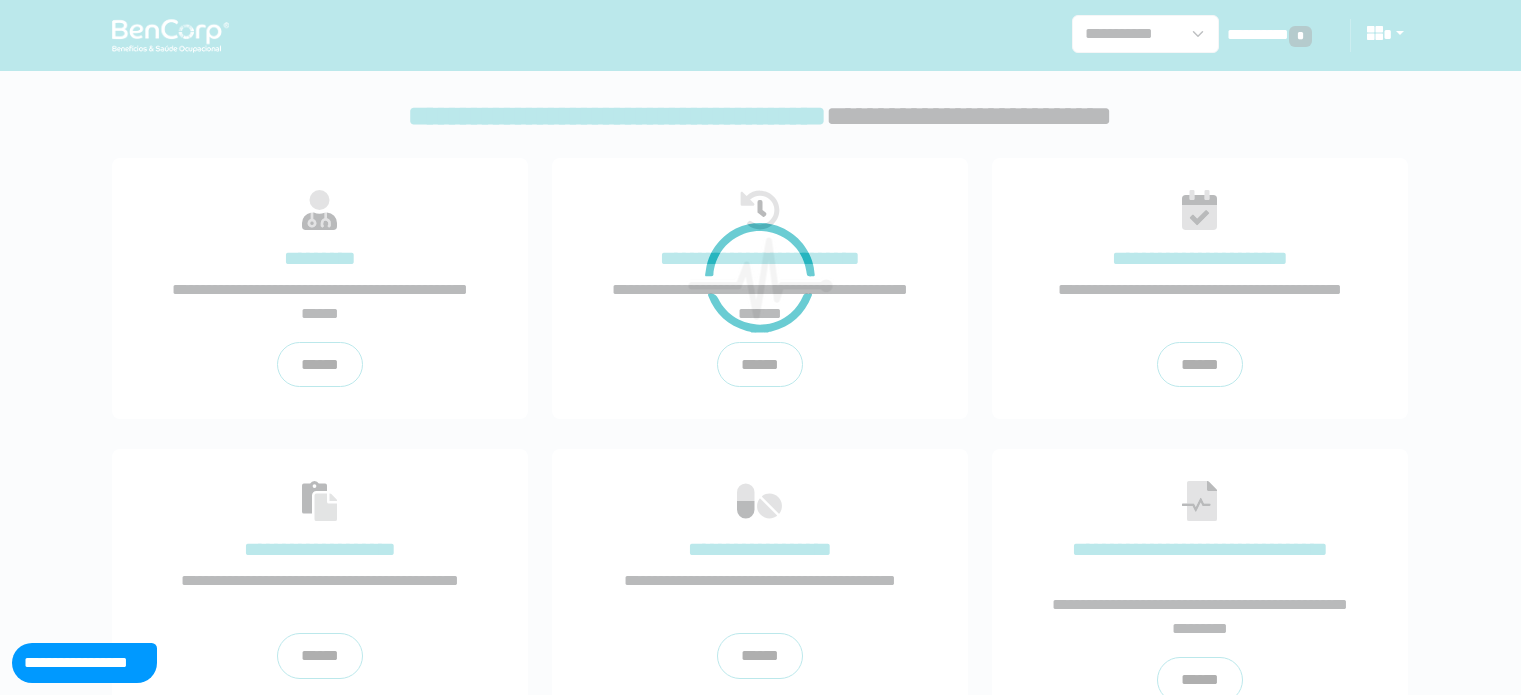 scroll, scrollTop: 0, scrollLeft: 0, axis: both 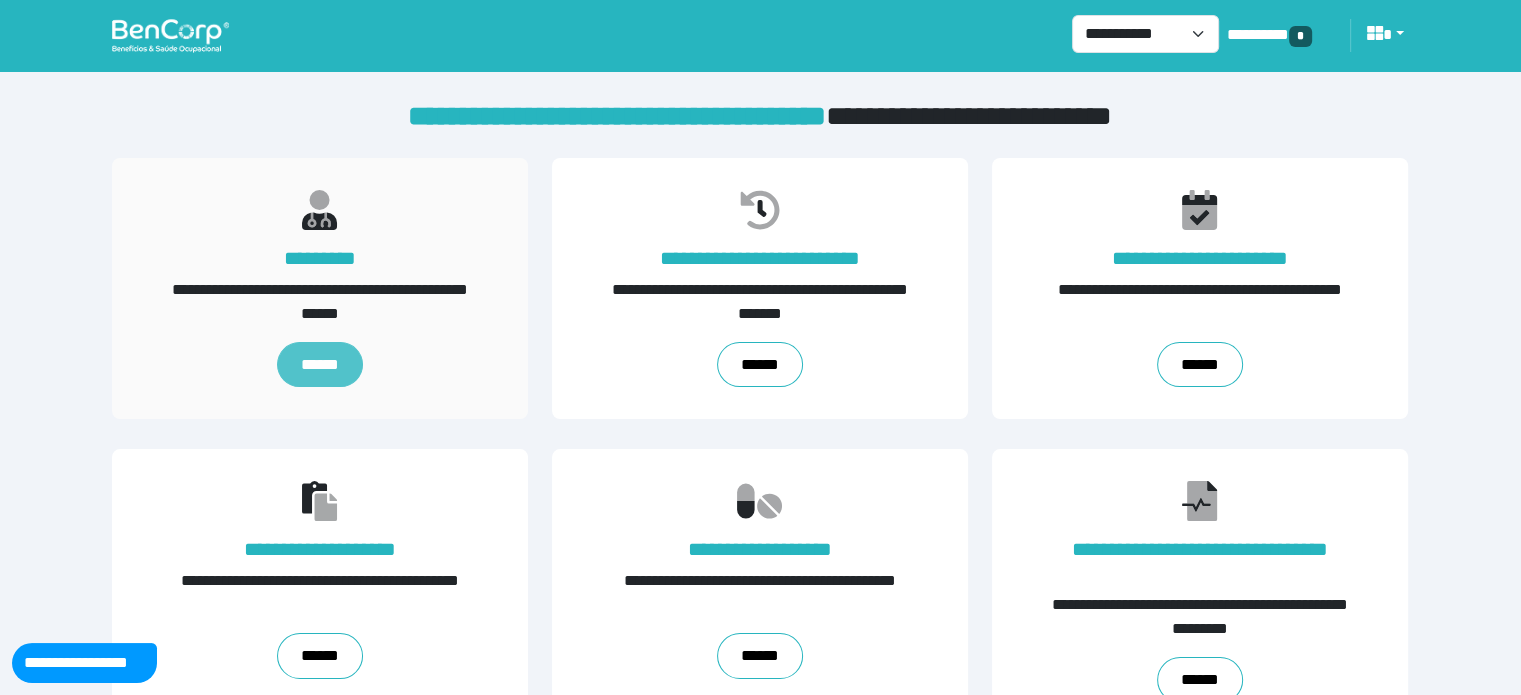 click on "******" at bounding box center [320, 365] 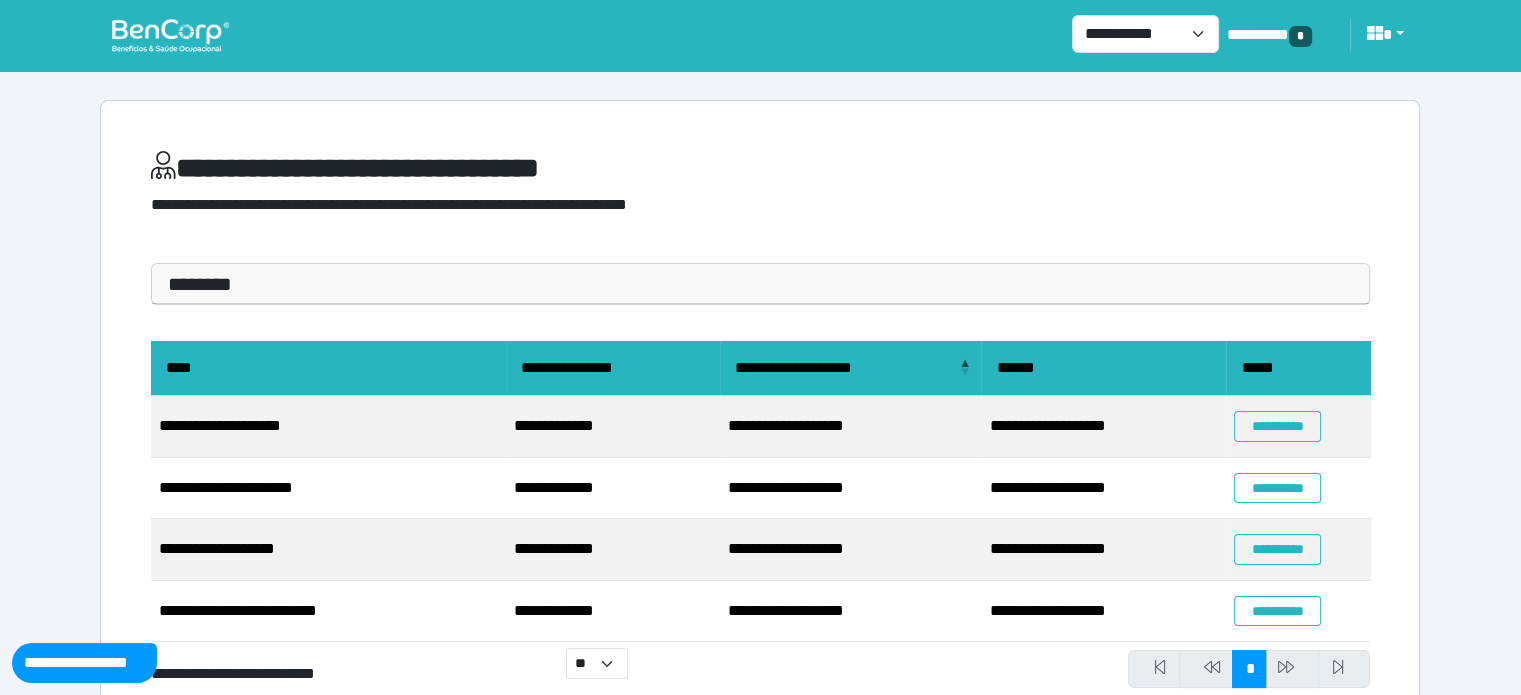 scroll, scrollTop: 64, scrollLeft: 0, axis: vertical 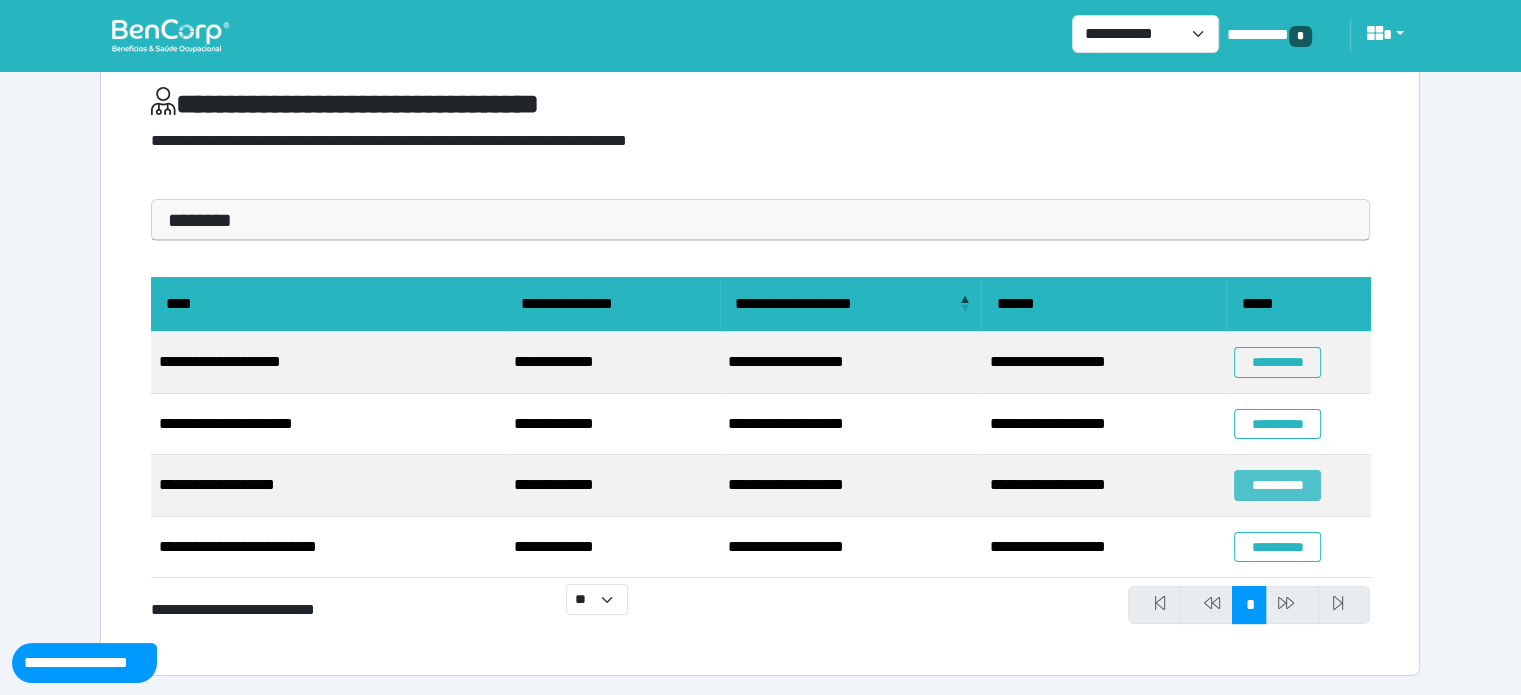 click on "**********" at bounding box center (1277, 485) 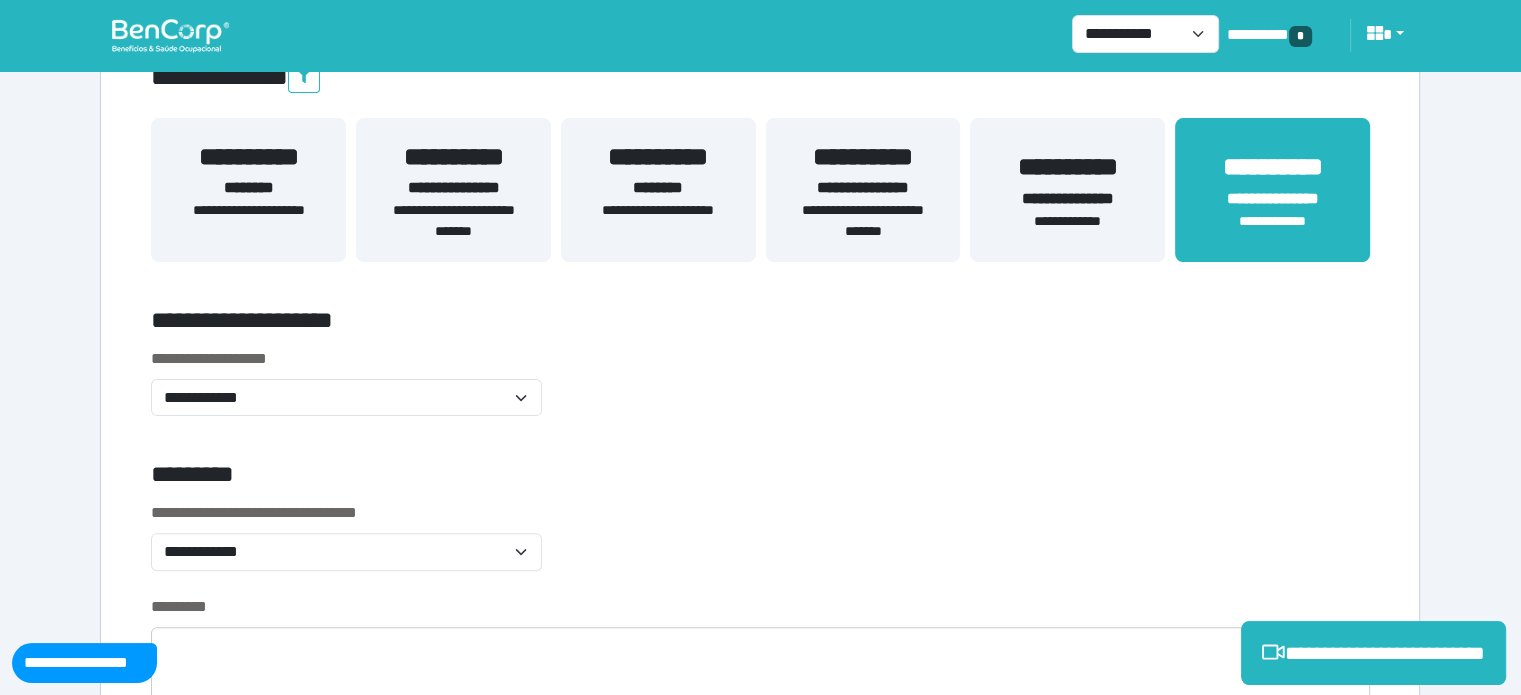 scroll, scrollTop: 0, scrollLeft: 0, axis: both 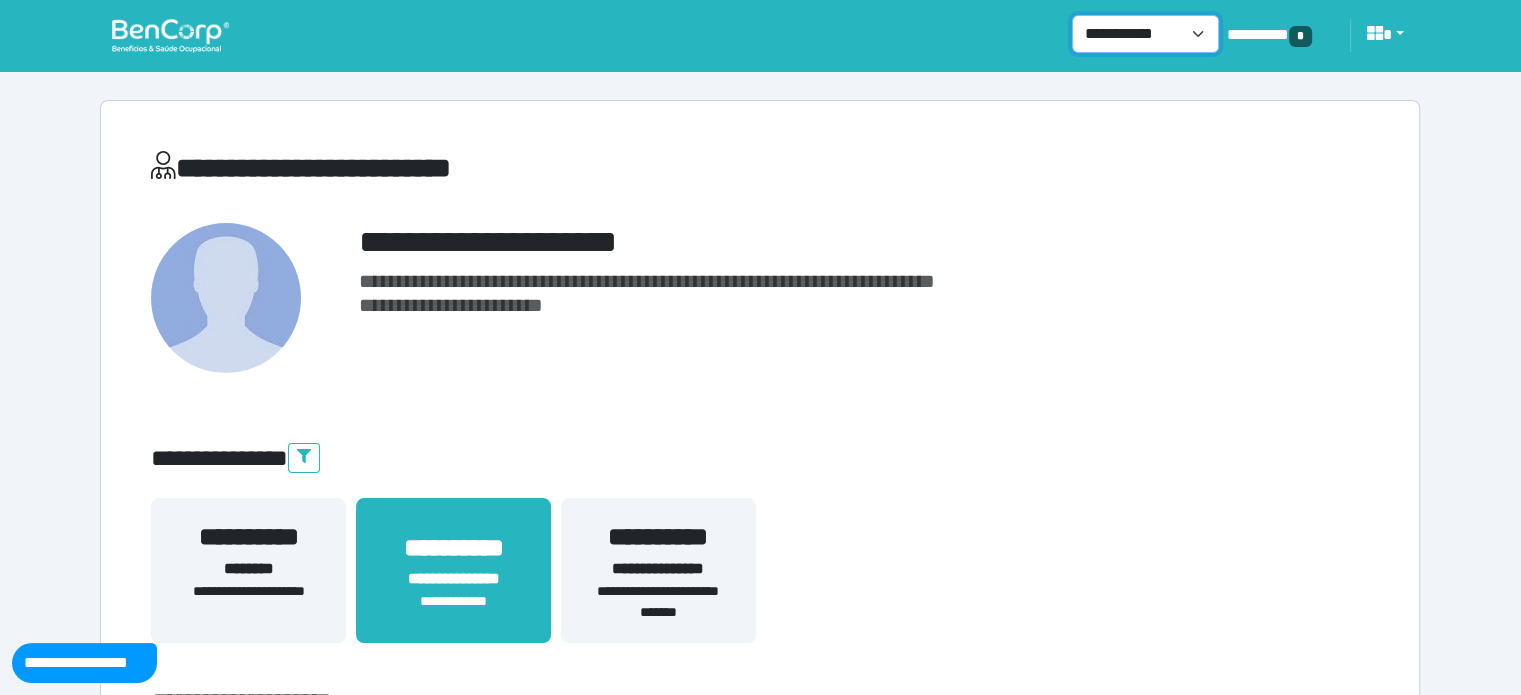 click on "**********" at bounding box center (1145, 34) 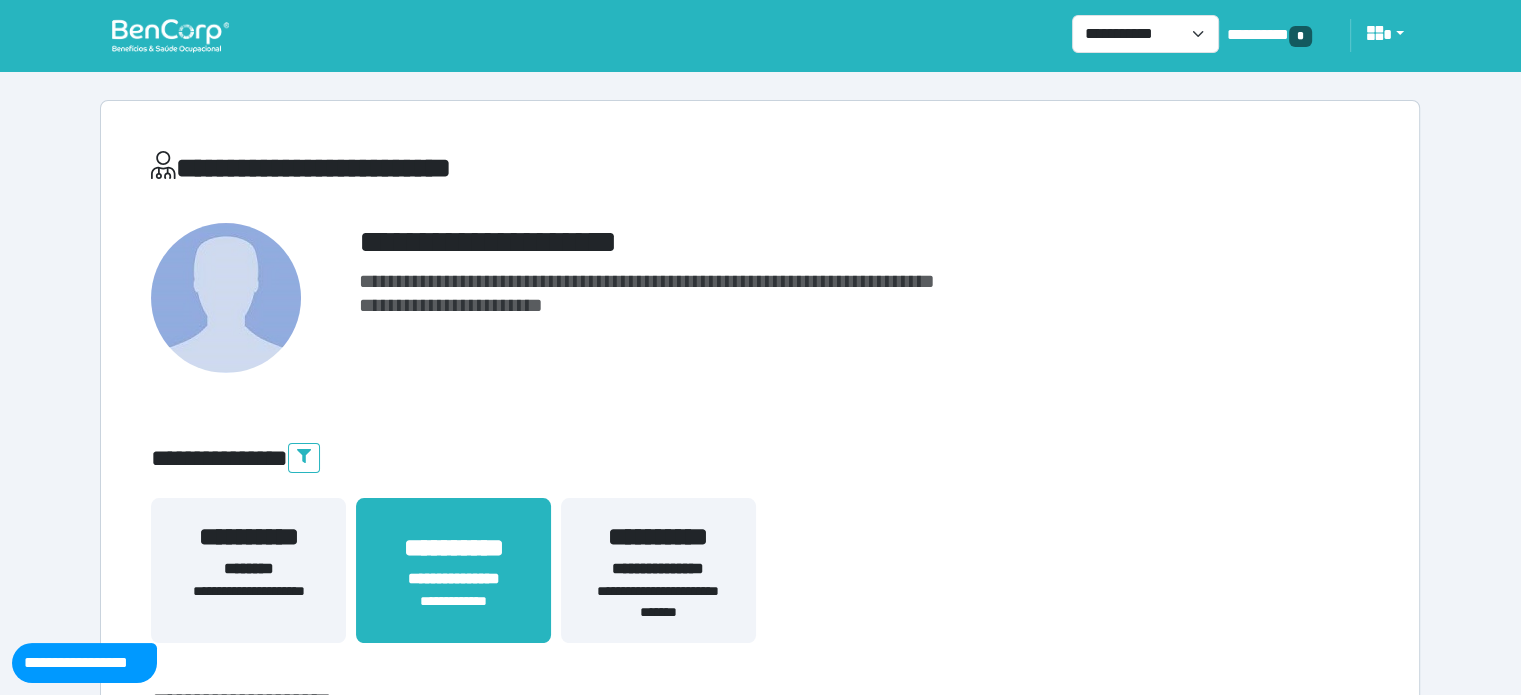 click on "**********" at bounding box center (812, 242) 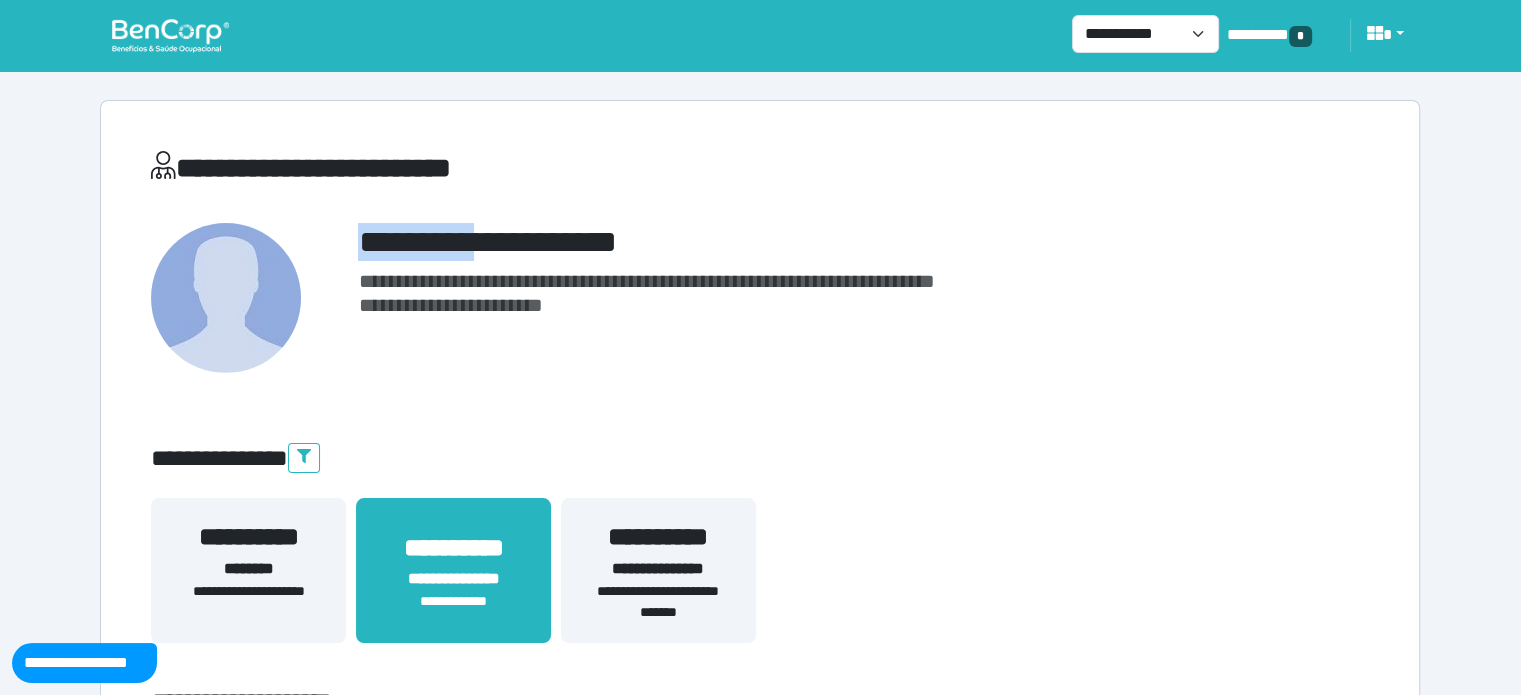 click on "**********" at bounding box center (812, 242) 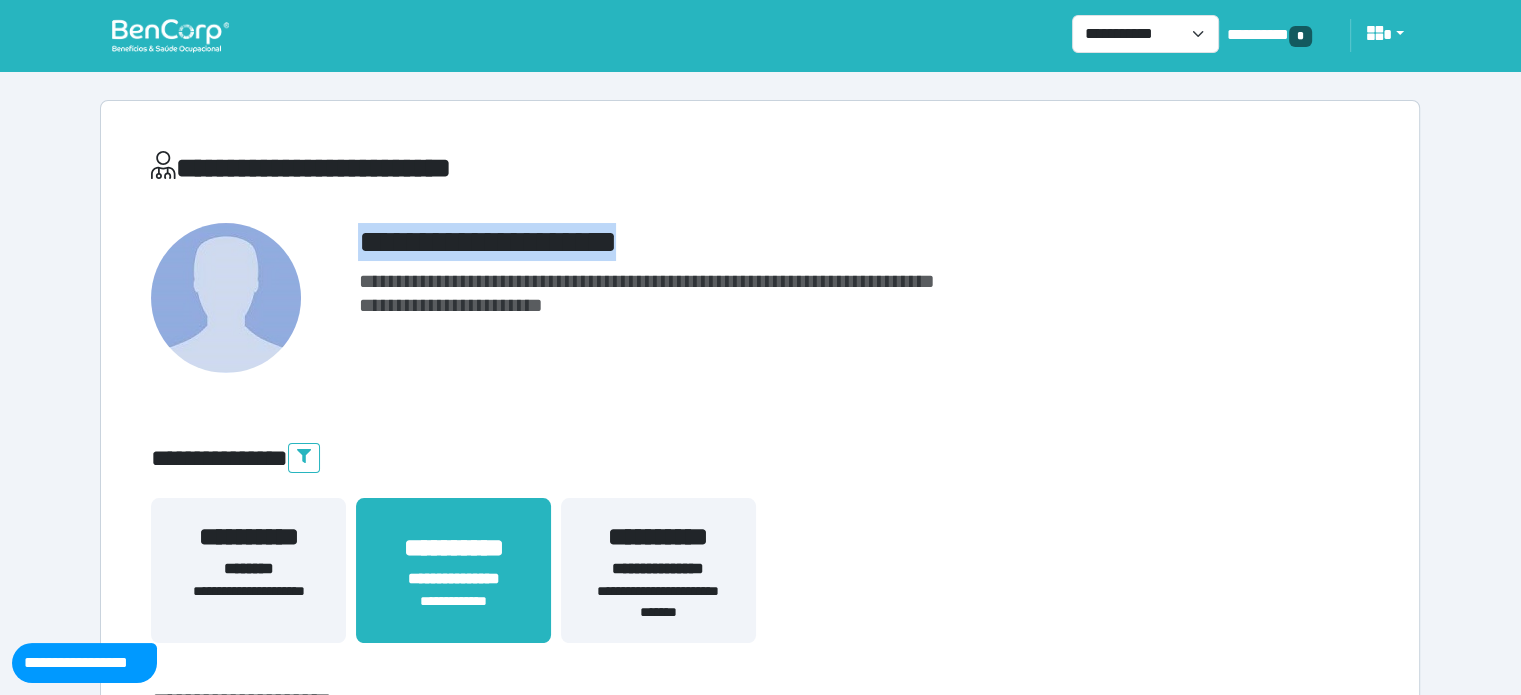 click on "**********" at bounding box center [812, 242] 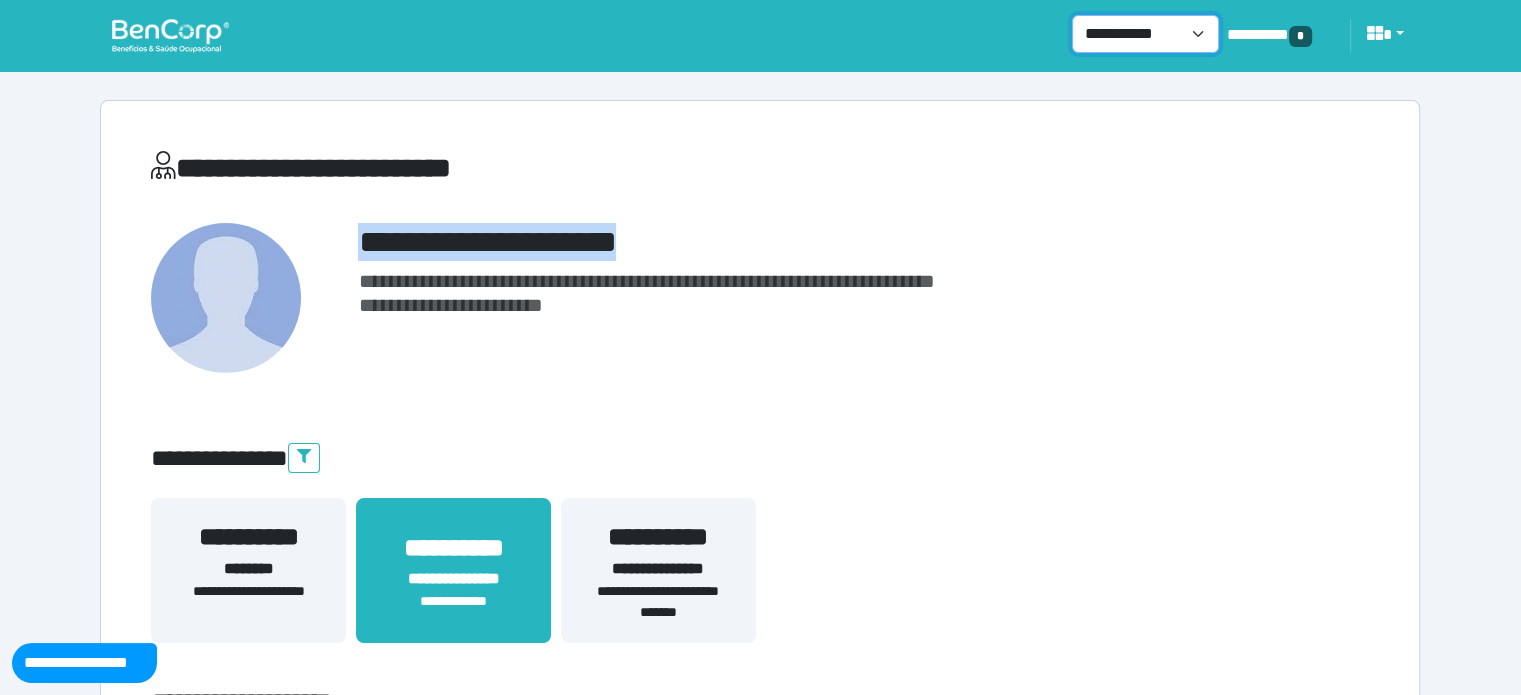 click on "**********" at bounding box center (1145, 34) 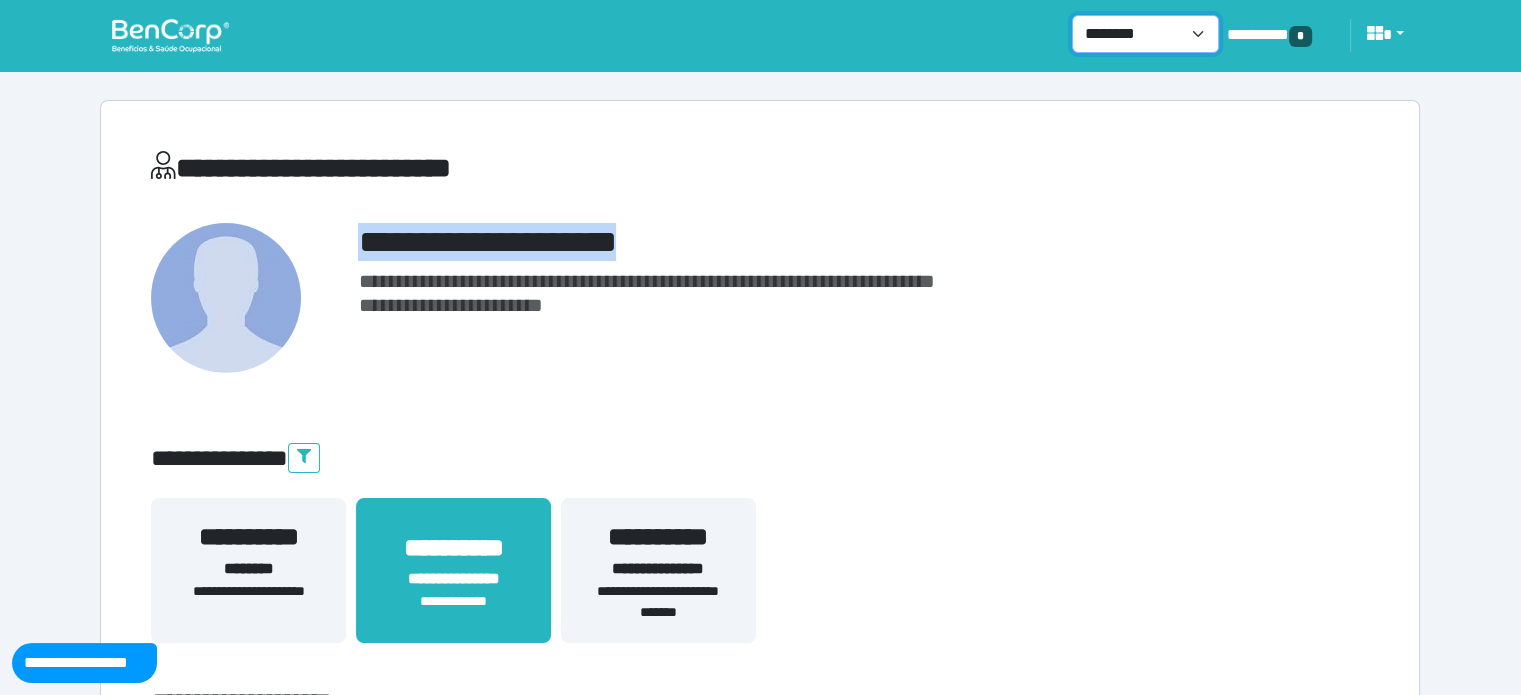click on "**********" at bounding box center (1145, 34) 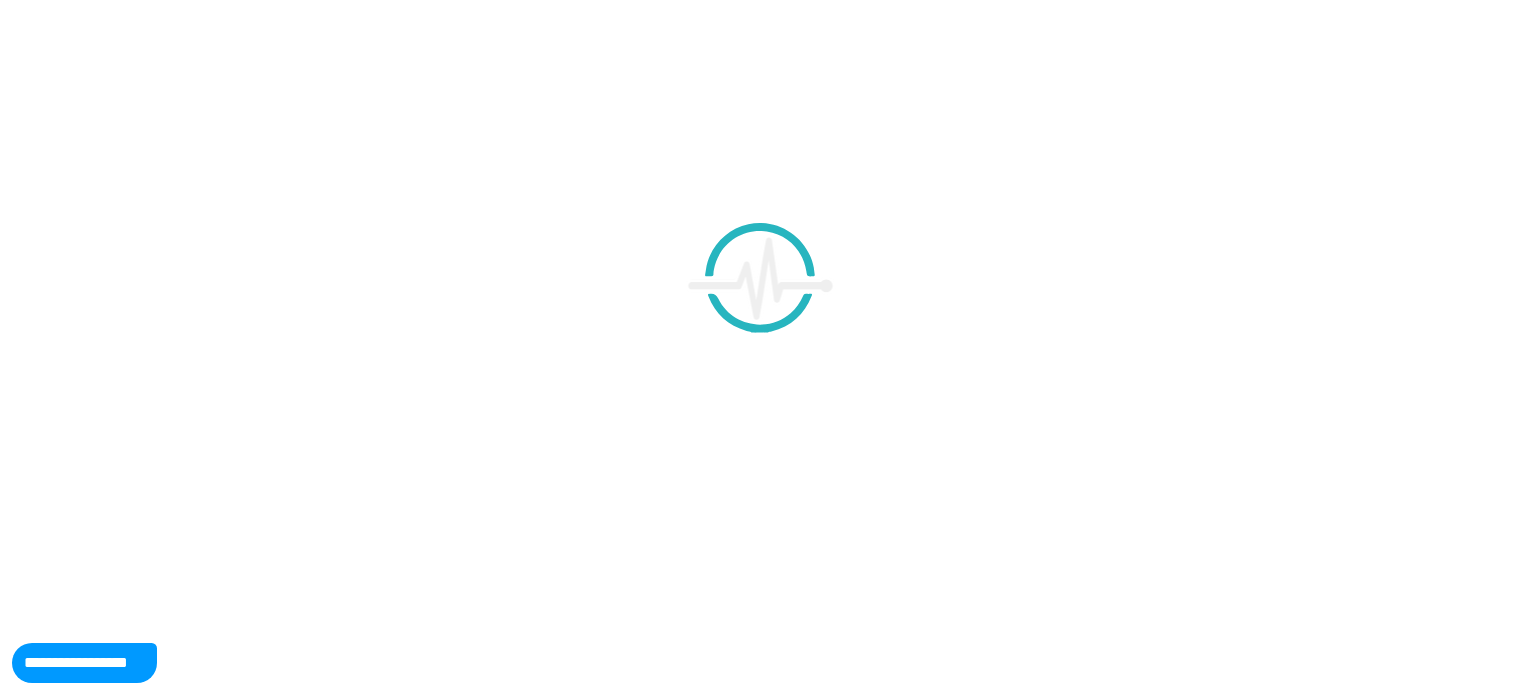 scroll, scrollTop: 0, scrollLeft: 0, axis: both 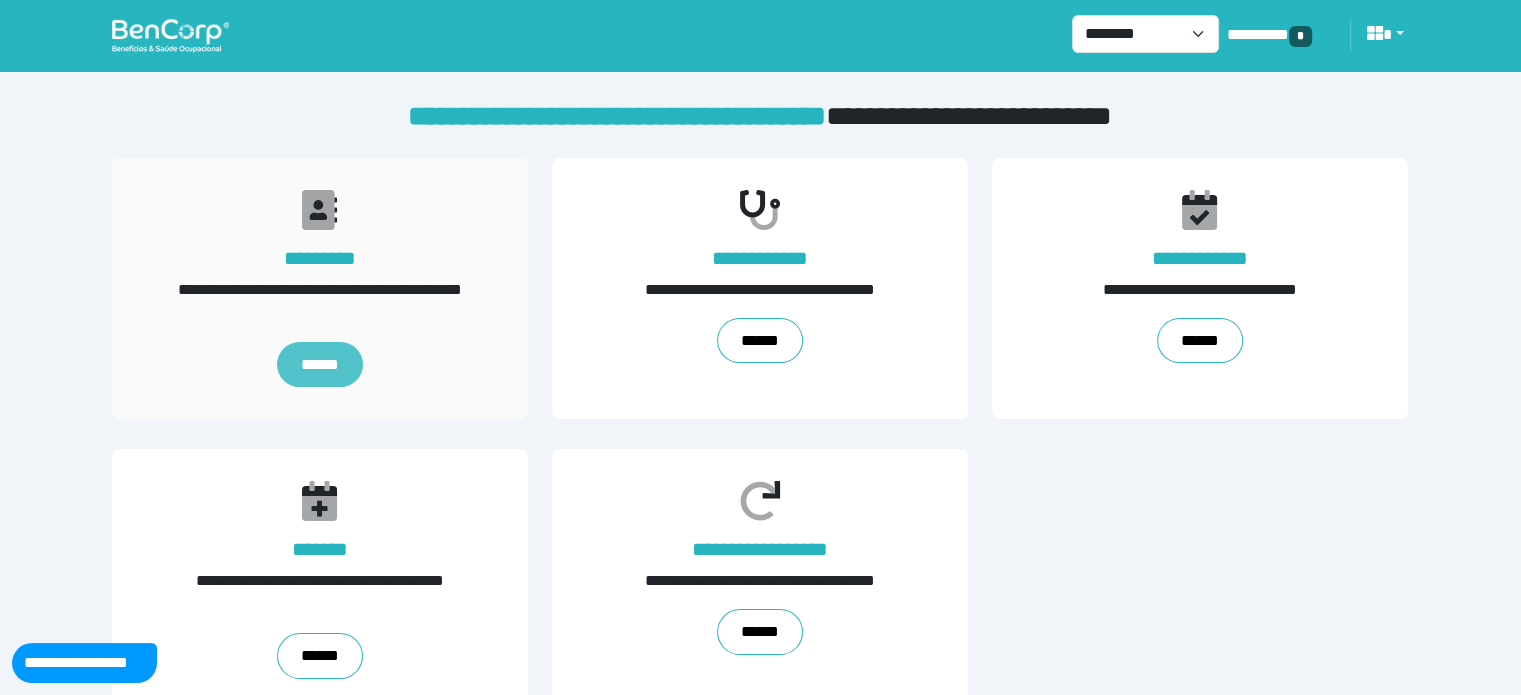 click on "******" at bounding box center [320, 365] 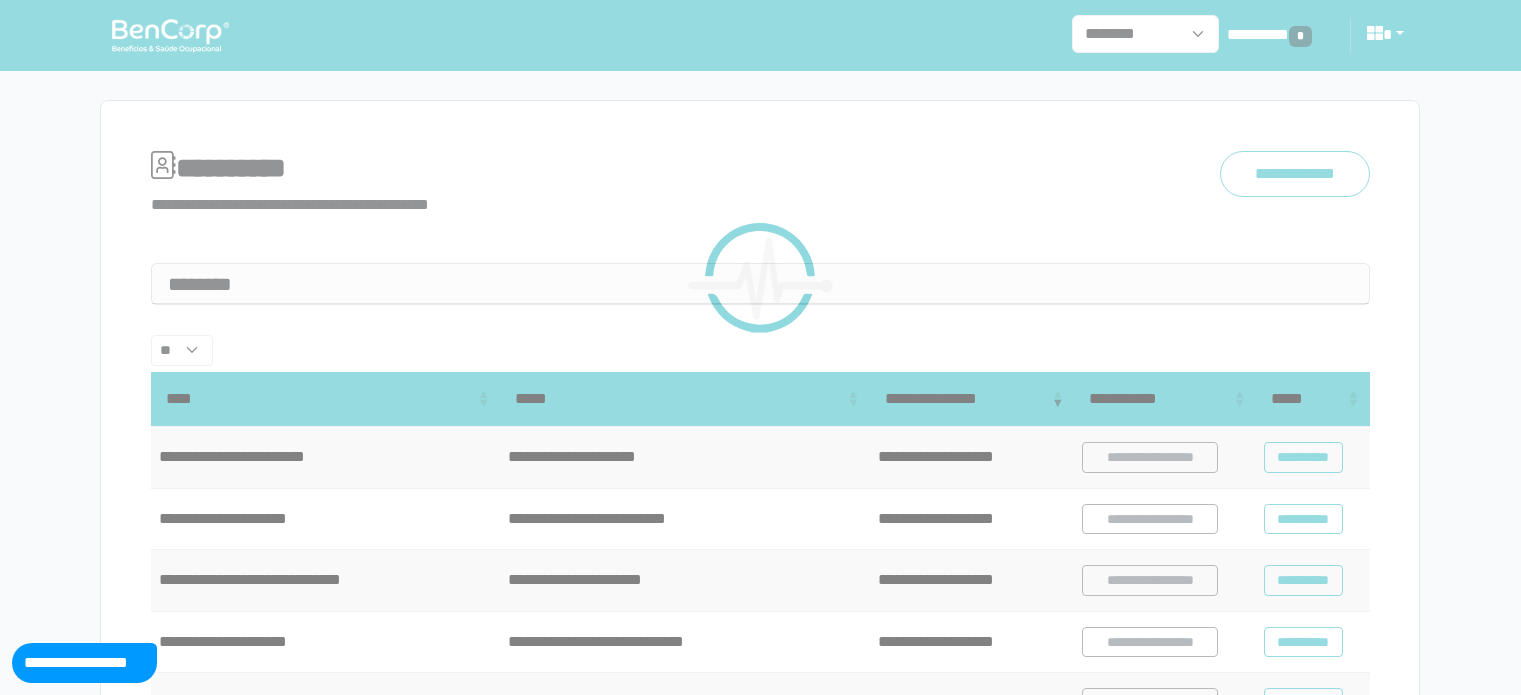 scroll, scrollTop: 0, scrollLeft: 0, axis: both 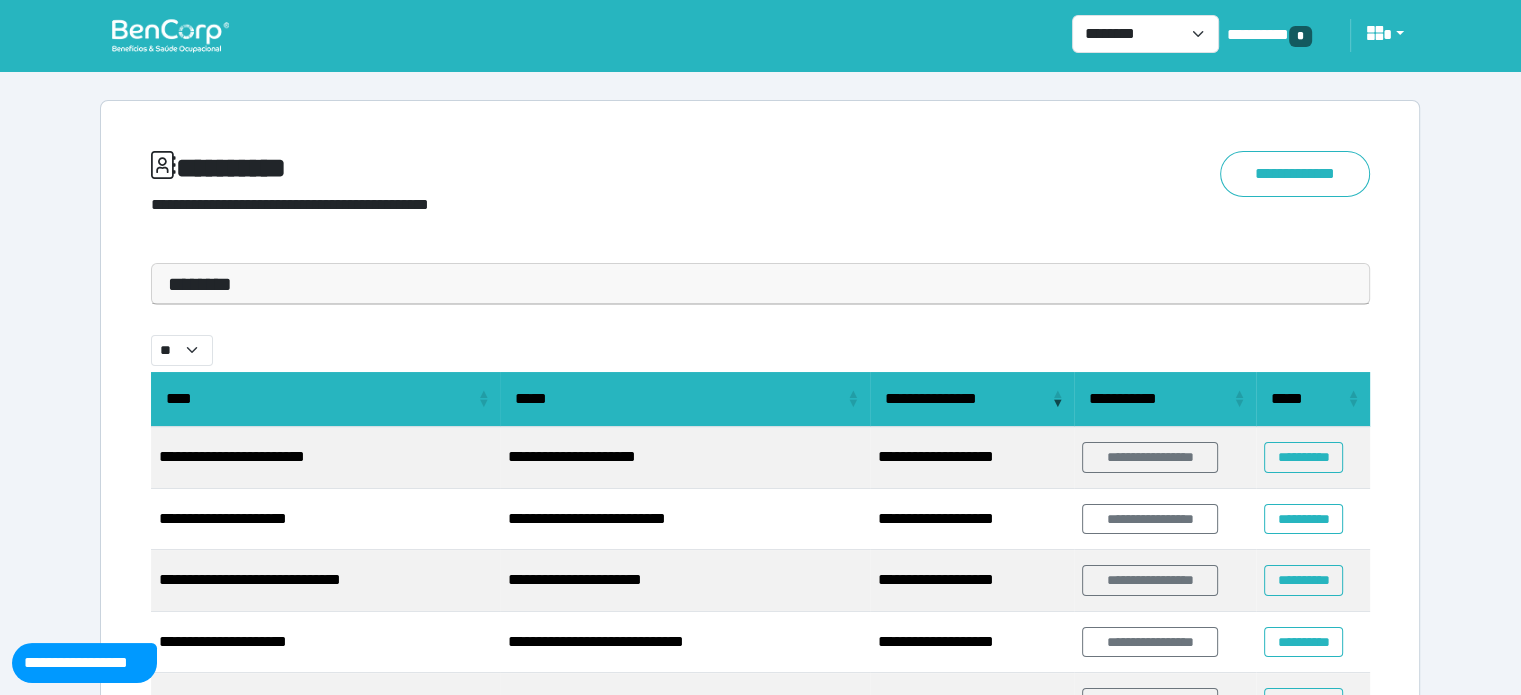 click on "**********" at bounding box center (760, 619) 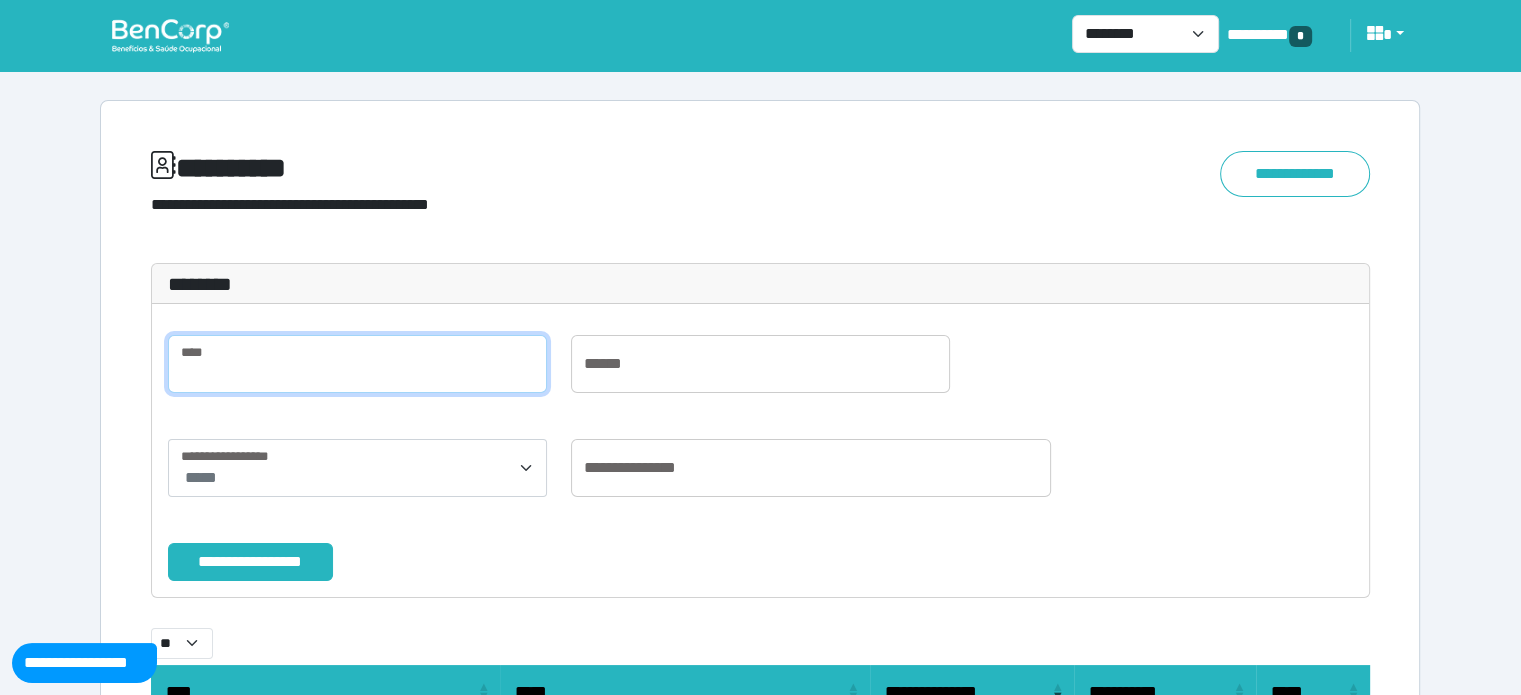 click at bounding box center [357, 364] 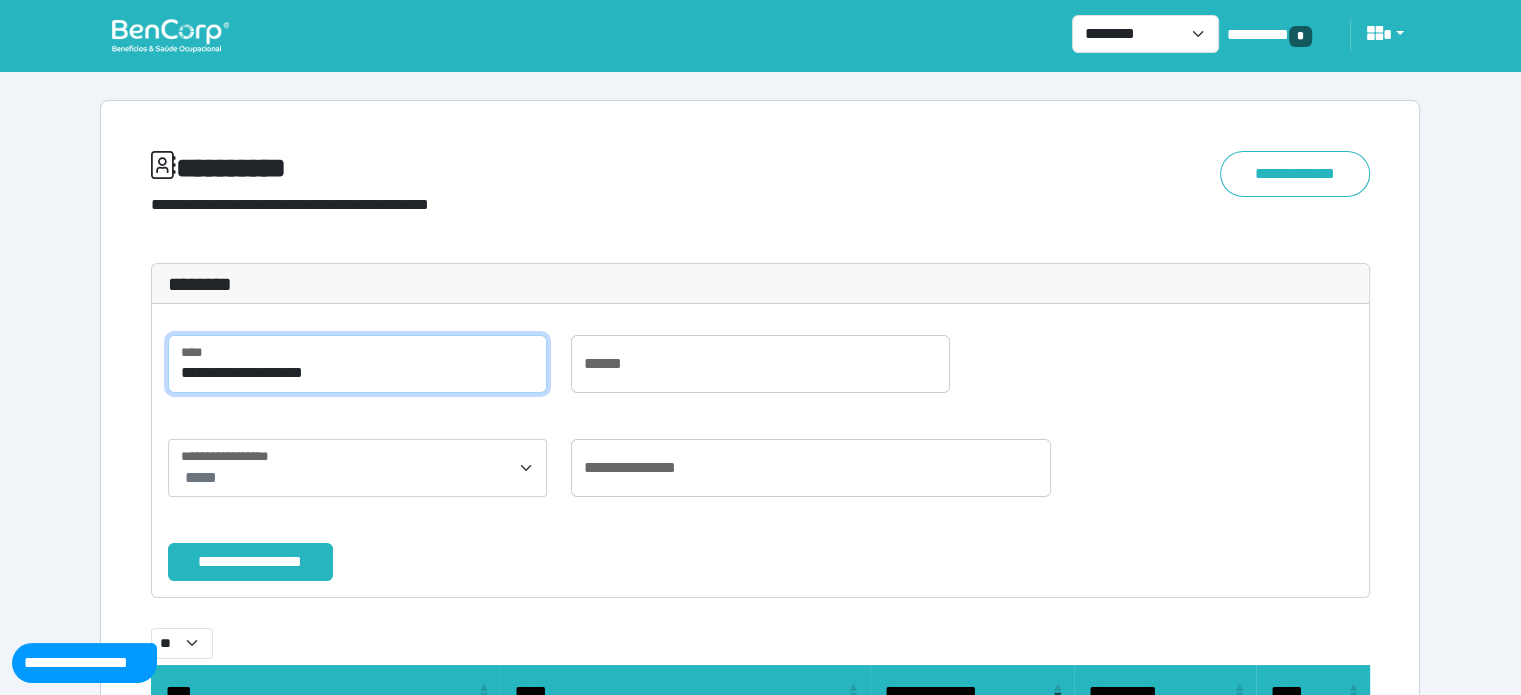 scroll, scrollTop: 200, scrollLeft: 0, axis: vertical 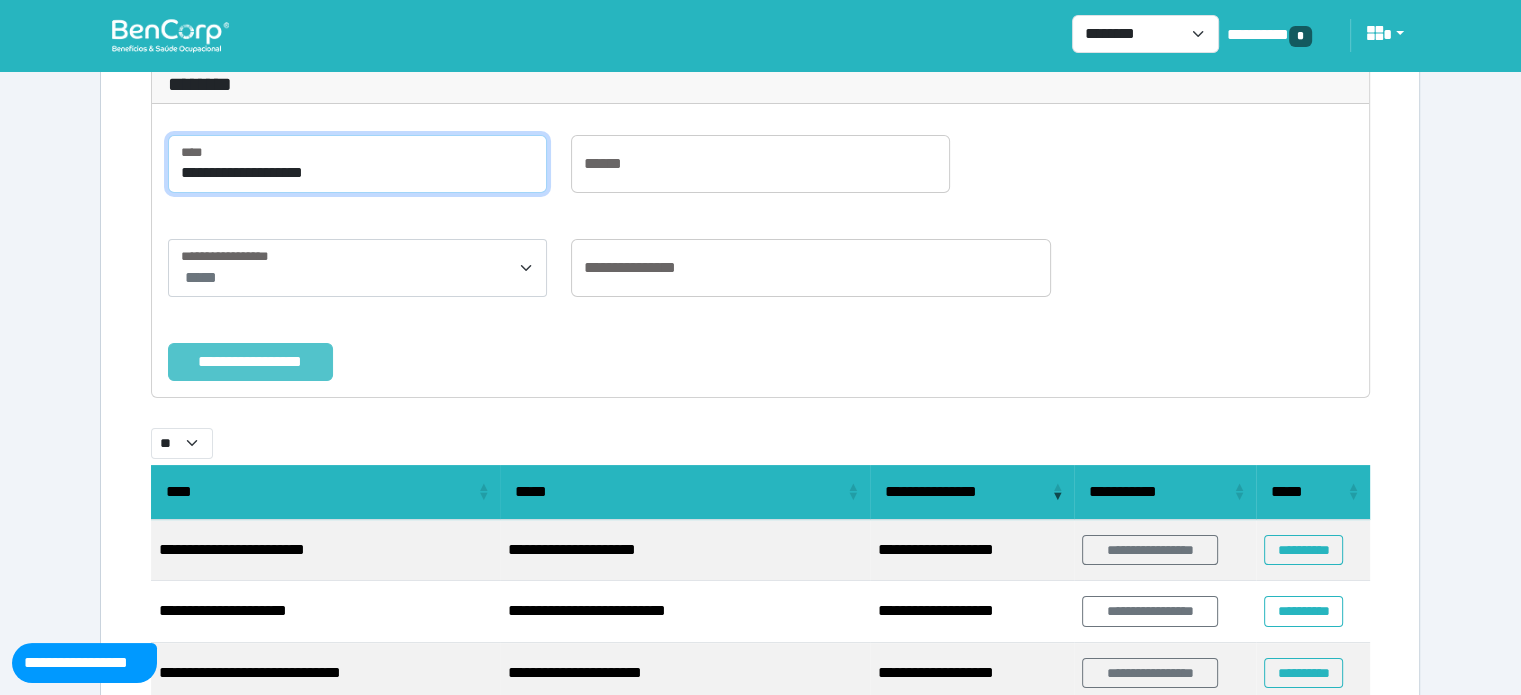 type on "**********" 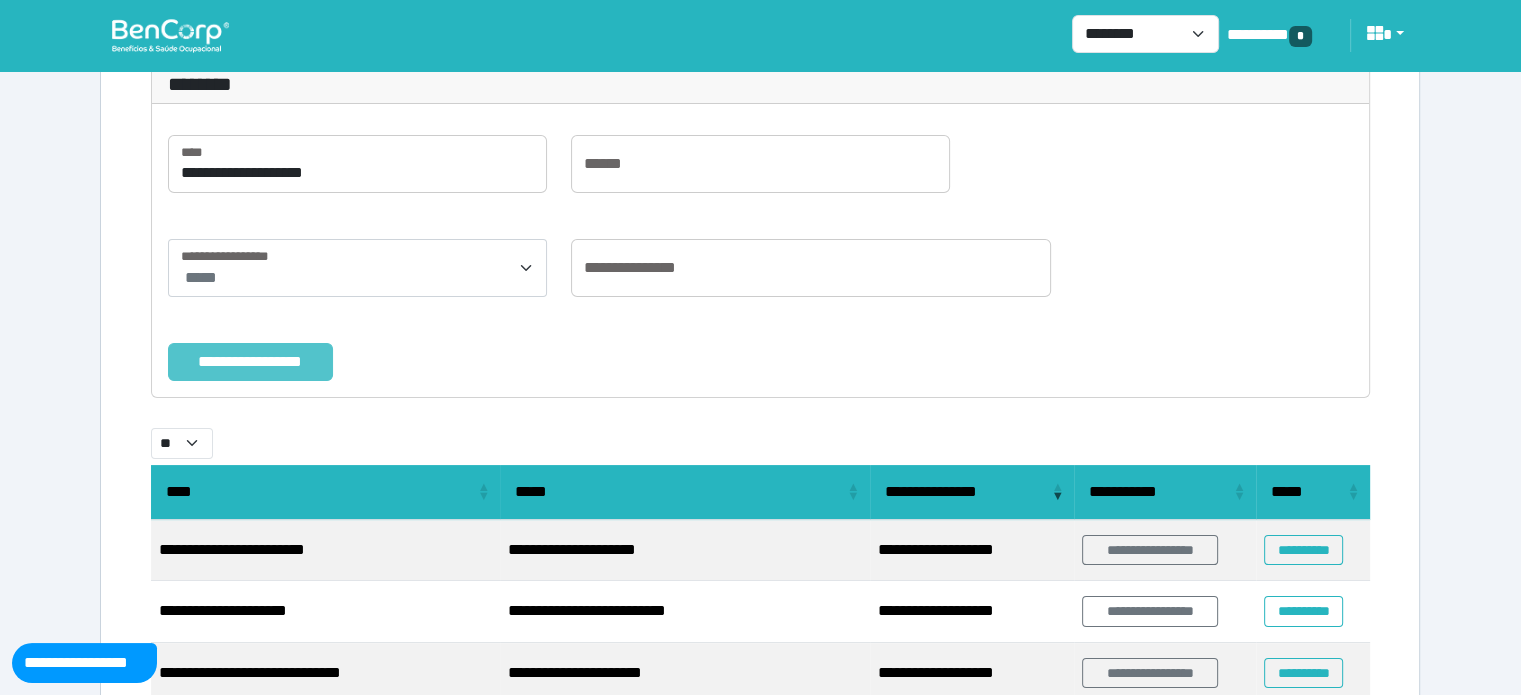 click on "**********" at bounding box center [250, 362] 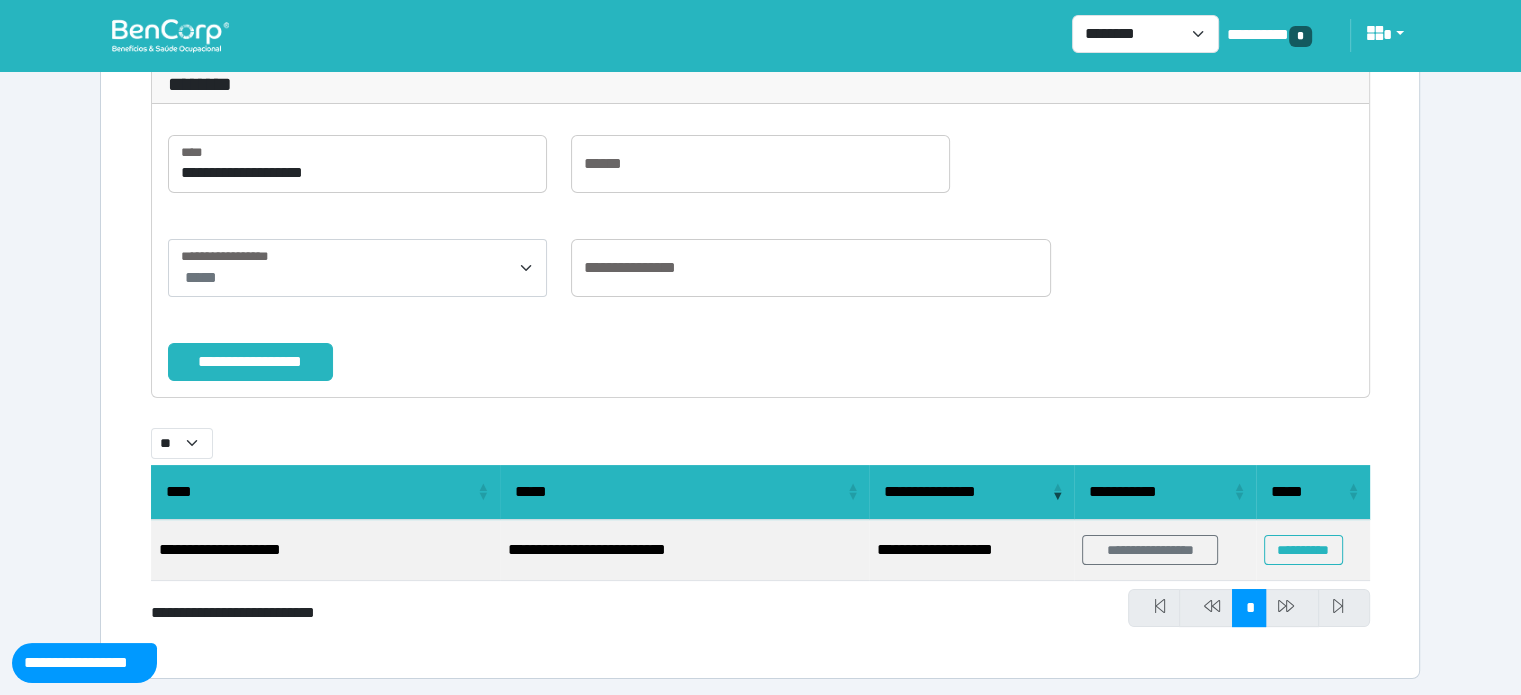 scroll, scrollTop: 203, scrollLeft: 0, axis: vertical 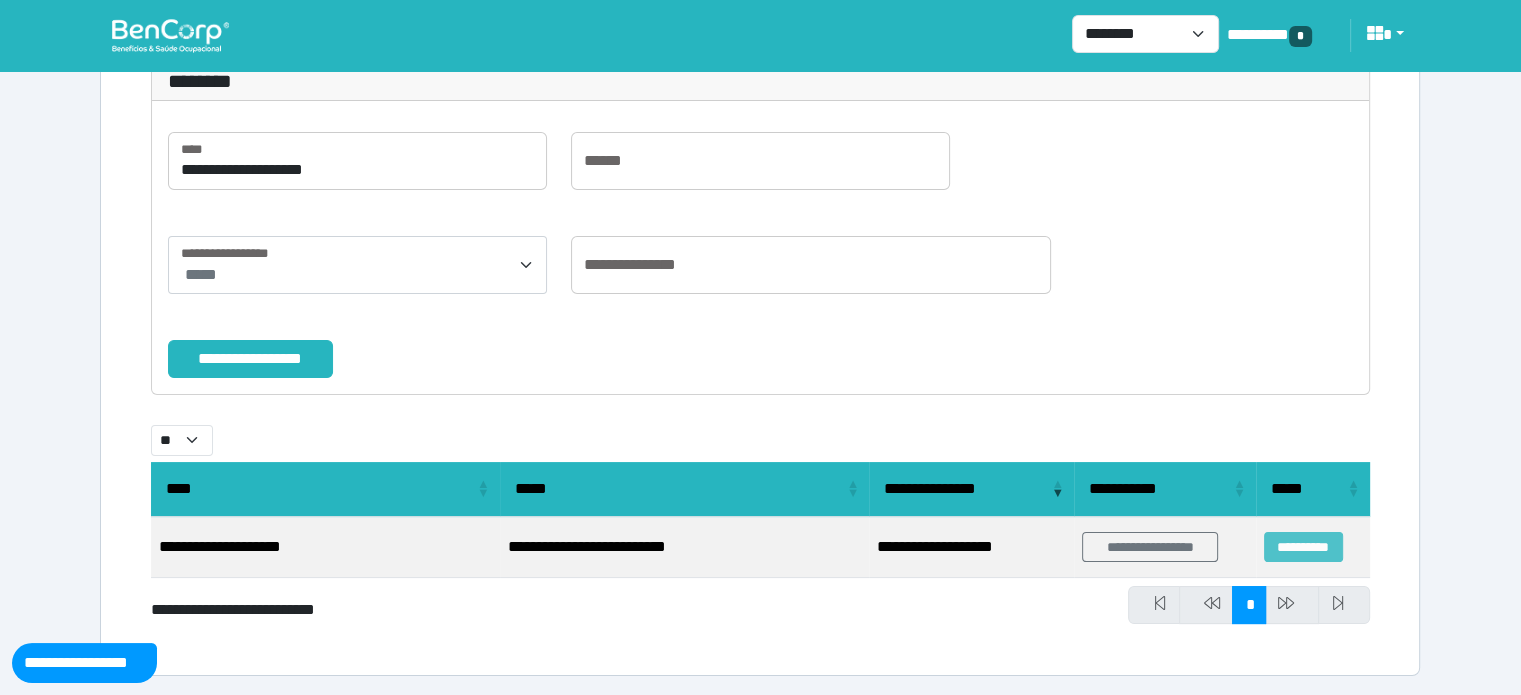 click on "**********" at bounding box center [1303, 547] 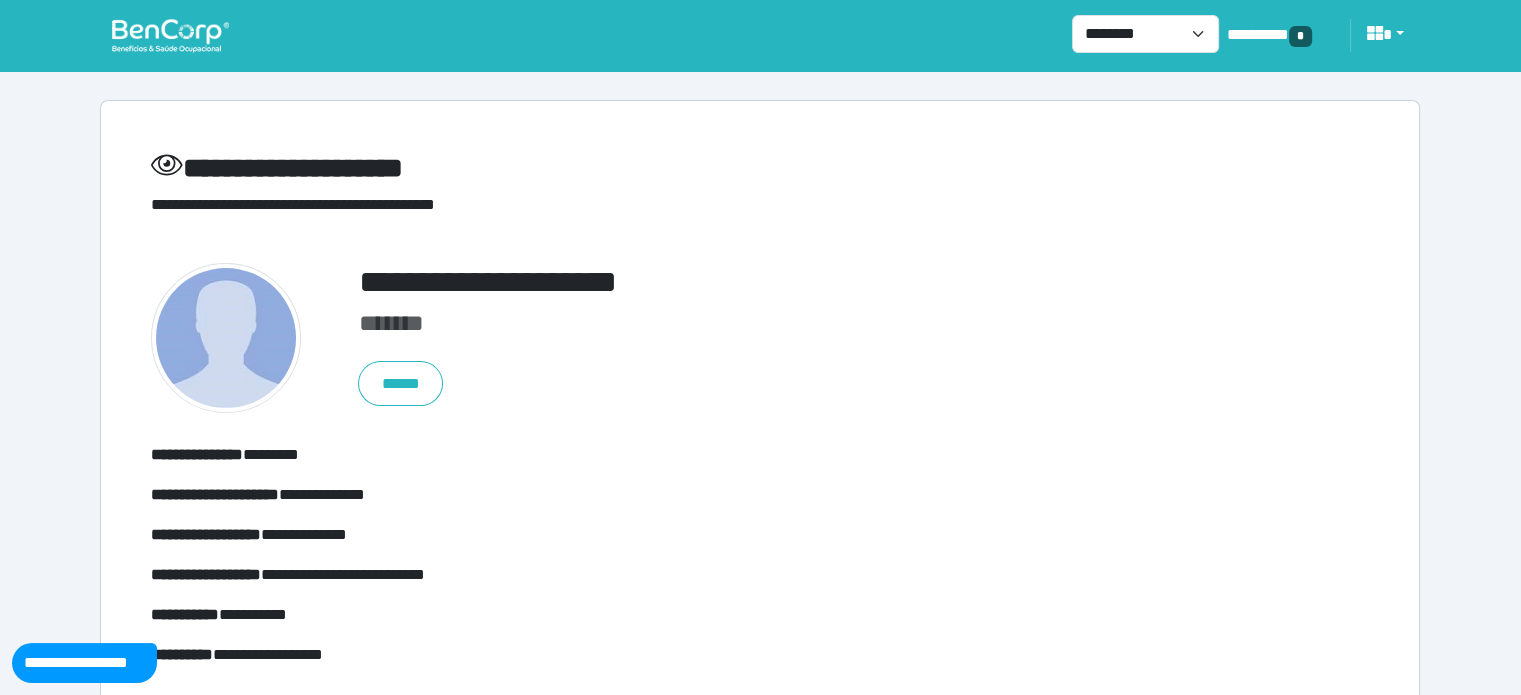 scroll, scrollTop: 100, scrollLeft: 0, axis: vertical 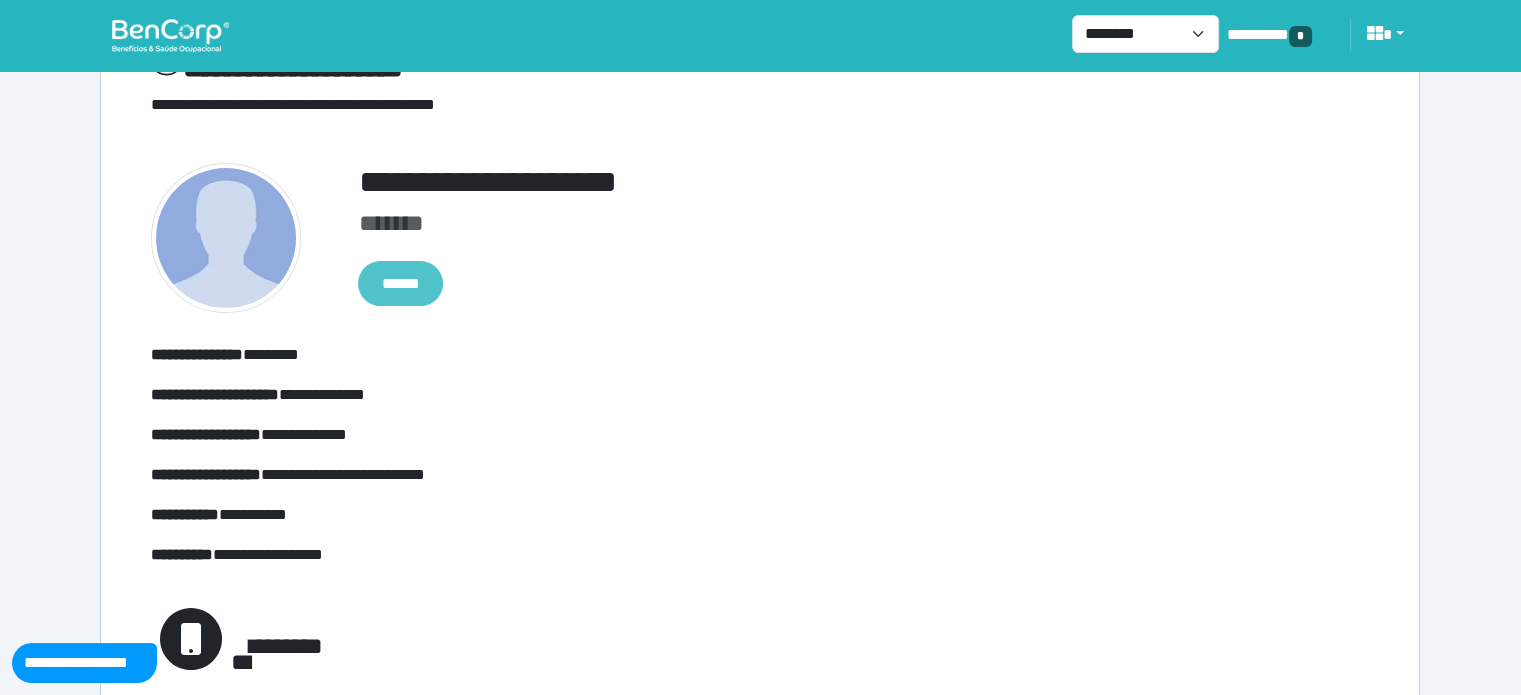click on "******" at bounding box center [400, 284] 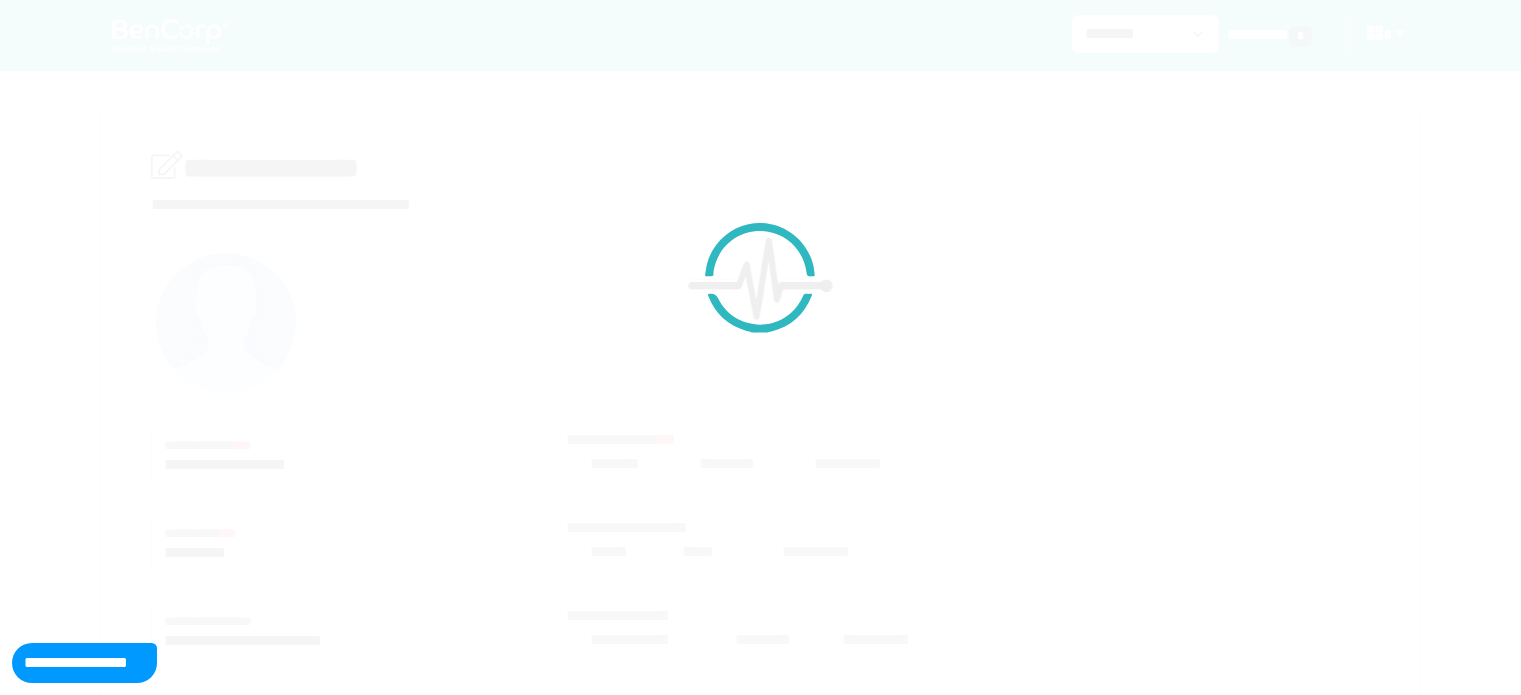 scroll, scrollTop: 0, scrollLeft: 0, axis: both 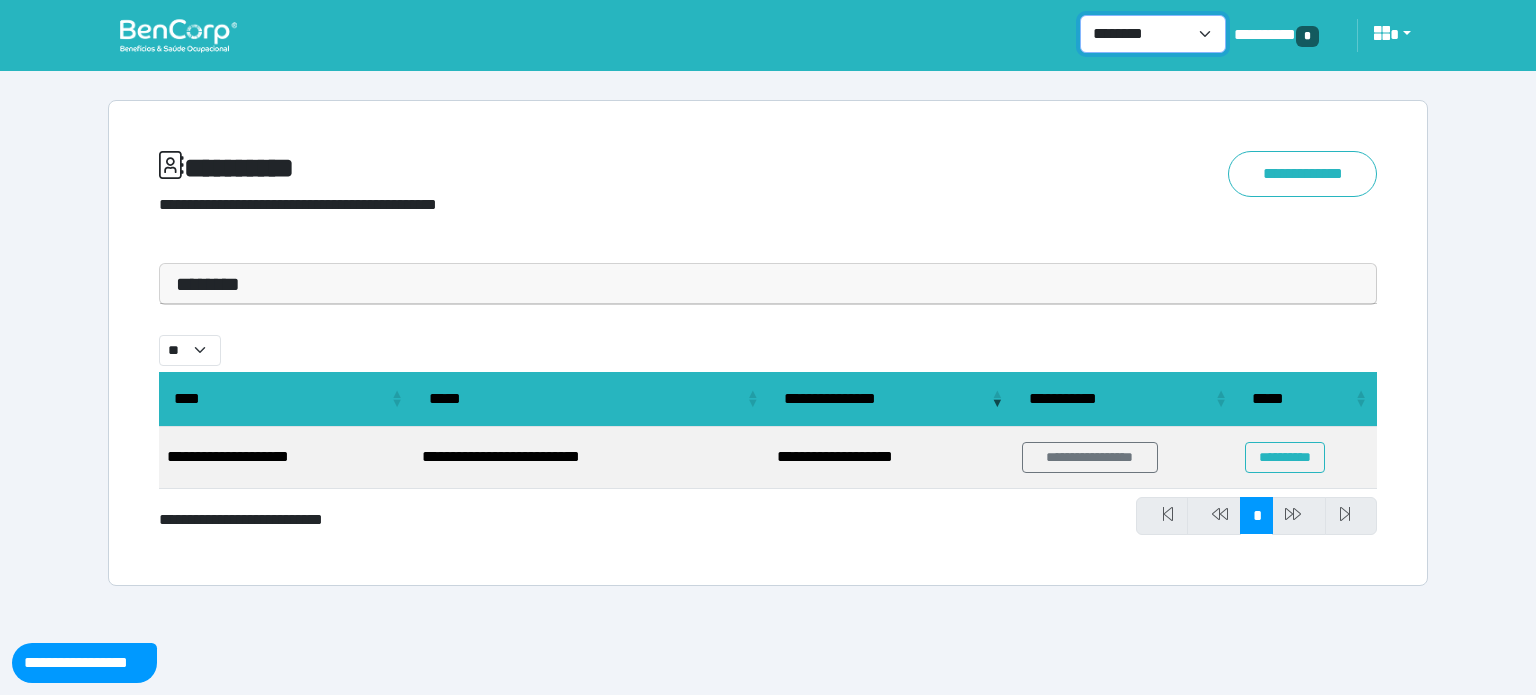 click on "**********" at bounding box center [1153, 34] 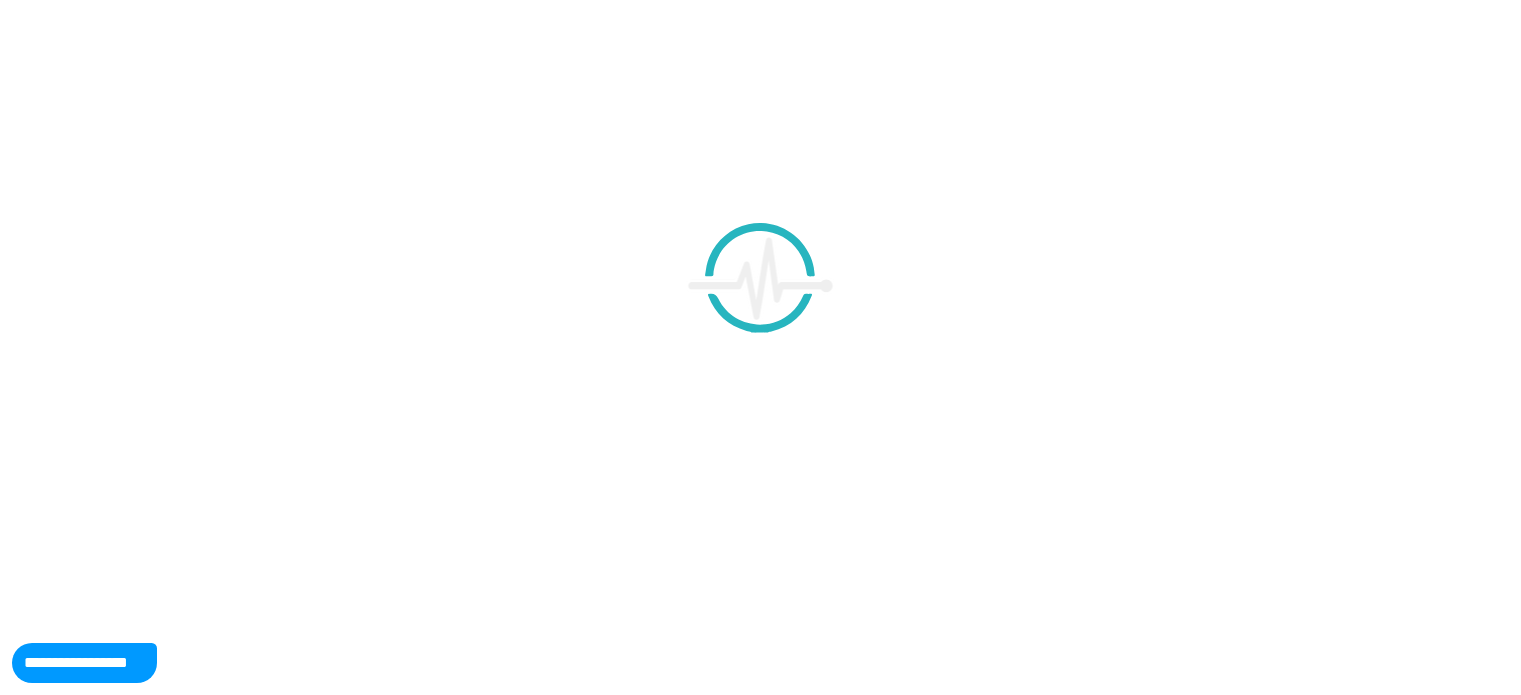 scroll, scrollTop: 0, scrollLeft: 0, axis: both 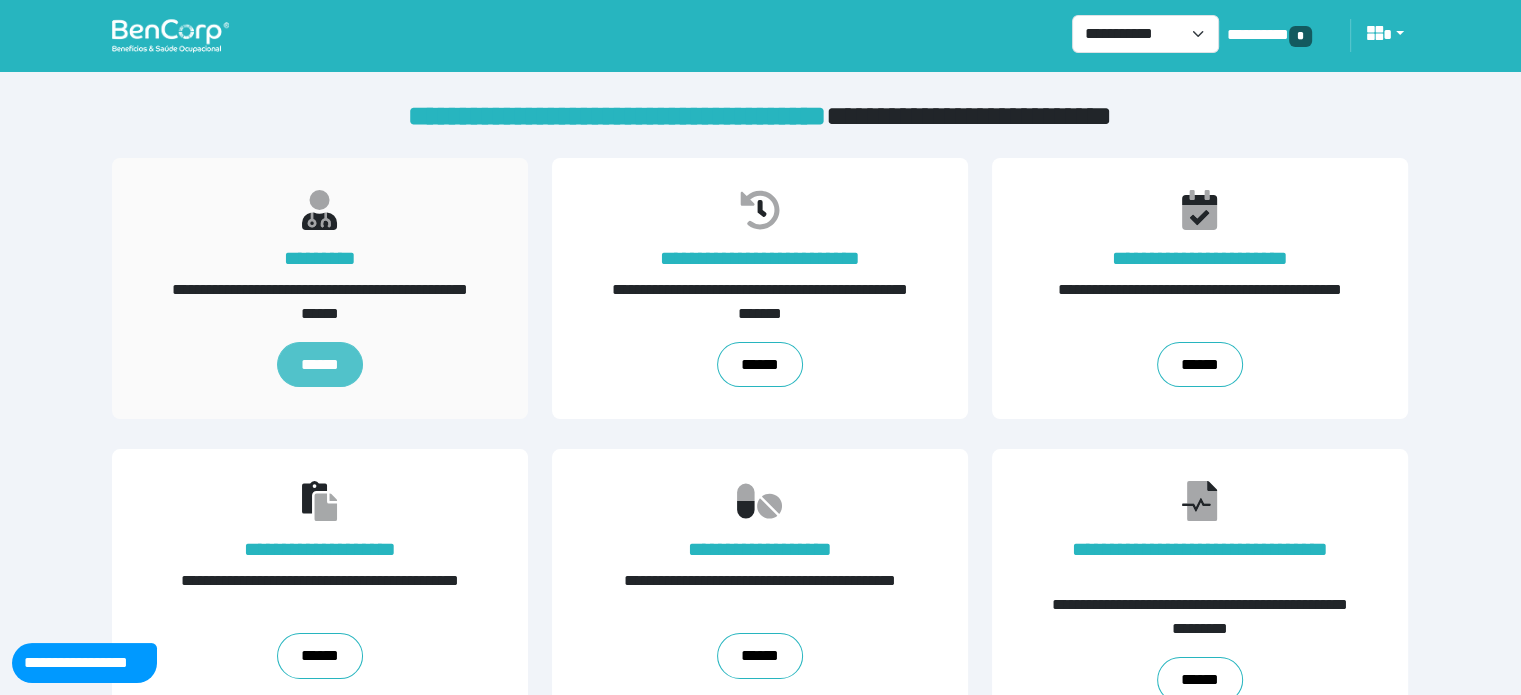 click on "******" at bounding box center [320, 365] 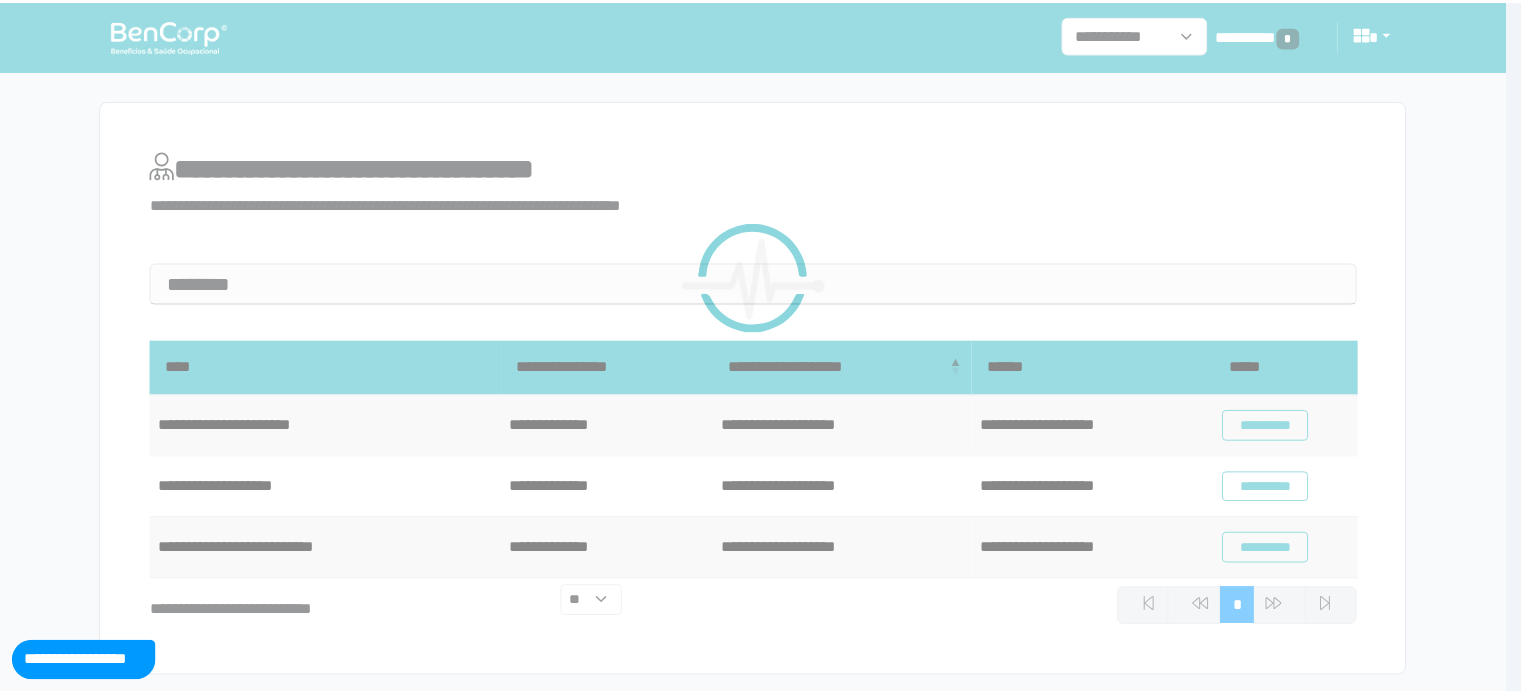scroll, scrollTop: 0, scrollLeft: 0, axis: both 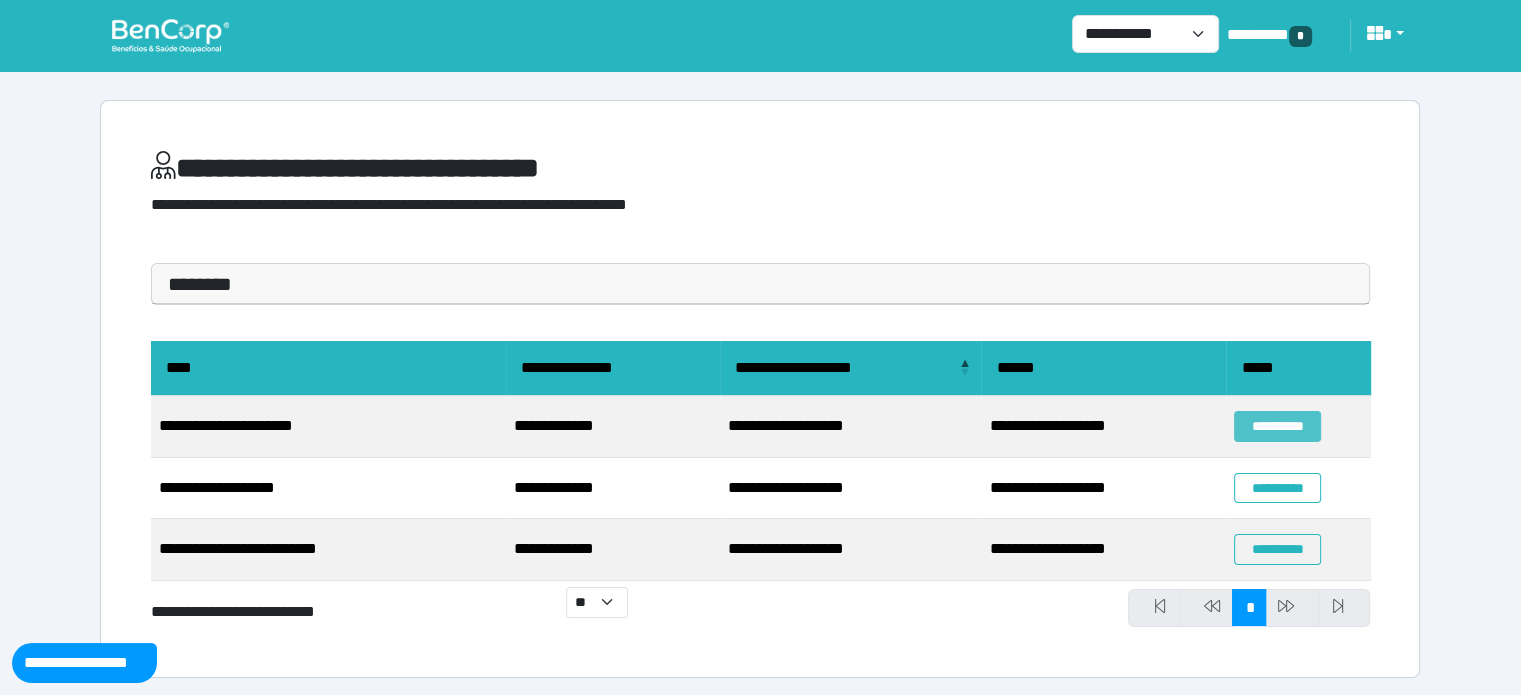 click on "**********" at bounding box center [1277, 426] 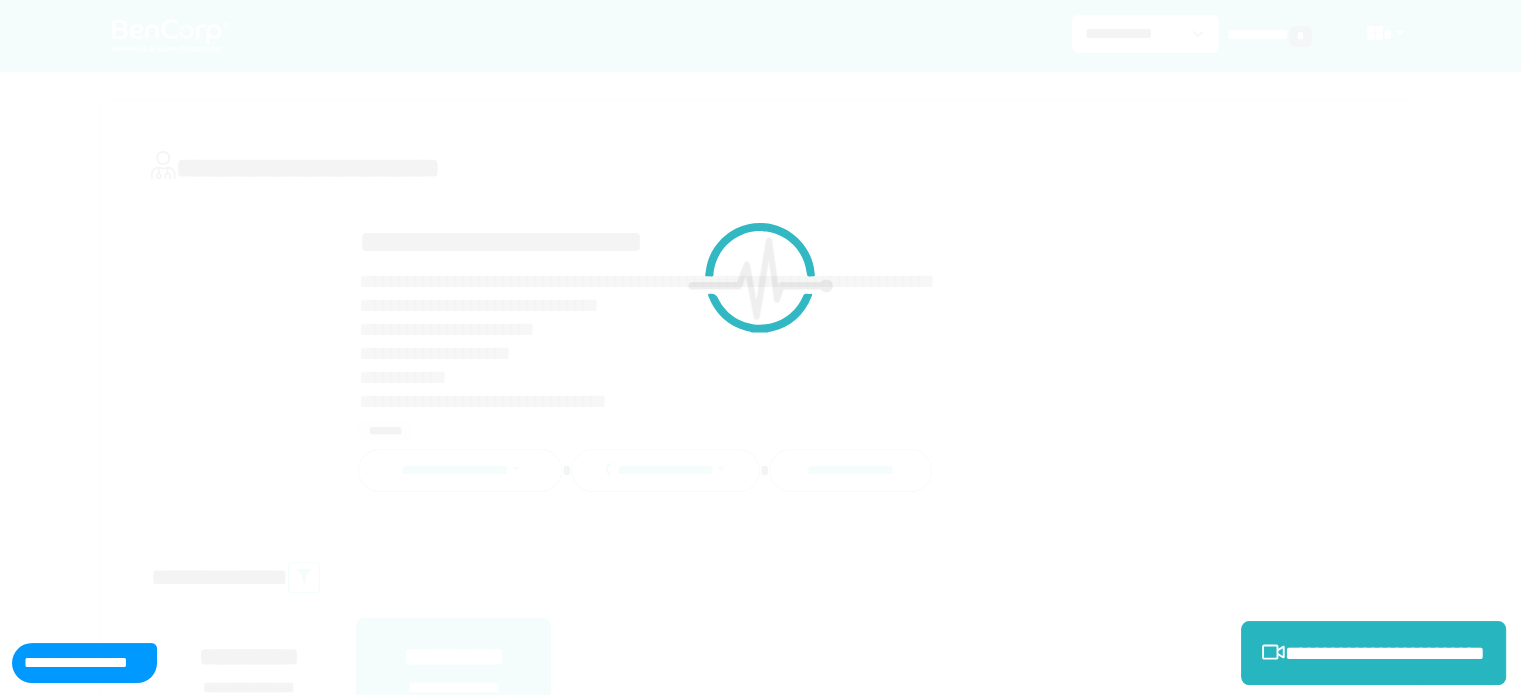 scroll, scrollTop: 0, scrollLeft: 0, axis: both 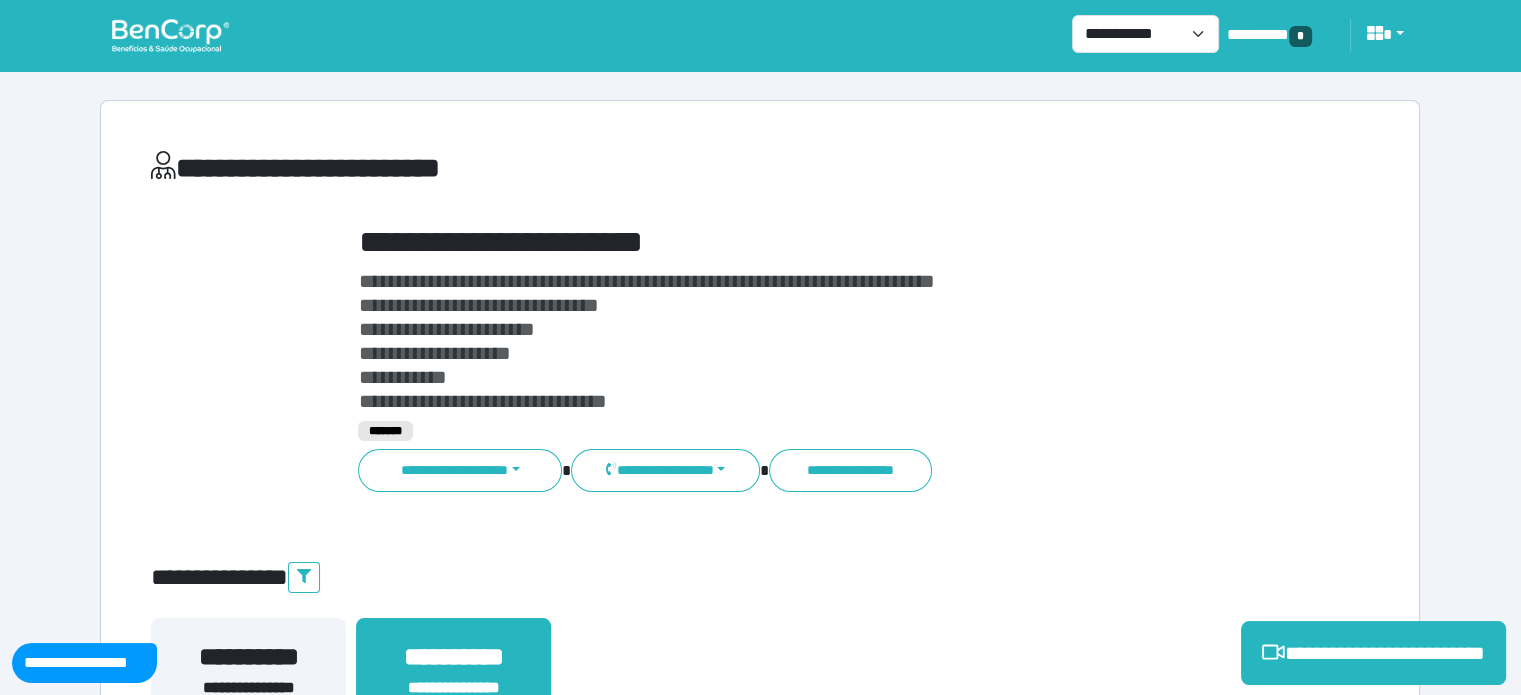 click on "**********" at bounding box center [812, 242] 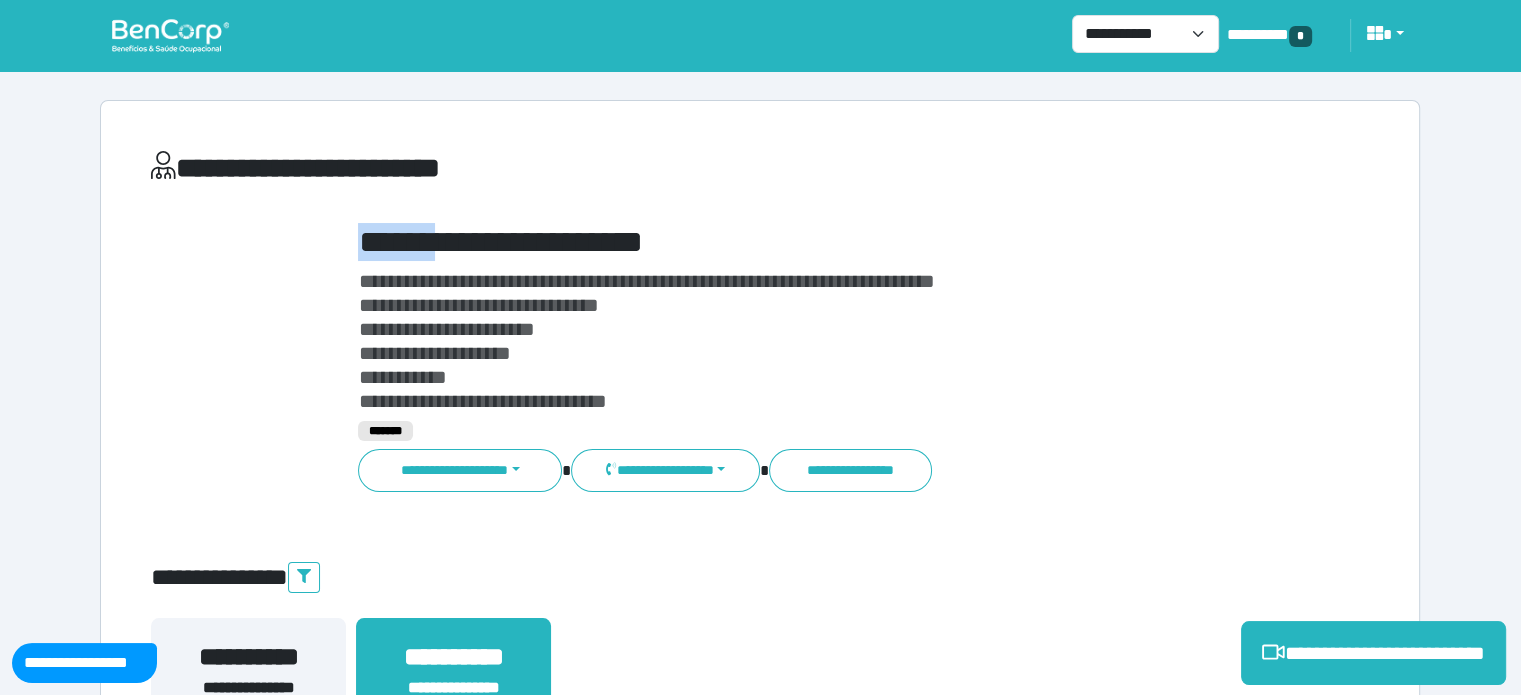 click on "**********" at bounding box center [812, 242] 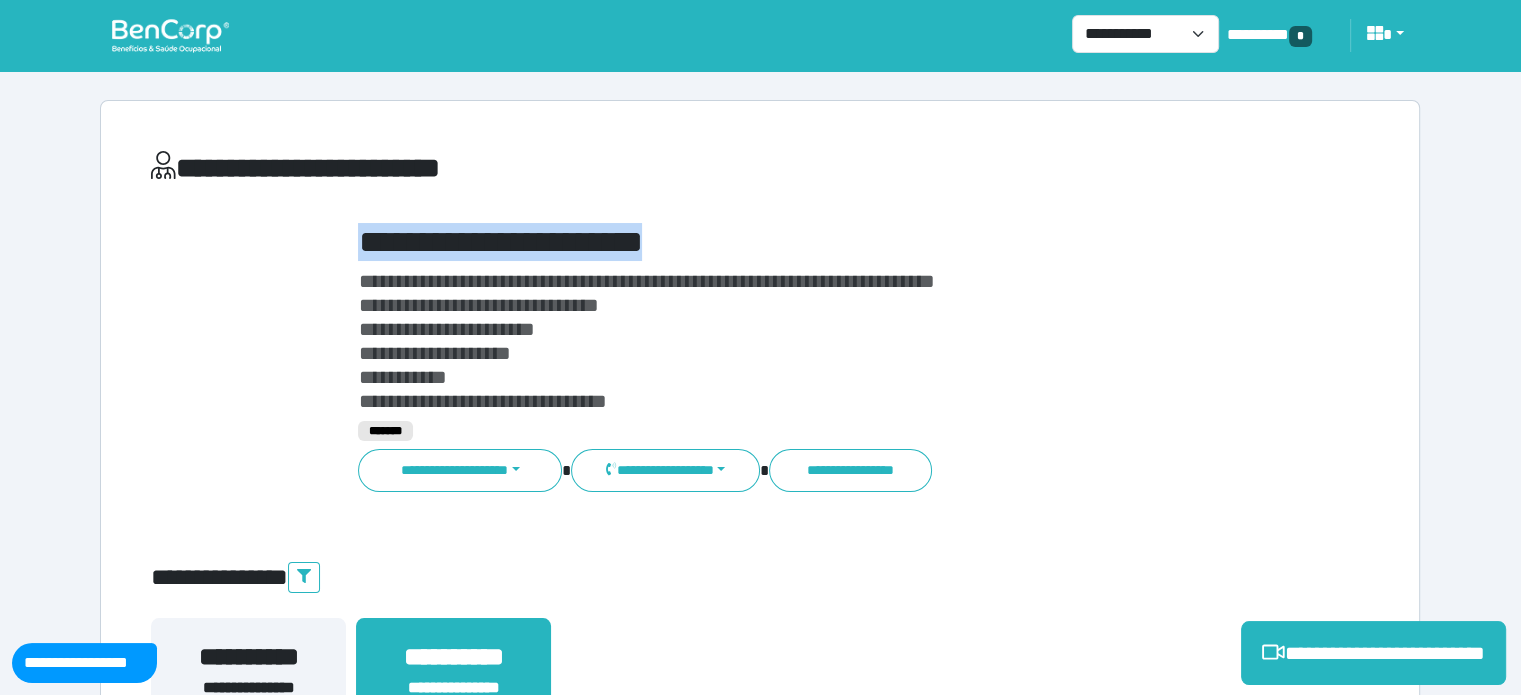 click on "**********" at bounding box center [812, 242] 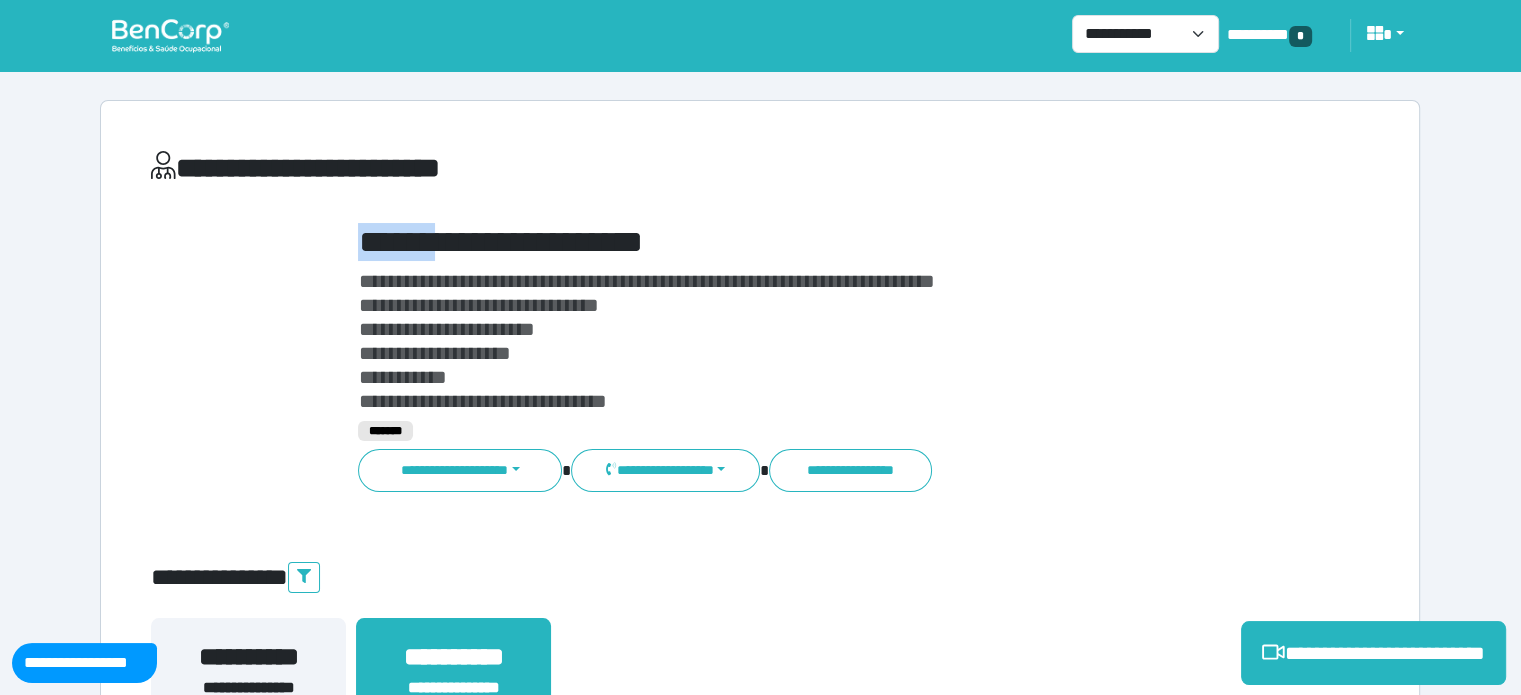click on "**********" at bounding box center (812, 242) 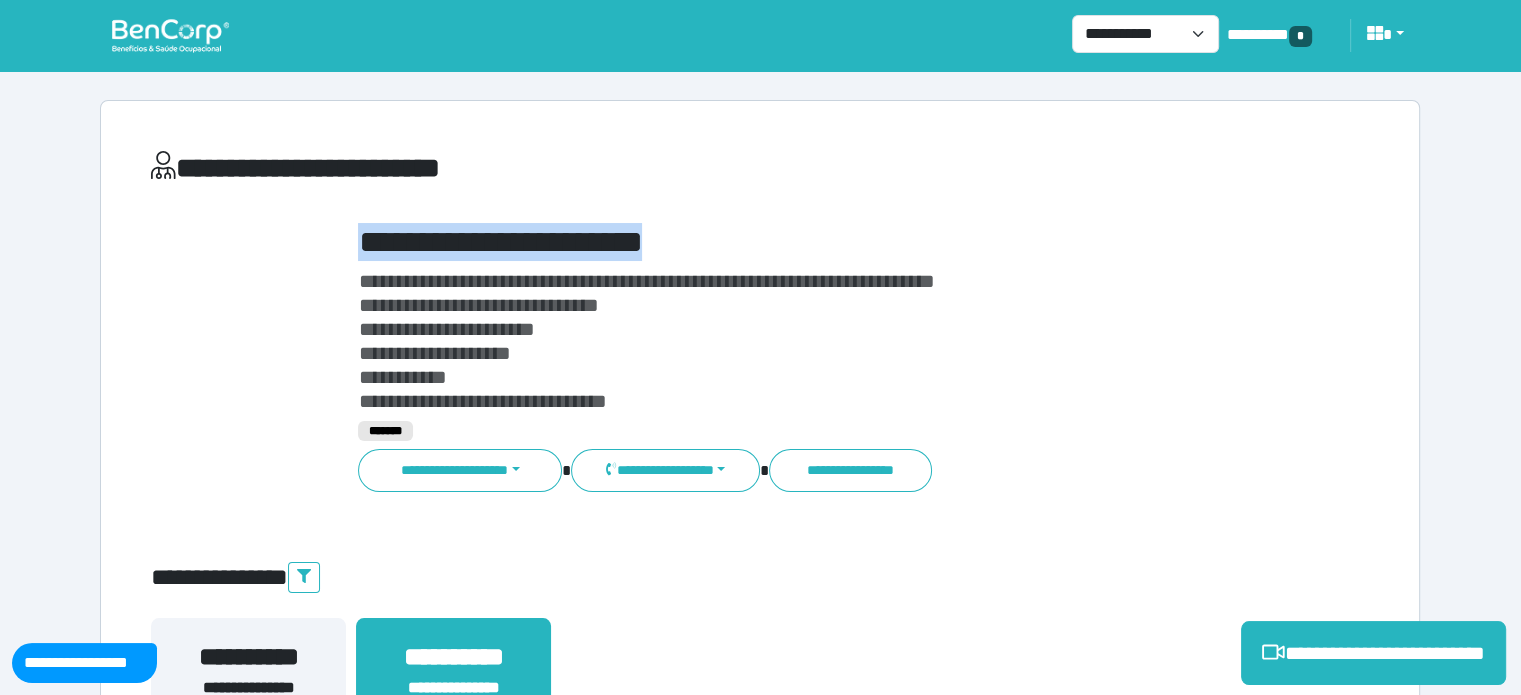 click on "**********" at bounding box center [812, 242] 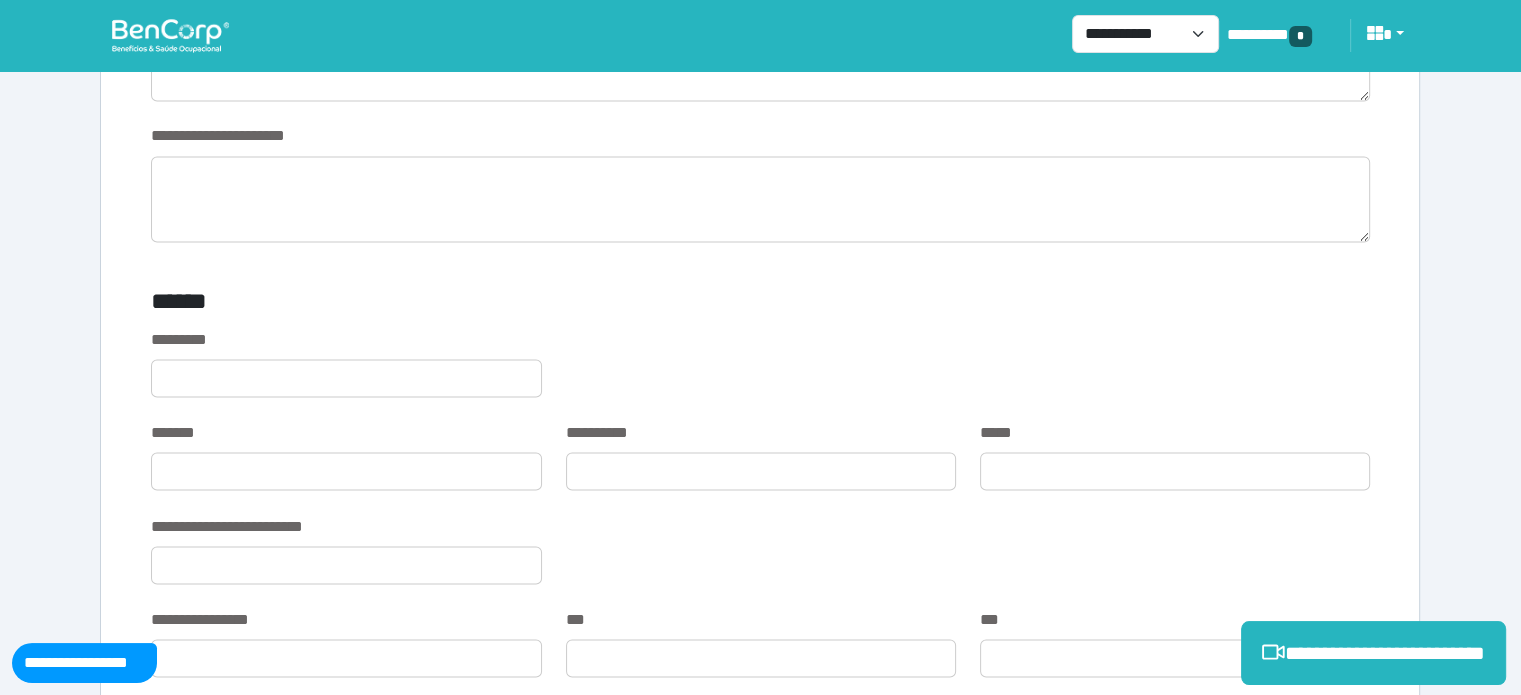 scroll, scrollTop: 3000, scrollLeft: 0, axis: vertical 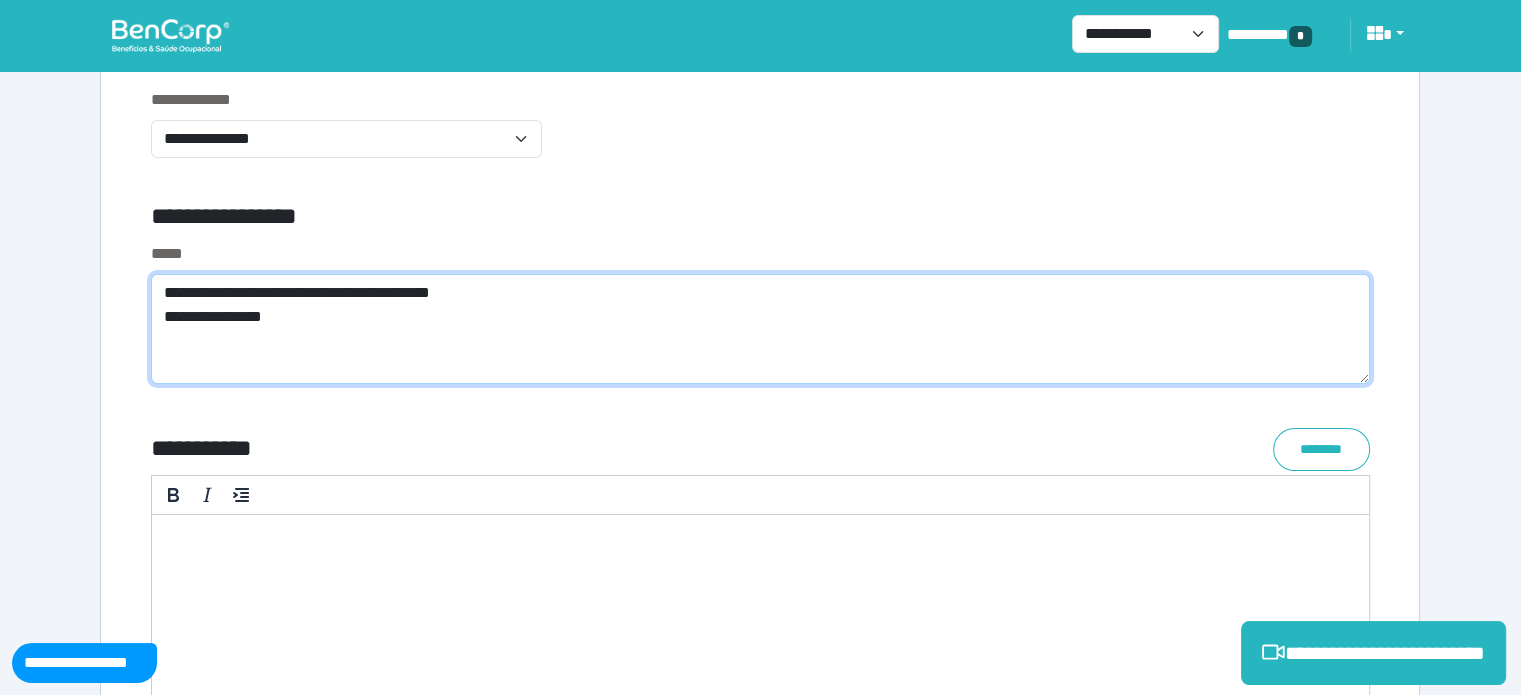 click on "**********" at bounding box center (760, 329) 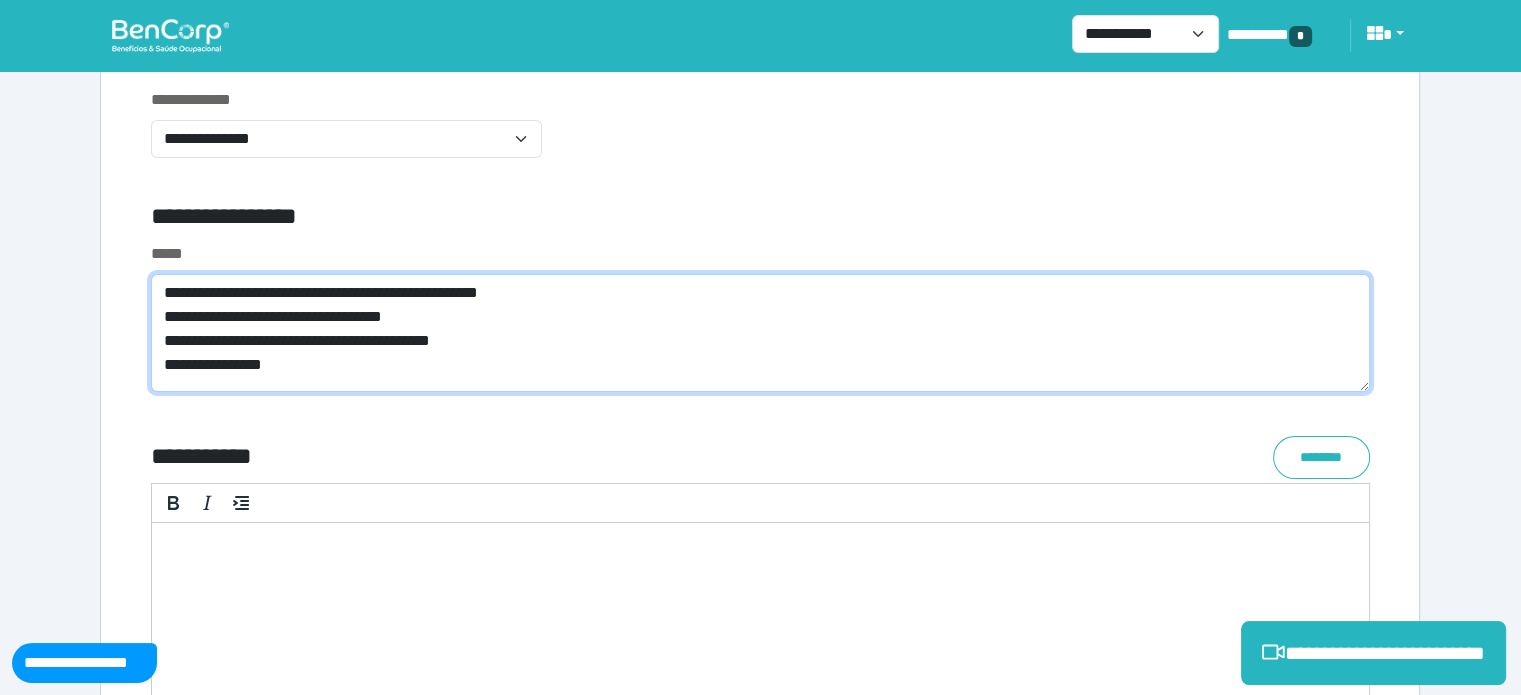 click on "**********" at bounding box center (760, 333) 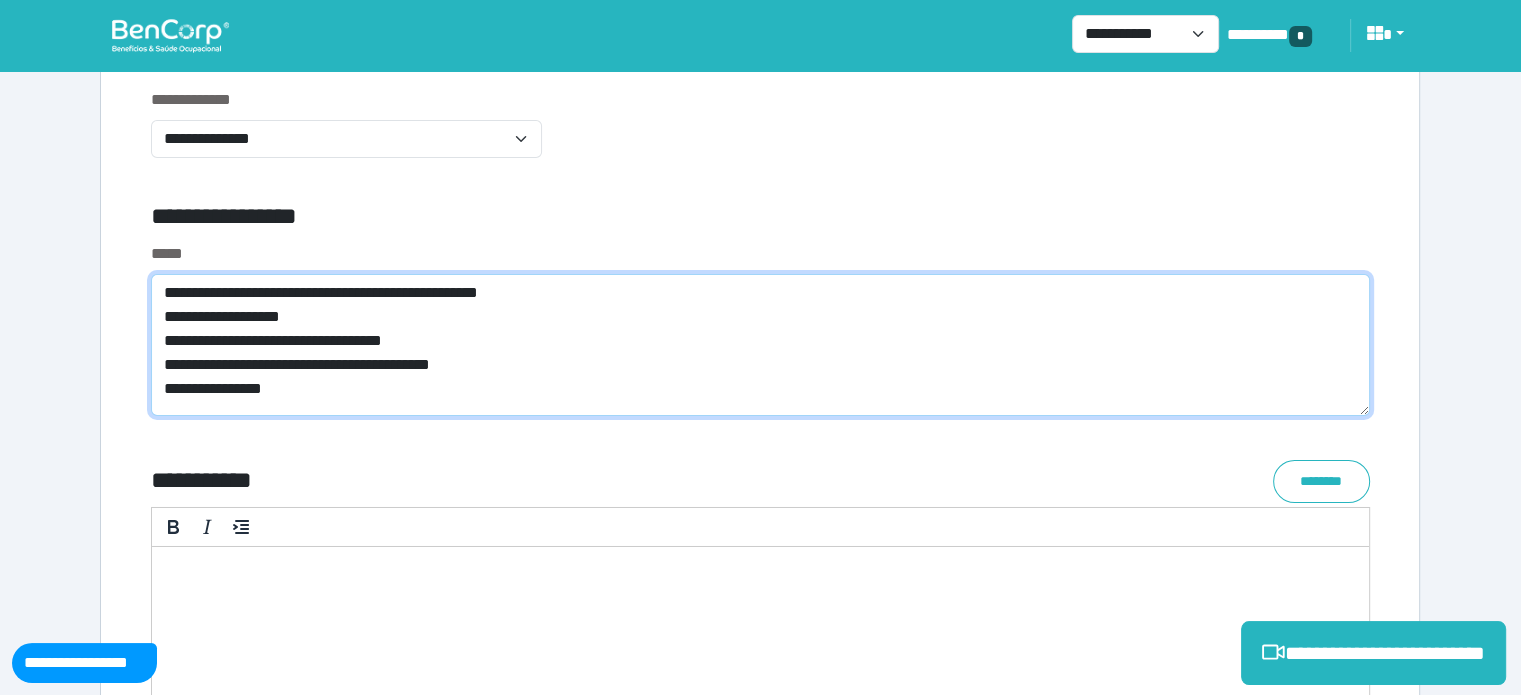 drag, startPoint x: 516, startPoint y: 359, endPoint x: 133, endPoint y: 362, distance: 383.01175 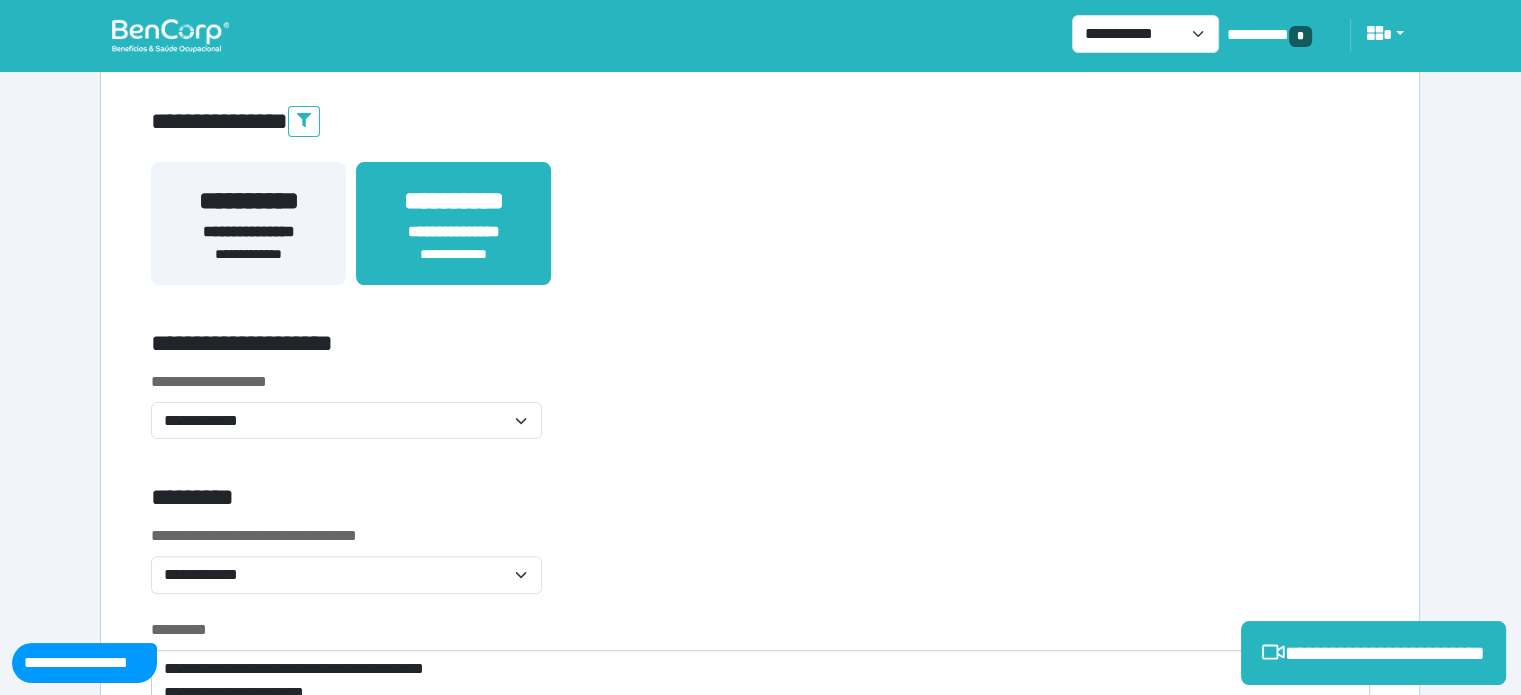 scroll, scrollTop: 56, scrollLeft: 0, axis: vertical 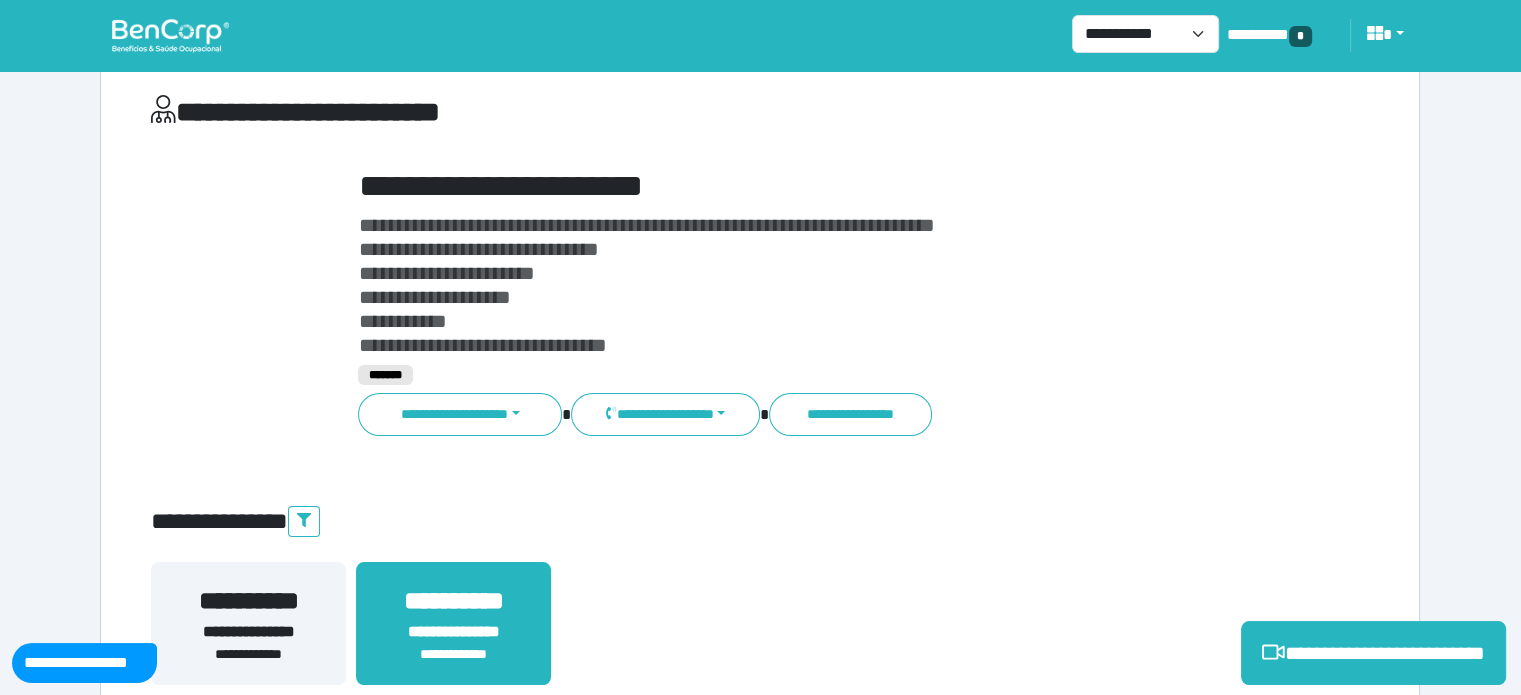 type on "**********" 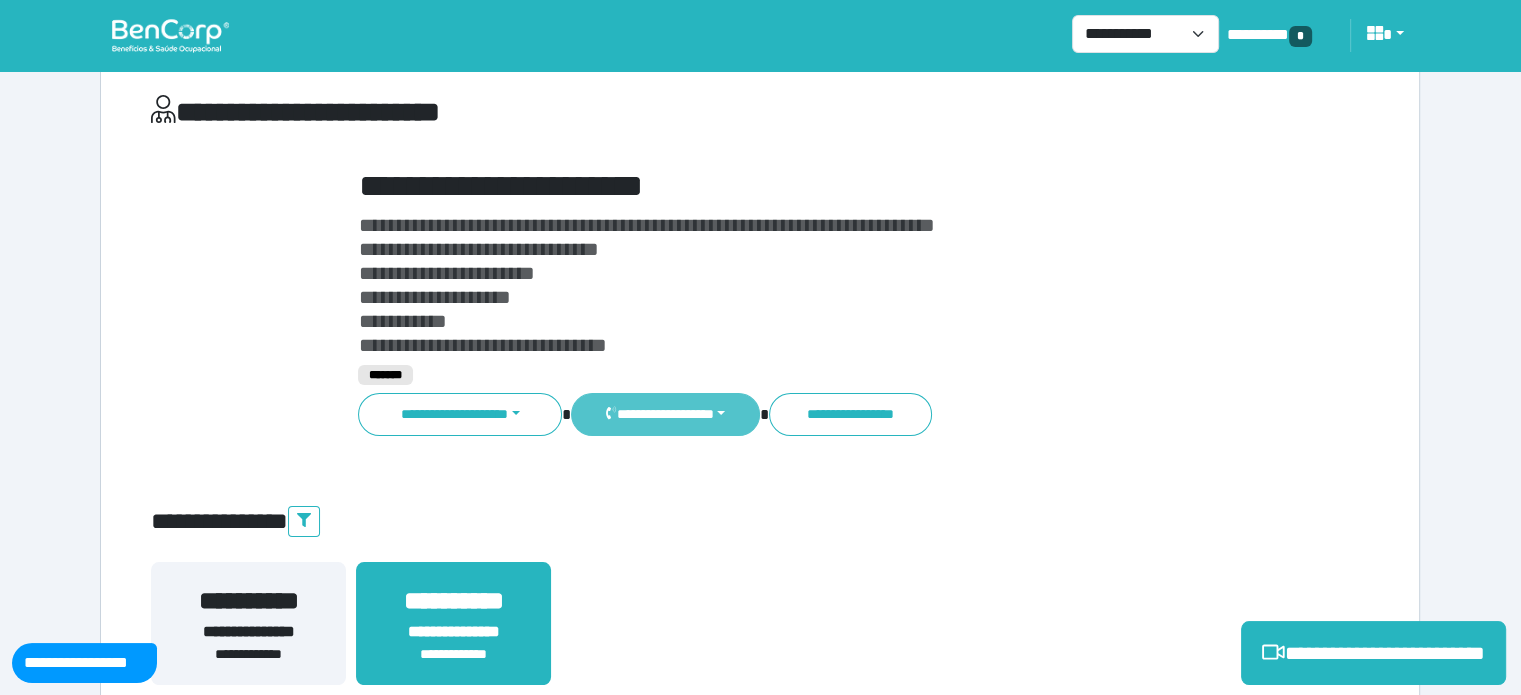 click on "**********" at bounding box center [665, 414] 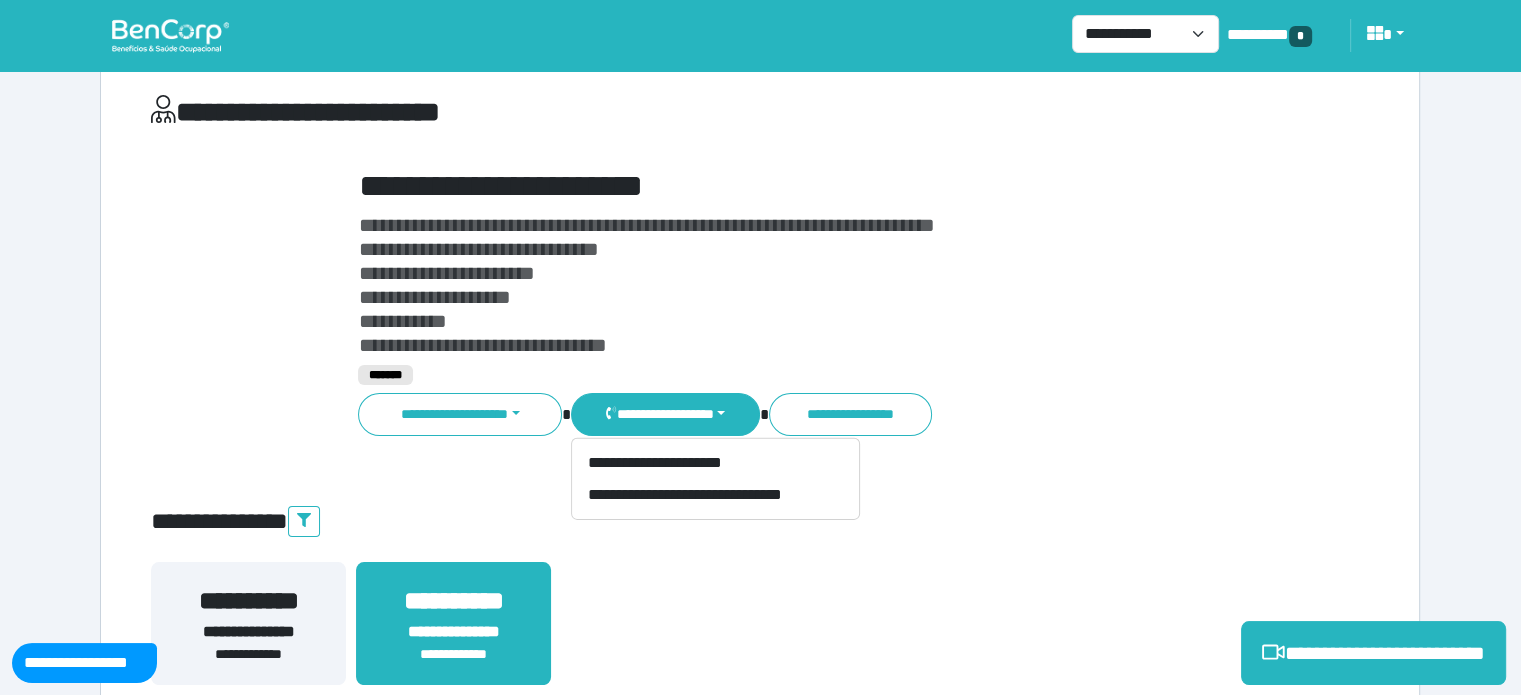 scroll, scrollTop: 0, scrollLeft: 0, axis: both 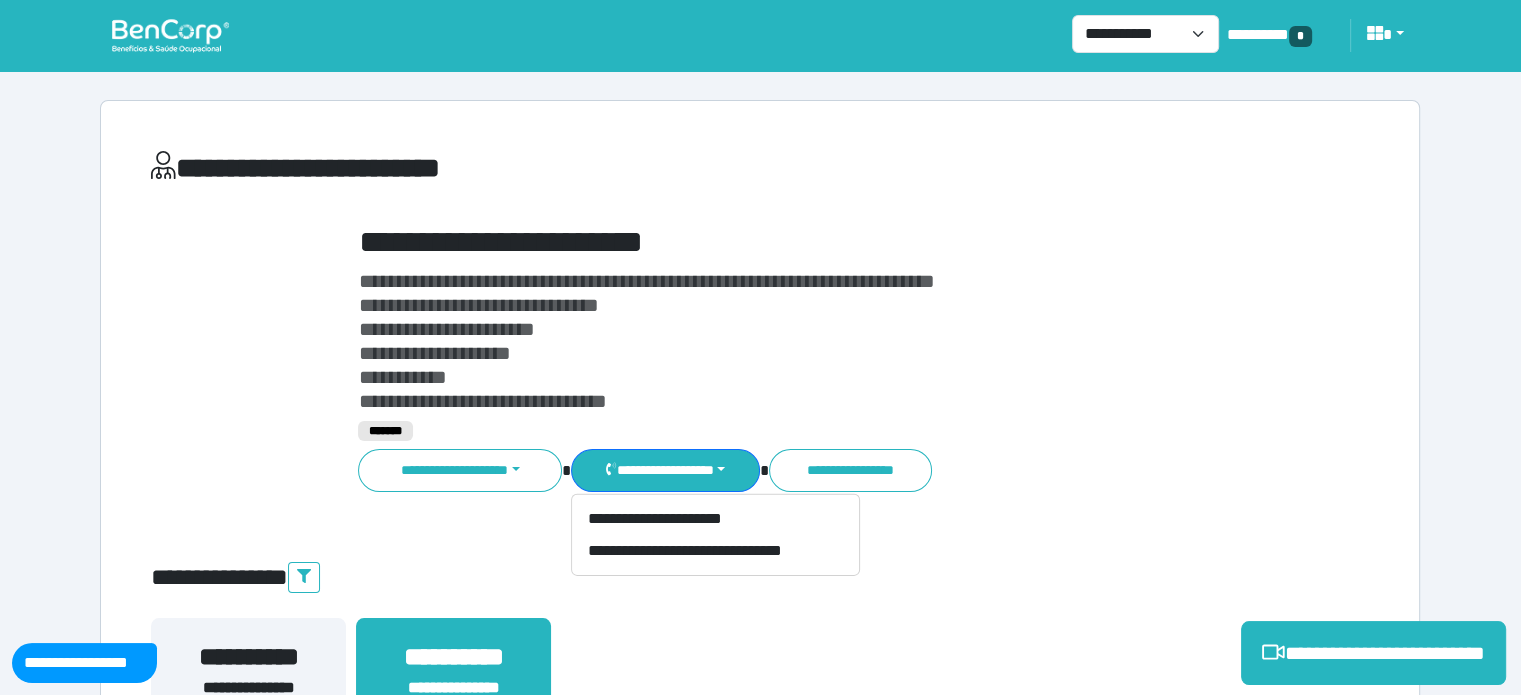 click on "**********" at bounding box center [812, 242] 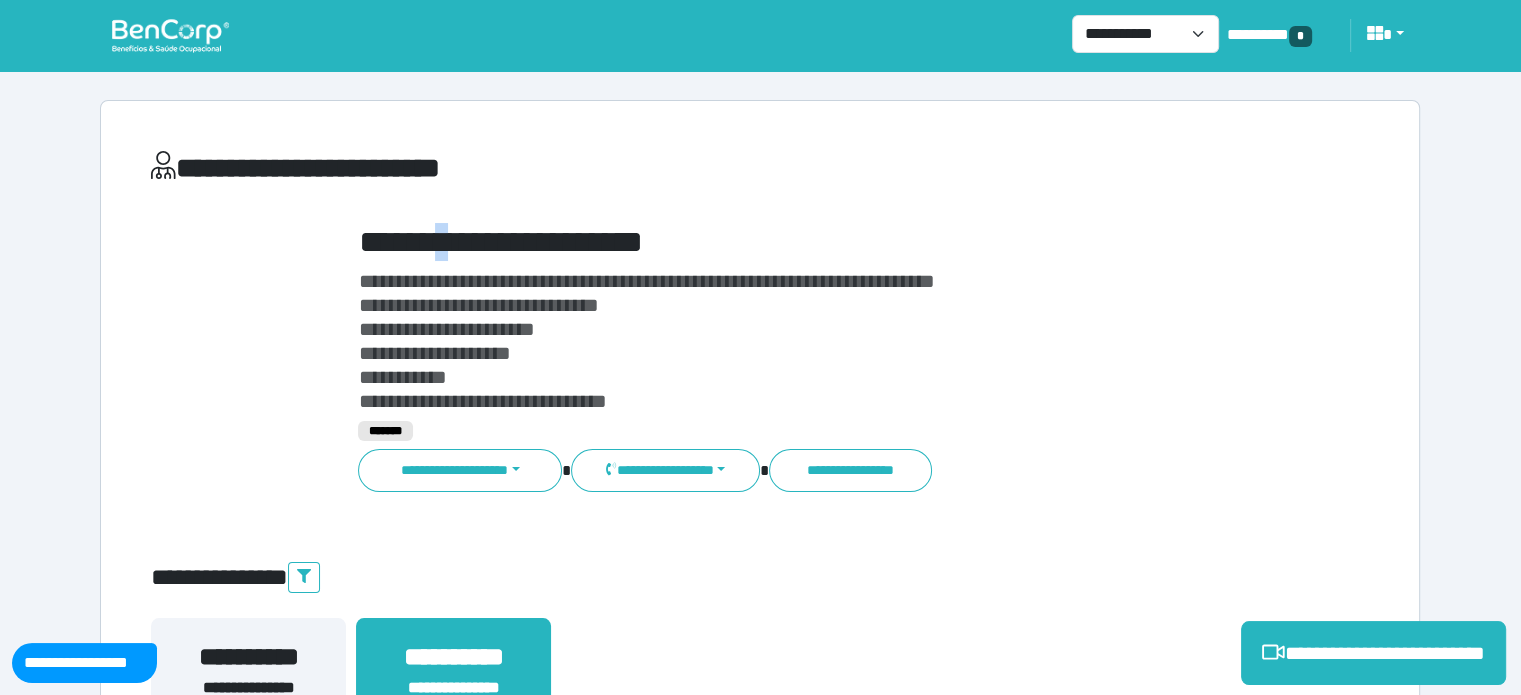click on "**********" at bounding box center [812, 242] 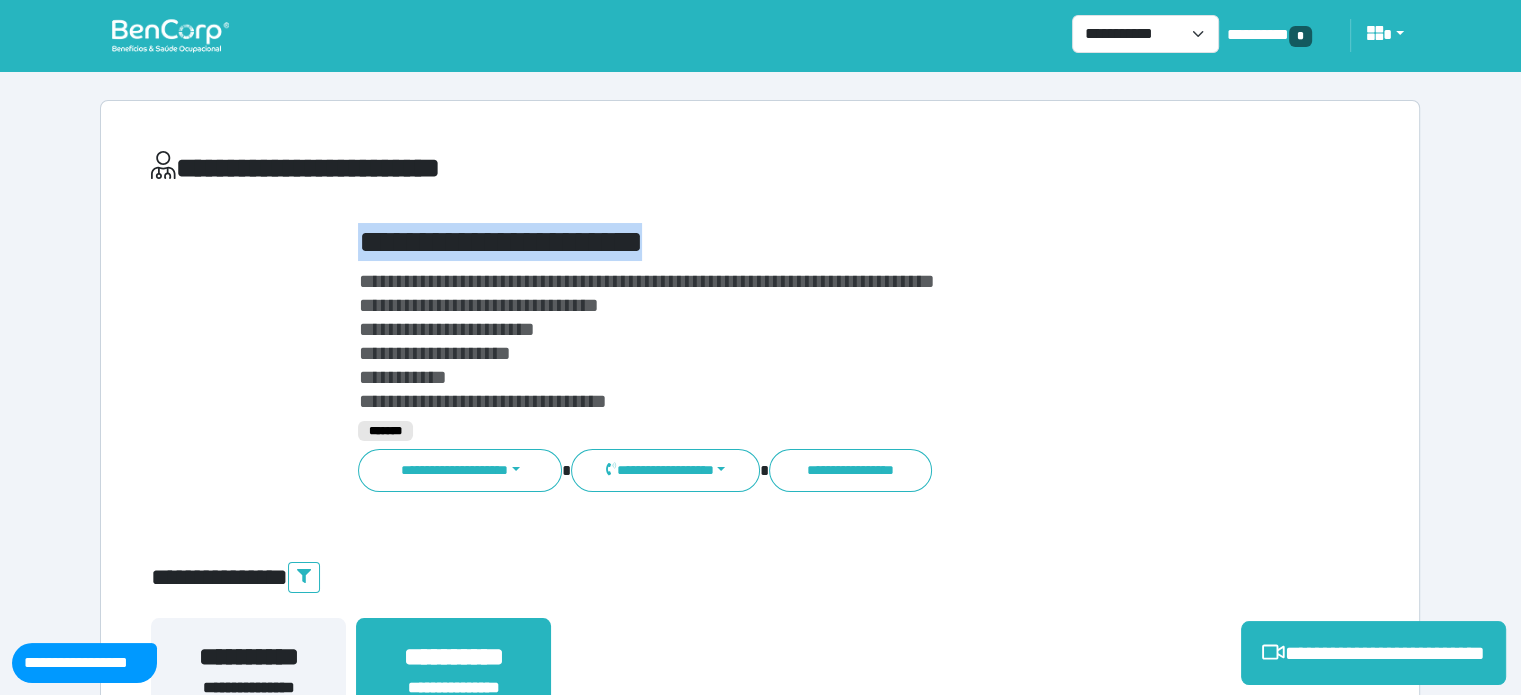 click on "**********" at bounding box center [812, 242] 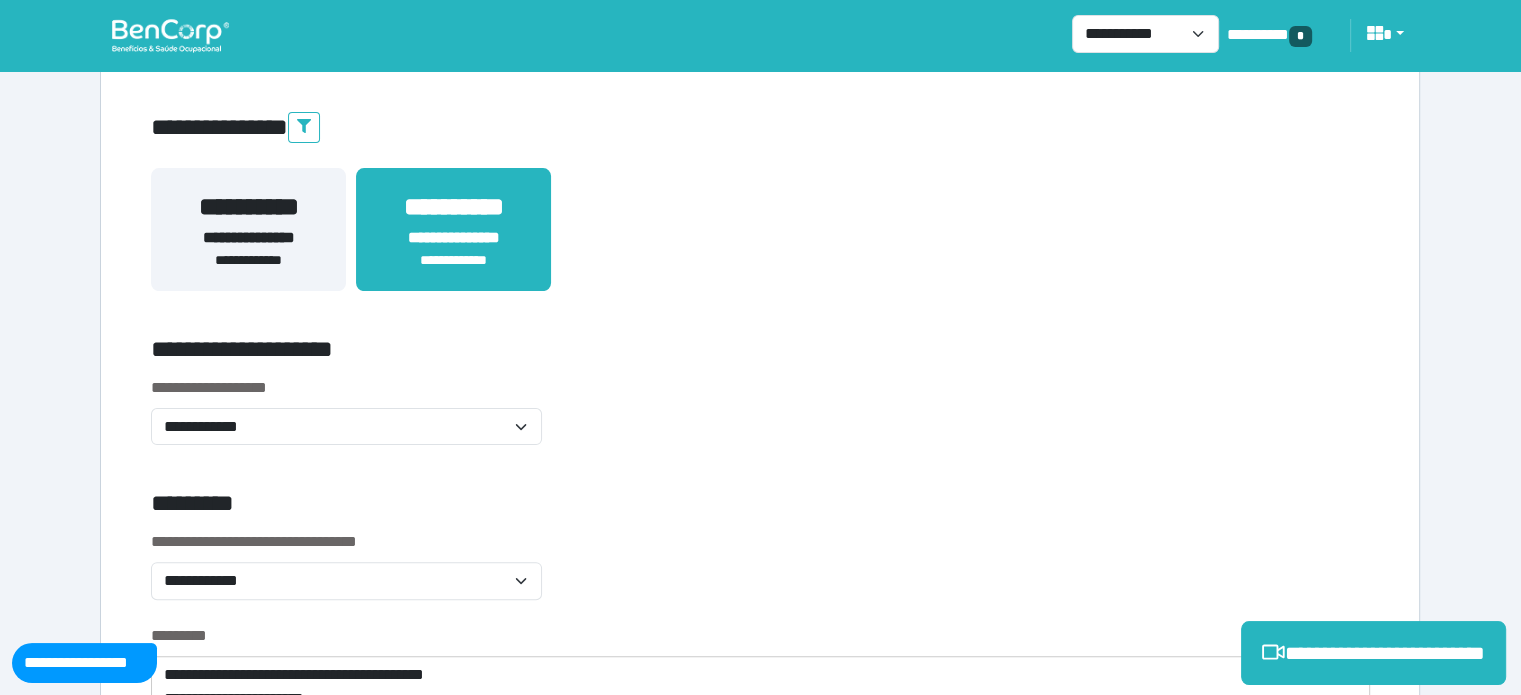 scroll, scrollTop: 0, scrollLeft: 0, axis: both 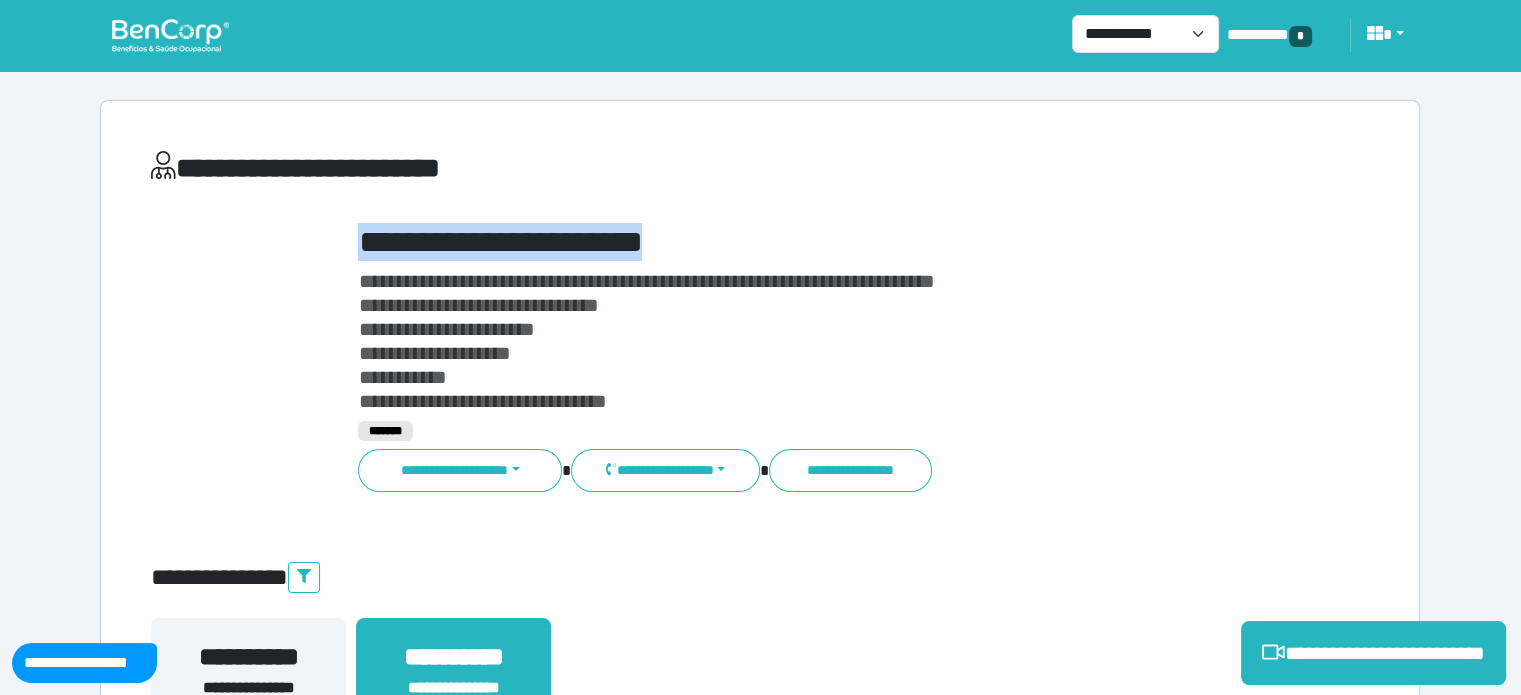 copy on "**********" 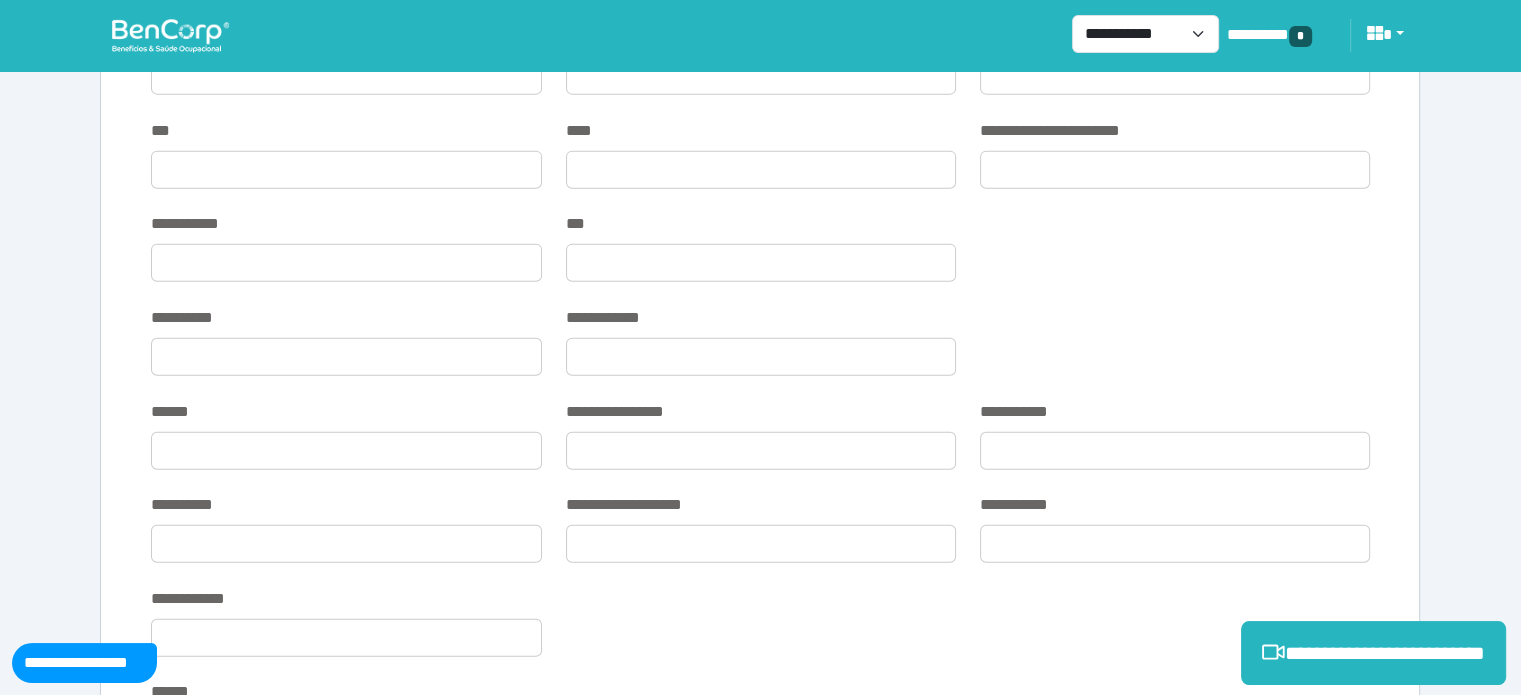 scroll, scrollTop: 4800, scrollLeft: 0, axis: vertical 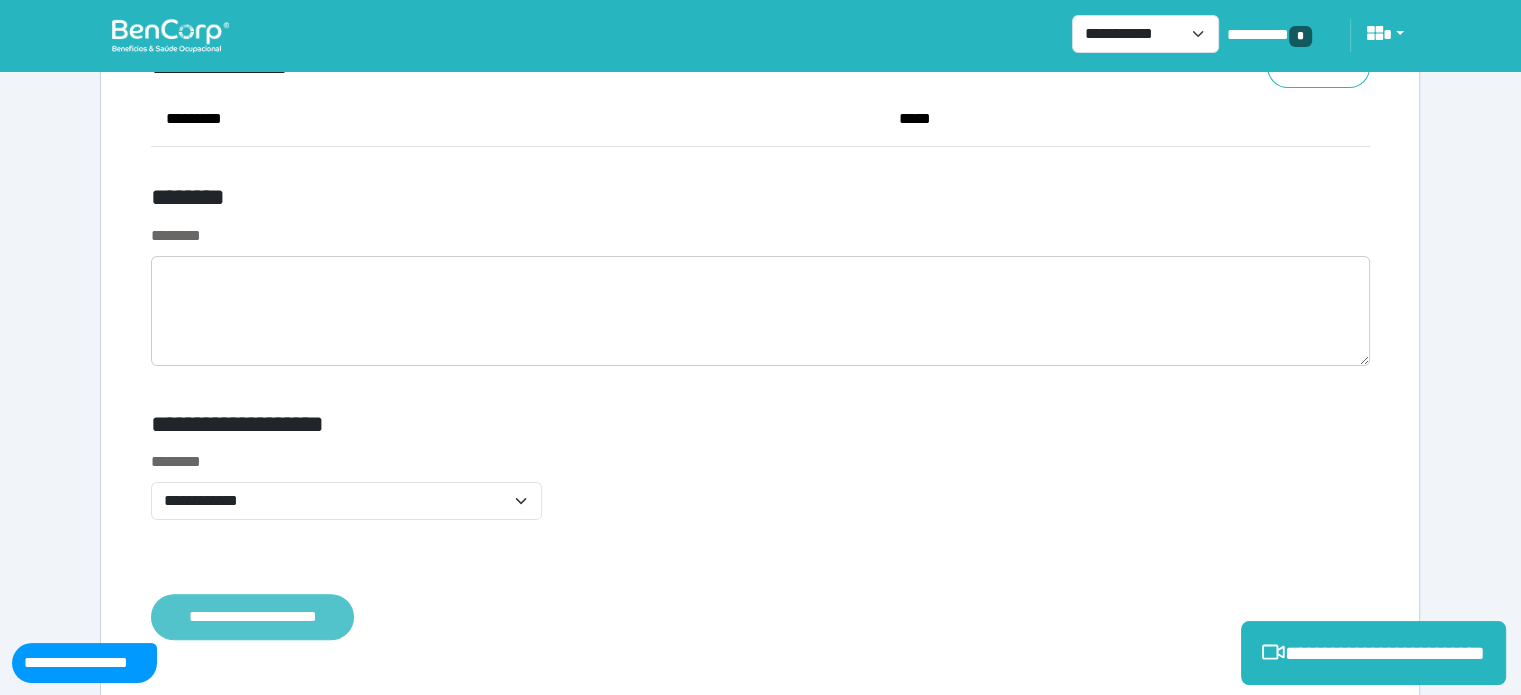click on "**********" at bounding box center (252, 617) 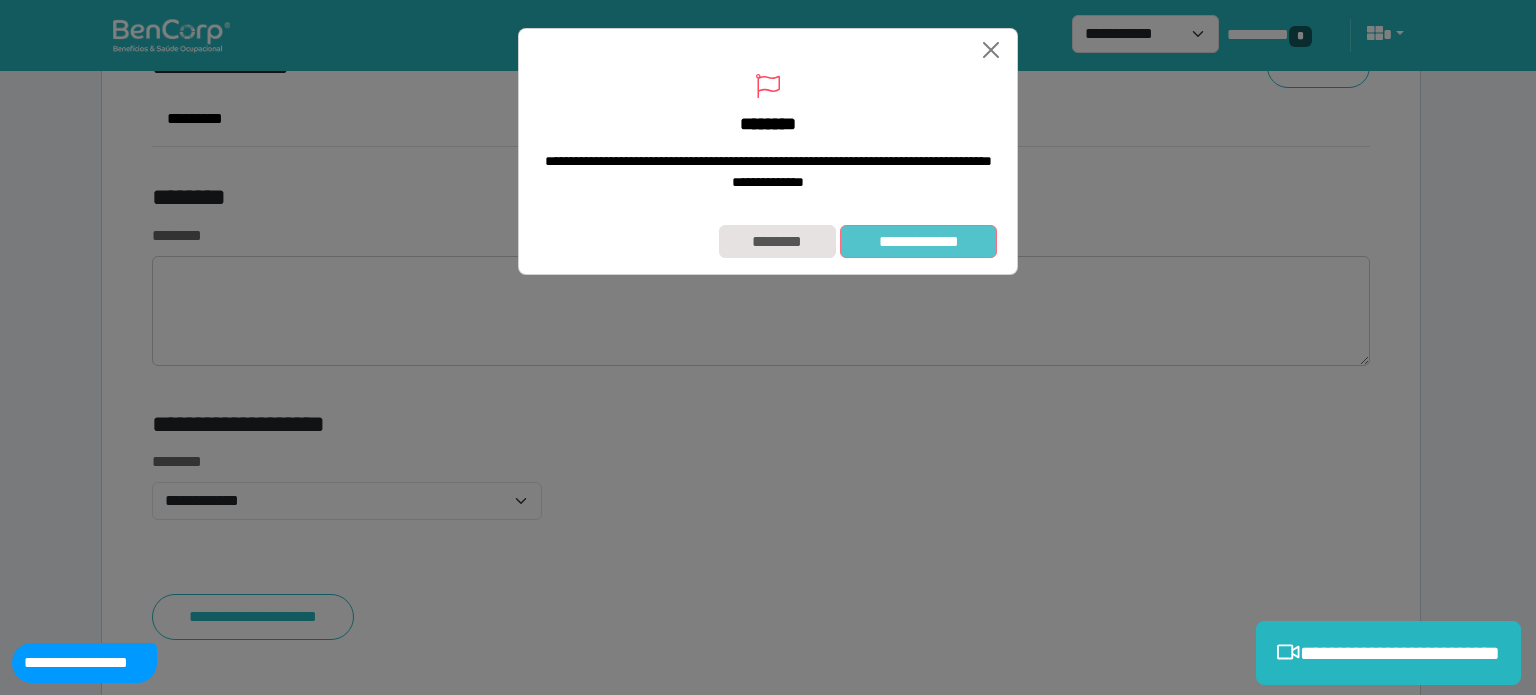click on "**********" at bounding box center [918, 242] 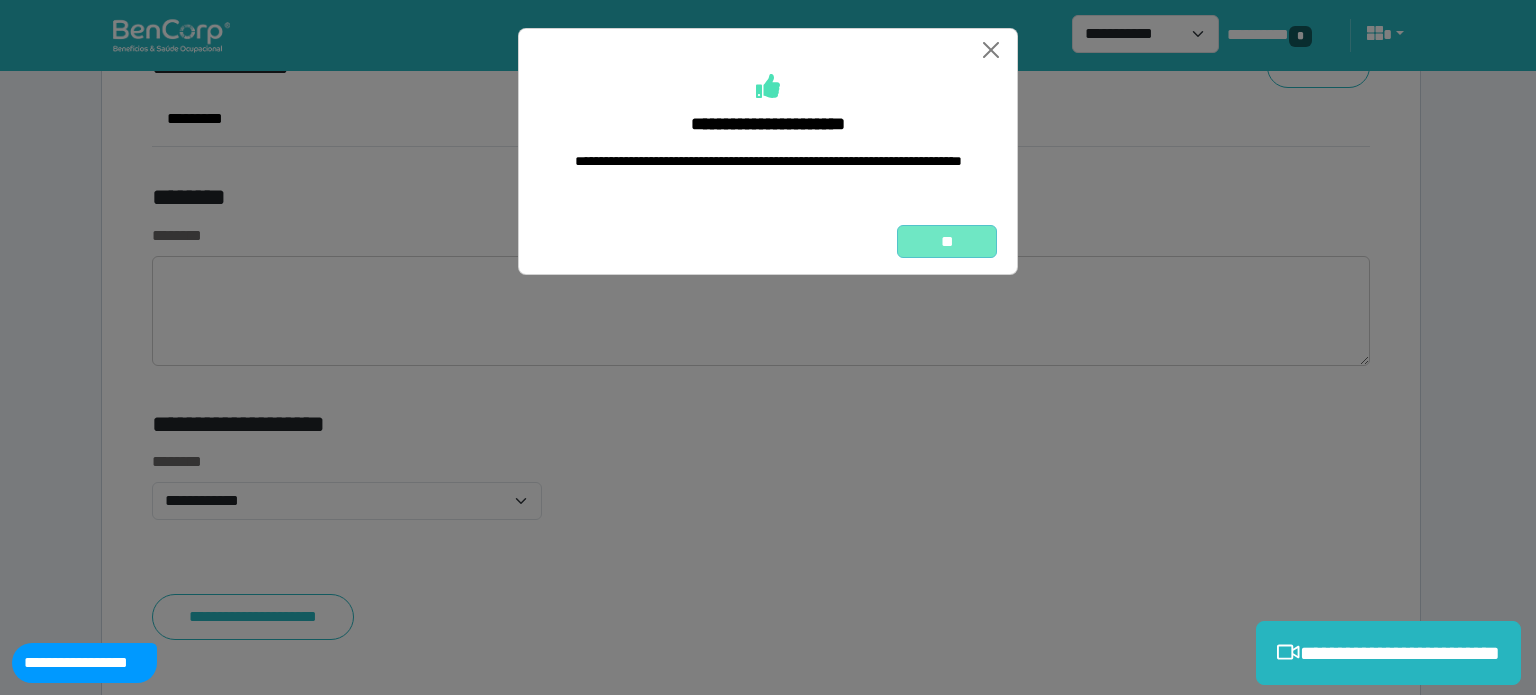 click on "**" at bounding box center [947, 242] 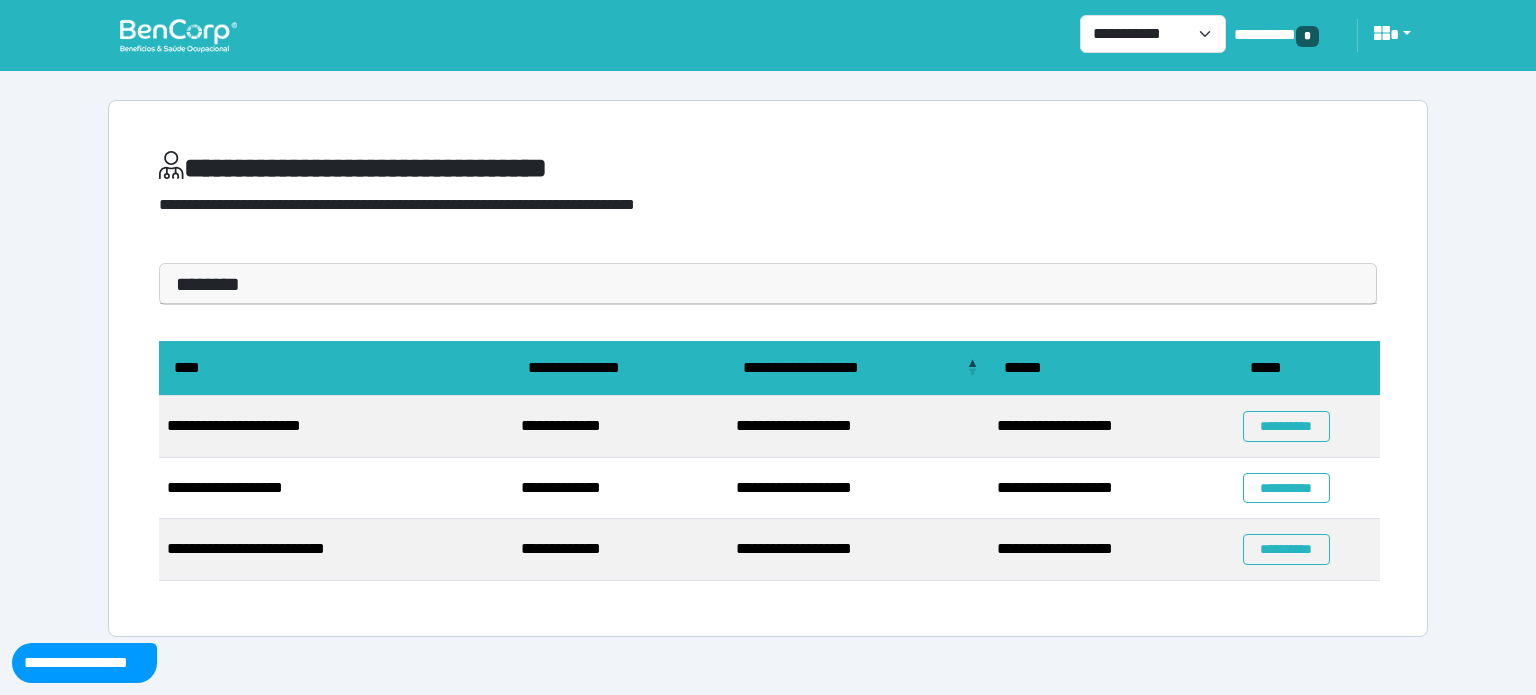 scroll, scrollTop: 0, scrollLeft: 0, axis: both 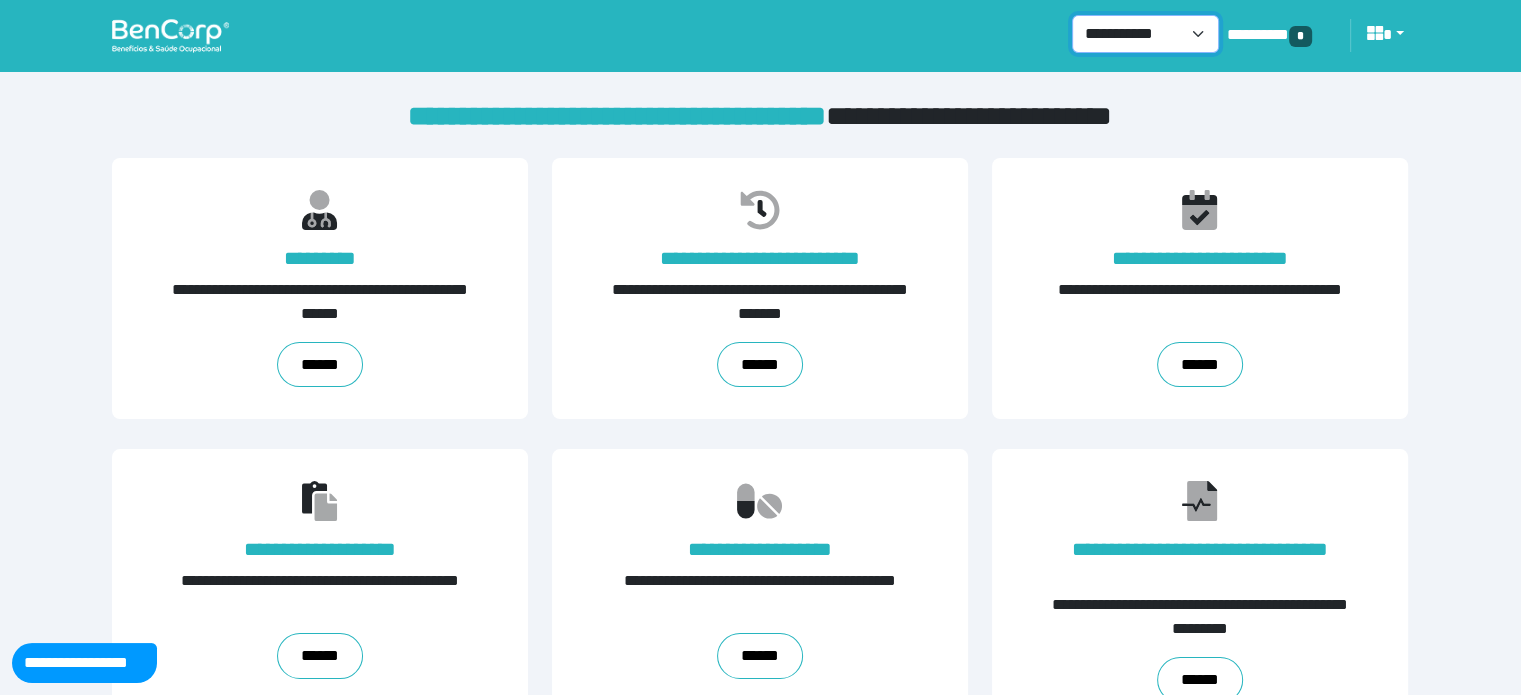 click on "**********" at bounding box center [1145, 34] 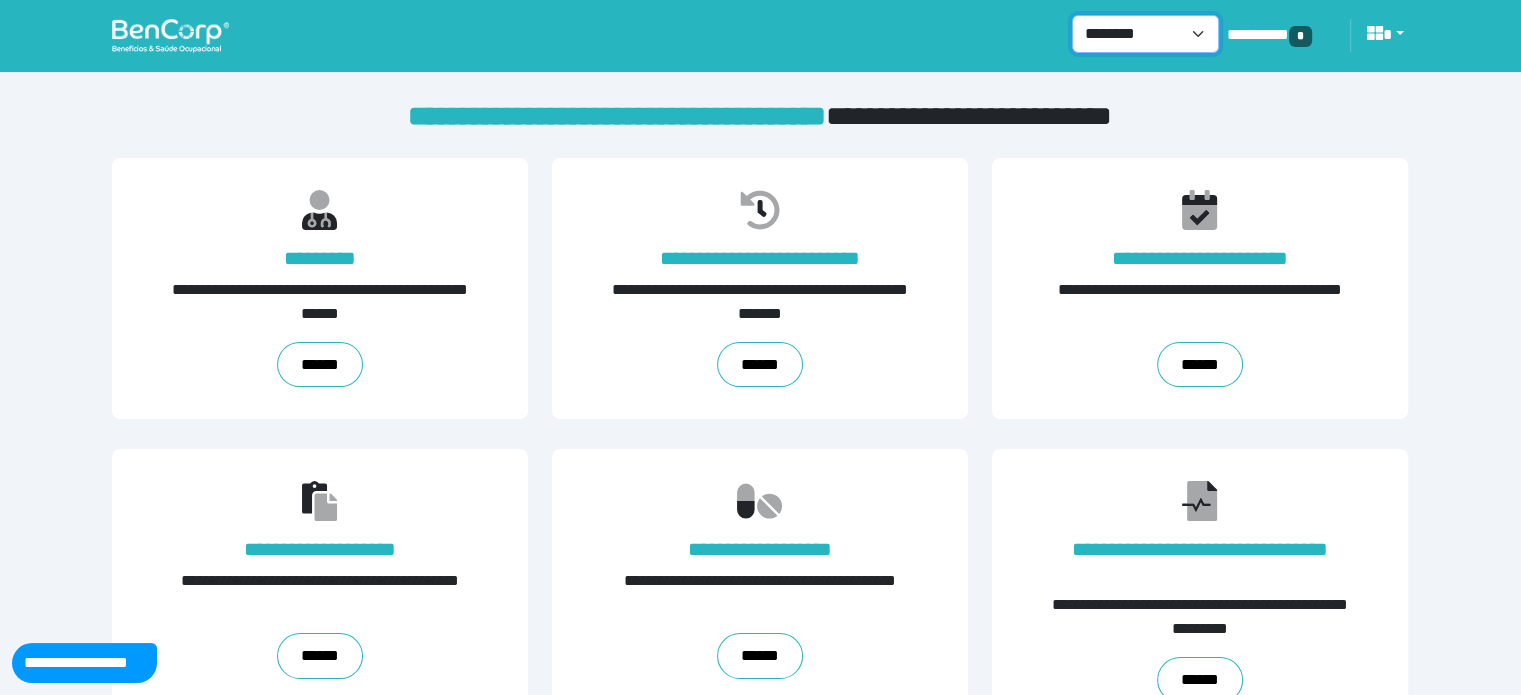 click on "**********" at bounding box center (1145, 34) 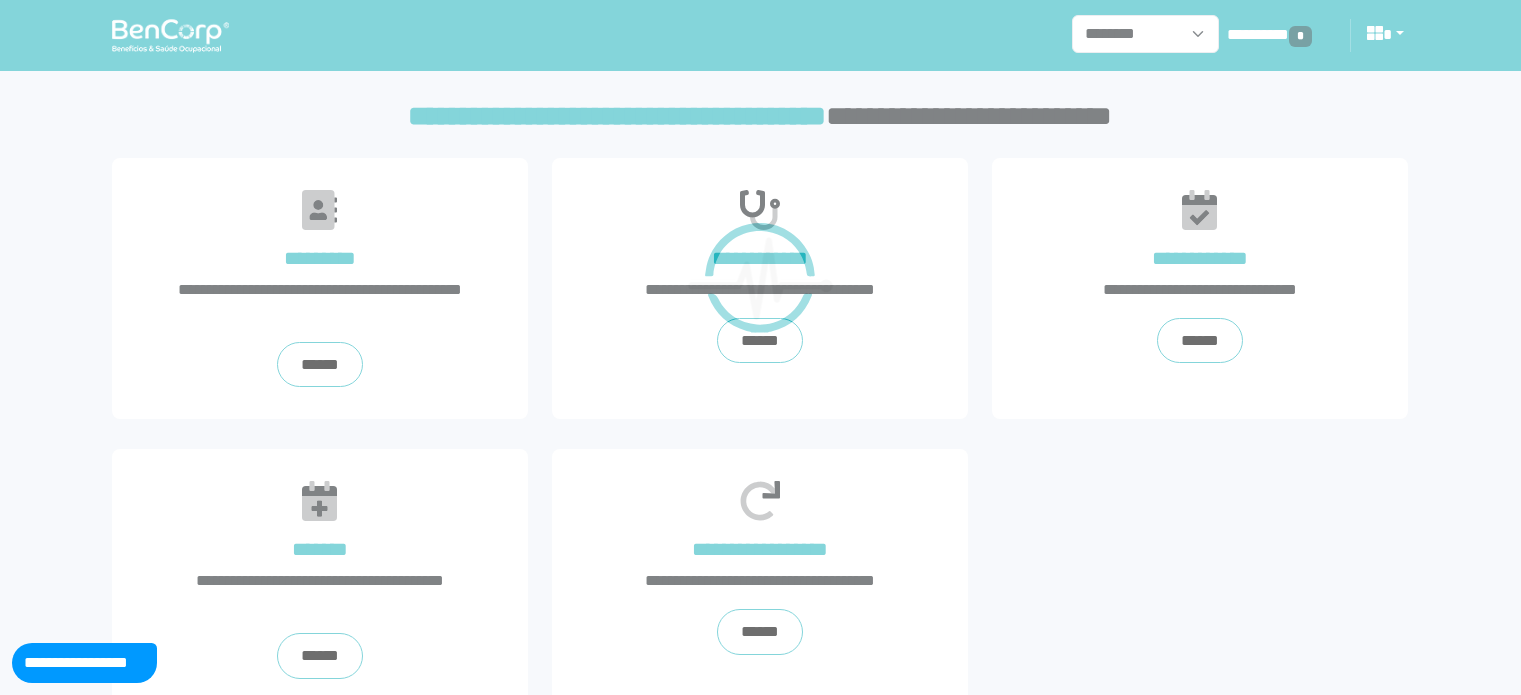 scroll, scrollTop: 0, scrollLeft: 0, axis: both 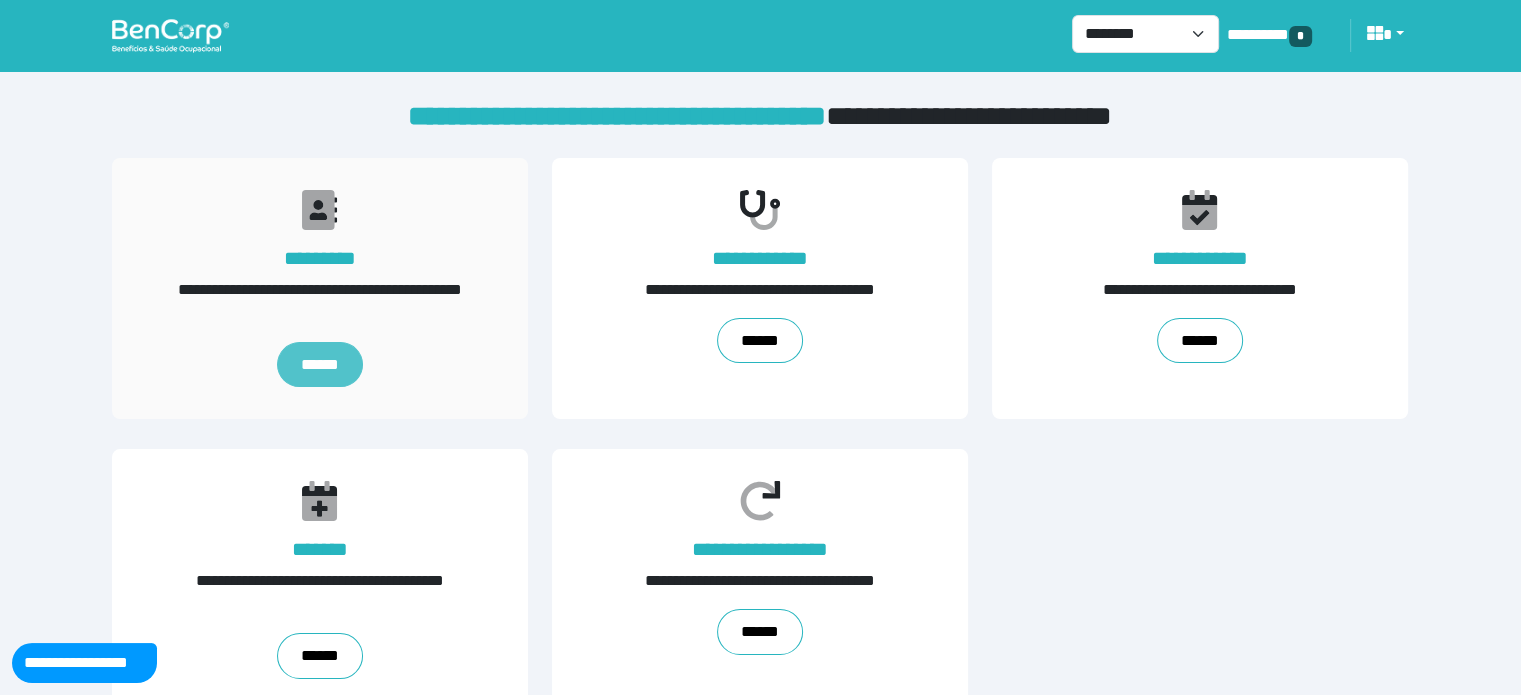click on "******" at bounding box center [320, 365] 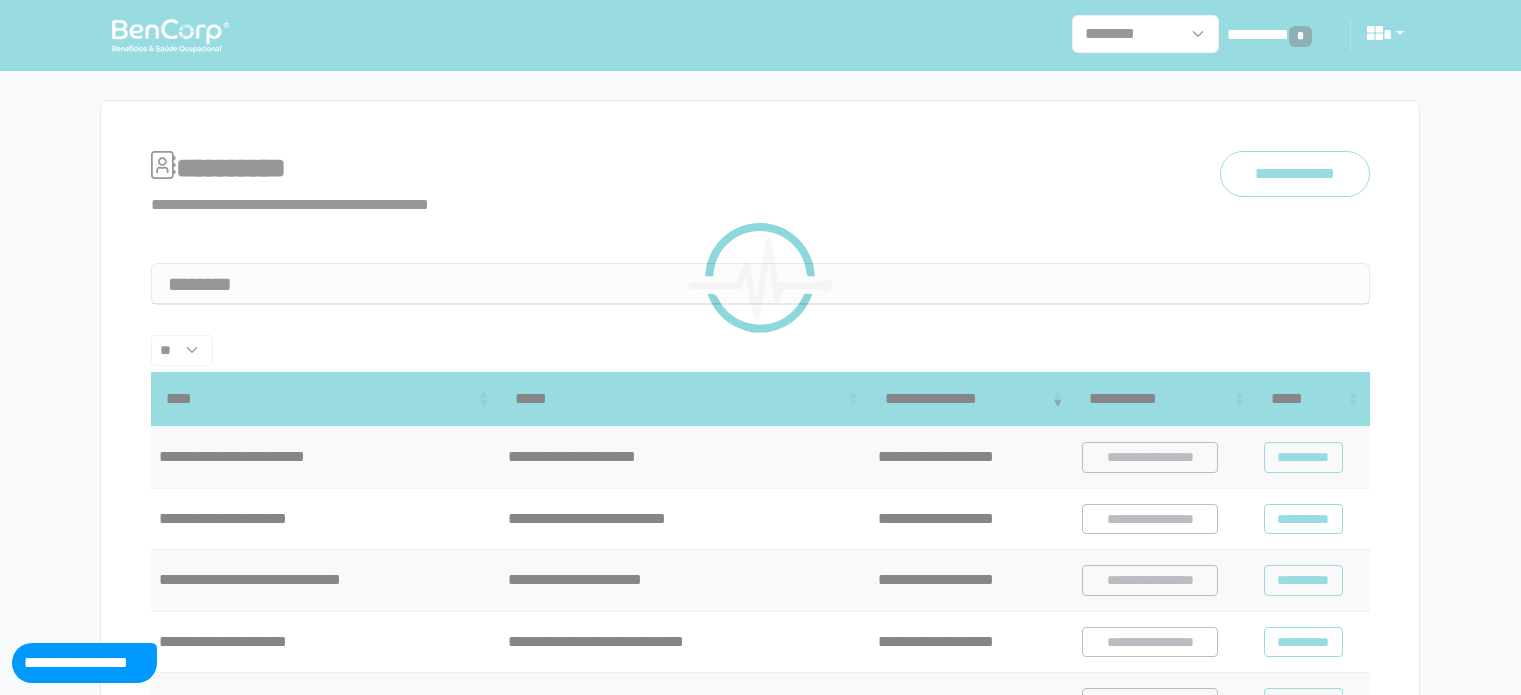 scroll, scrollTop: 0, scrollLeft: 0, axis: both 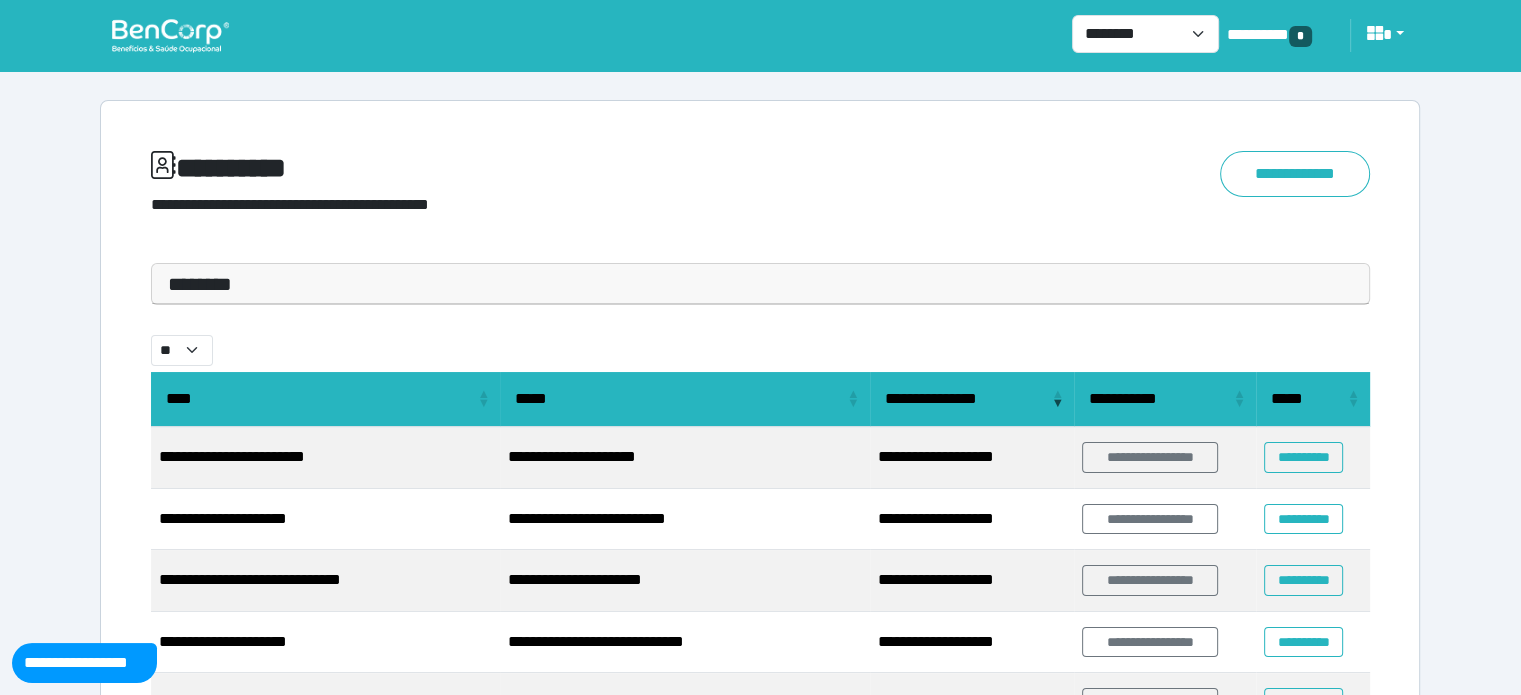 click on "********" at bounding box center [760, 284] 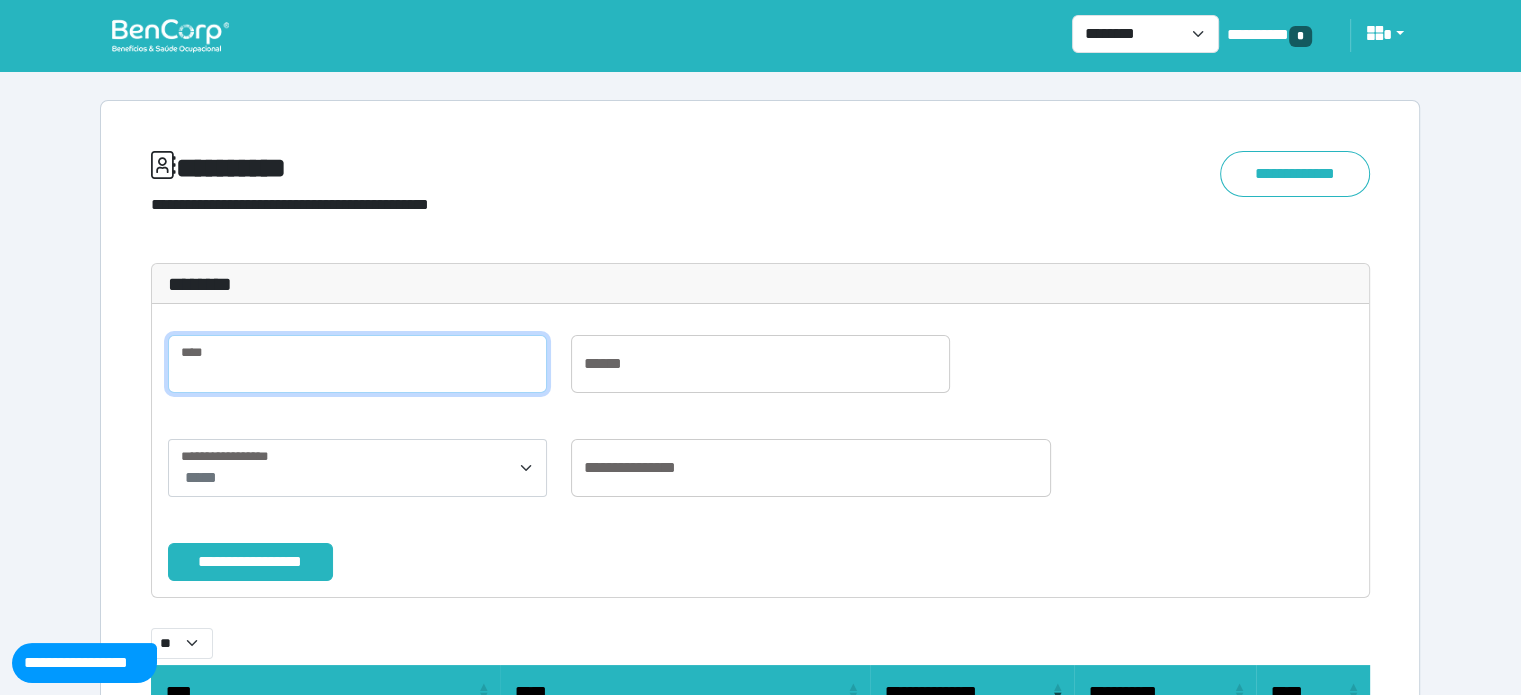 click at bounding box center [357, 364] 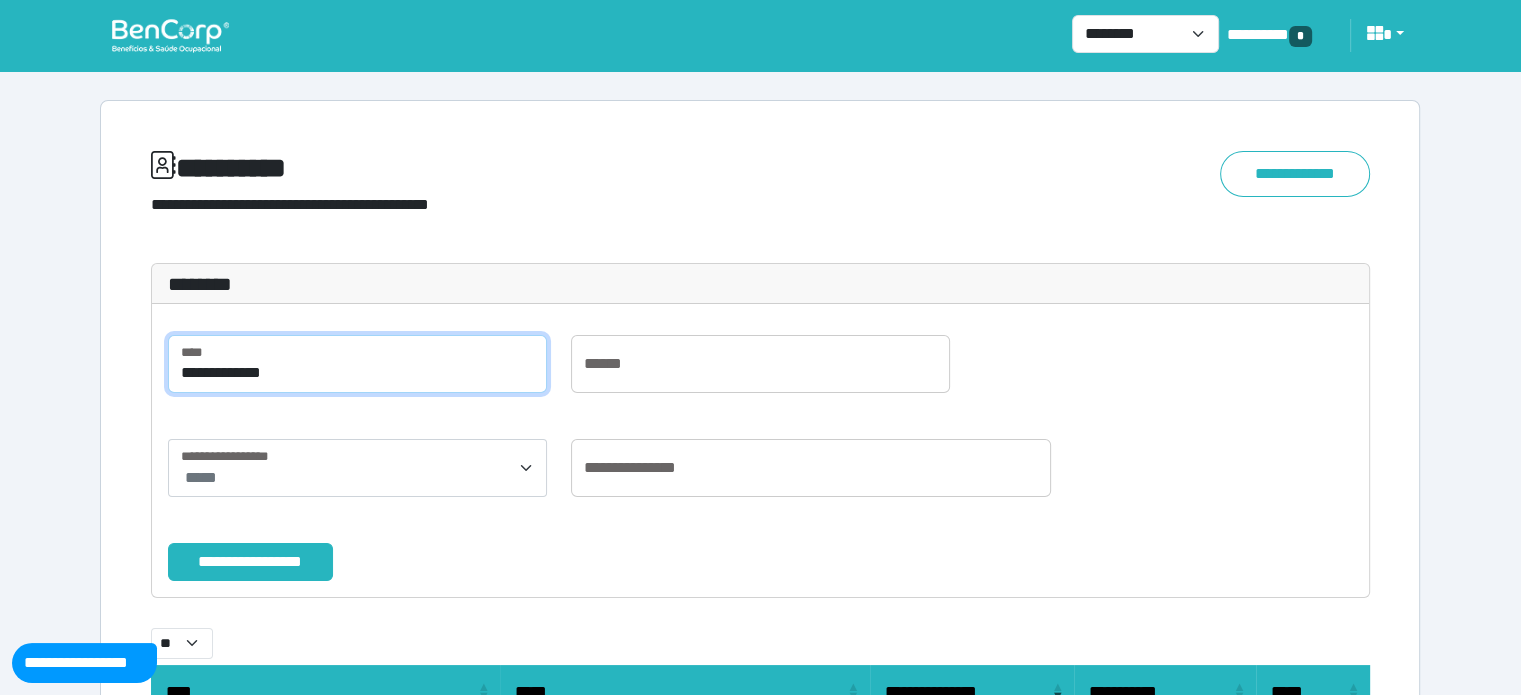 scroll, scrollTop: 100, scrollLeft: 0, axis: vertical 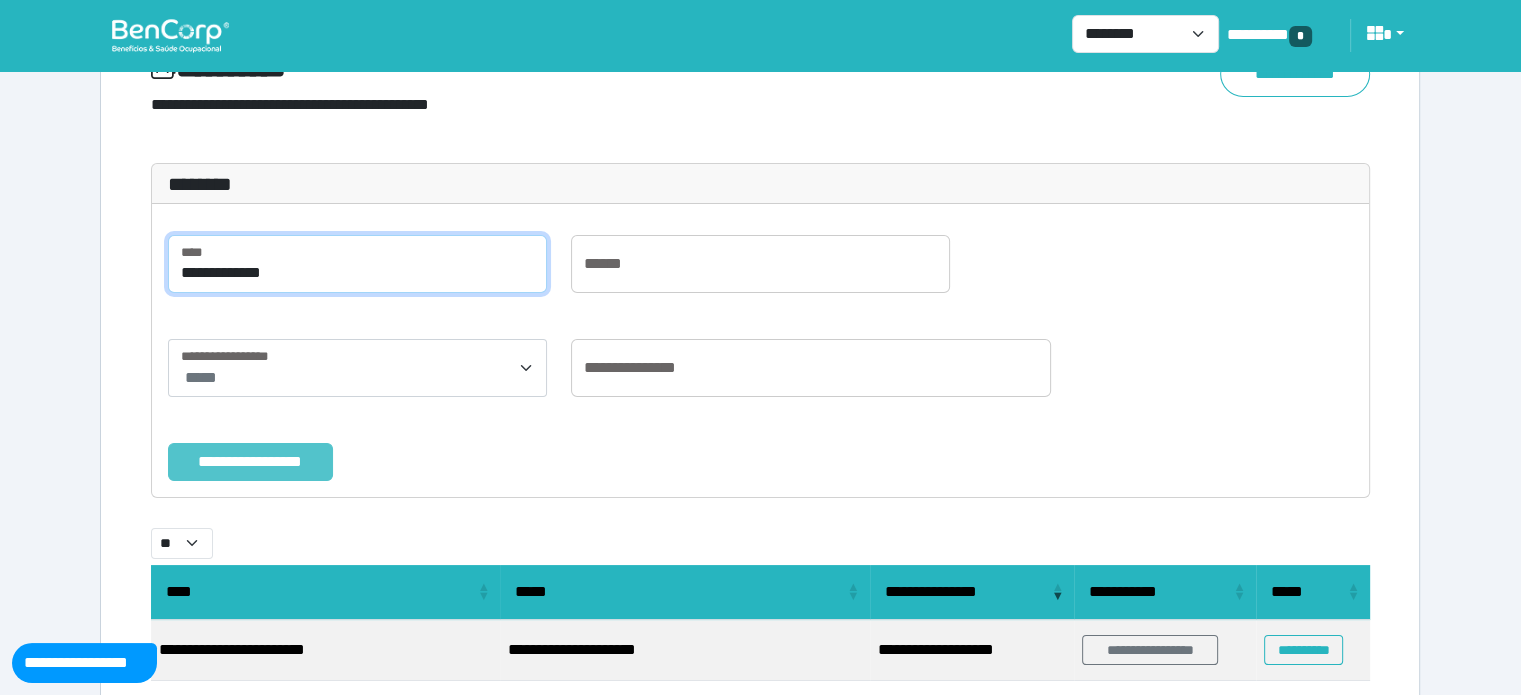 type on "**********" 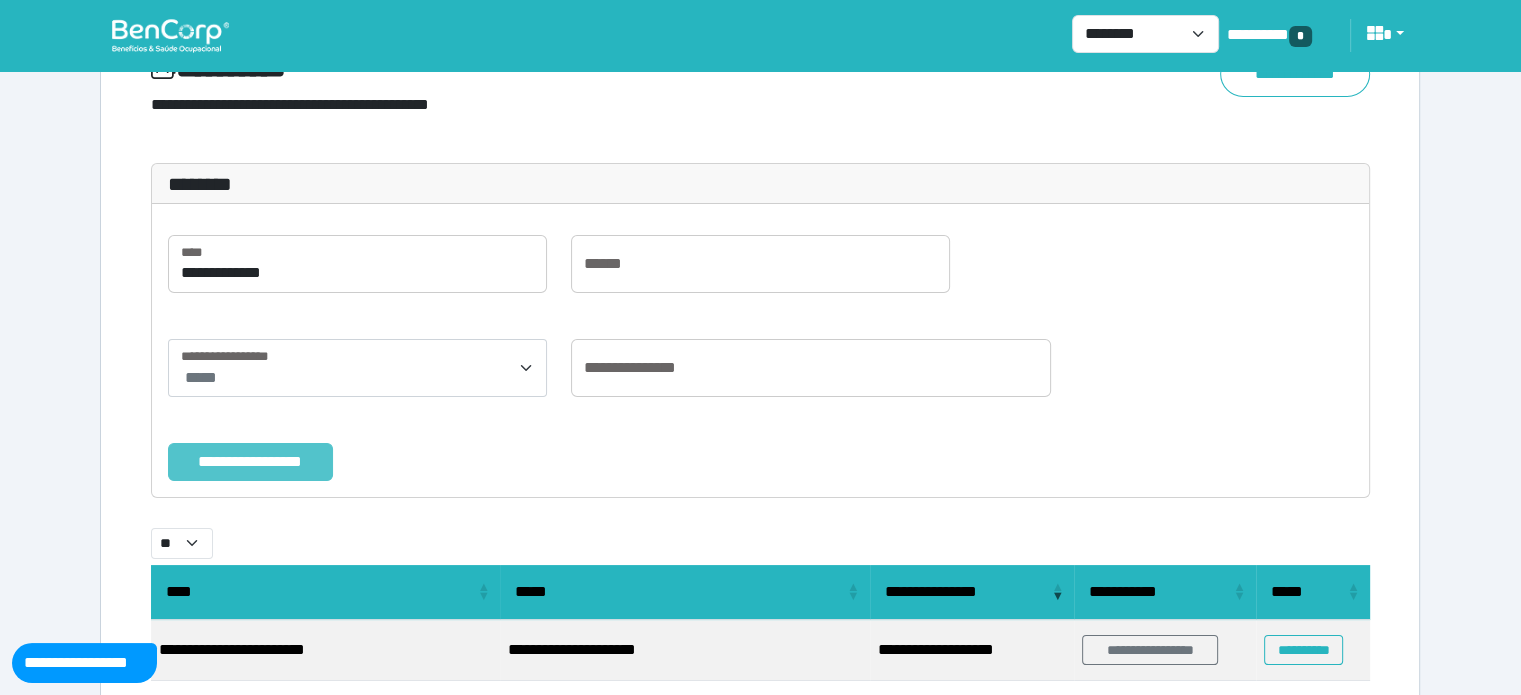 click on "**********" at bounding box center [250, 462] 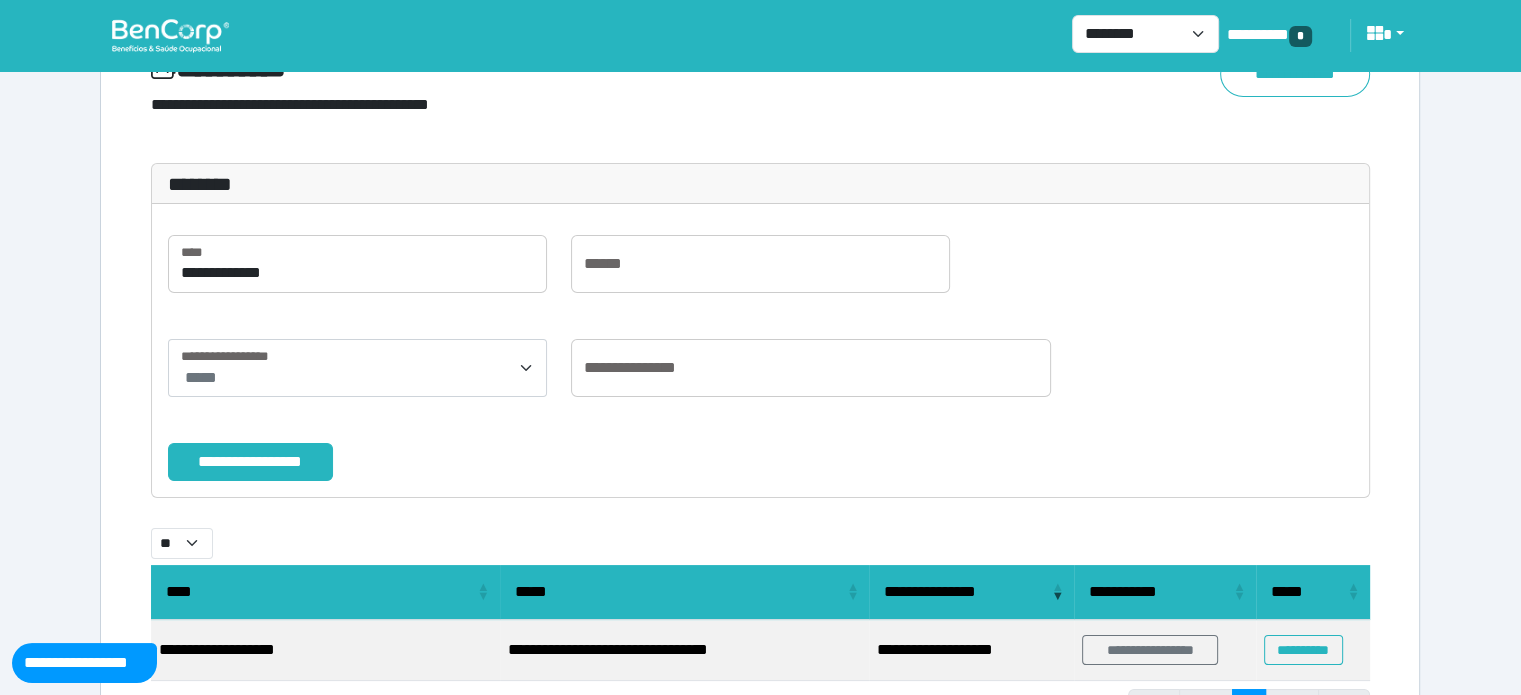 drag, startPoint x: 303, startPoint y: 450, endPoint x: 576, endPoint y: 533, distance: 285.3384 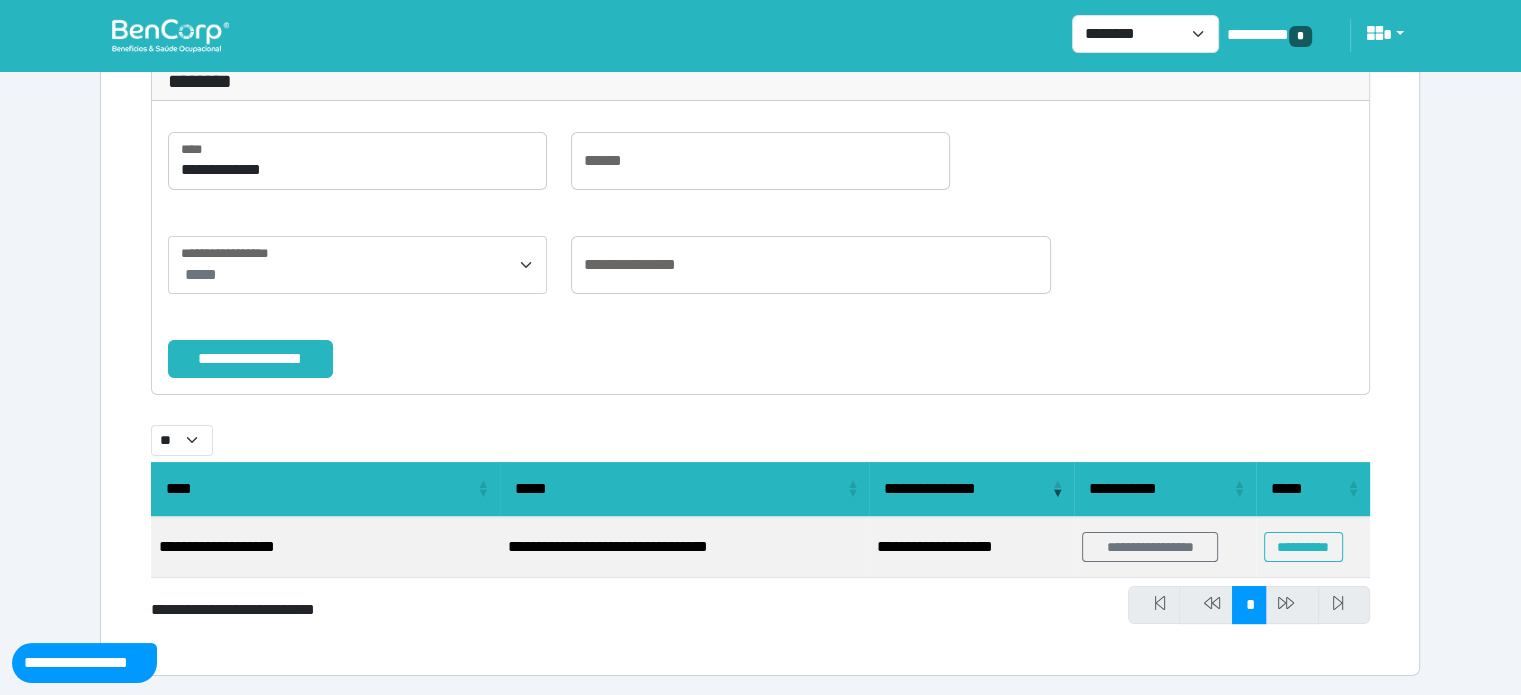 click on "**********" at bounding box center (325, 548) 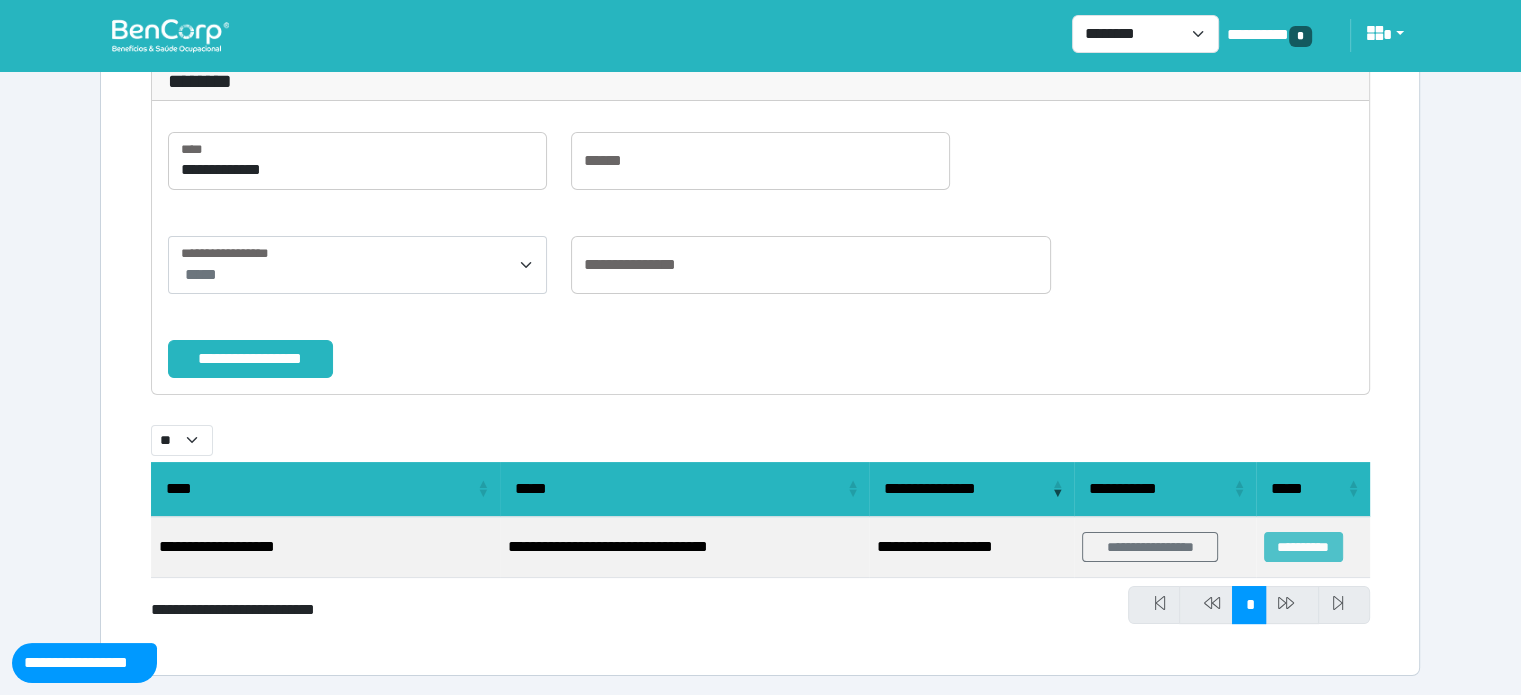 click on "**********" at bounding box center (1303, 547) 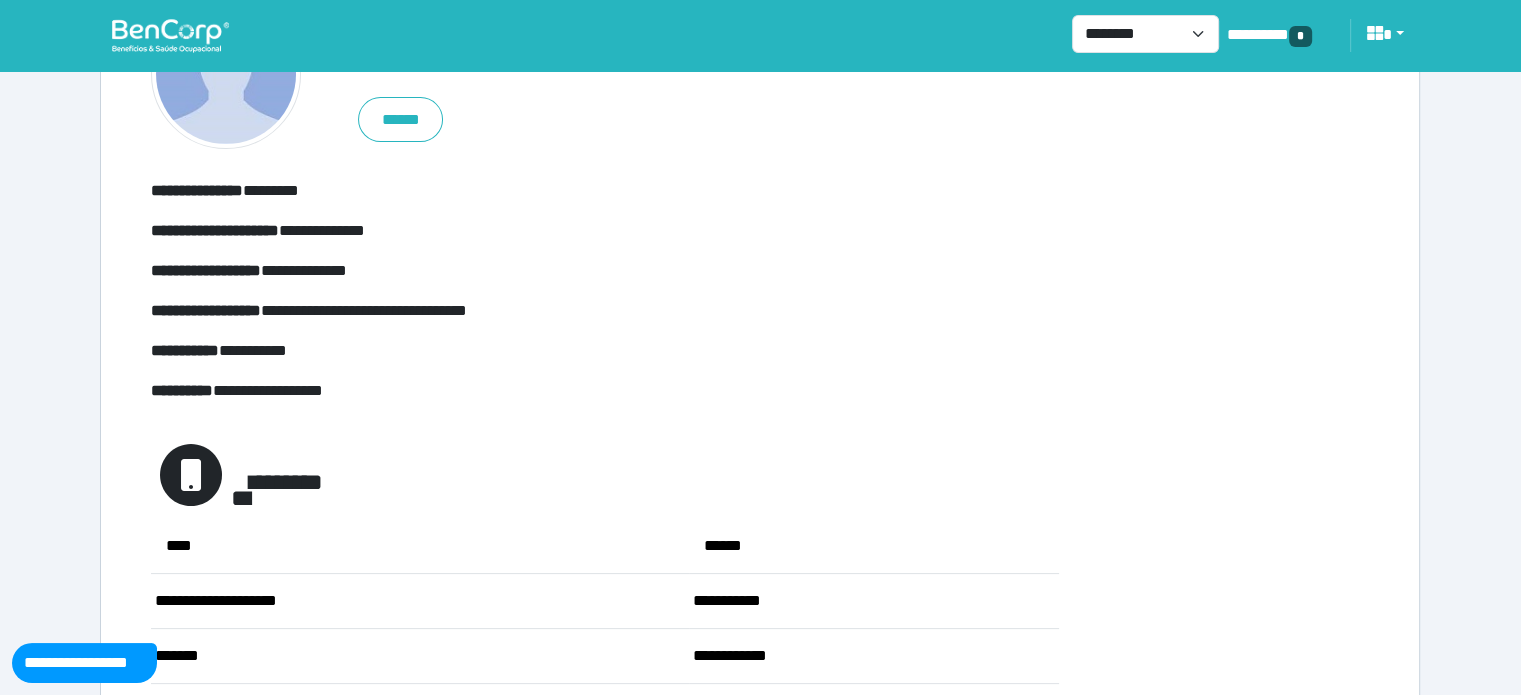 scroll, scrollTop: 0, scrollLeft: 0, axis: both 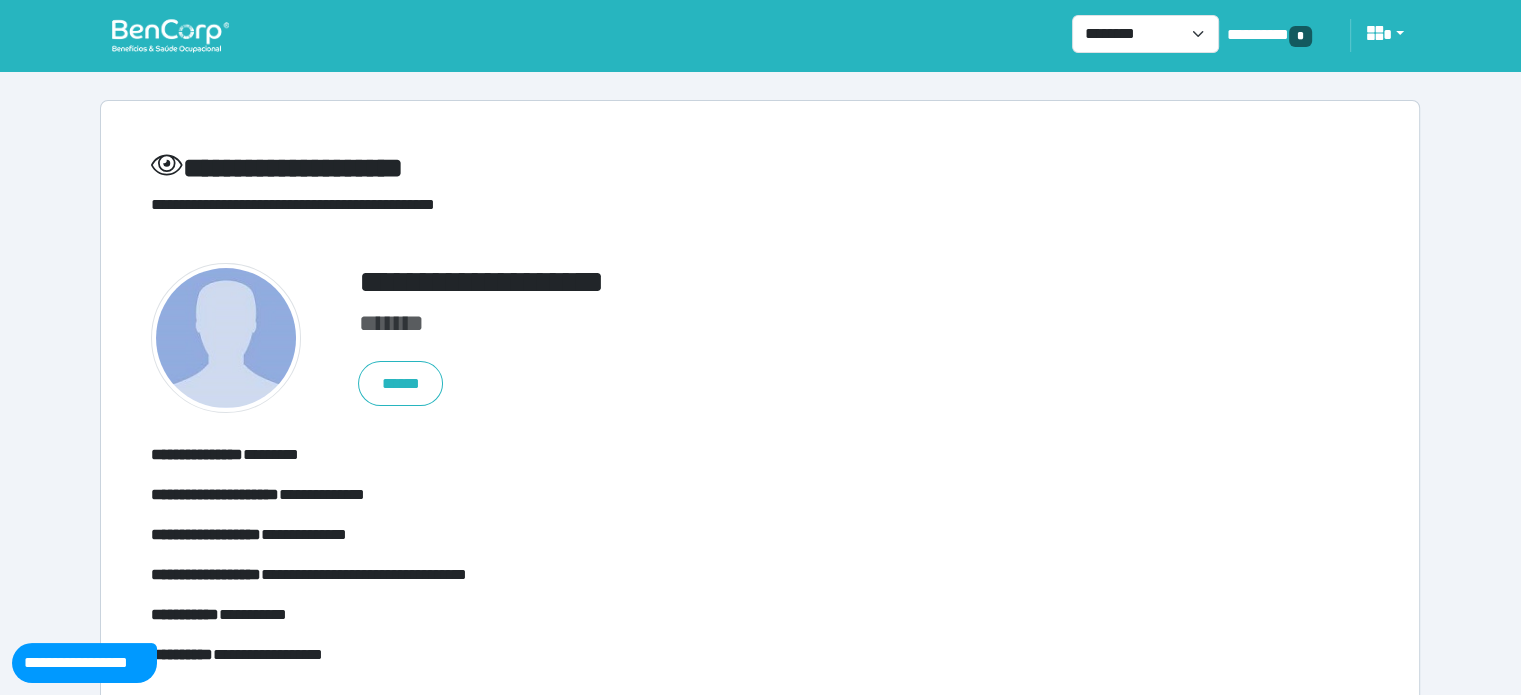click on "**********" at bounding box center [760, 282] 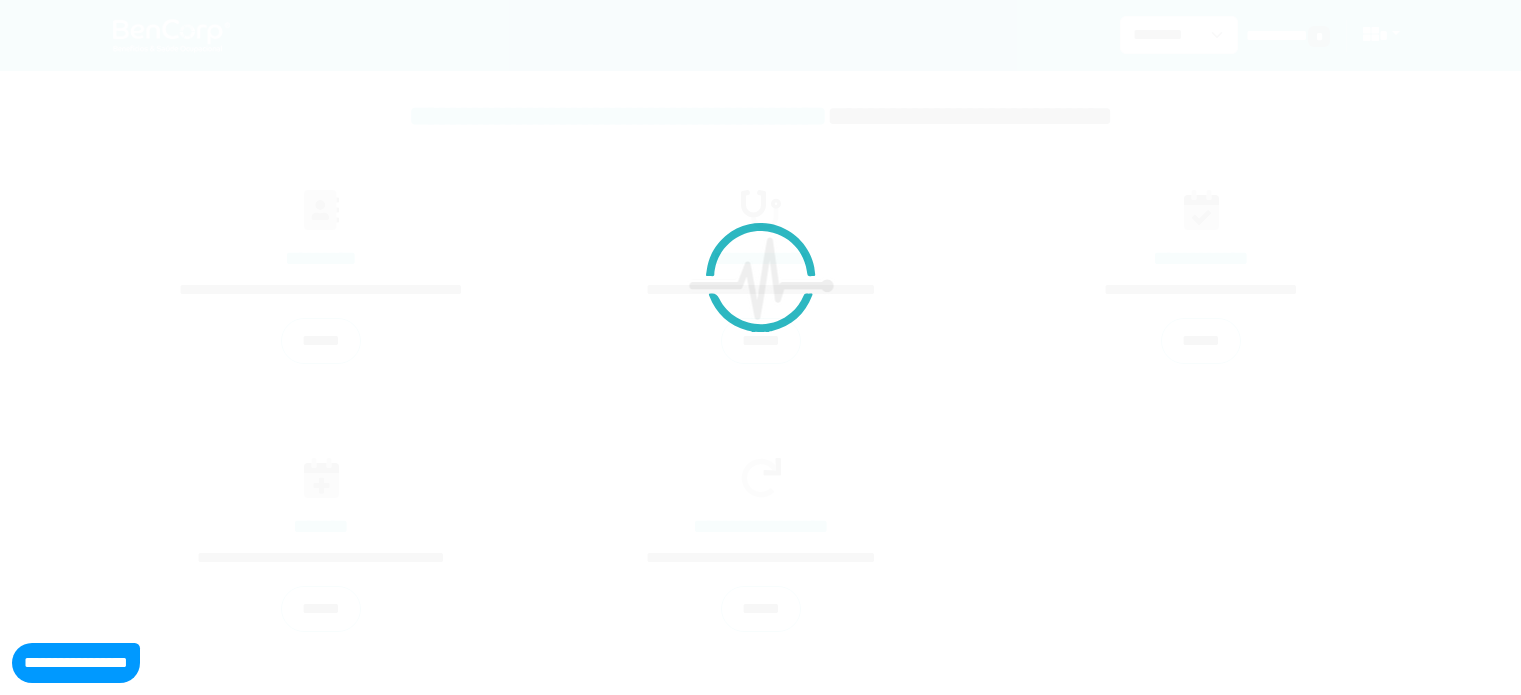 scroll, scrollTop: 0, scrollLeft: 0, axis: both 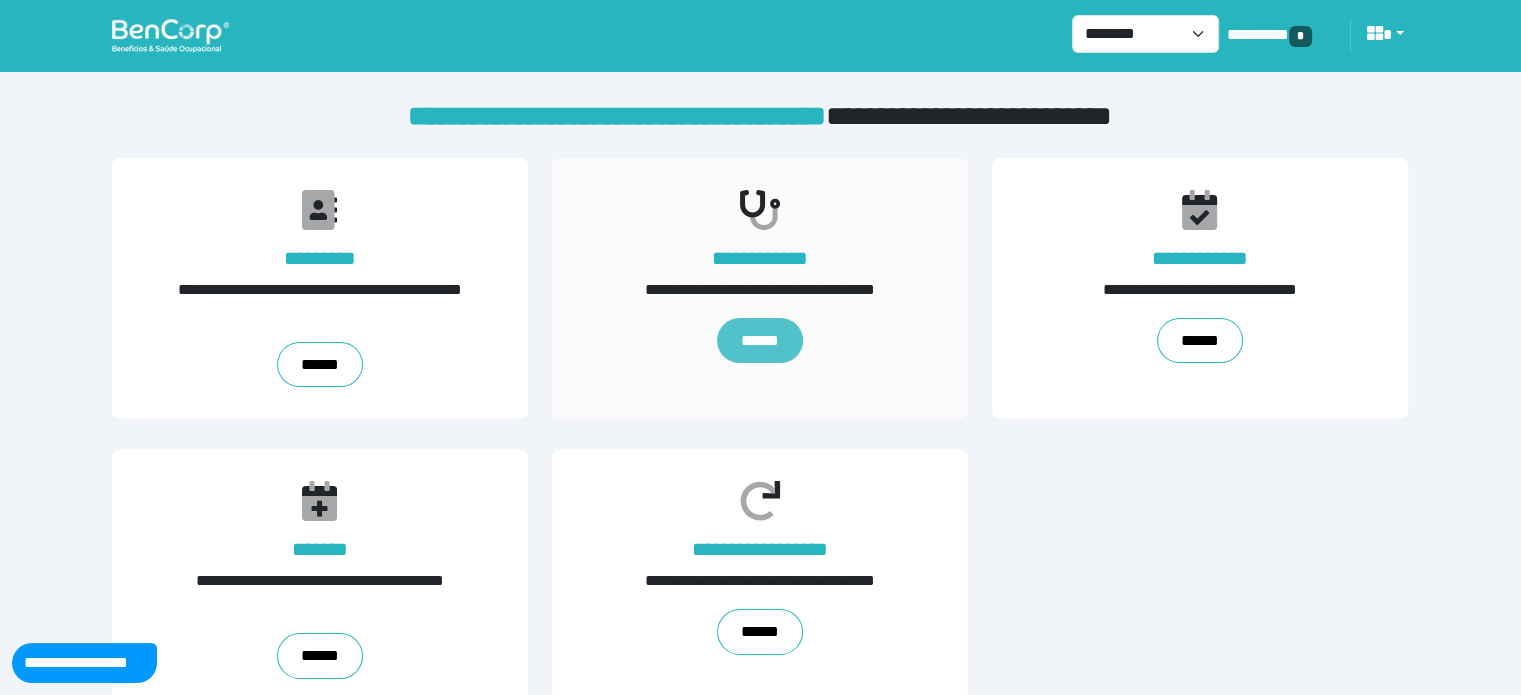 click on "******" at bounding box center [760, 341] 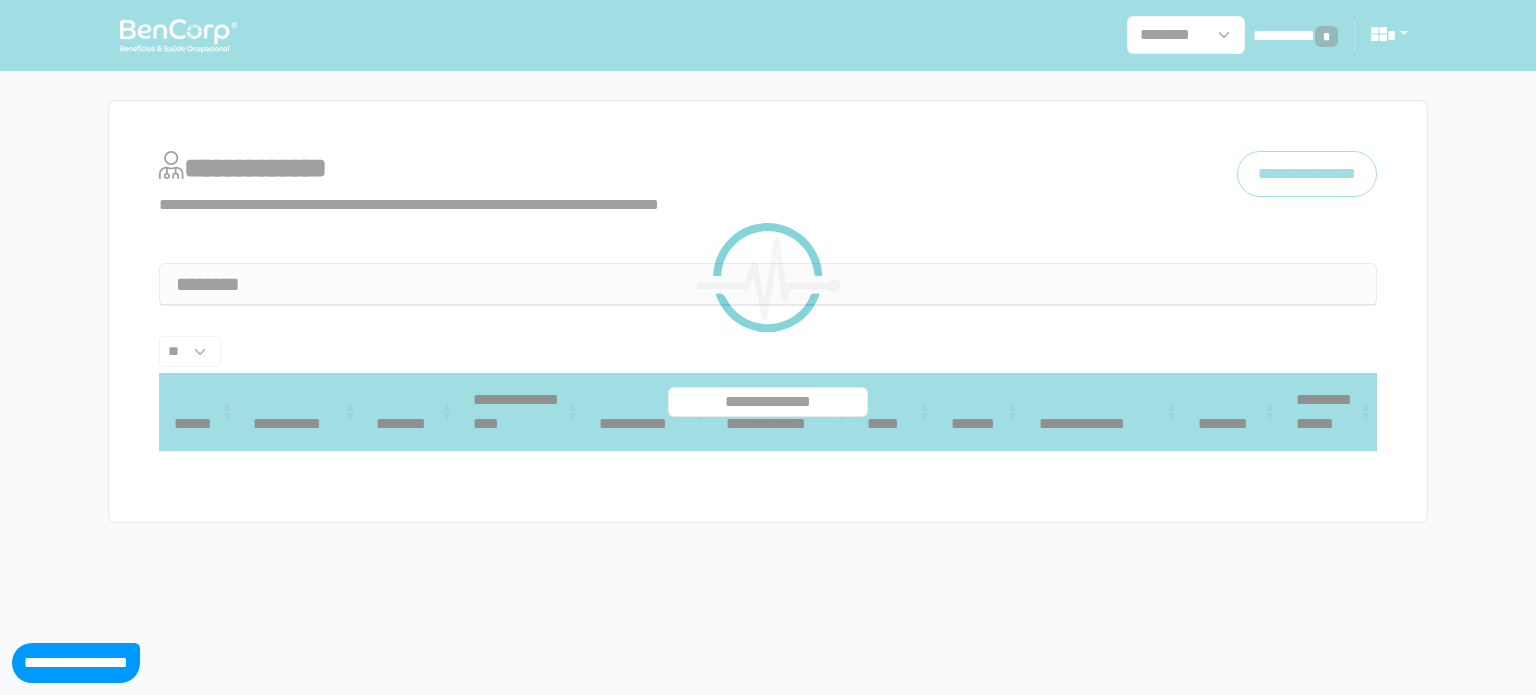 select 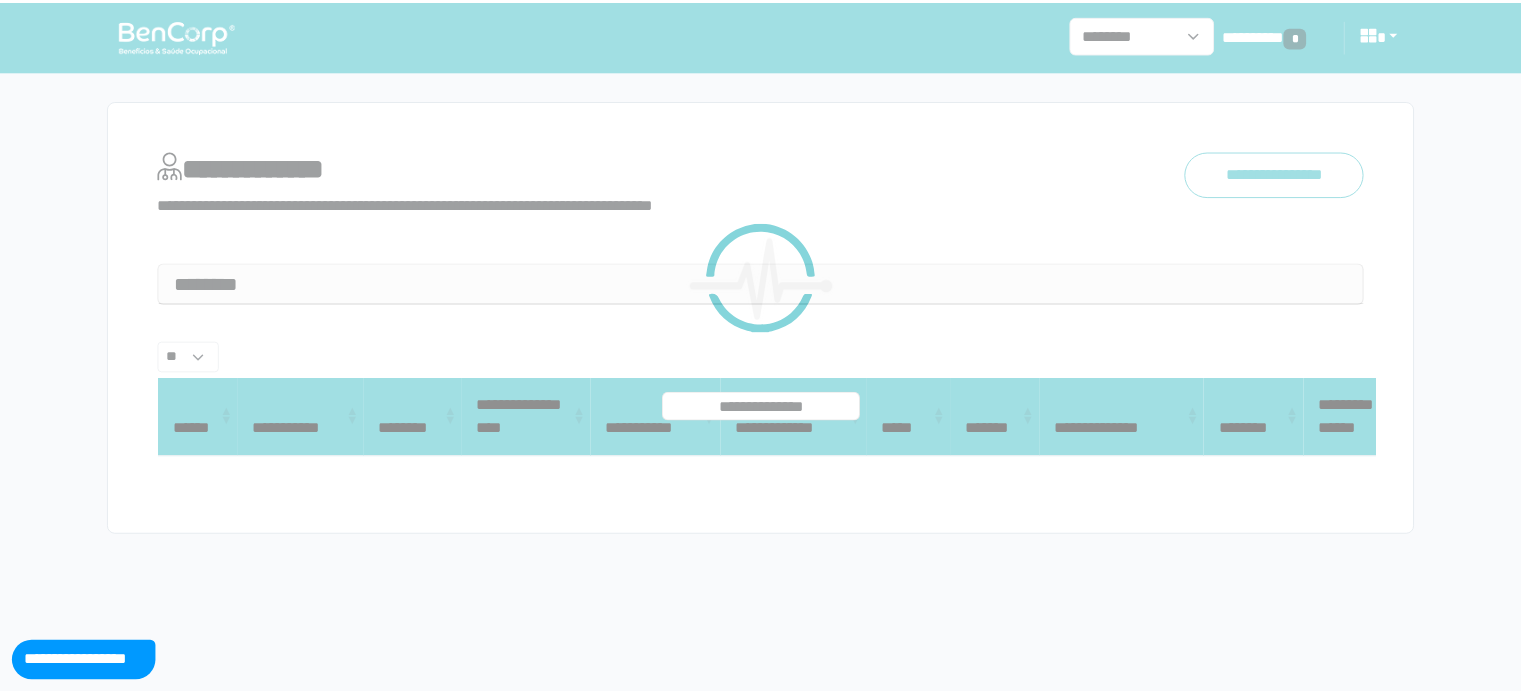 scroll, scrollTop: 0, scrollLeft: 0, axis: both 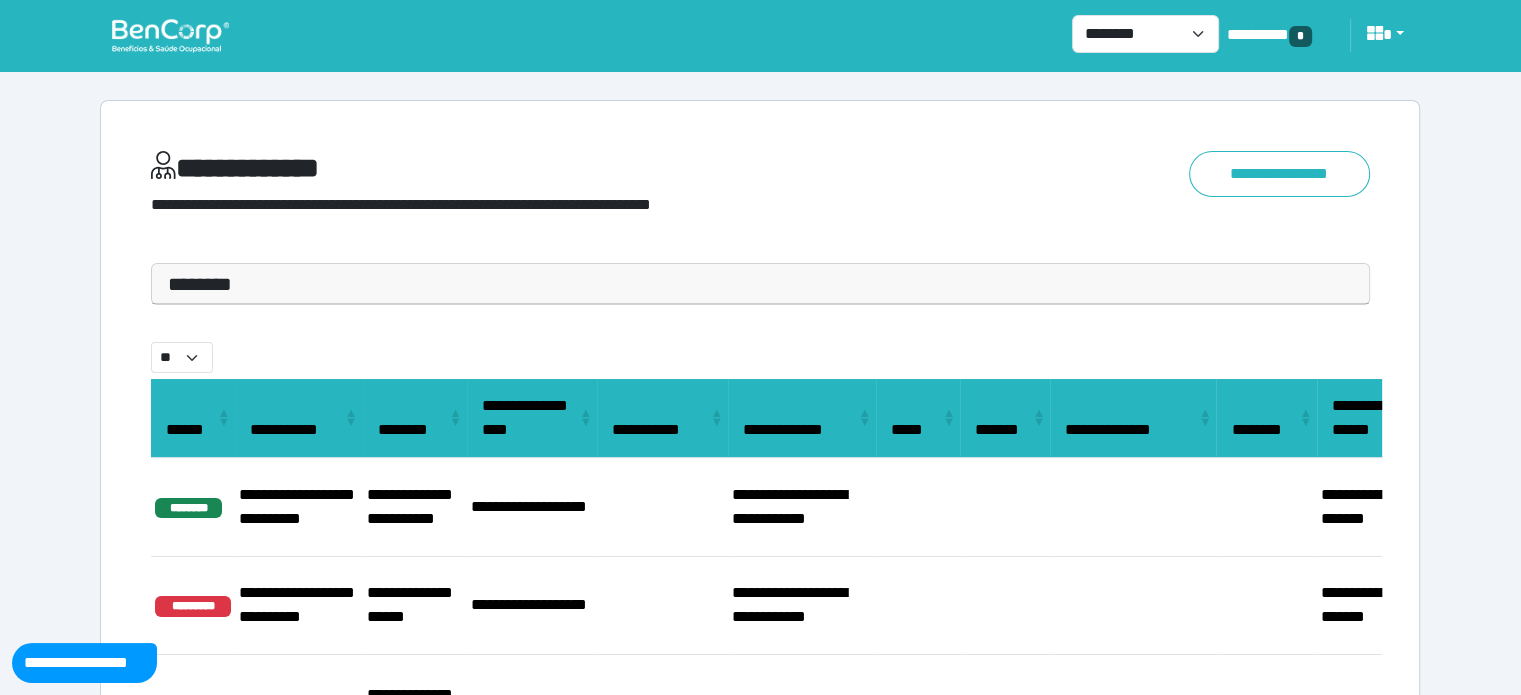click on "********" at bounding box center [760, 284] 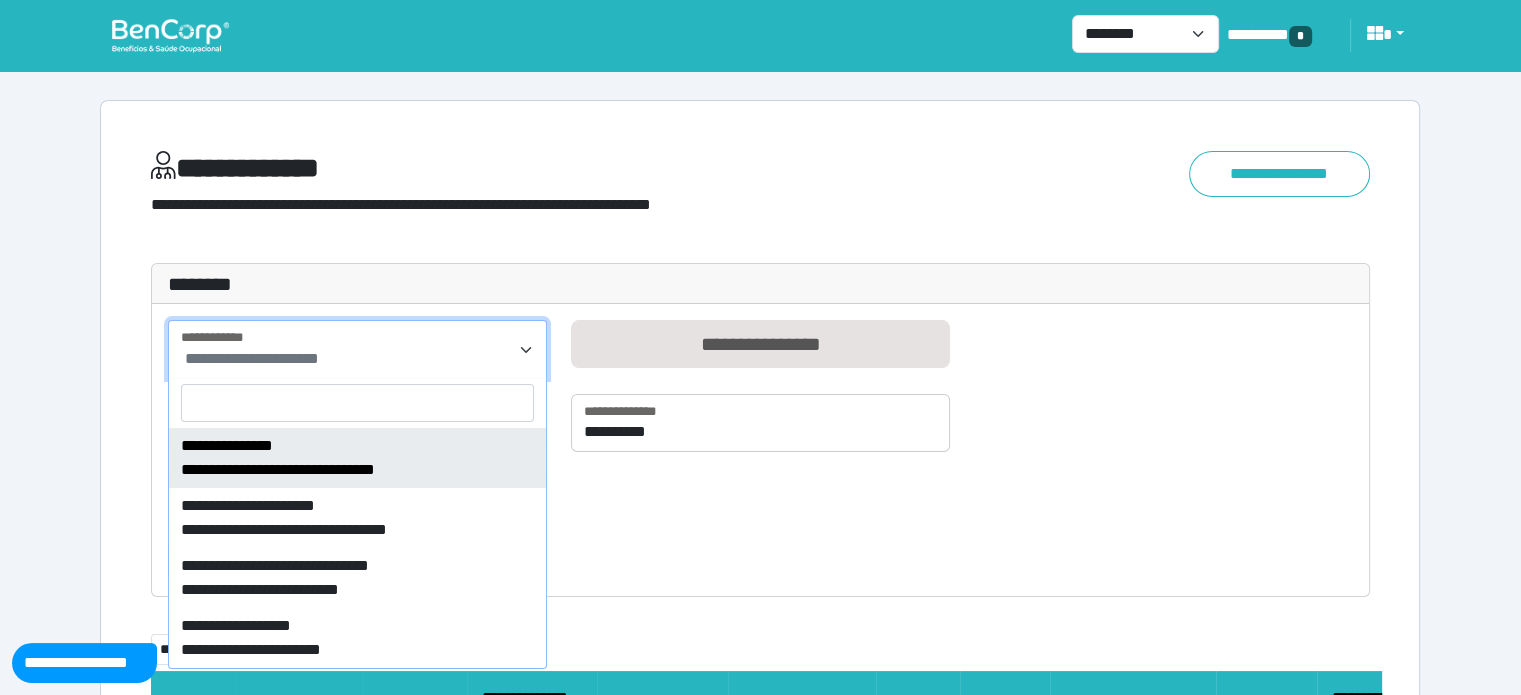 click on "**********" at bounding box center [357, 349] 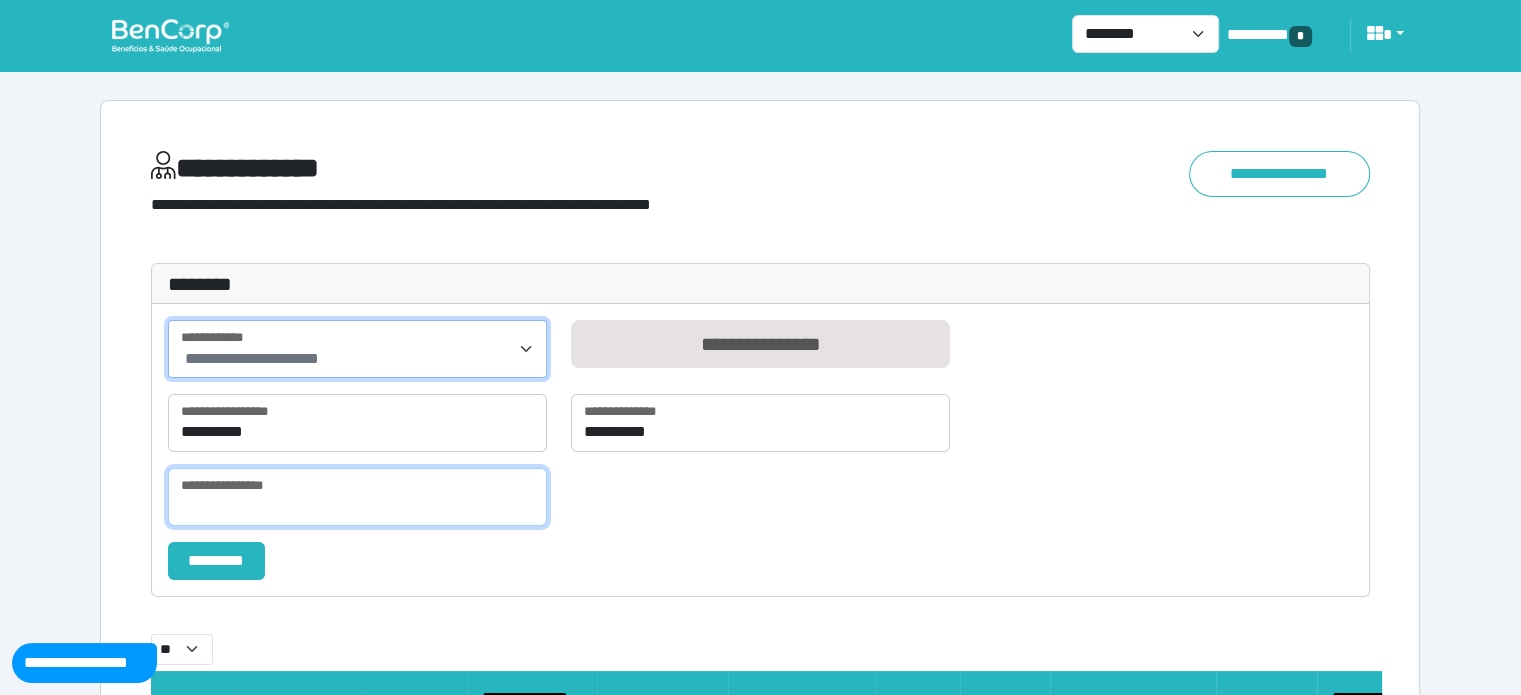 click at bounding box center (357, 497) 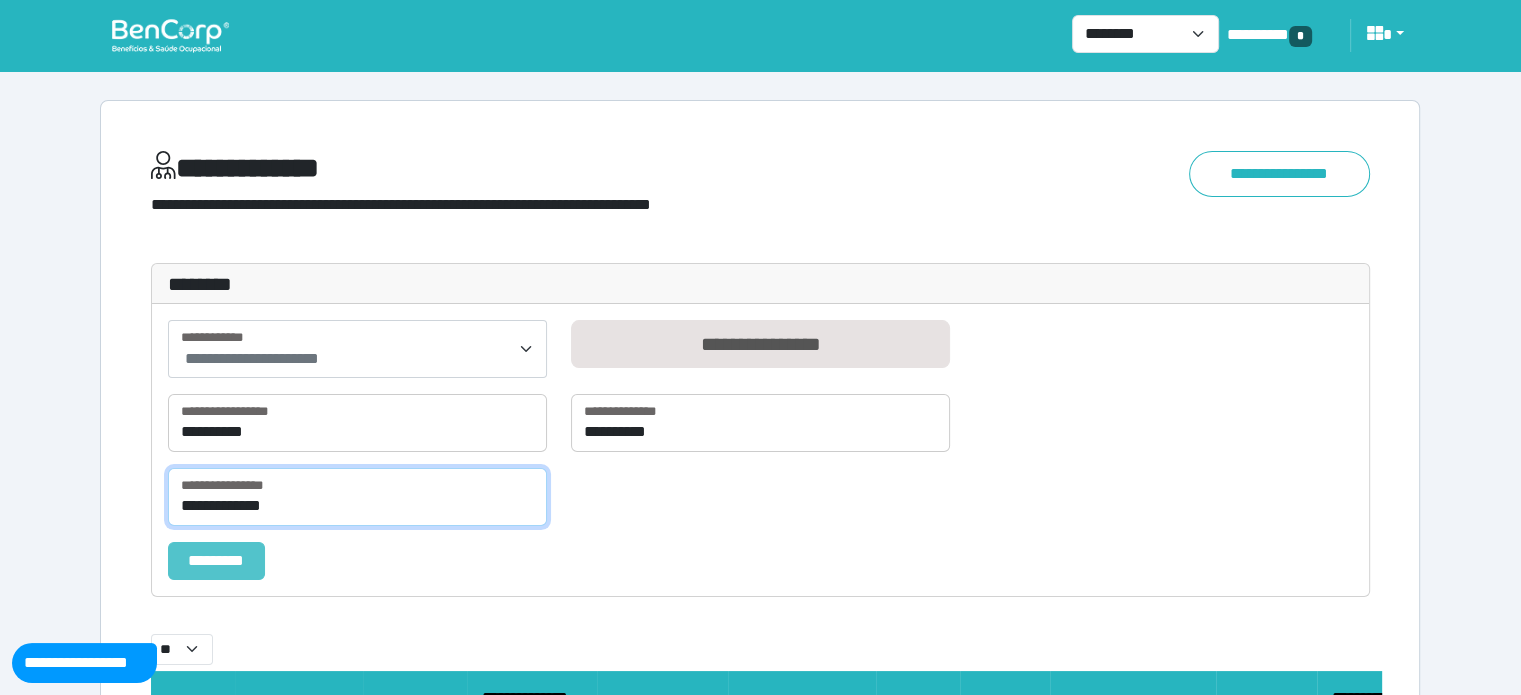 type on "**********" 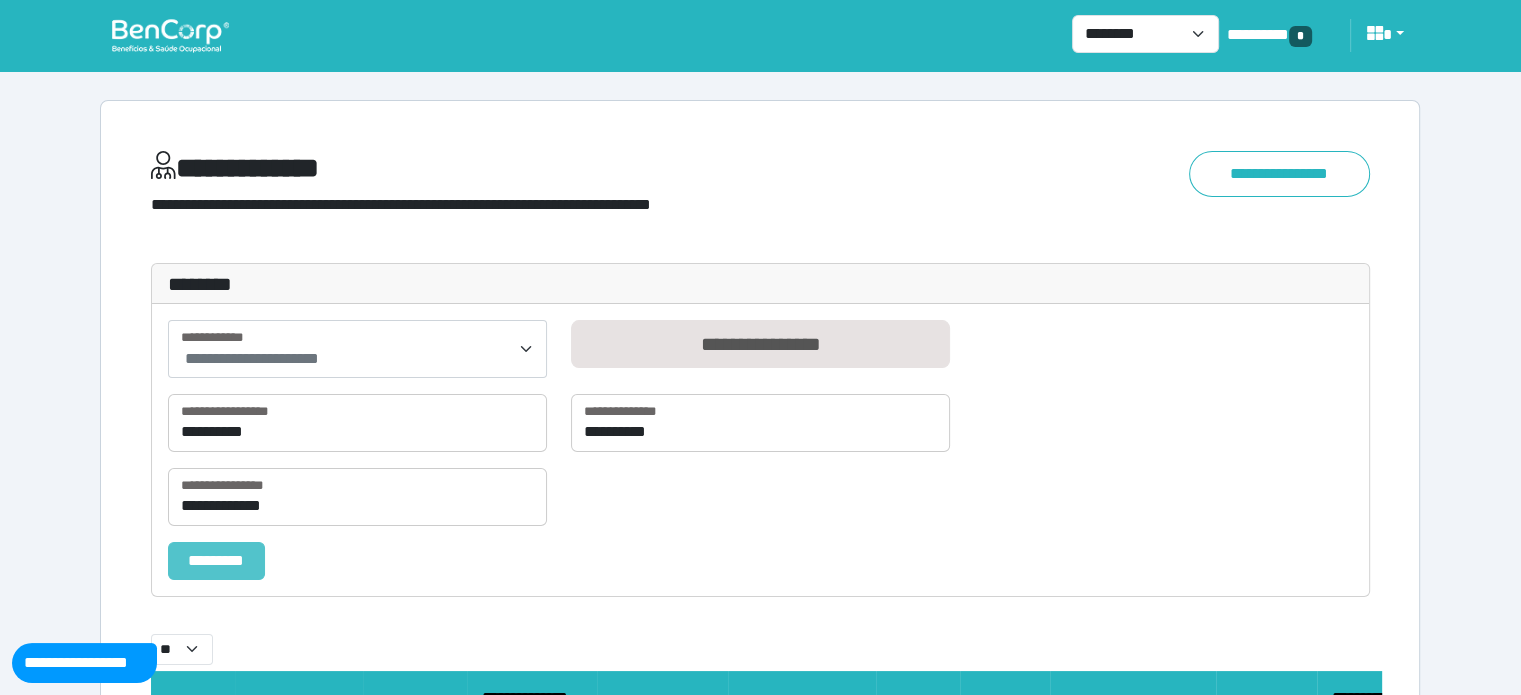 click on "*********" at bounding box center [216, 561] 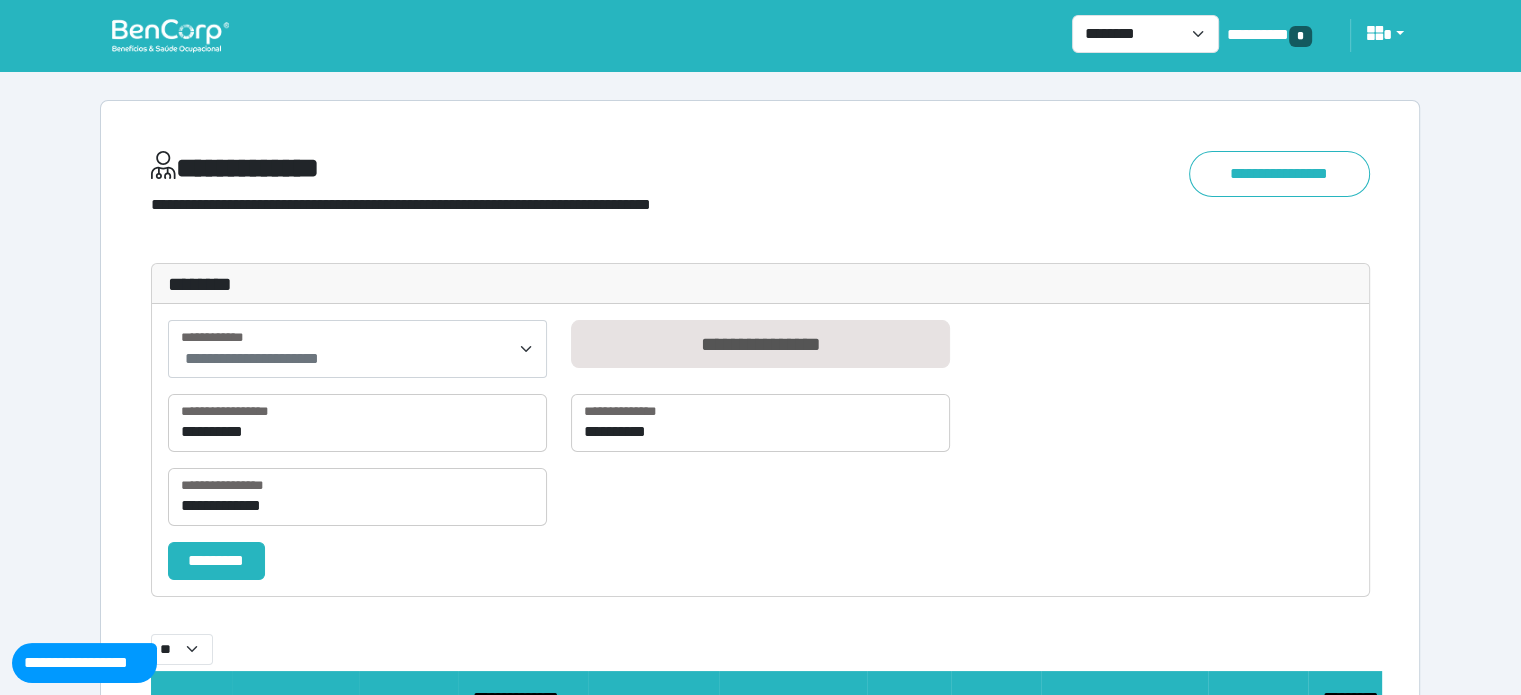 scroll, scrollTop: 235, scrollLeft: 0, axis: vertical 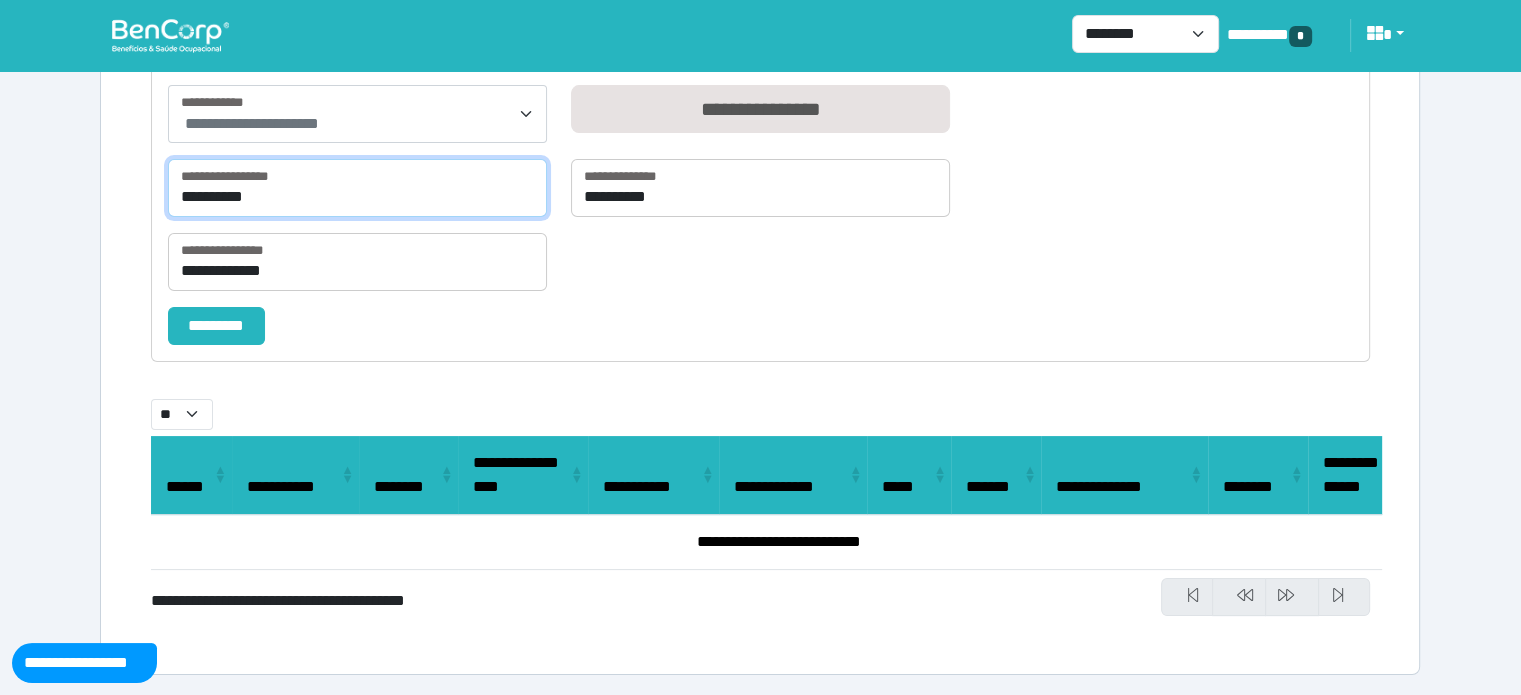 click on "**********" at bounding box center [357, 188] 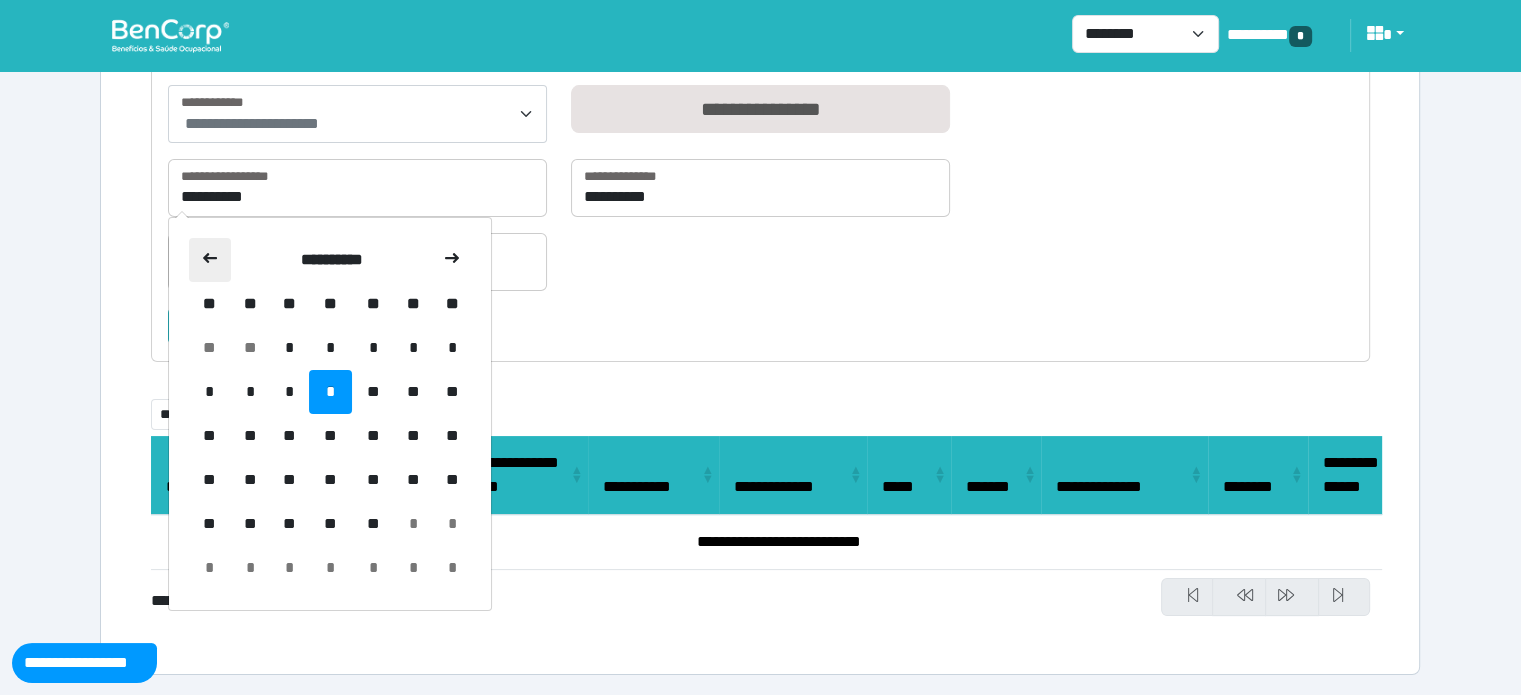 click at bounding box center [210, 260] 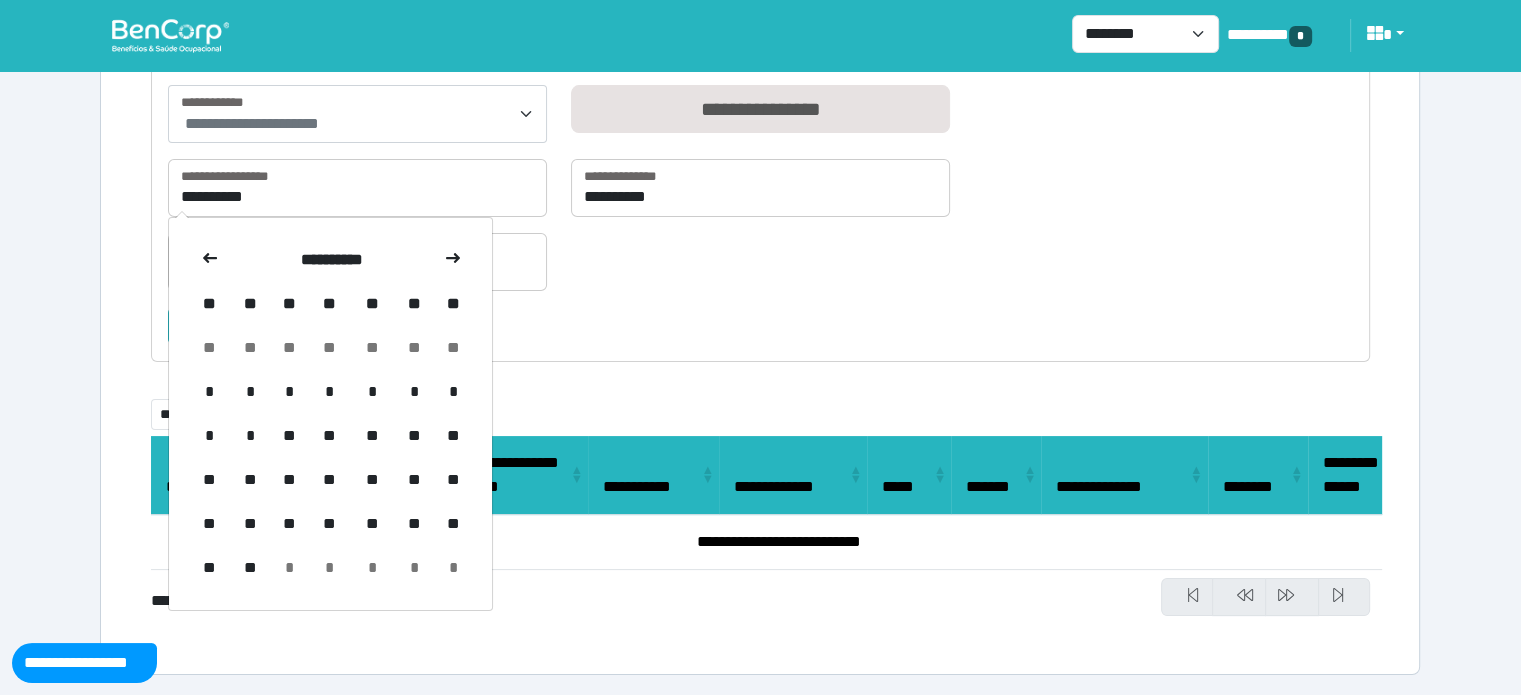 click at bounding box center [210, 260] 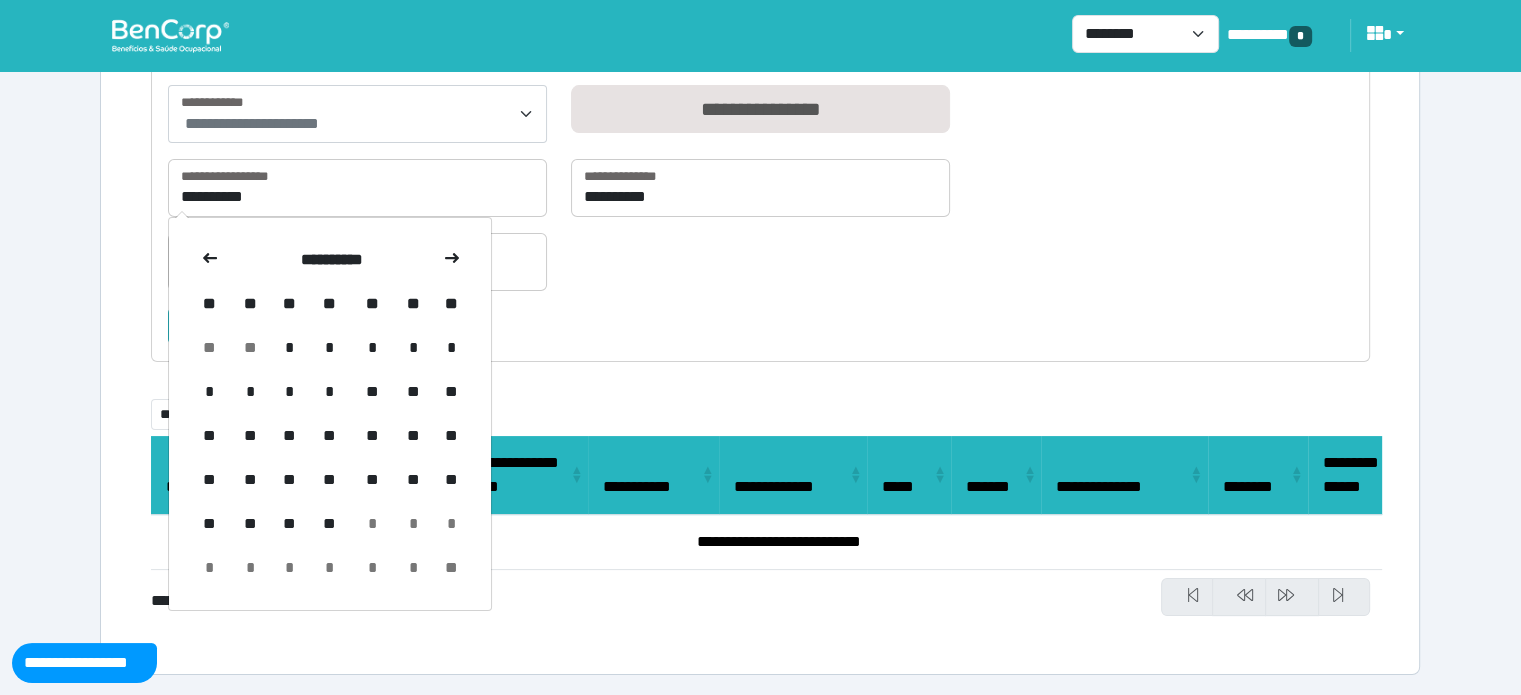 click at bounding box center (210, 260) 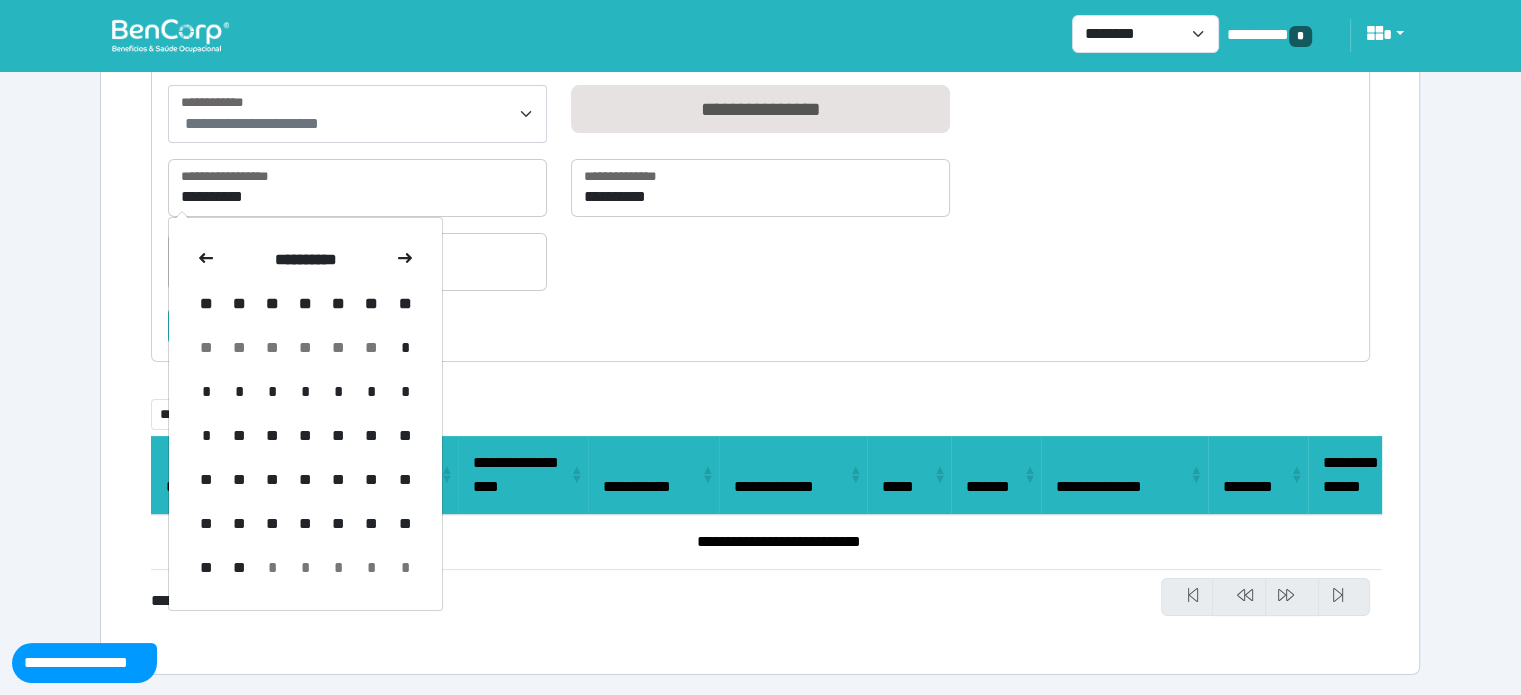 click at bounding box center (206, 260) 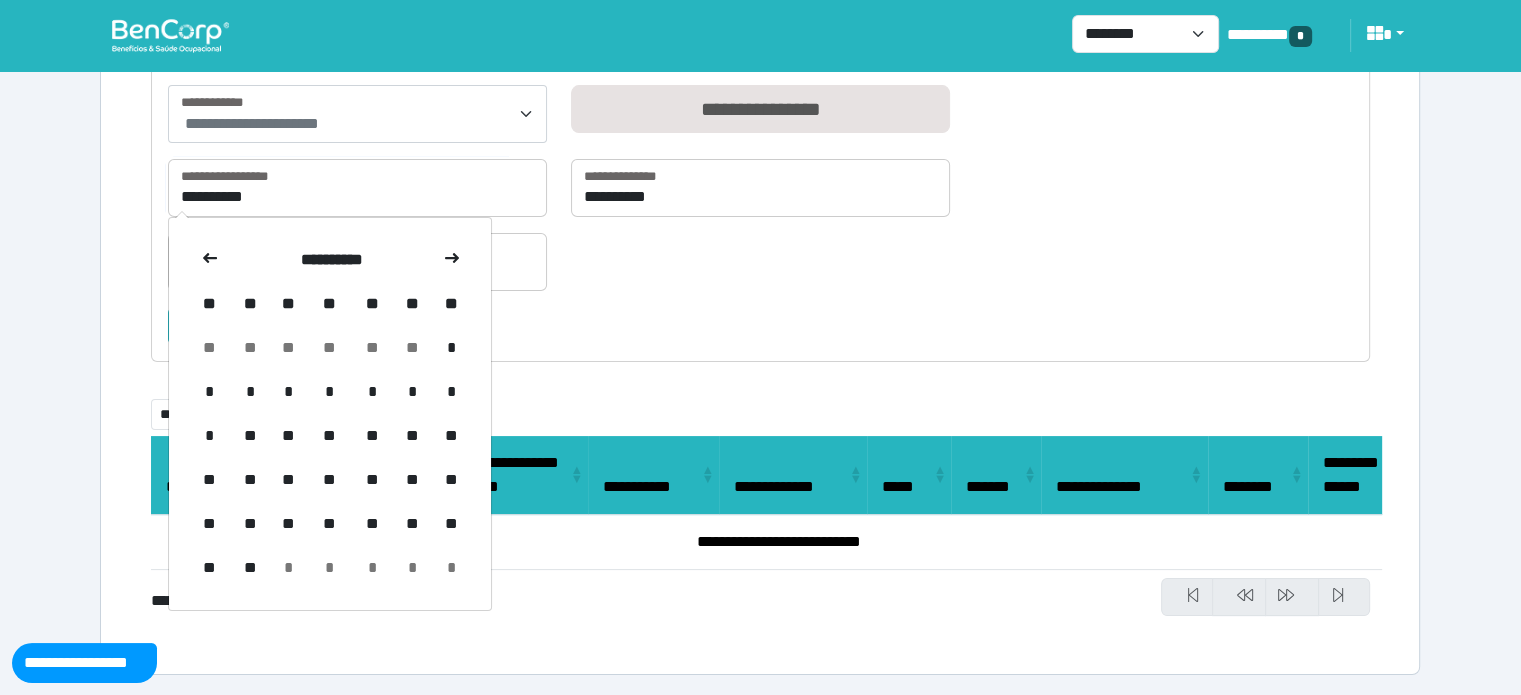 click at bounding box center (210, 260) 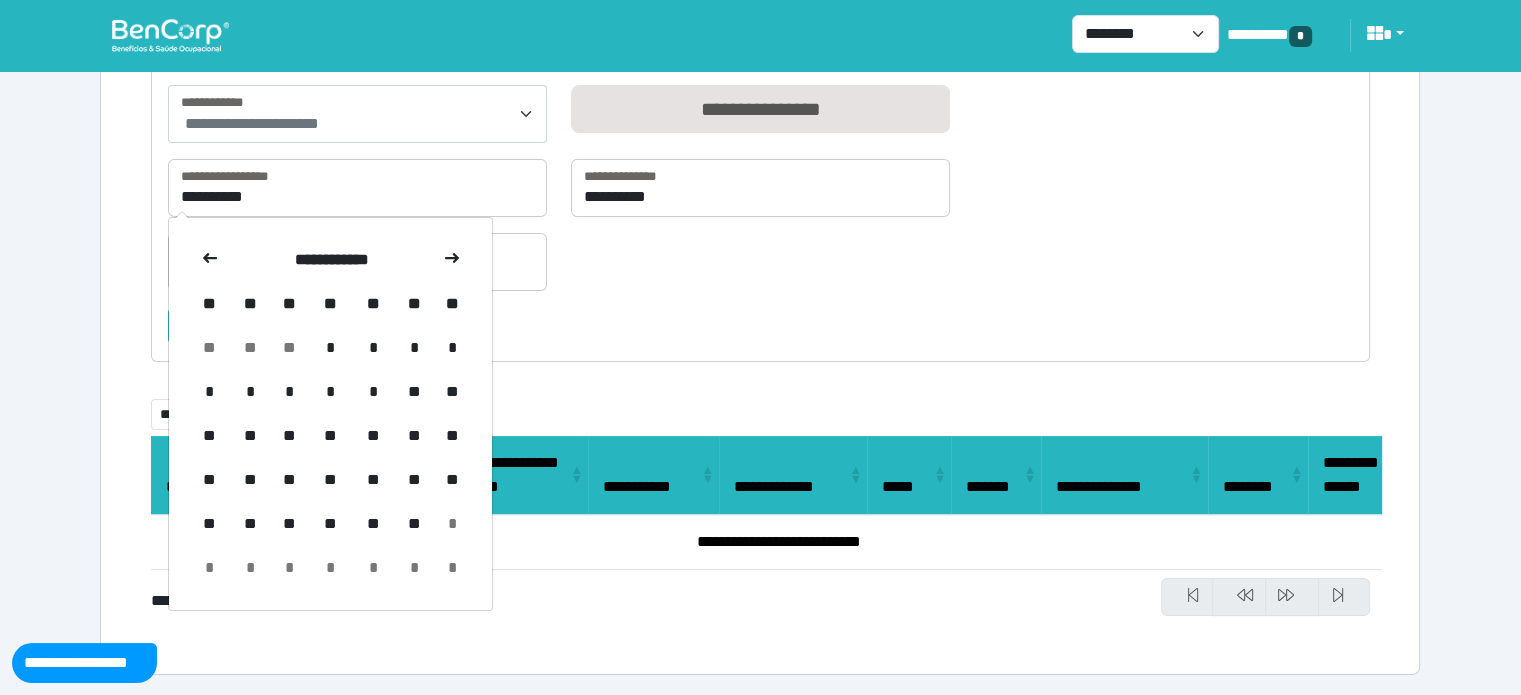 click at bounding box center (210, 260) 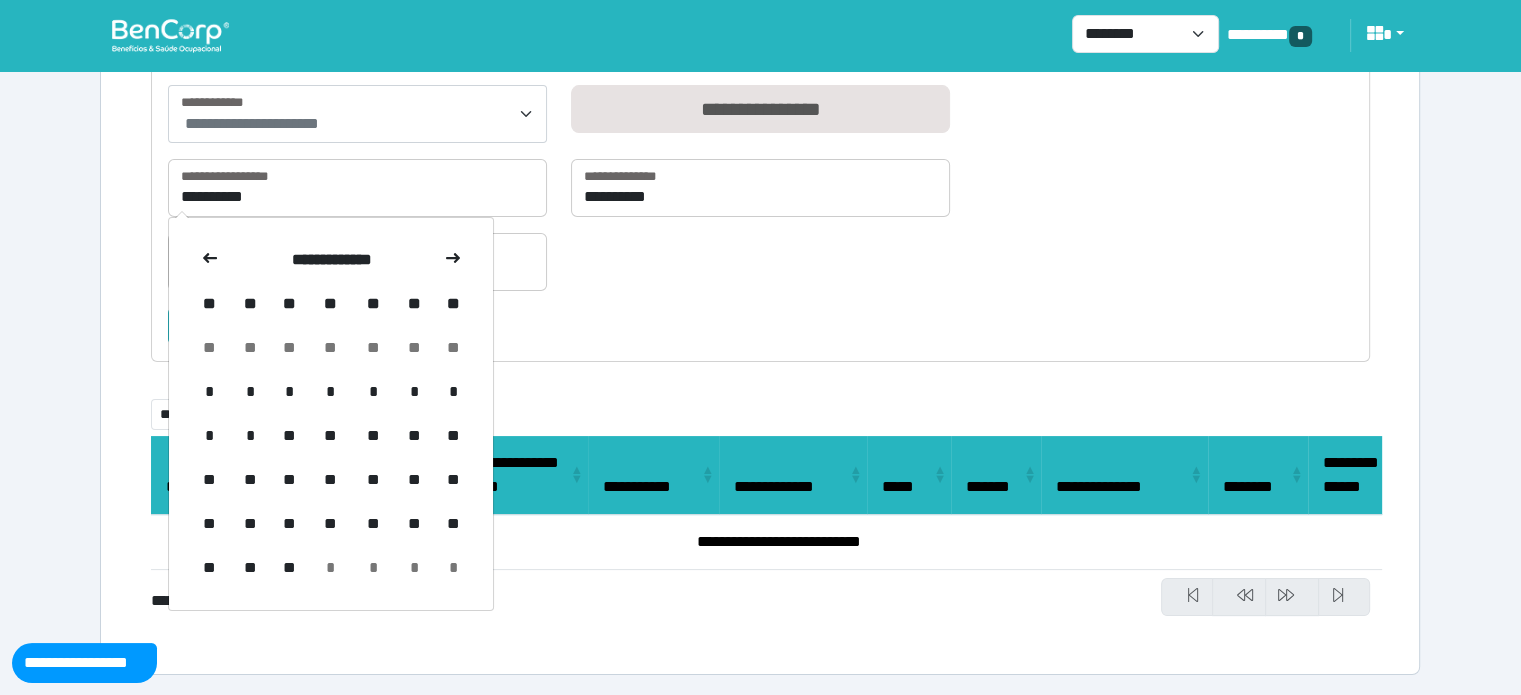 click at bounding box center (210, 260) 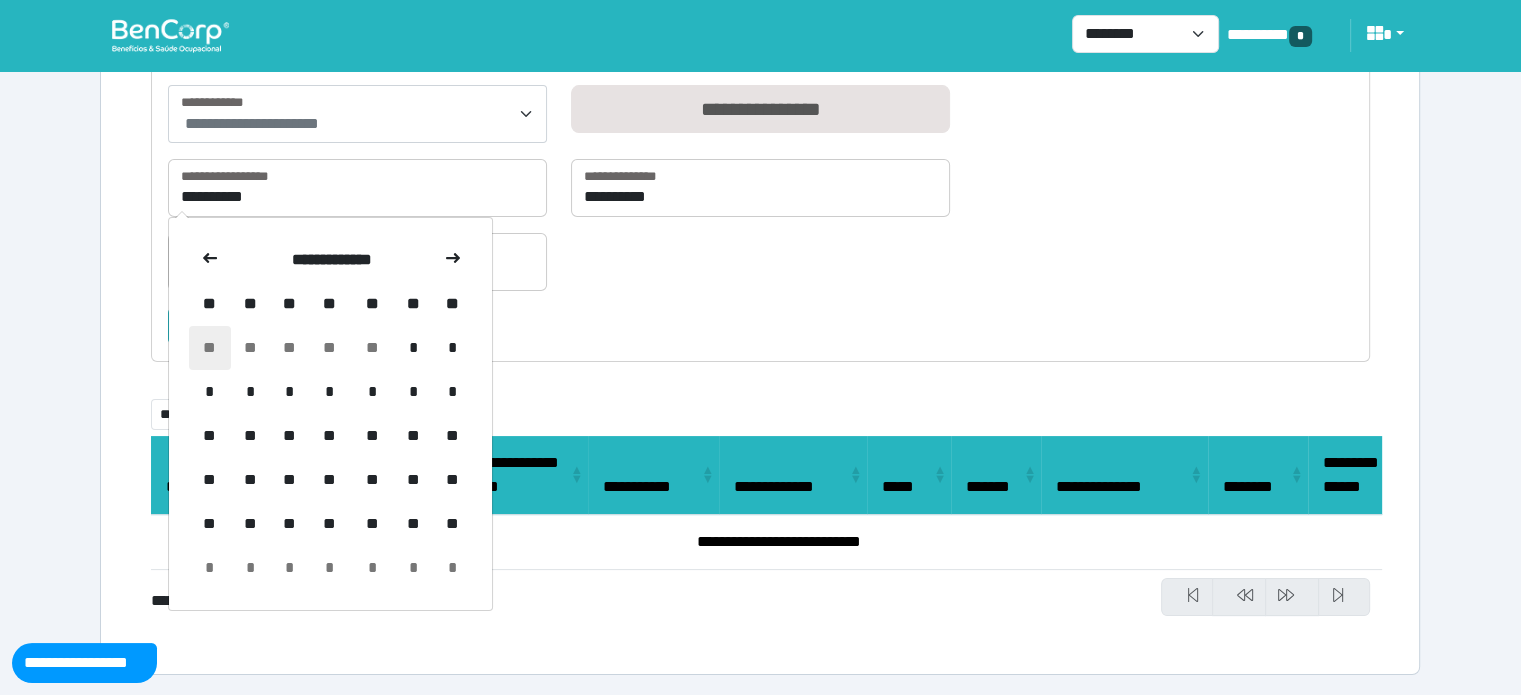 click on "**" at bounding box center (210, 348) 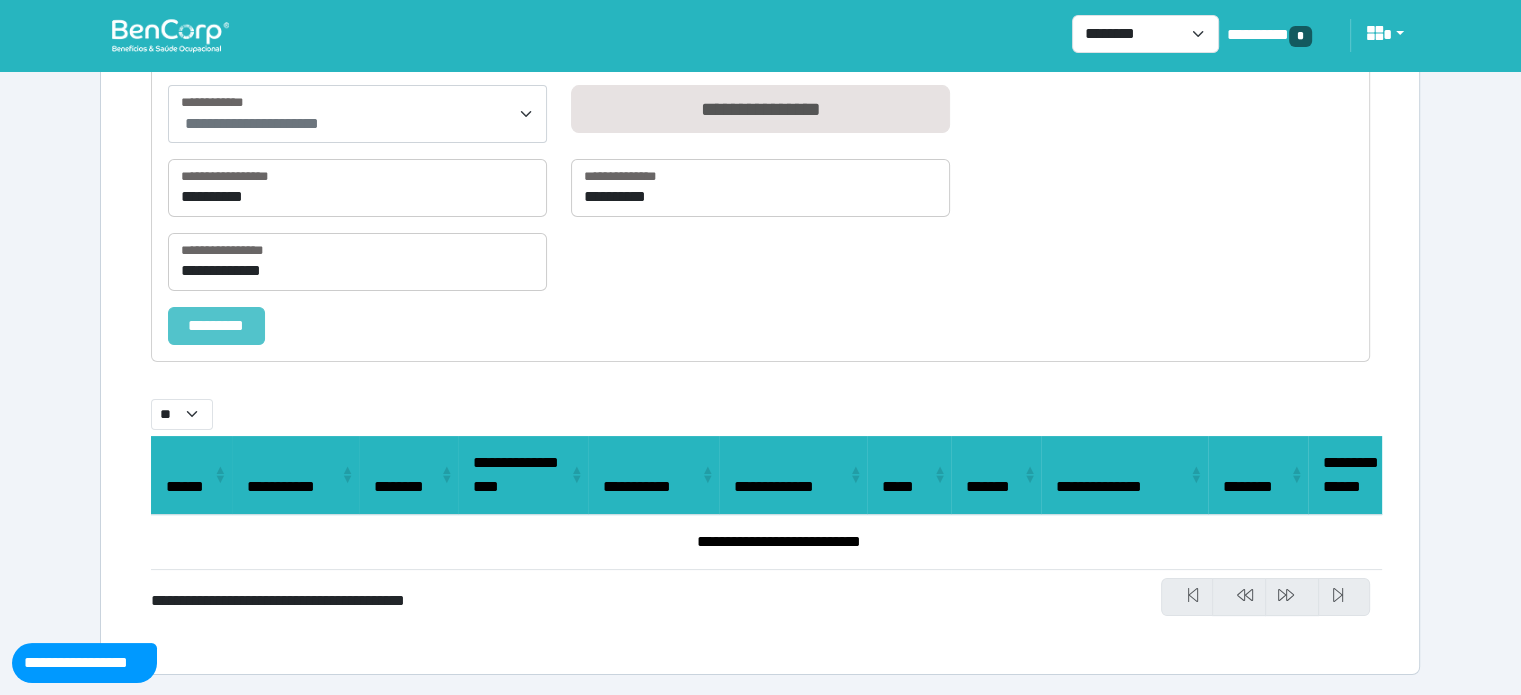 click on "*********" at bounding box center (216, 326) 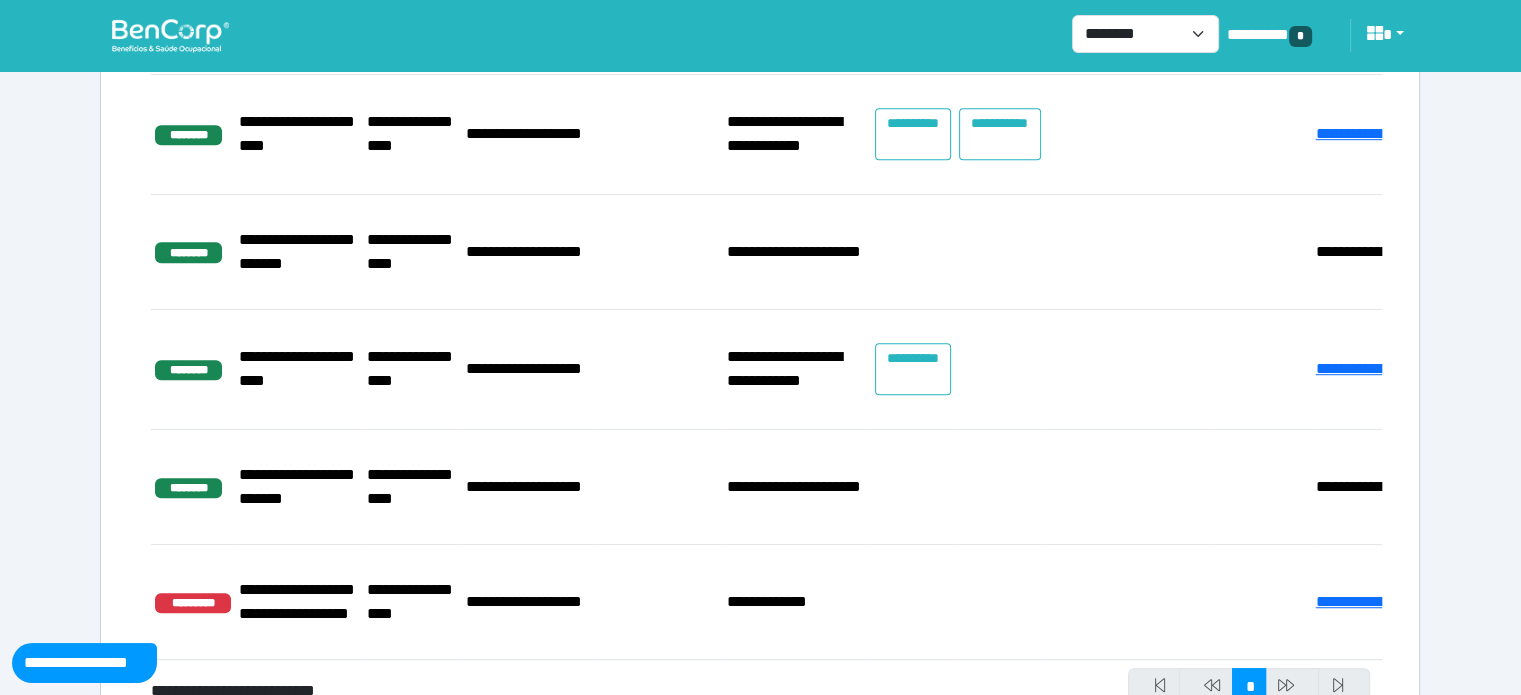scroll, scrollTop: 1035, scrollLeft: 0, axis: vertical 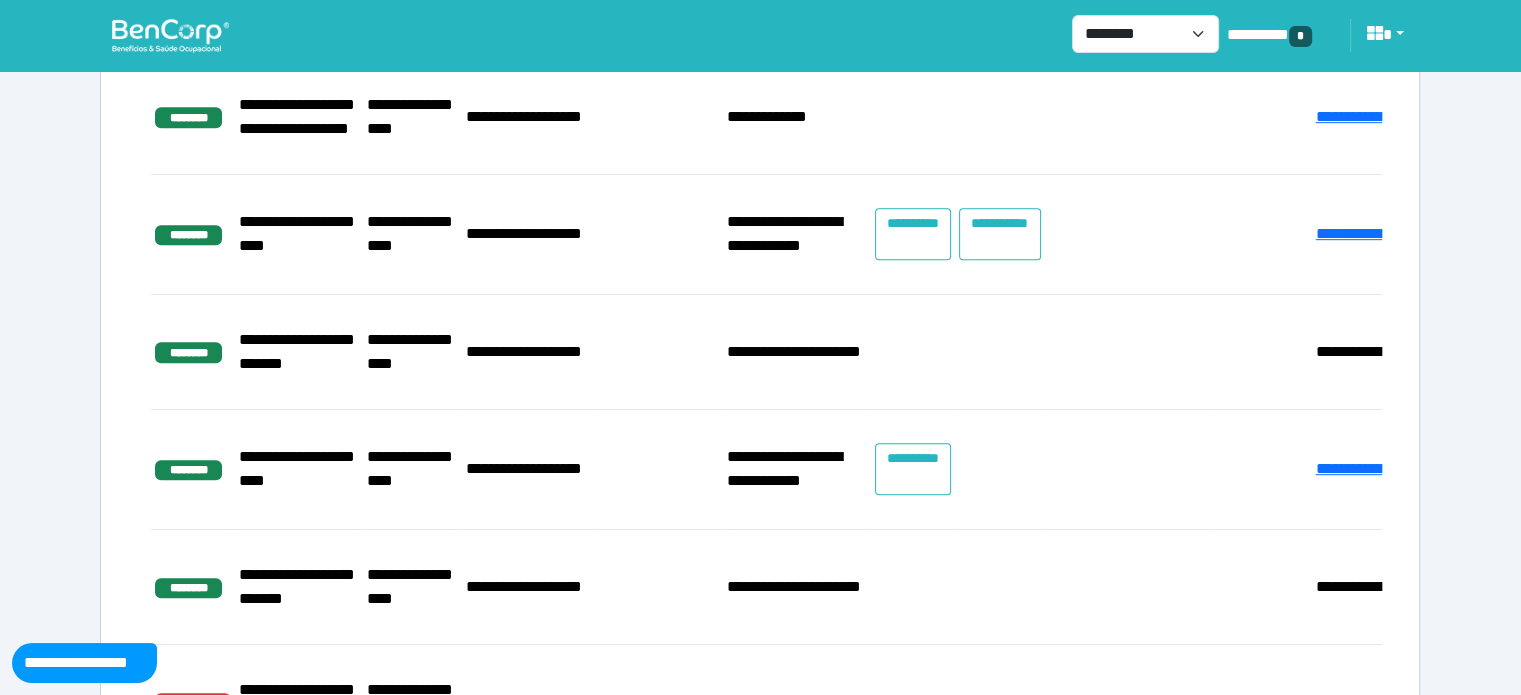 click on "********" at bounding box center [188, 117] 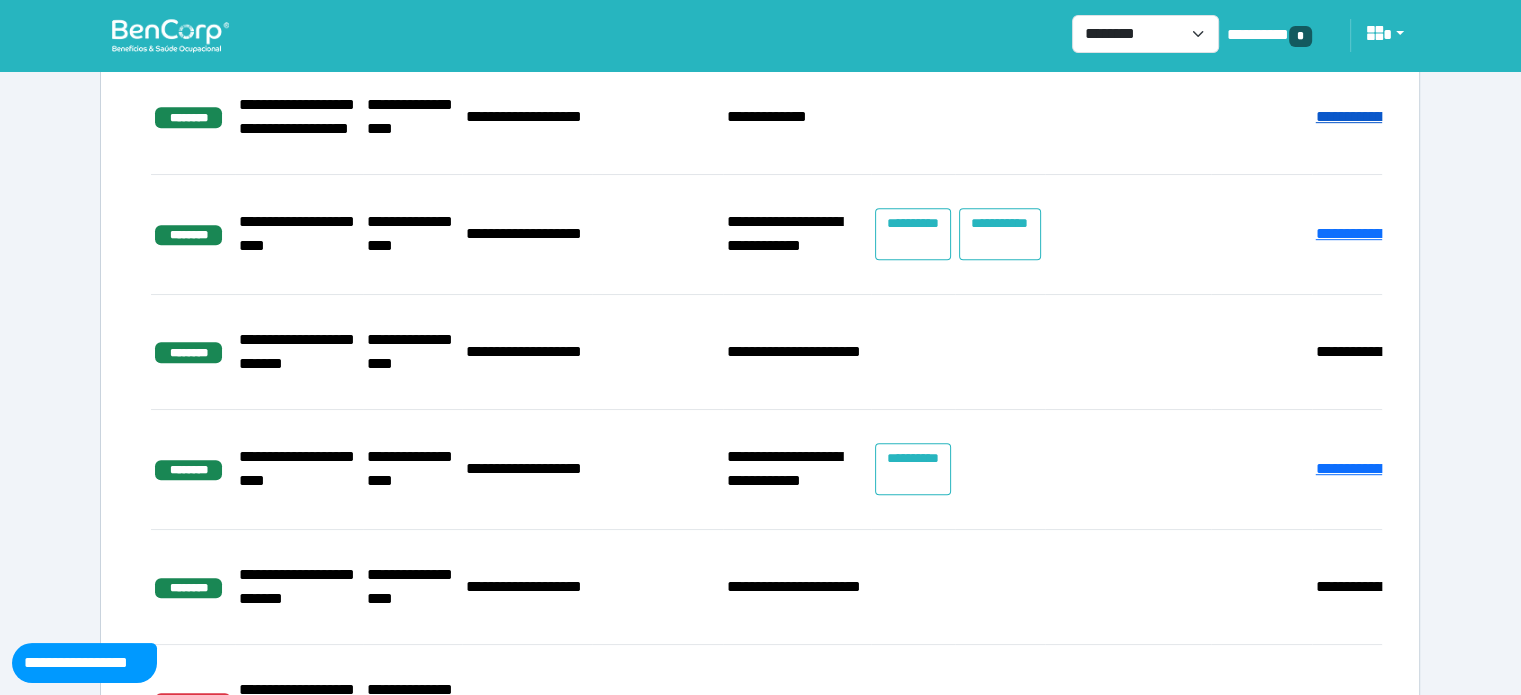 click on "**********" at bounding box center (1383, 116) 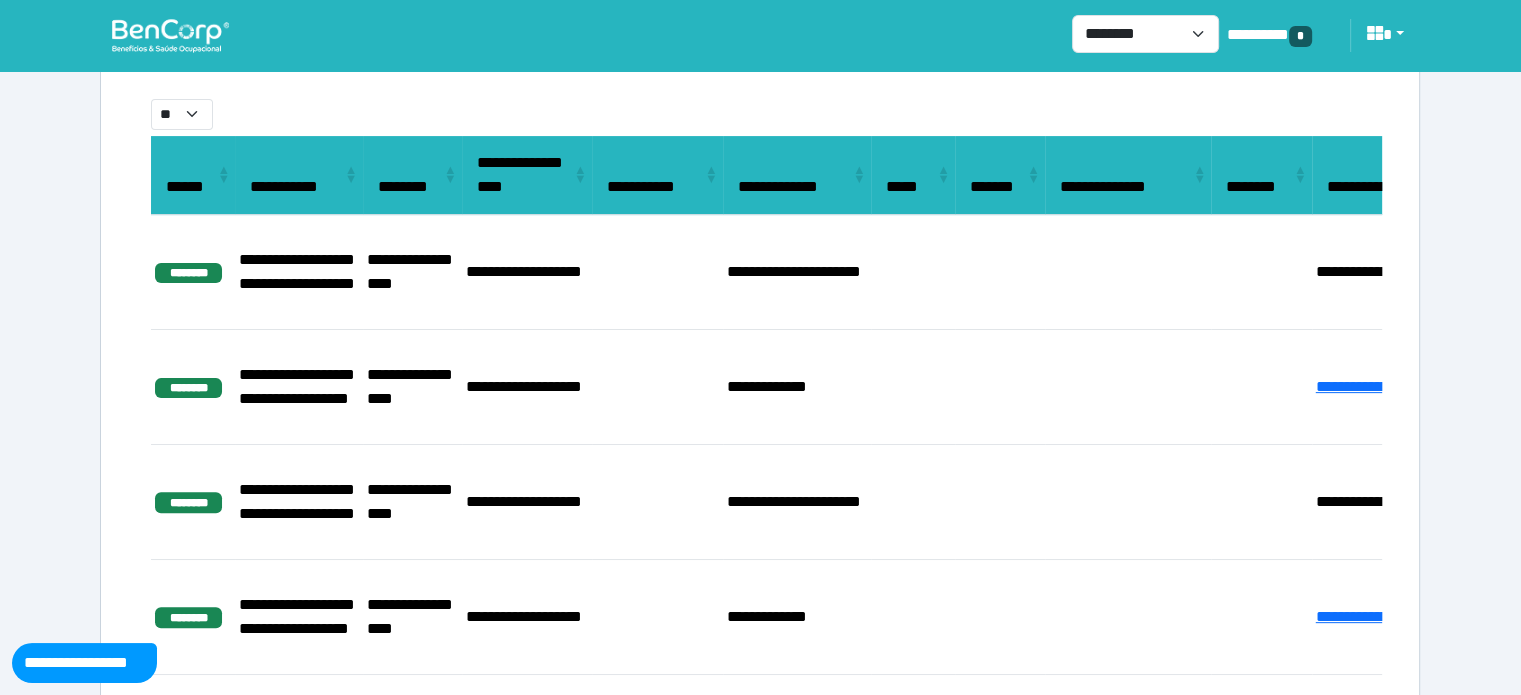 scroll, scrollTop: 635, scrollLeft: 0, axis: vertical 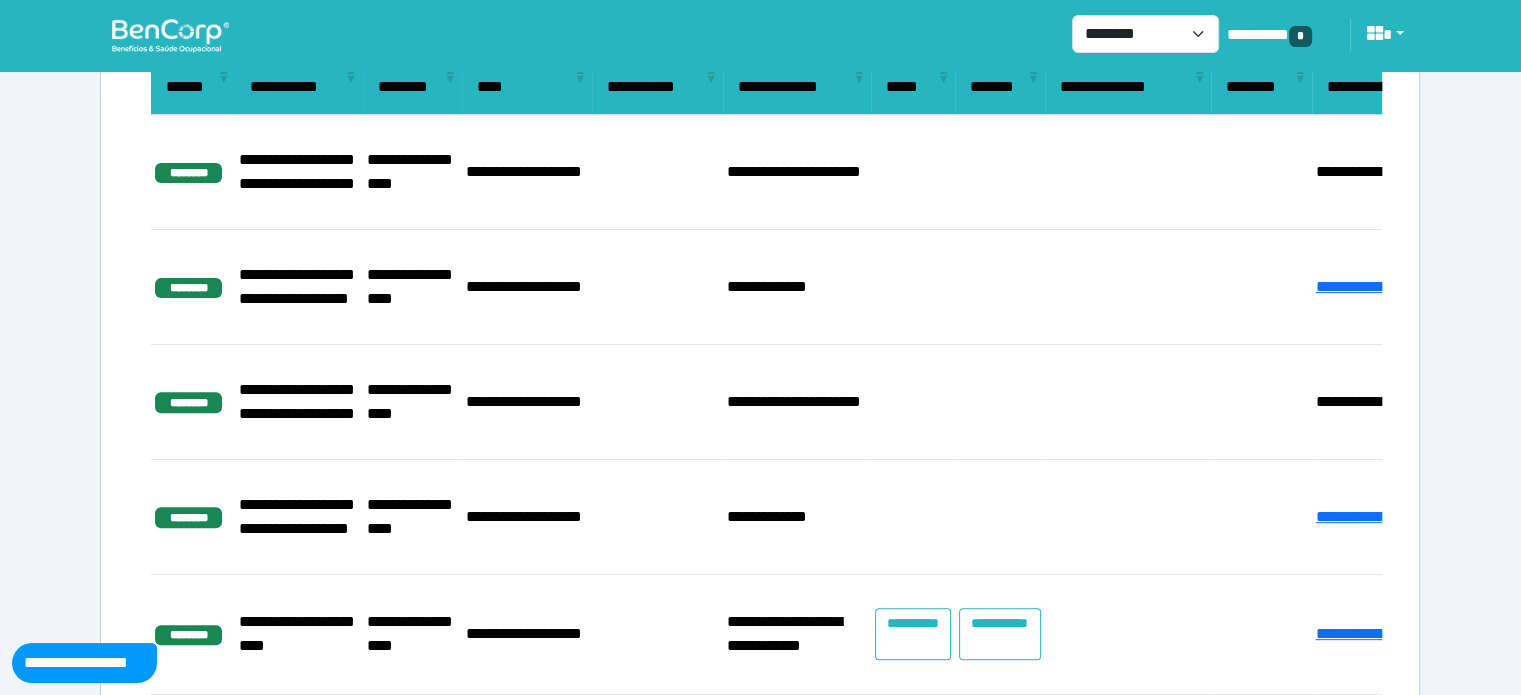 click on "**********" at bounding box center (298, 402) 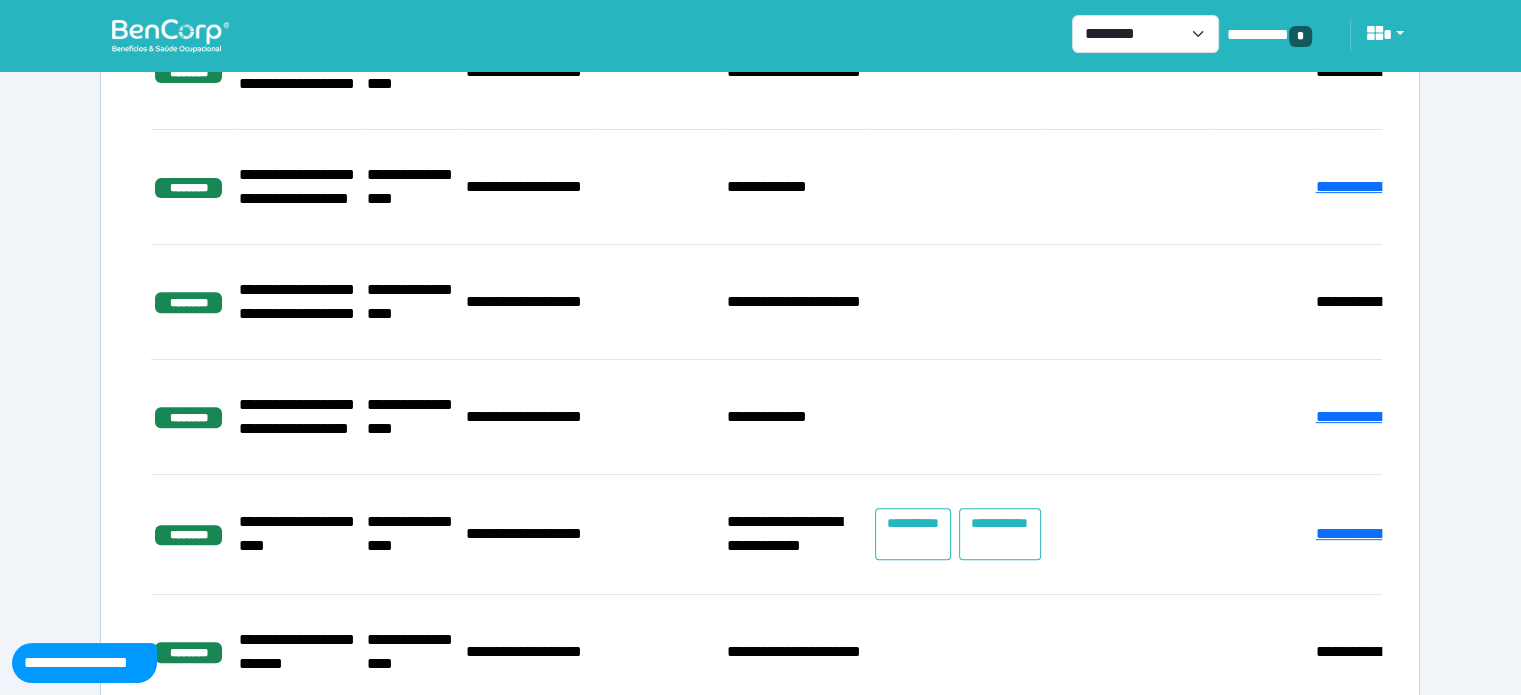 click on "**********" at bounding box center (767, 416) 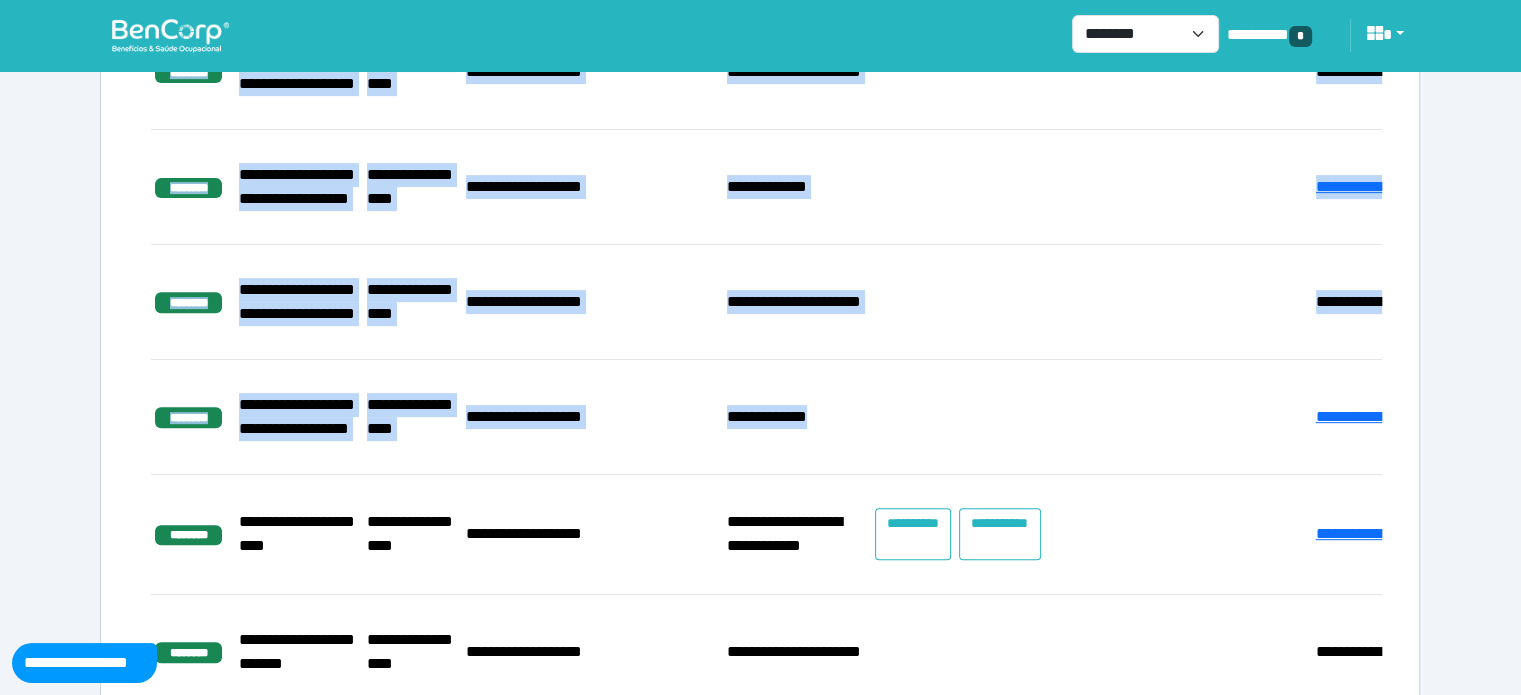 scroll, scrollTop: 0, scrollLeft: 112, axis: horizontal 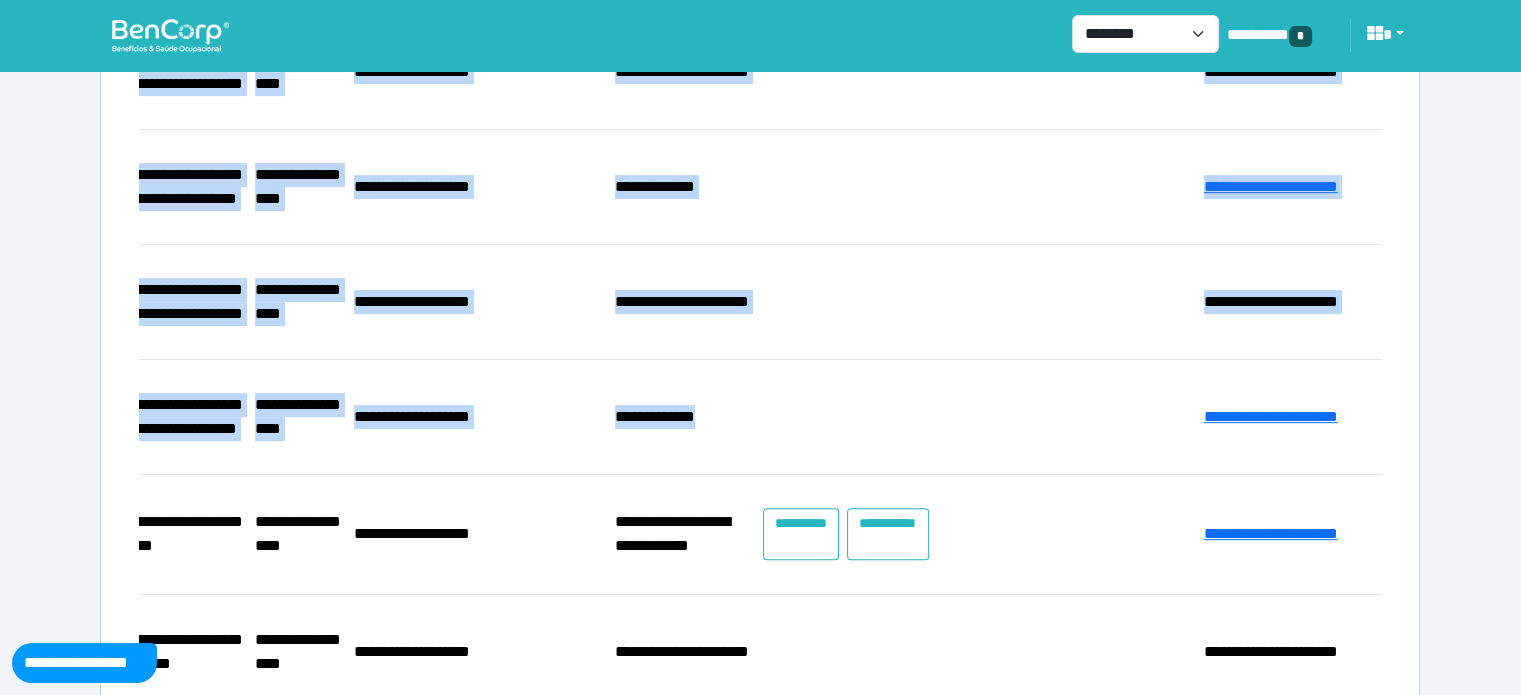 drag, startPoint x: 850, startPoint y: 459, endPoint x: 1535, endPoint y: 458, distance: 685.00073 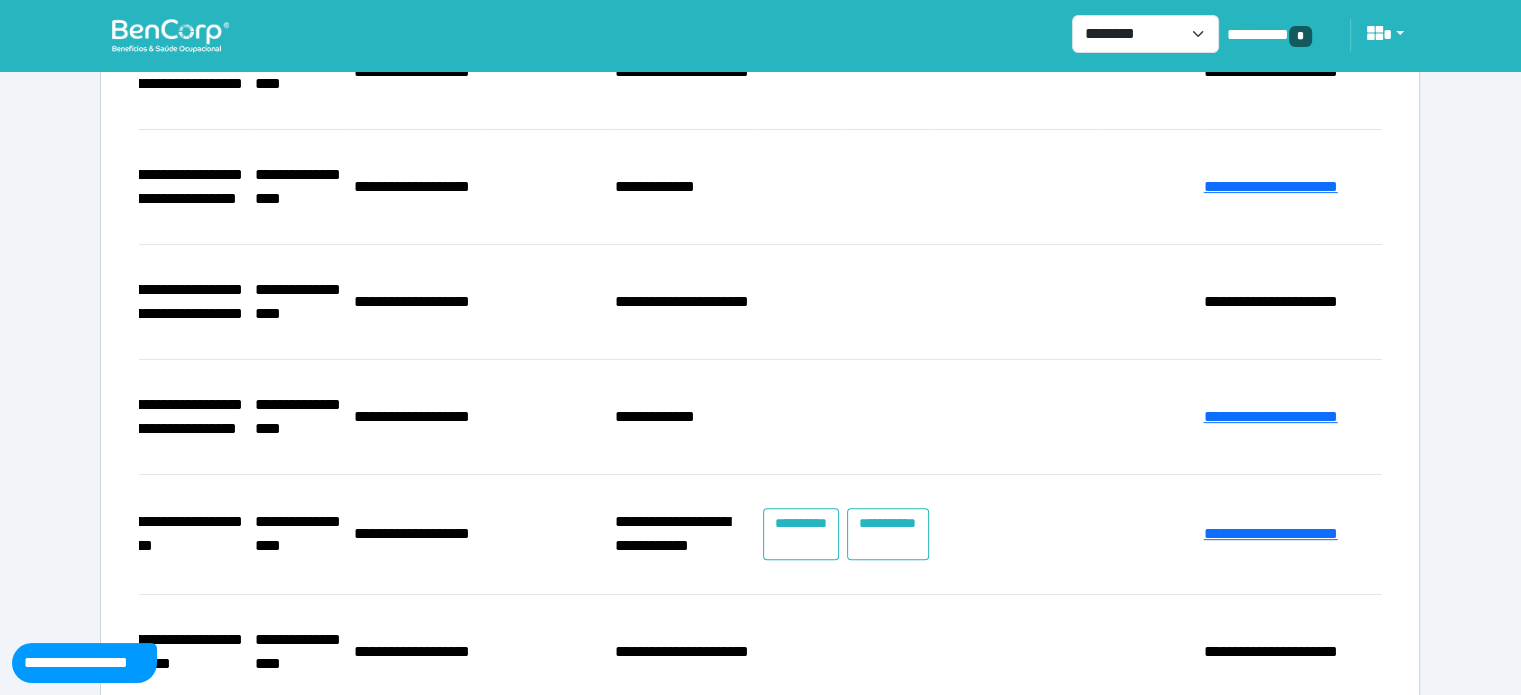 click on "**********" at bounding box center [186, 417] 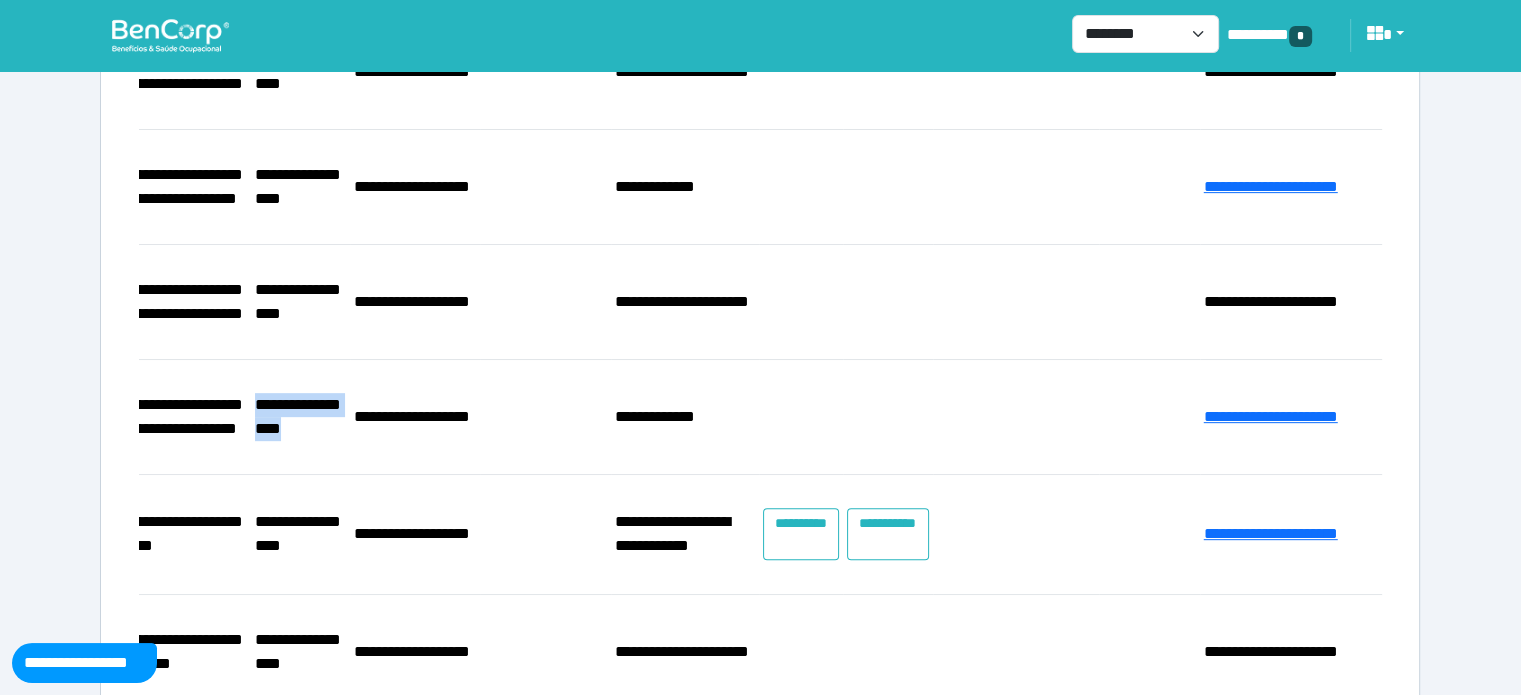 drag, startPoint x: 256, startPoint y: 426, endPoint x: 308, endPoint y: 476, distance: 72.138756 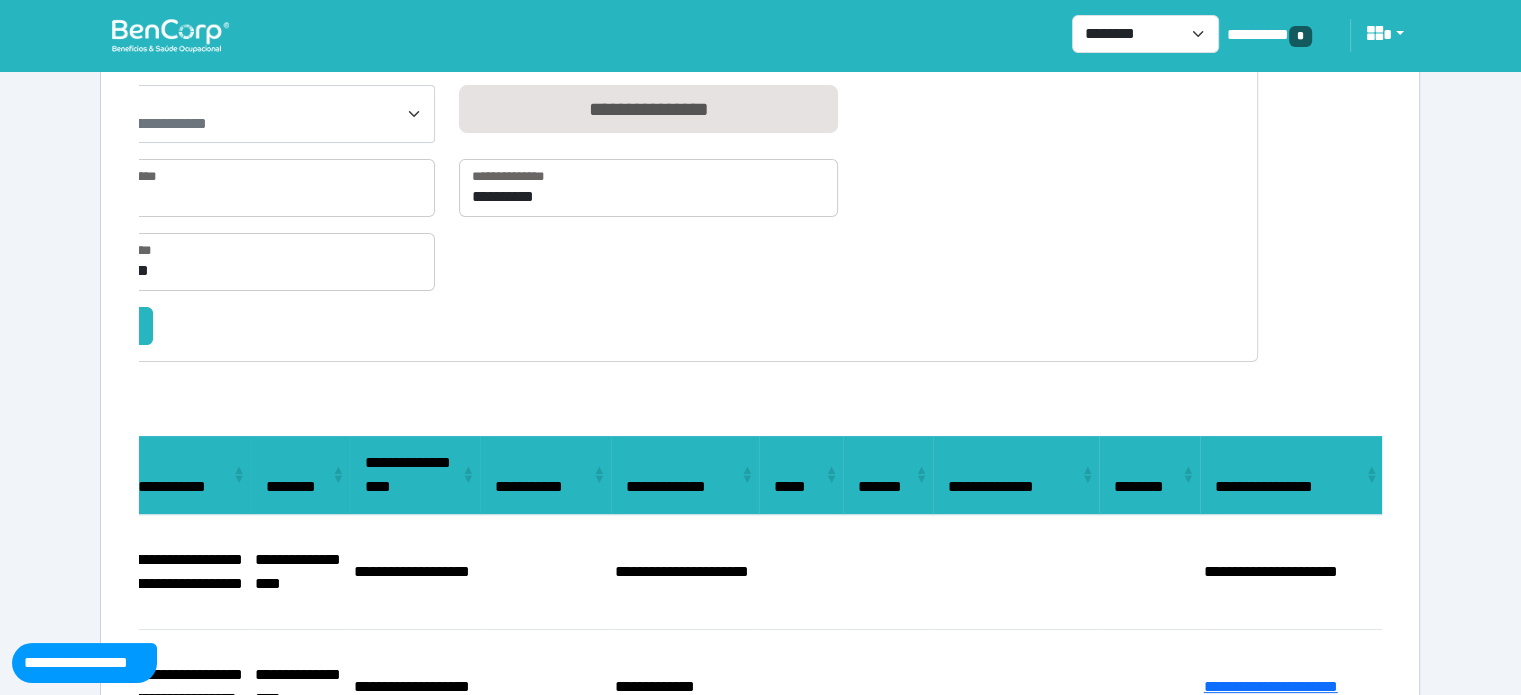 scroll, scrollTop: 0, scrollLeft: 0, axis: both 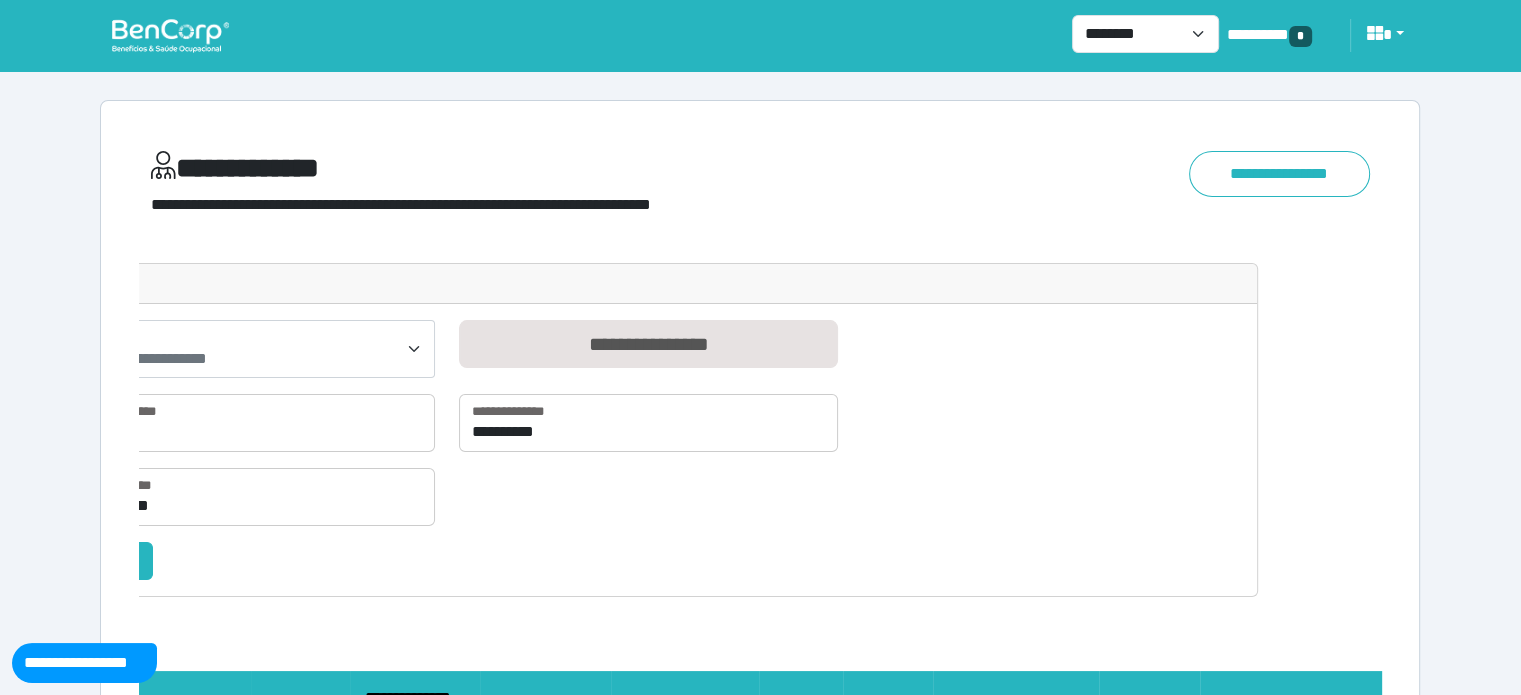 click at bounding box center (170, 35) 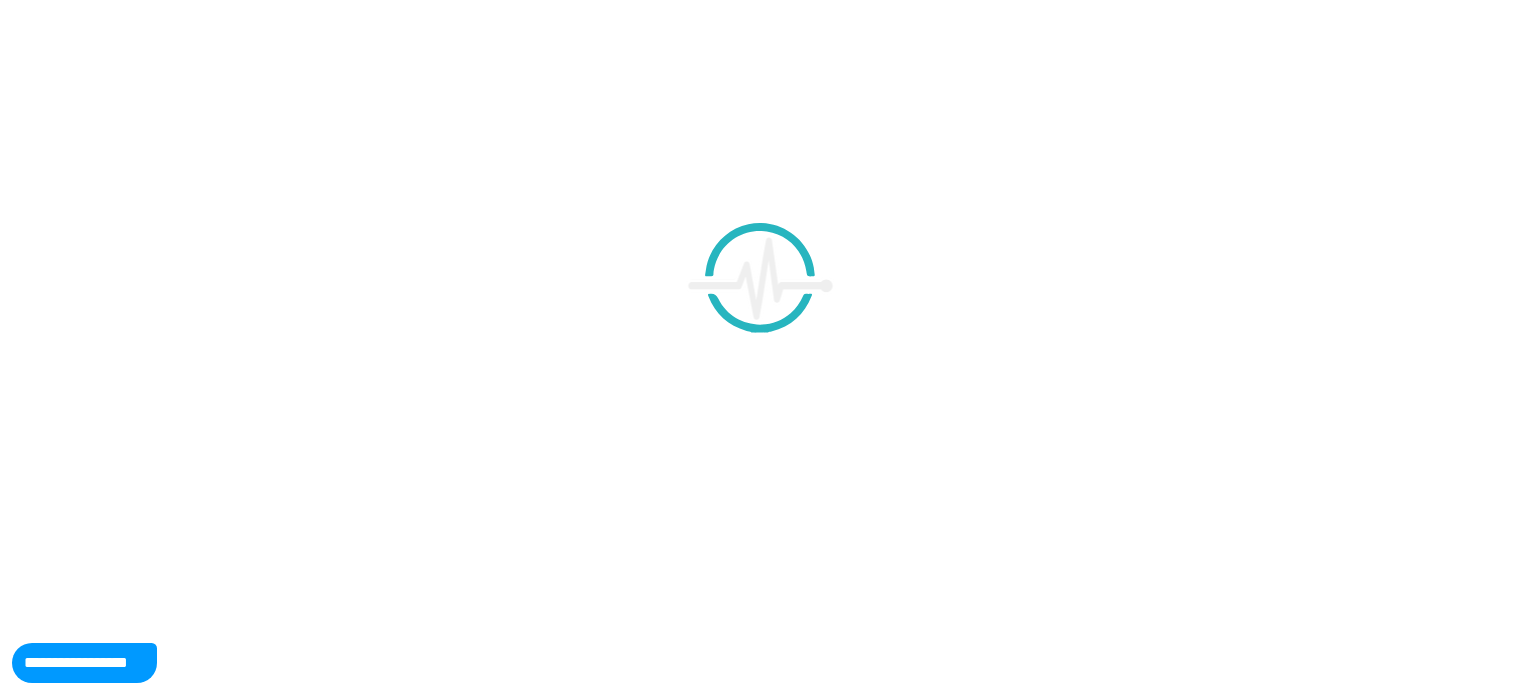 scroll, scrollTop: 0, scrollLeft: 0, axis: both 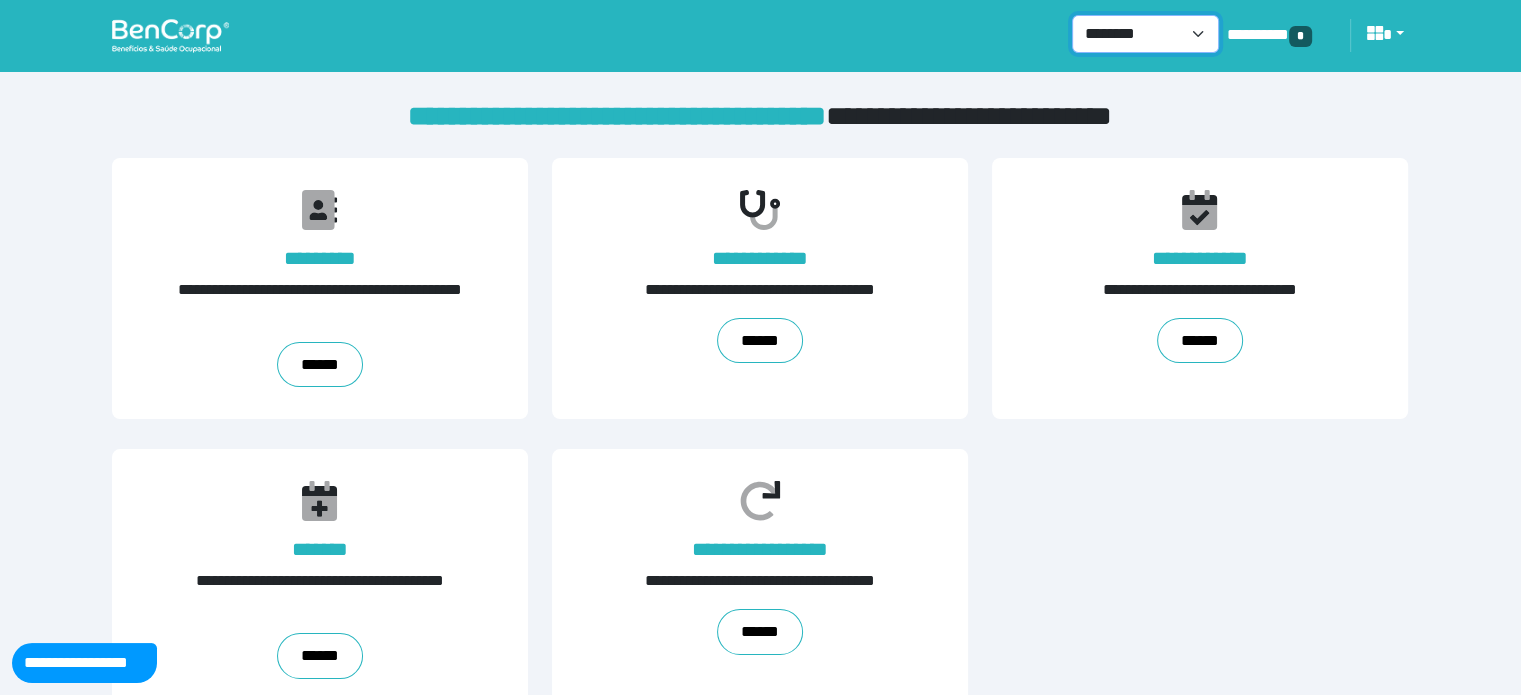 click on "**********" at bounding box center [1145, 34] 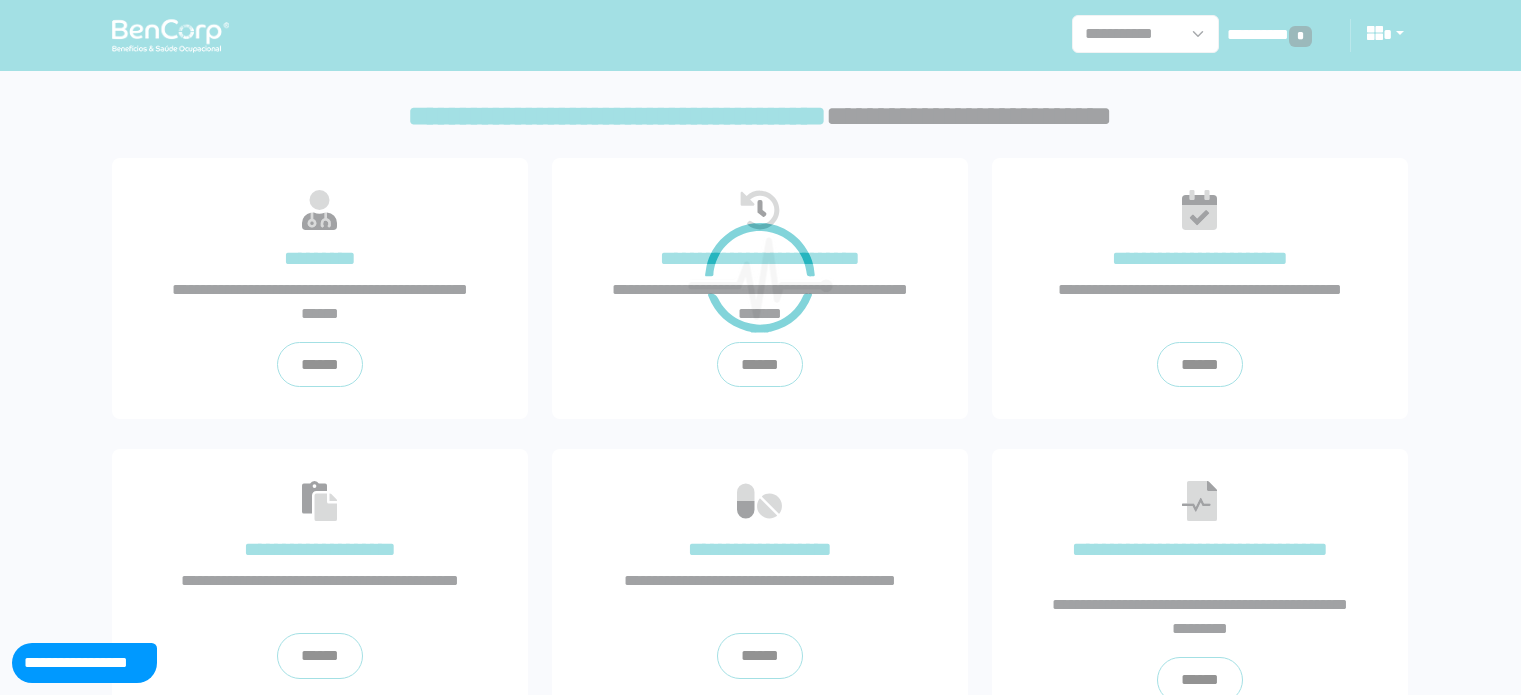 scroll, scrollTop: 0, scrollLeft: 0, axis: both 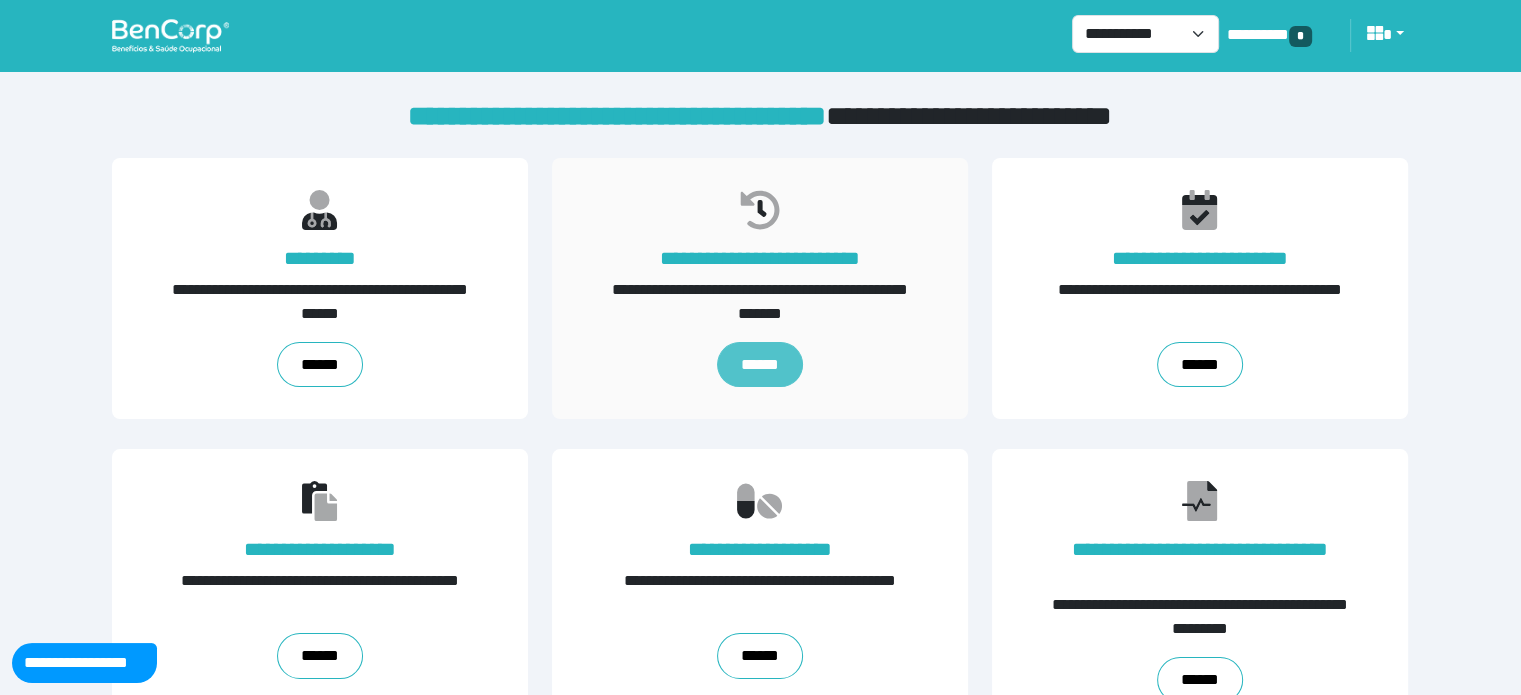 click on "******" at bounding box center (760, 365) 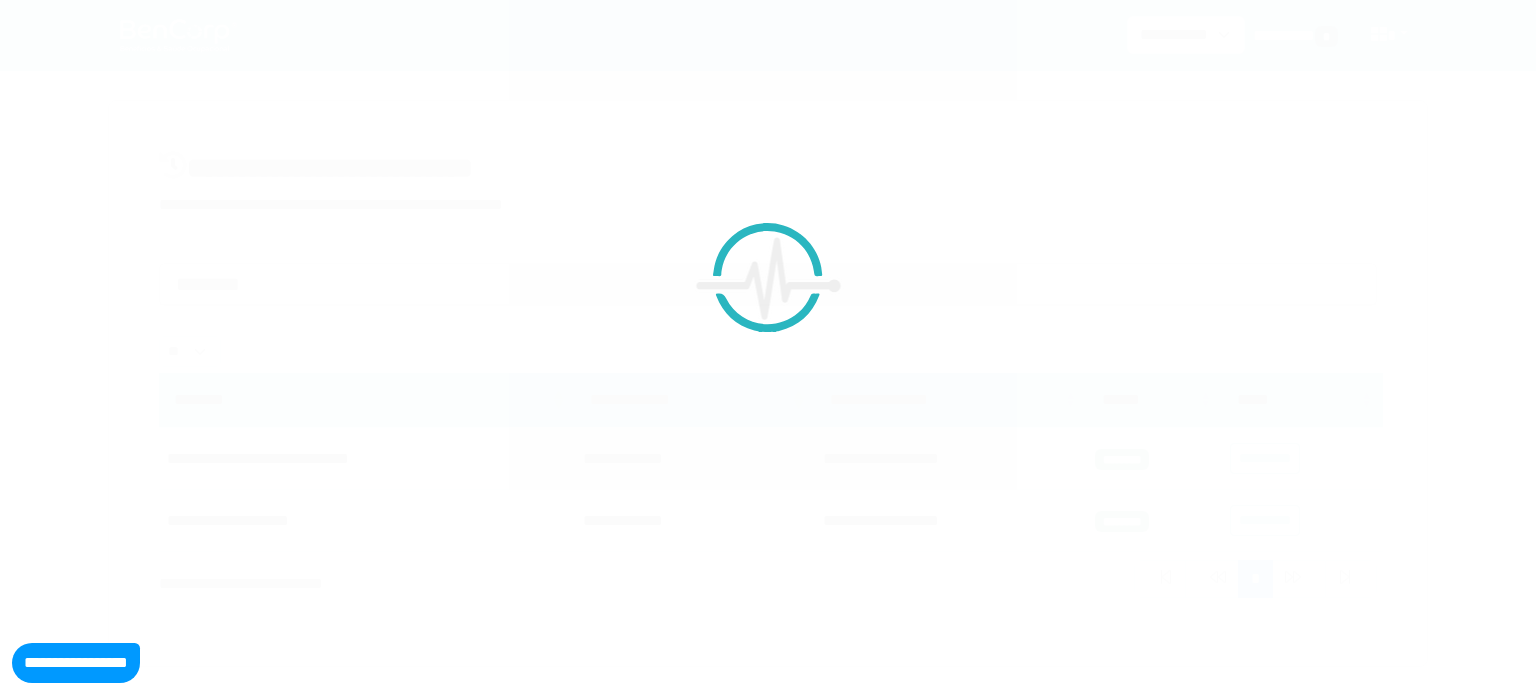 select on "**" 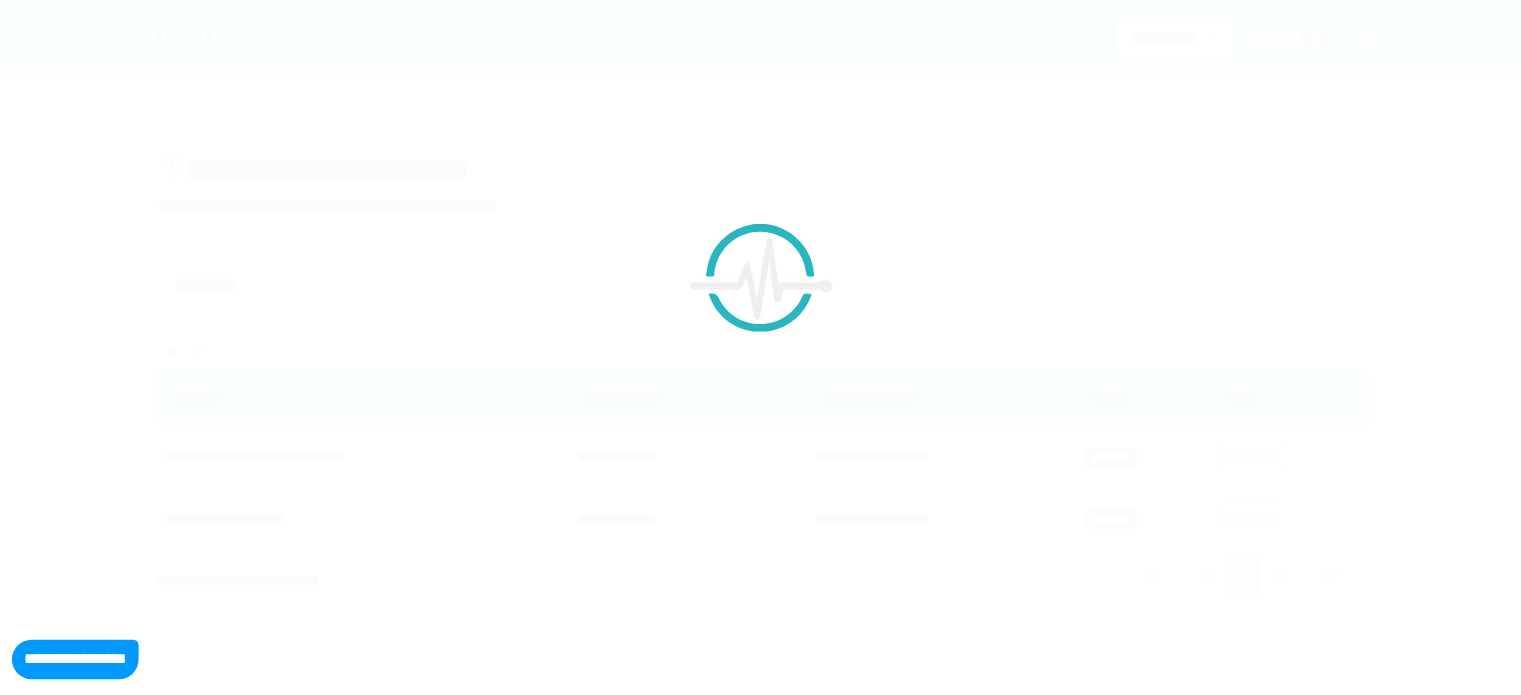 scroll, scrollTop: 0, scrollLeft: 0, axis: both 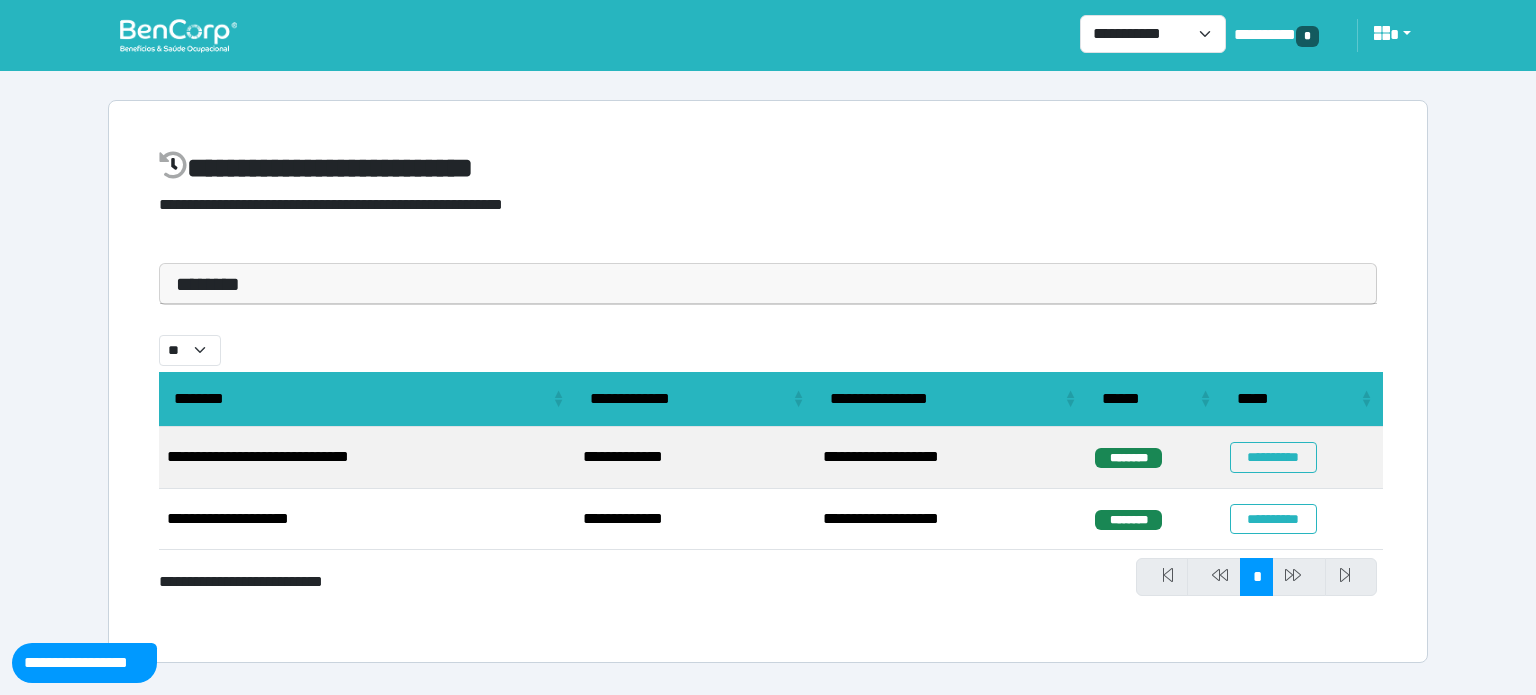 click on "********" at bounding box center [768, 284] 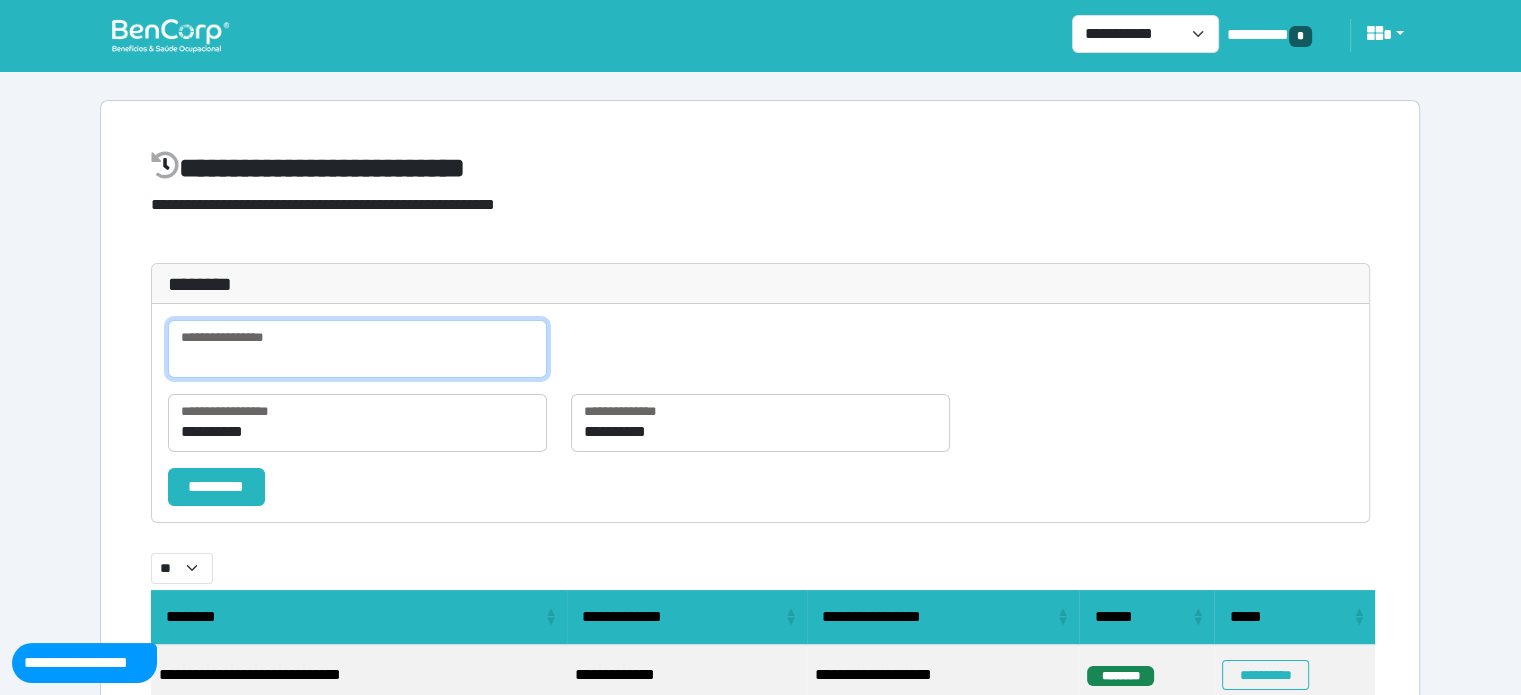 click at bounding box center [357, 349] 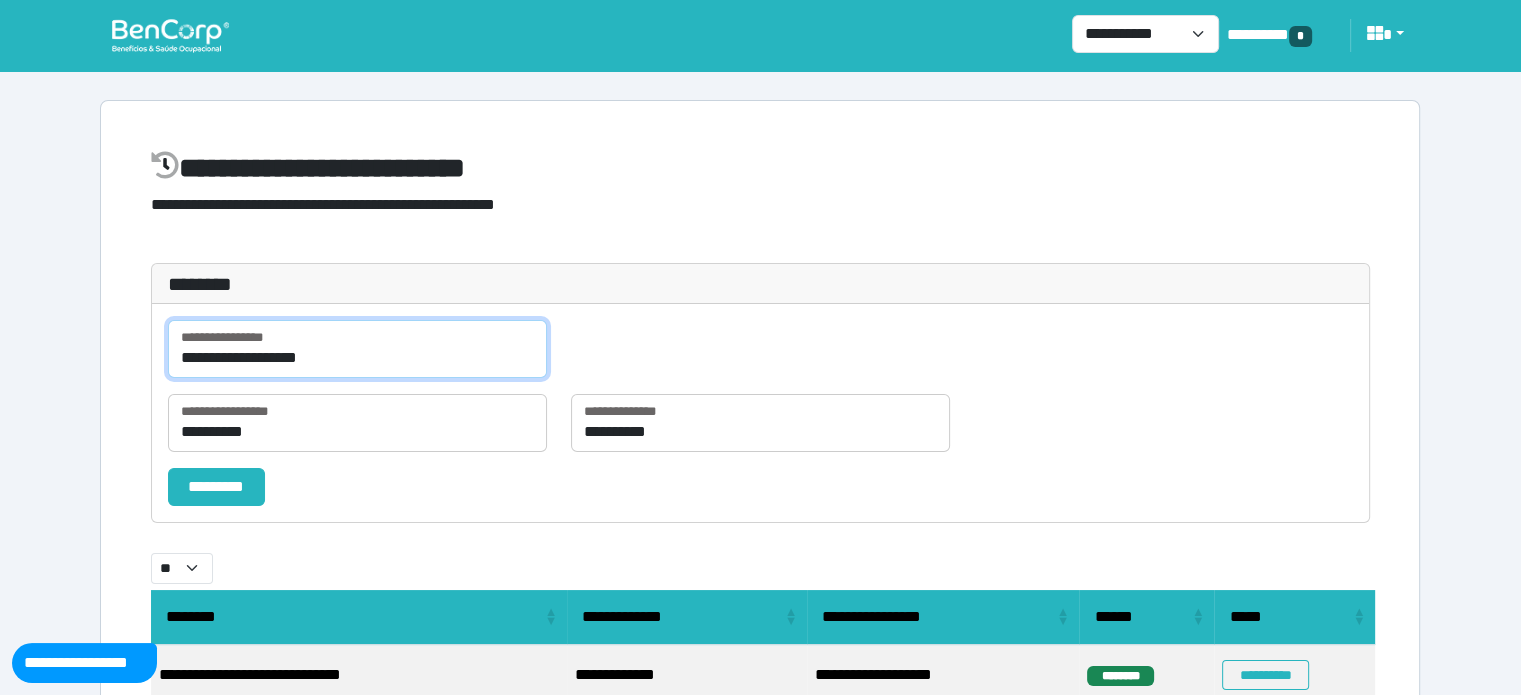 type on "**********" 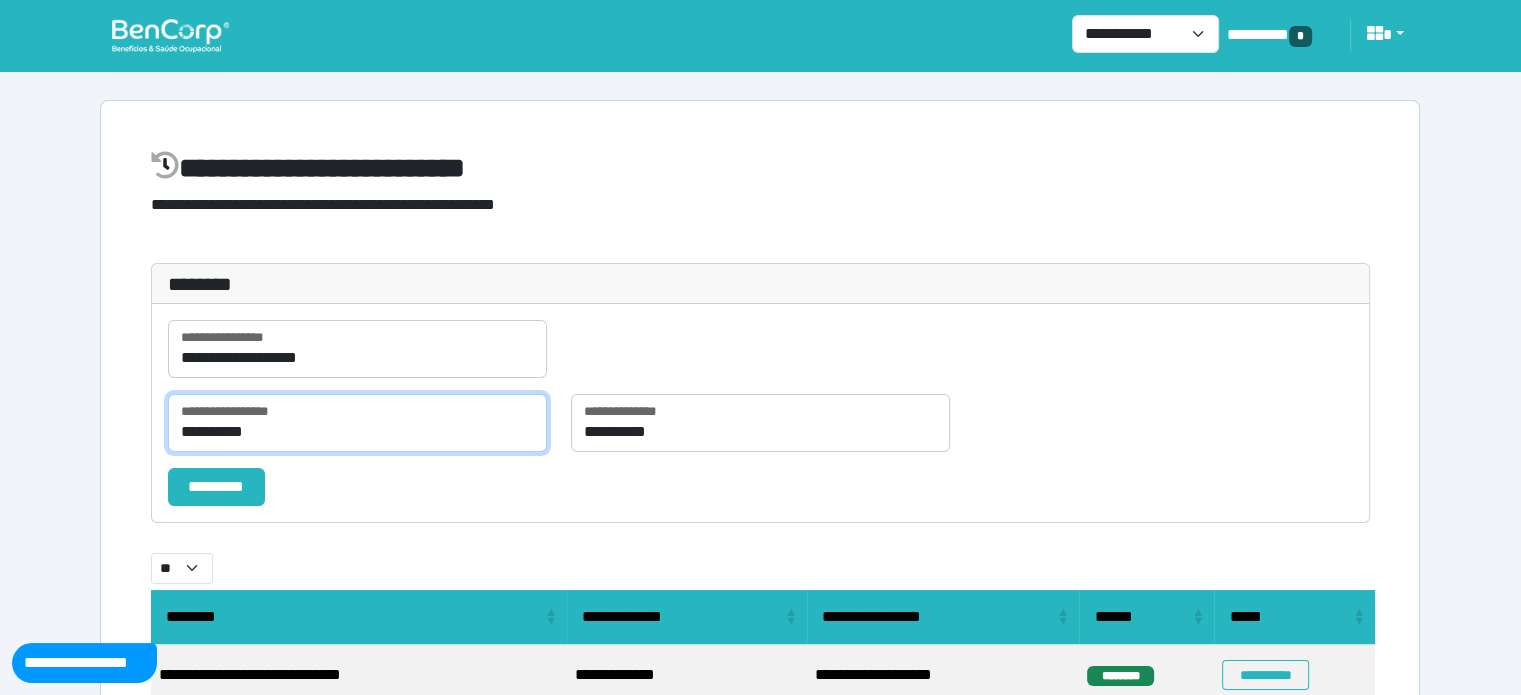 click on "**********" at bounding box center (357, 423) 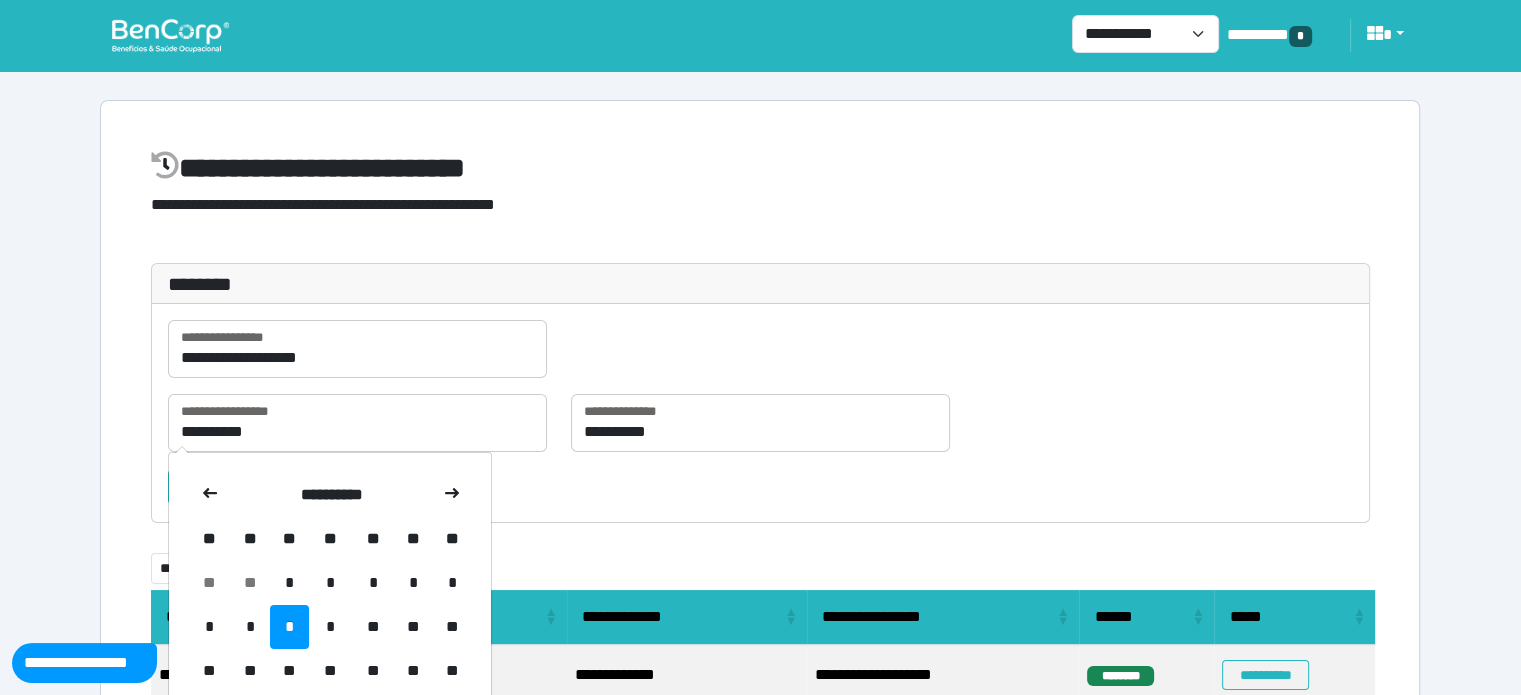 click on "**********" at bounding box center (330, 649) 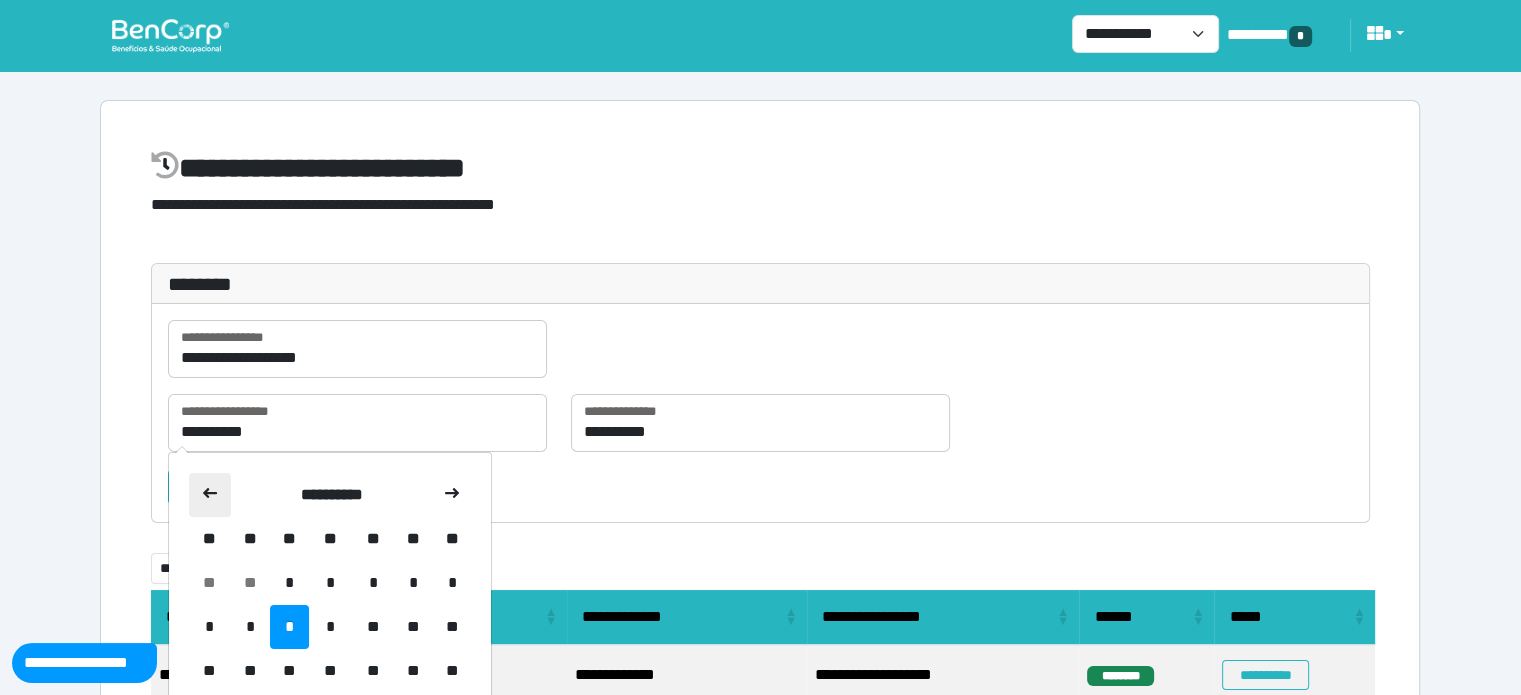 click 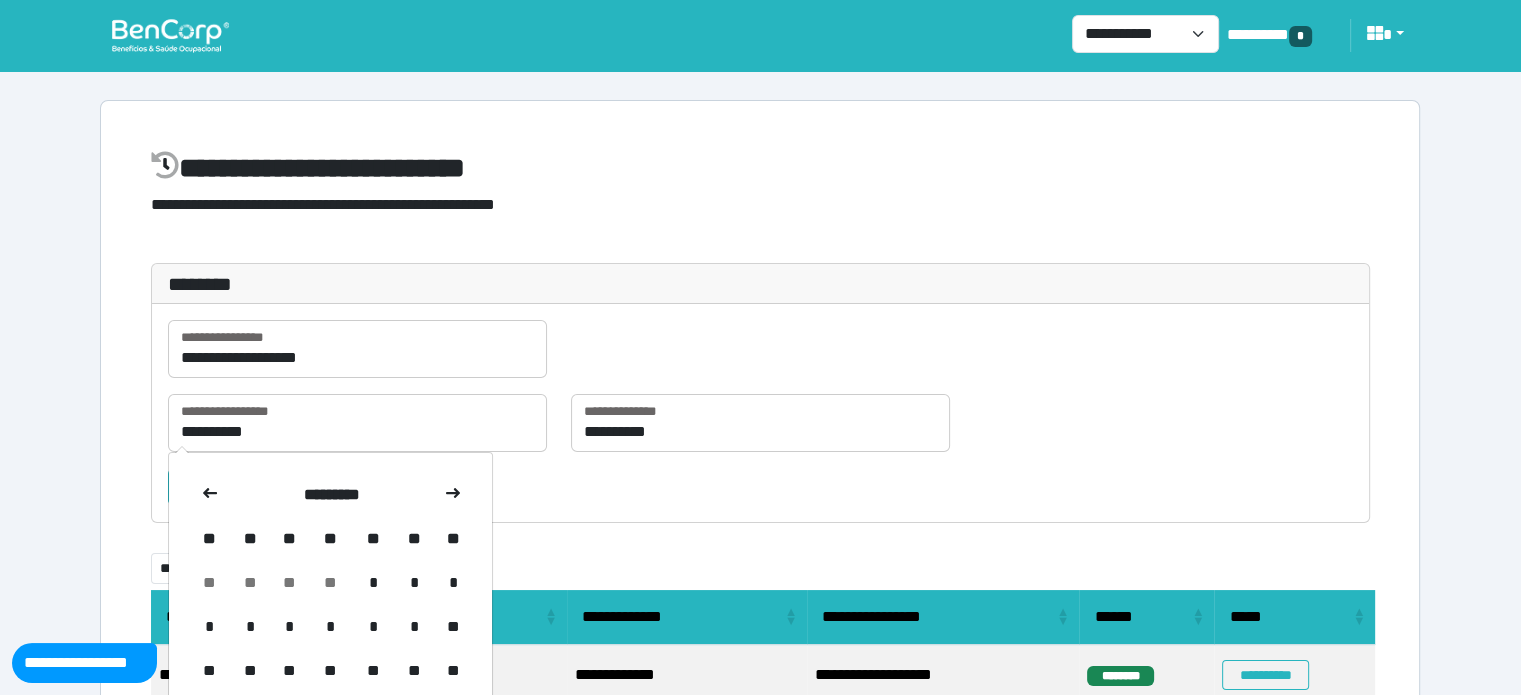 click 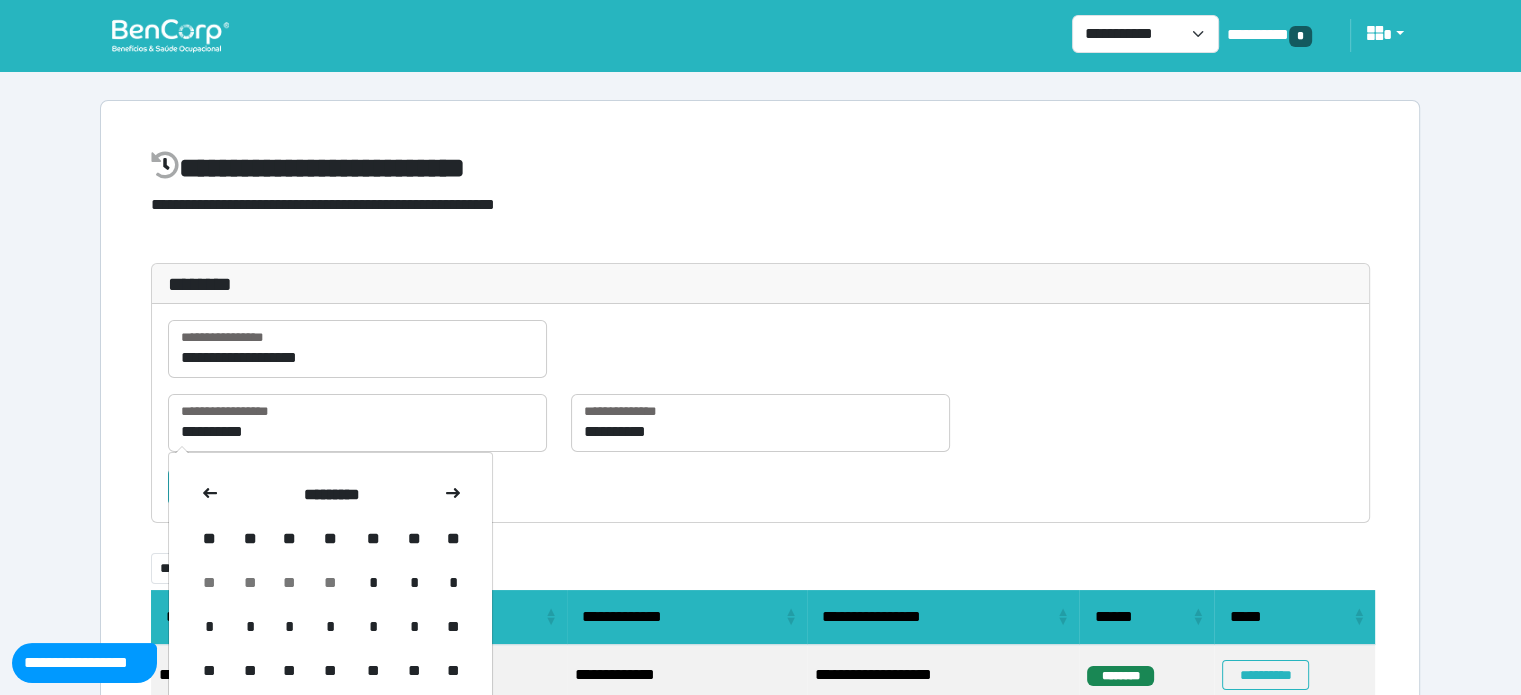 click 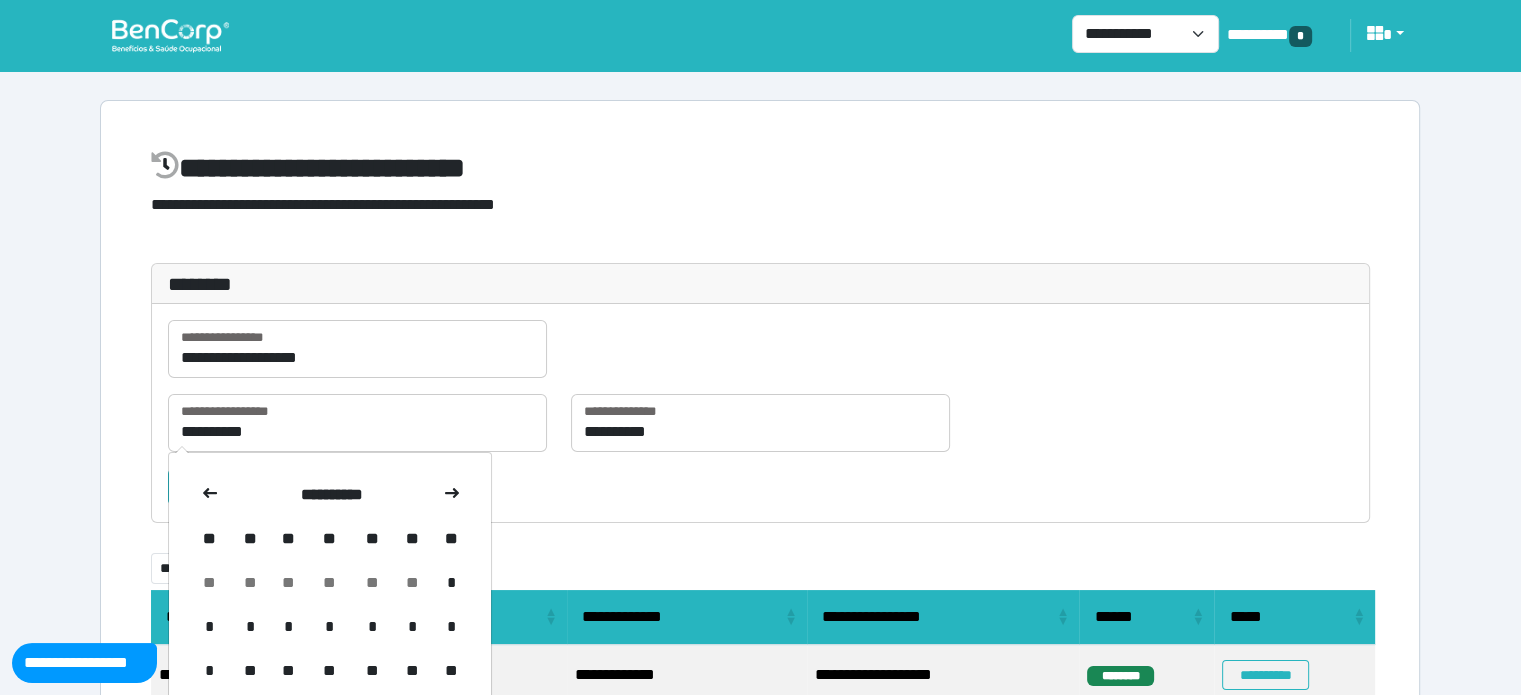 click 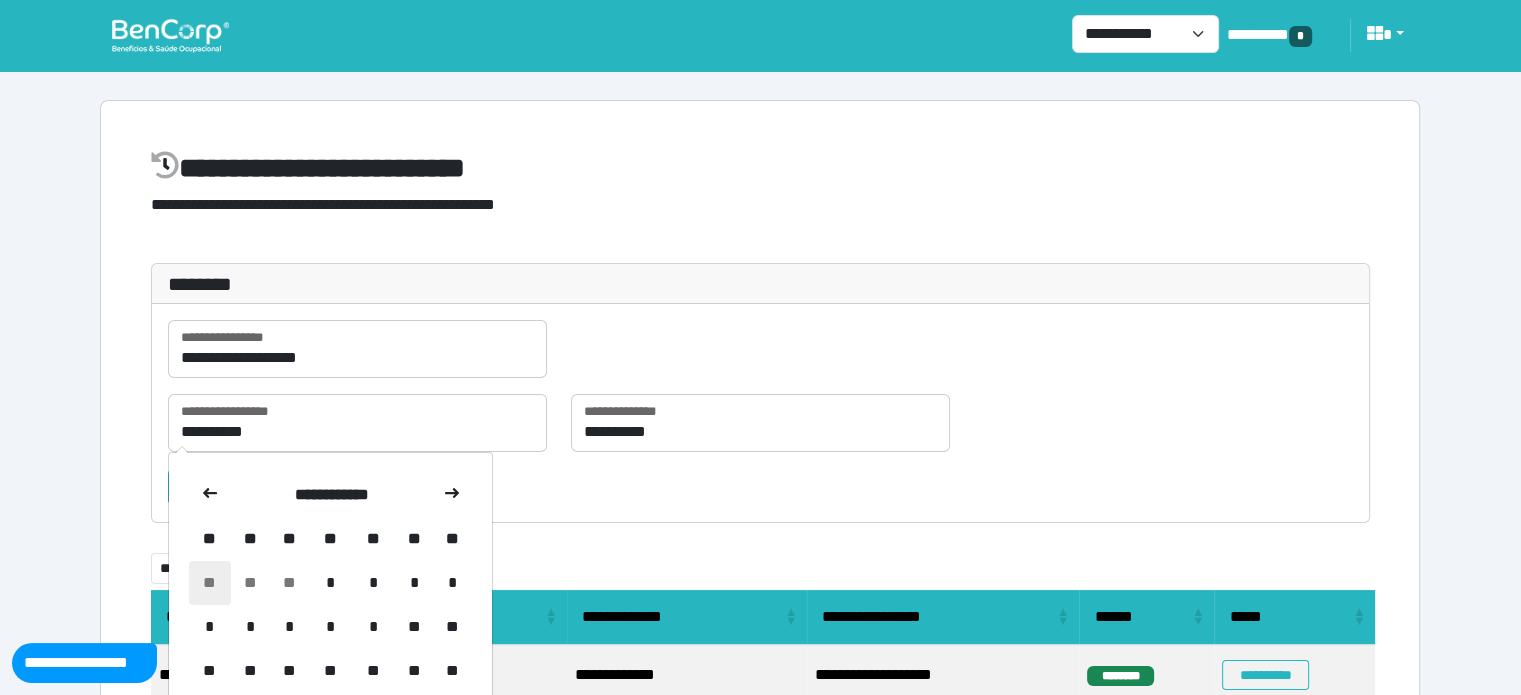 click on "**" at bounding box center (210, 583) 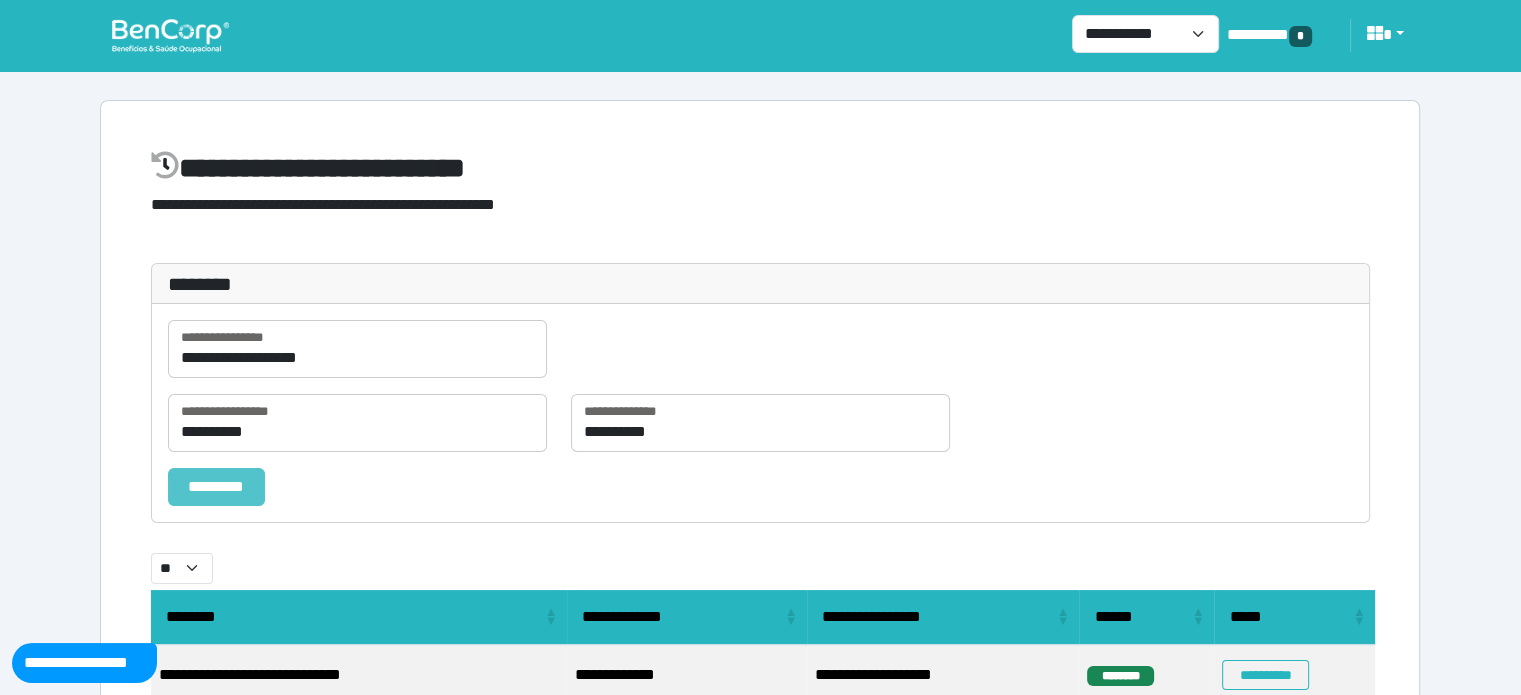 click on "*********" at bounding box center [216, 487] 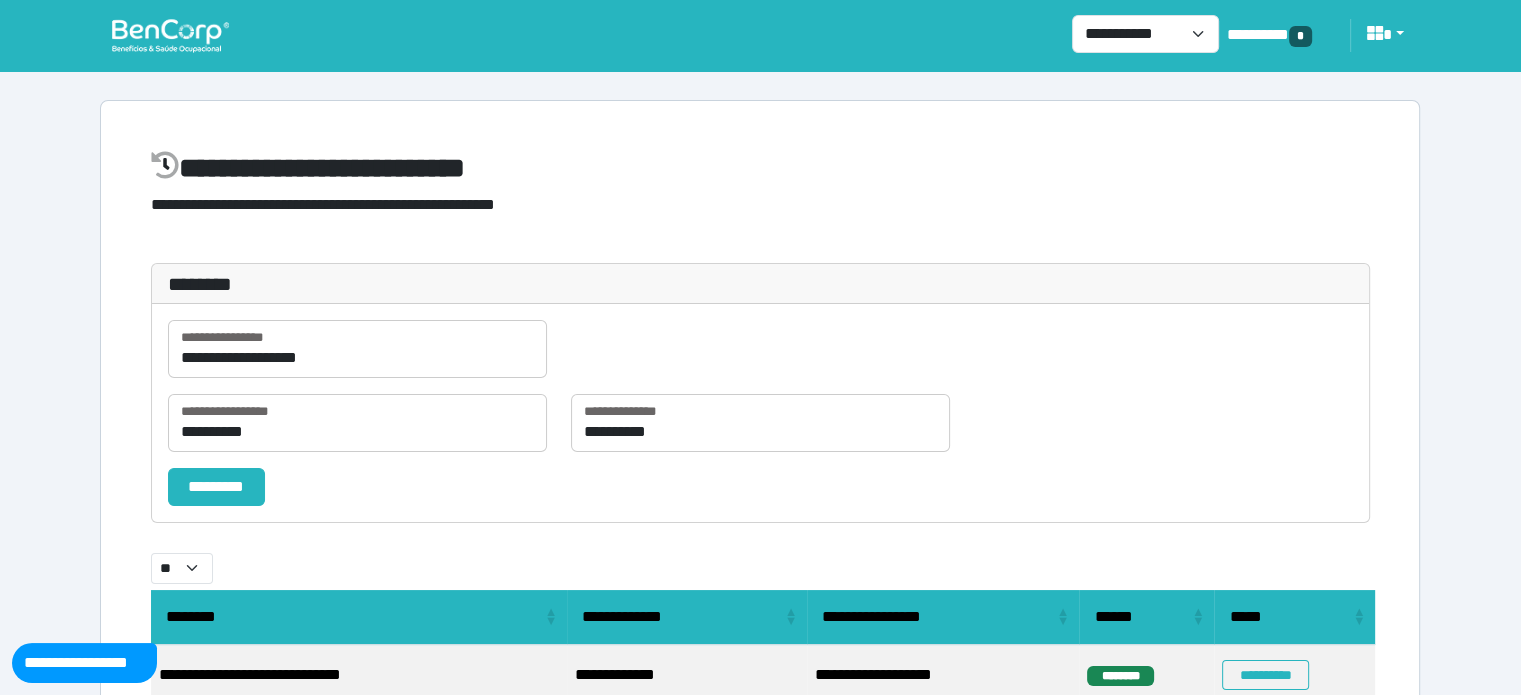 select on "**" 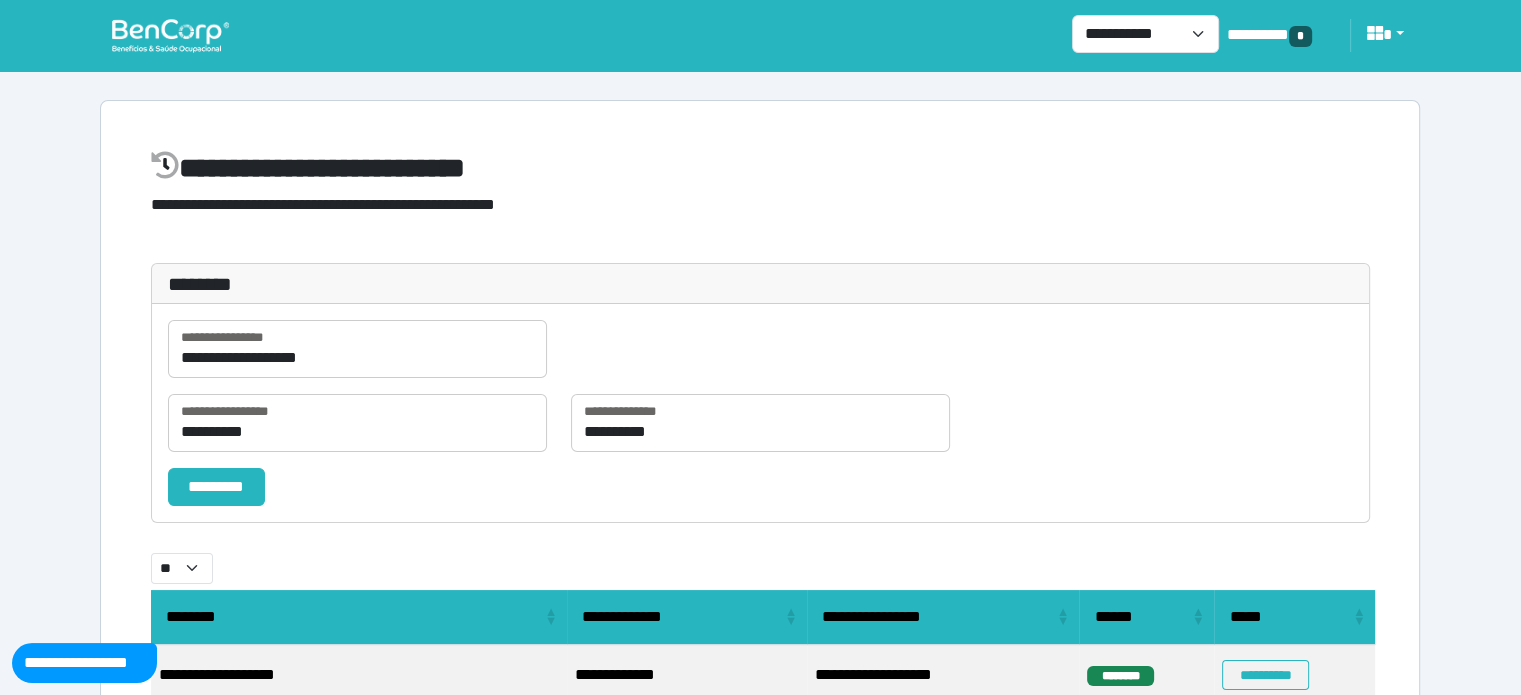 scroll, scrollTop: 205, scrollLeft: 0, axis: vertical 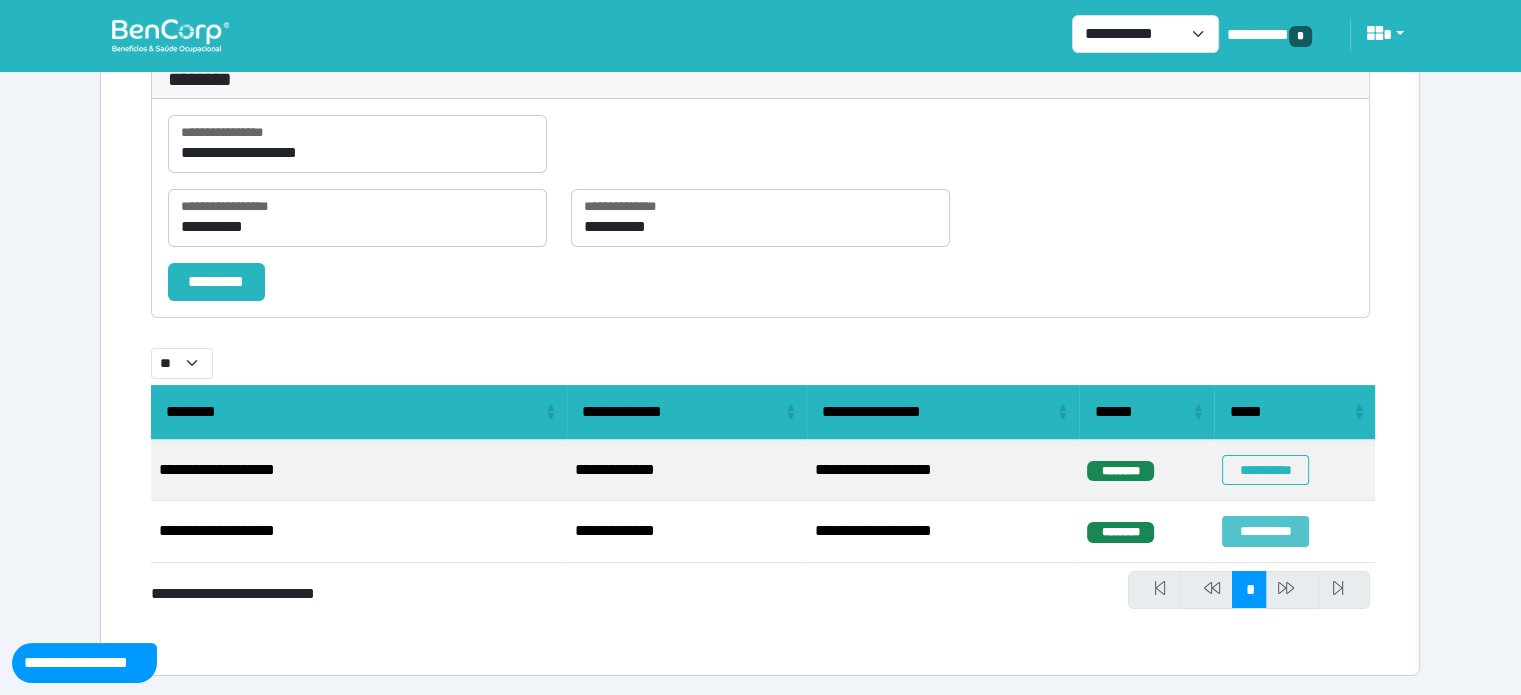 click on "**********" at bounding box center [1265, 531] 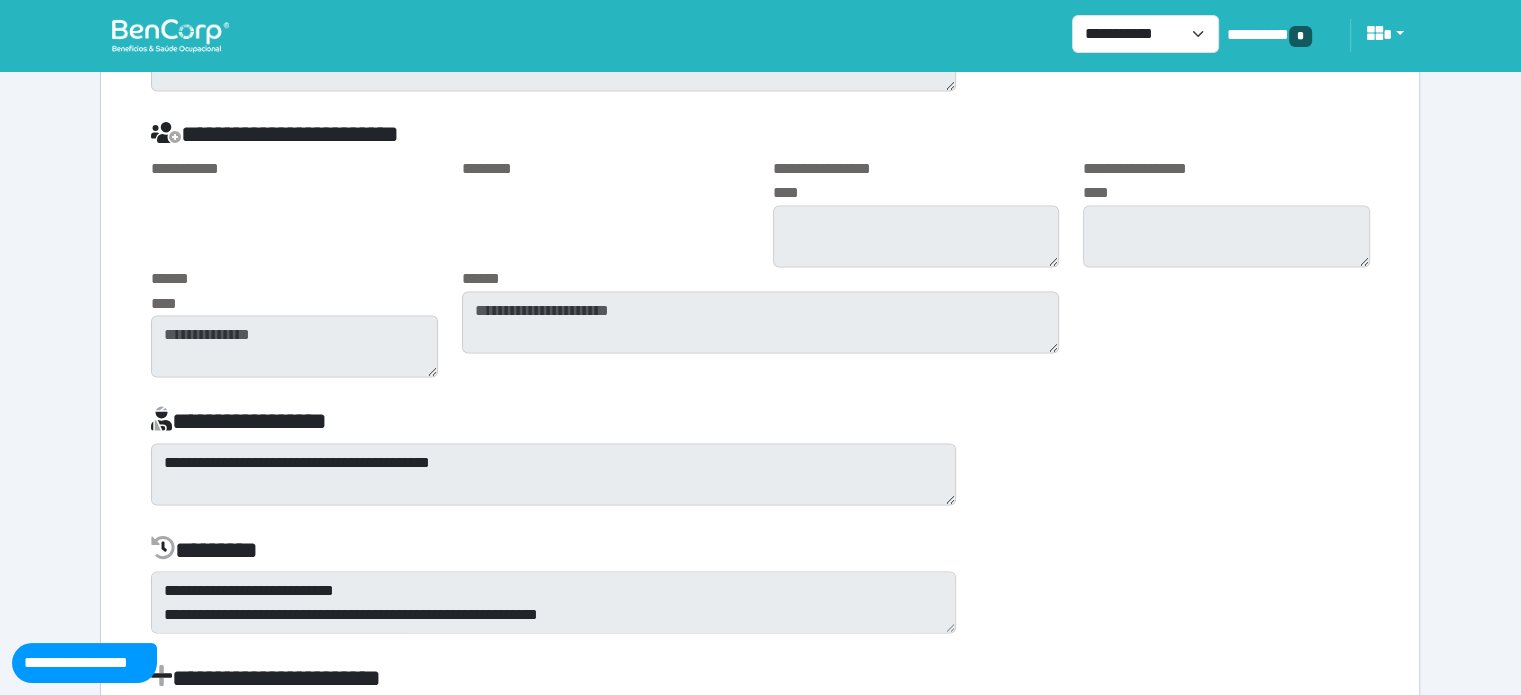 scroll, scrollTop: 3600, scrollLeft: 0, axis: vertical 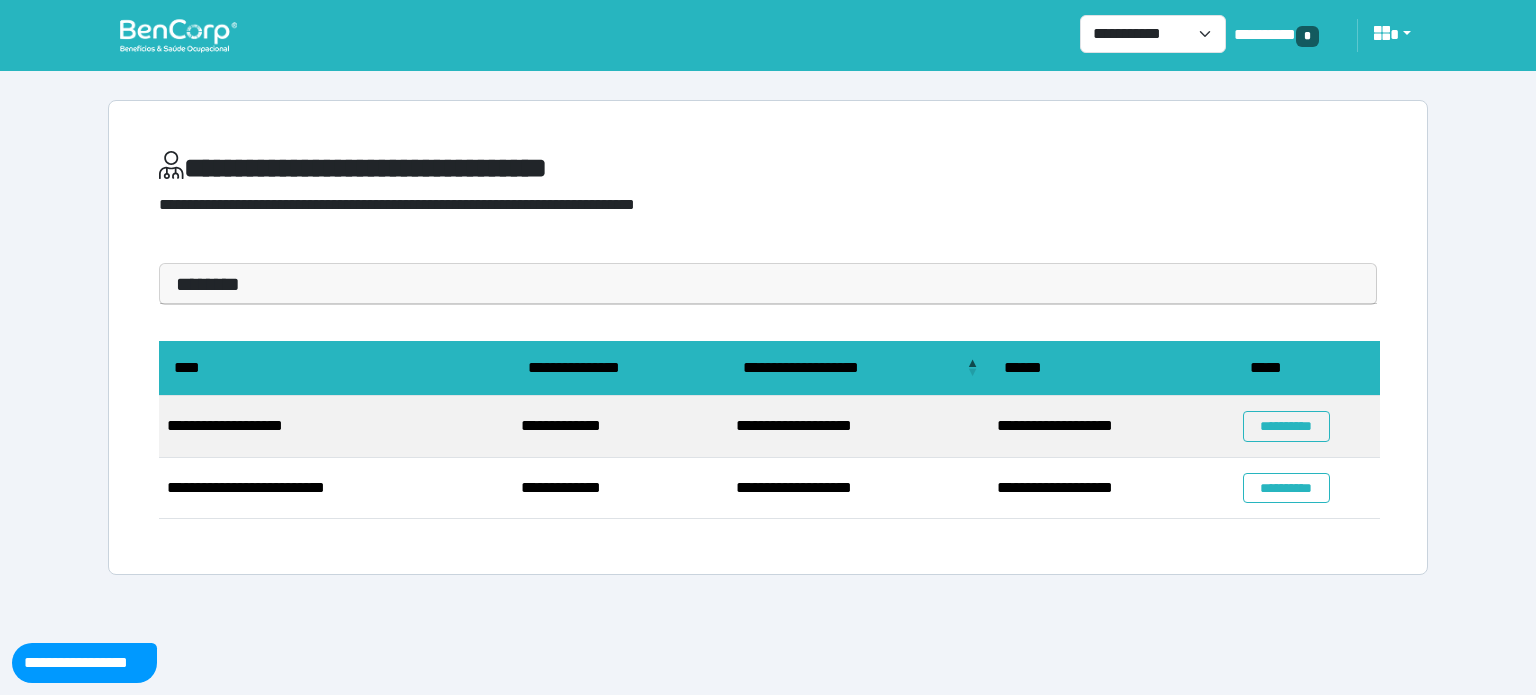 click at bounding box center (178, 35) 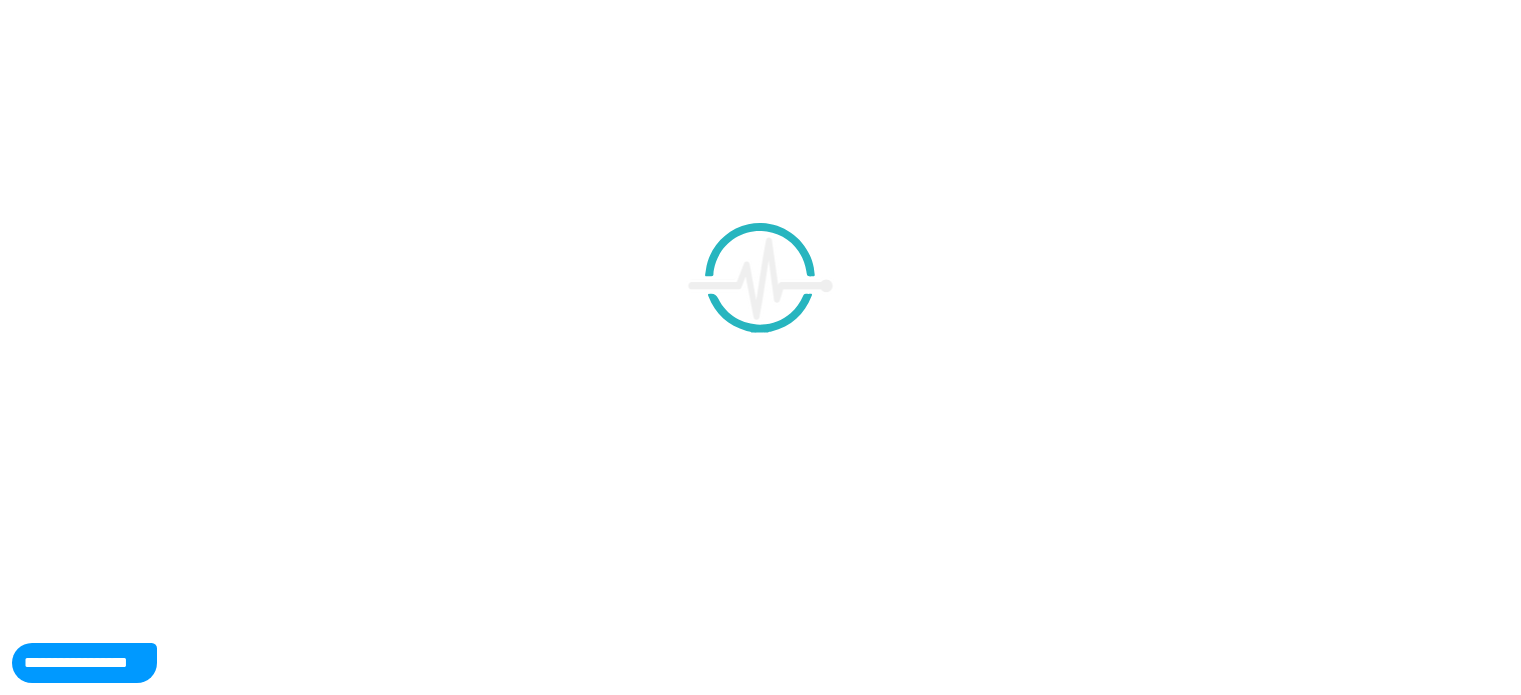 scroll, scrollTop: 0, scrollLeft: 0, axis: both 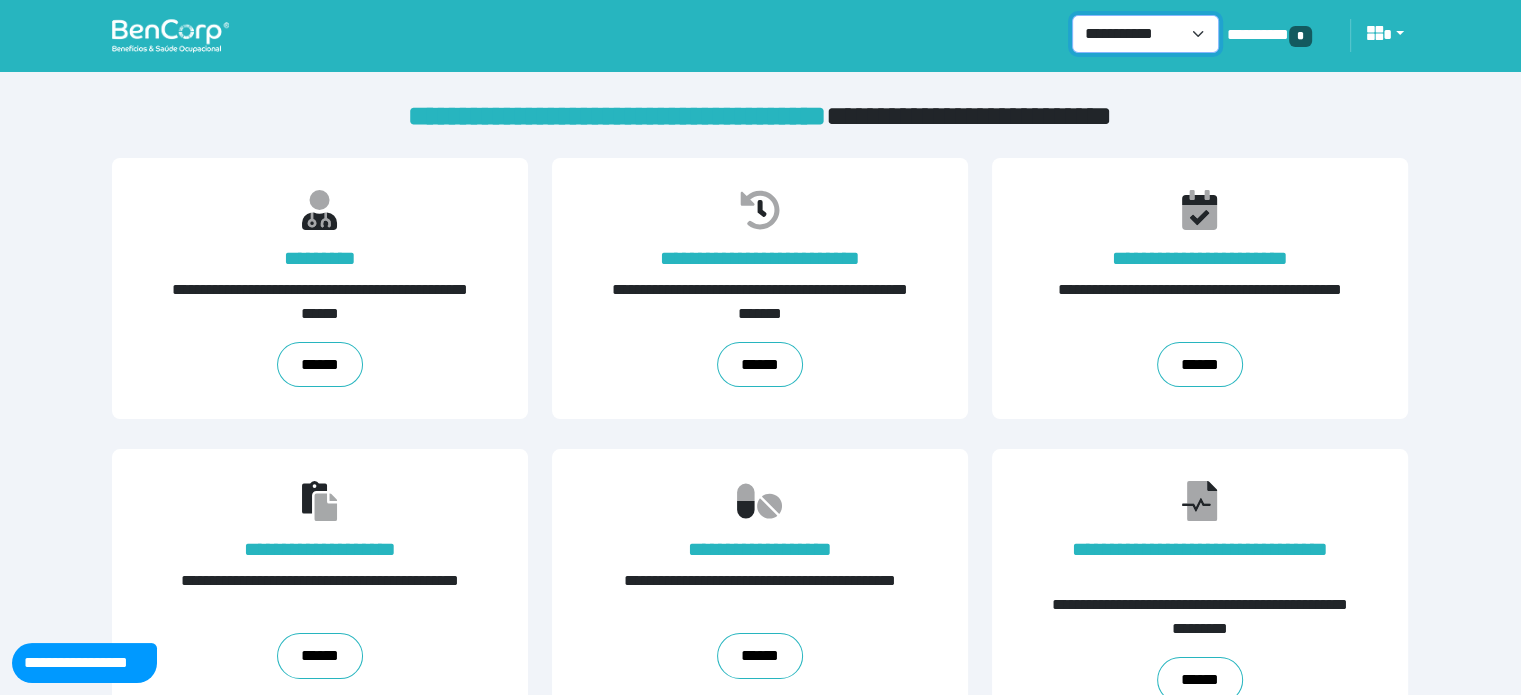 click on "**********" at bounding box center (1145, 34) 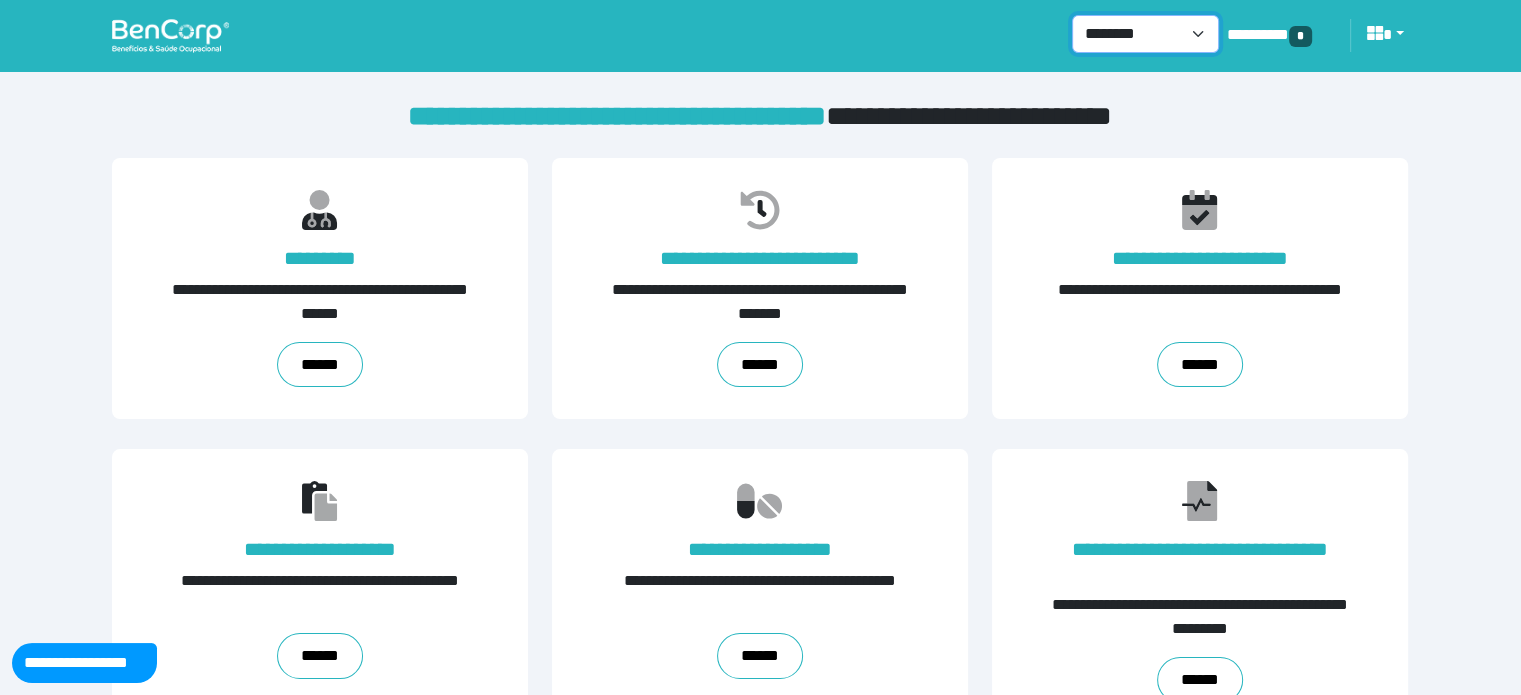 click on "**********" at bounding box center [1145, 34] 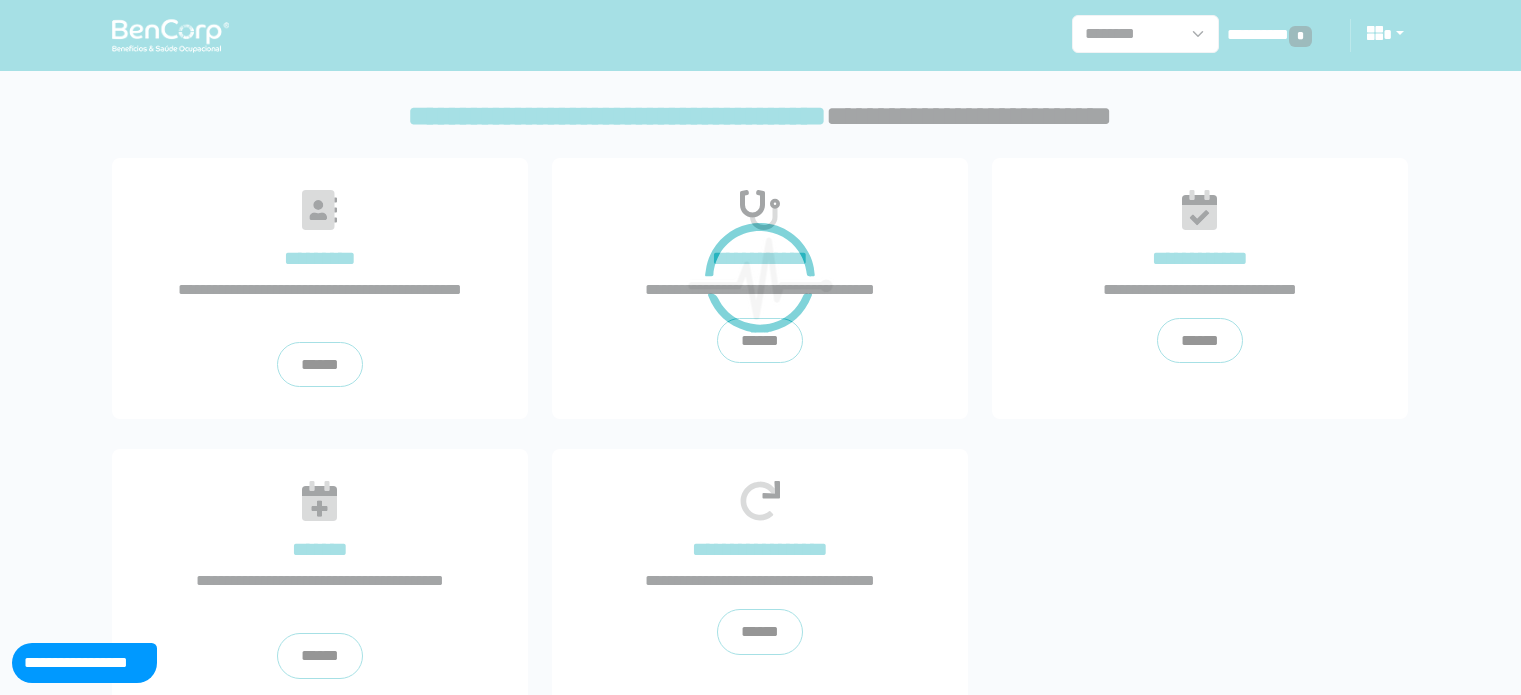 scroll, scrollTop: 0, scrollLeft: 0, axis: both 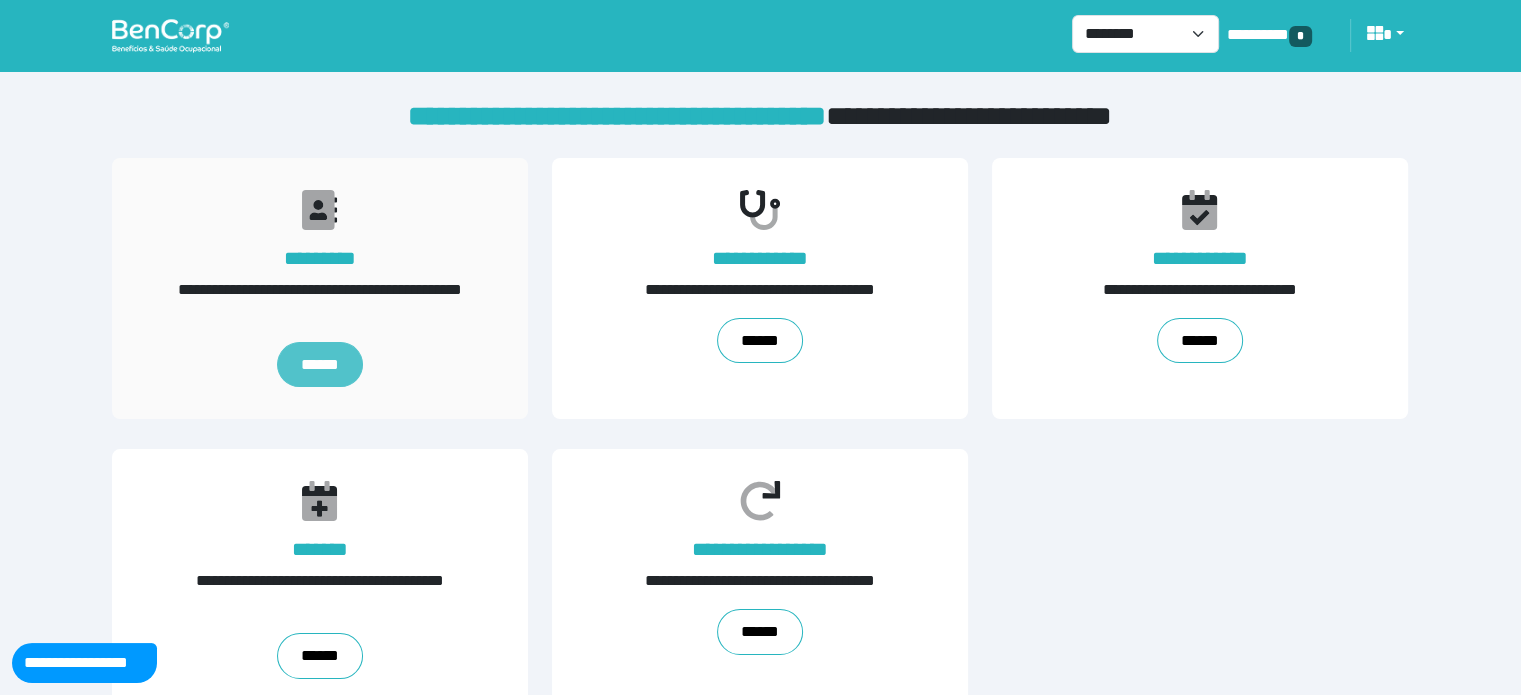 click on "******" at bounding box center (320, 365) 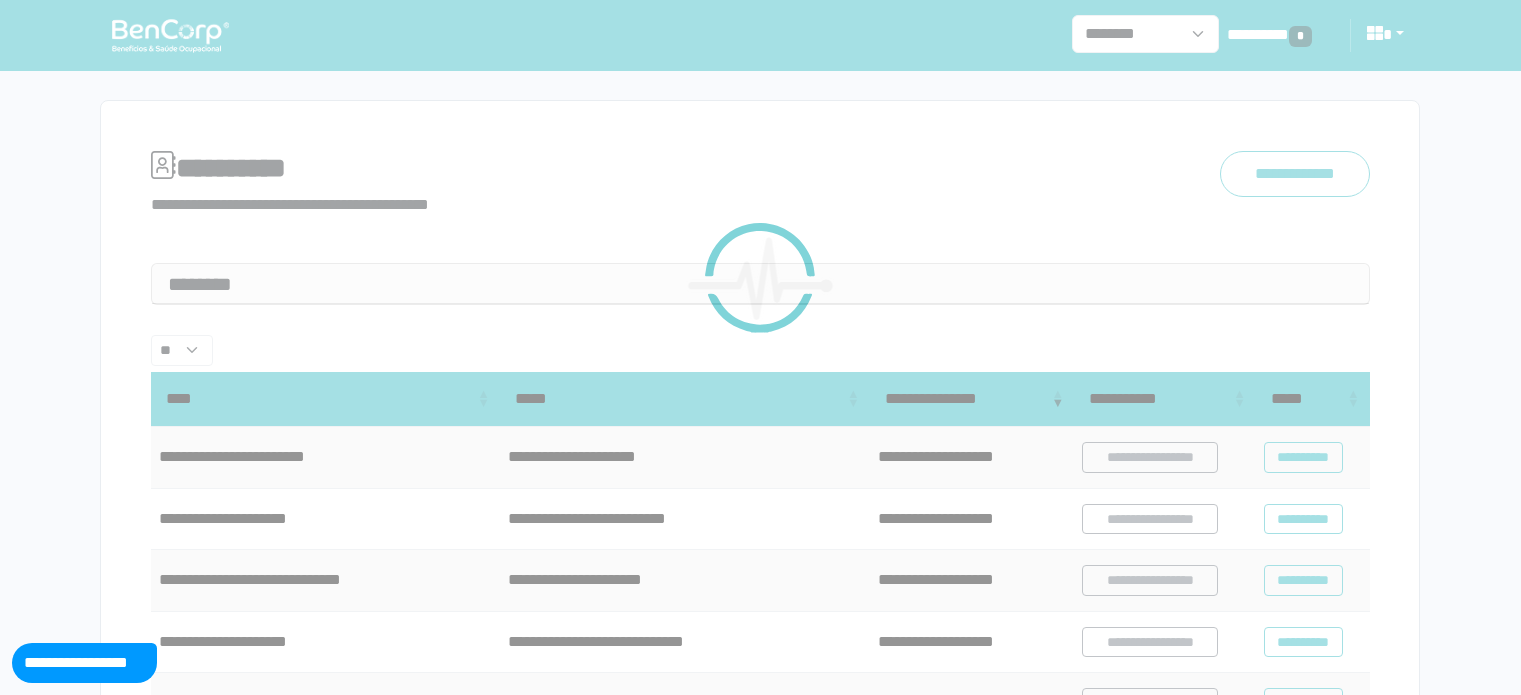 scroll, scrollTop: 0, scrollLeft: 0, axis: both 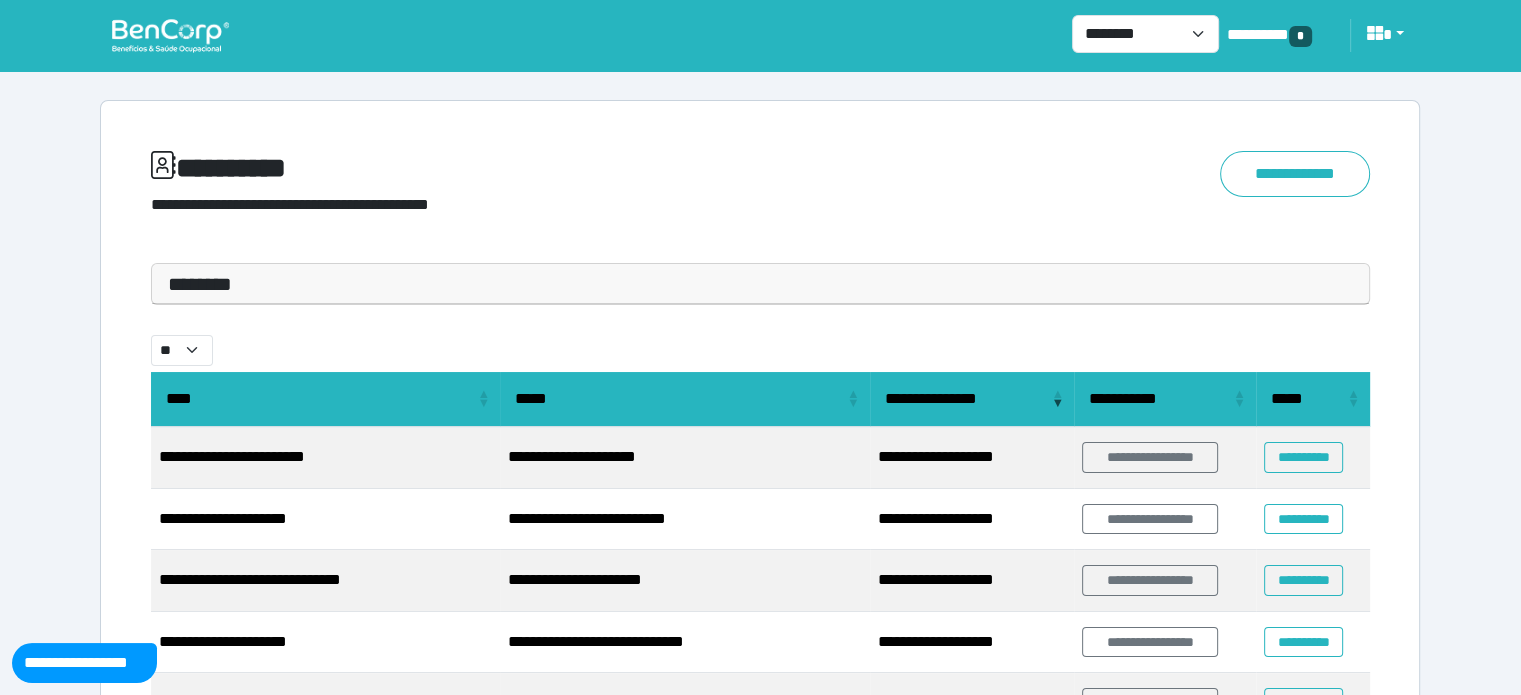 click on "********" at bounding box center [760, 284] 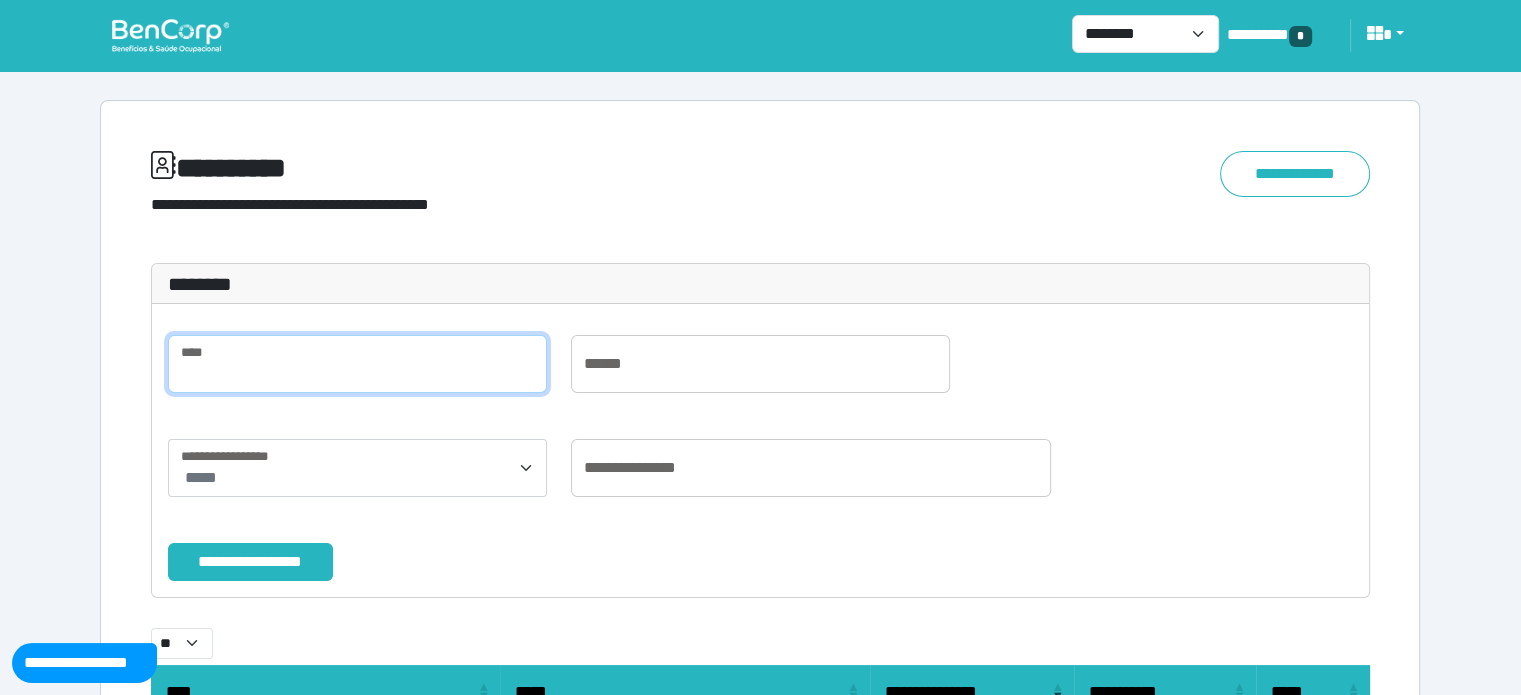 click at bounding box center [357, 364] 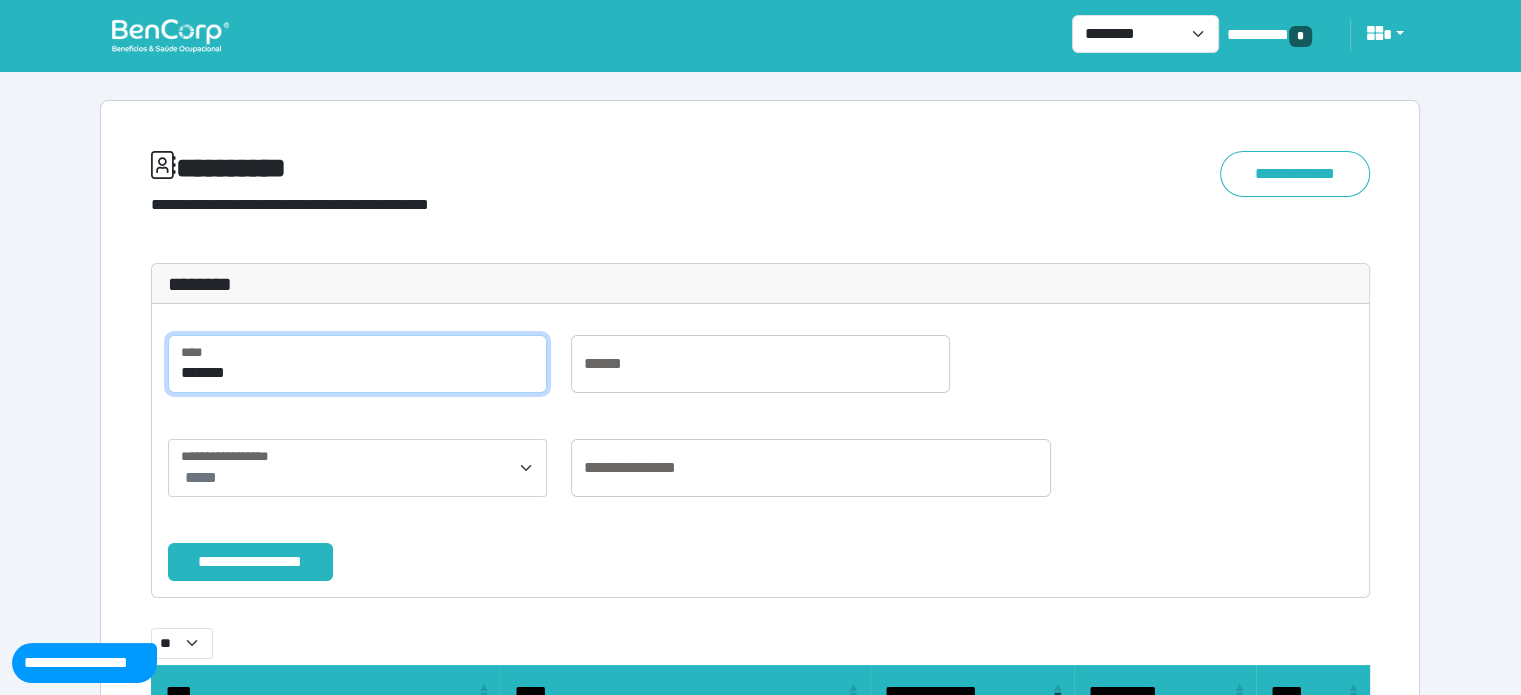 scroll, scrollTop: 400, scrollLeft: 0, axis: vertical 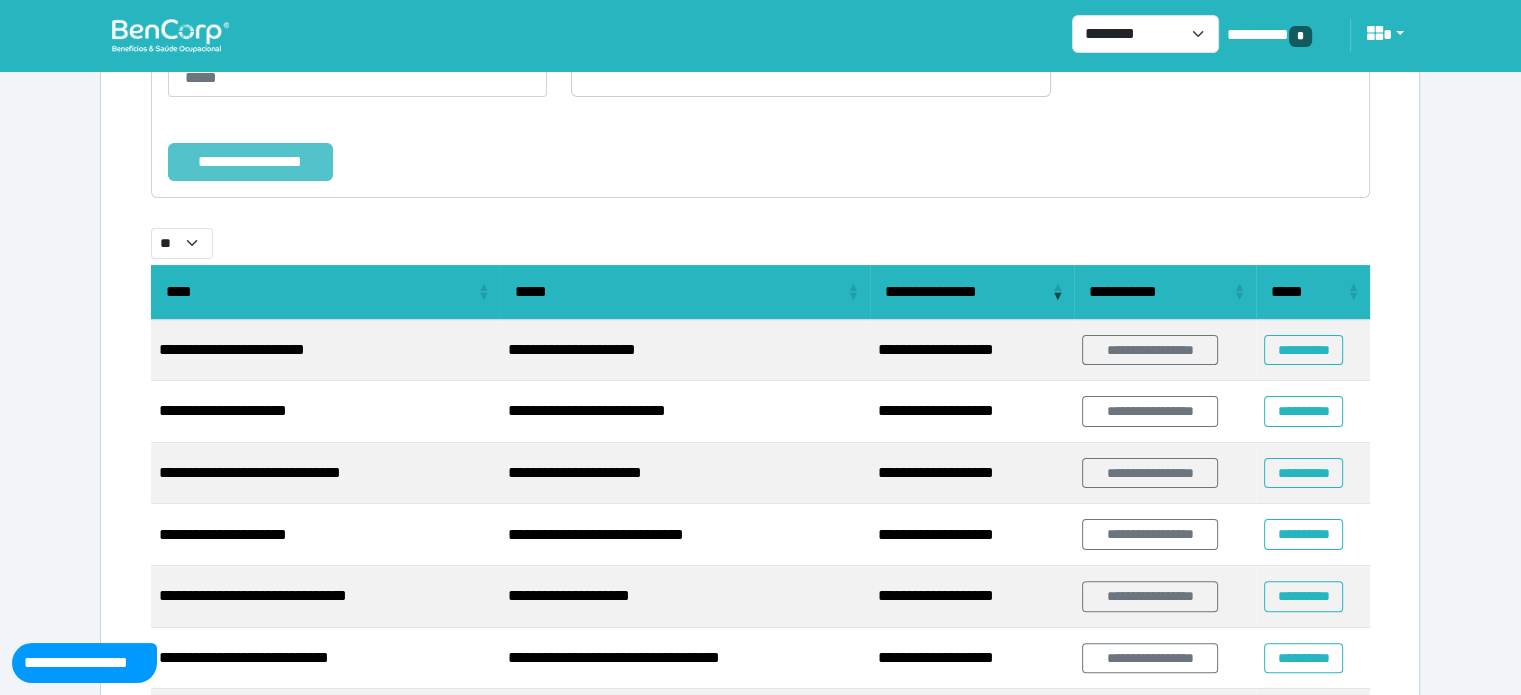 type on "******" 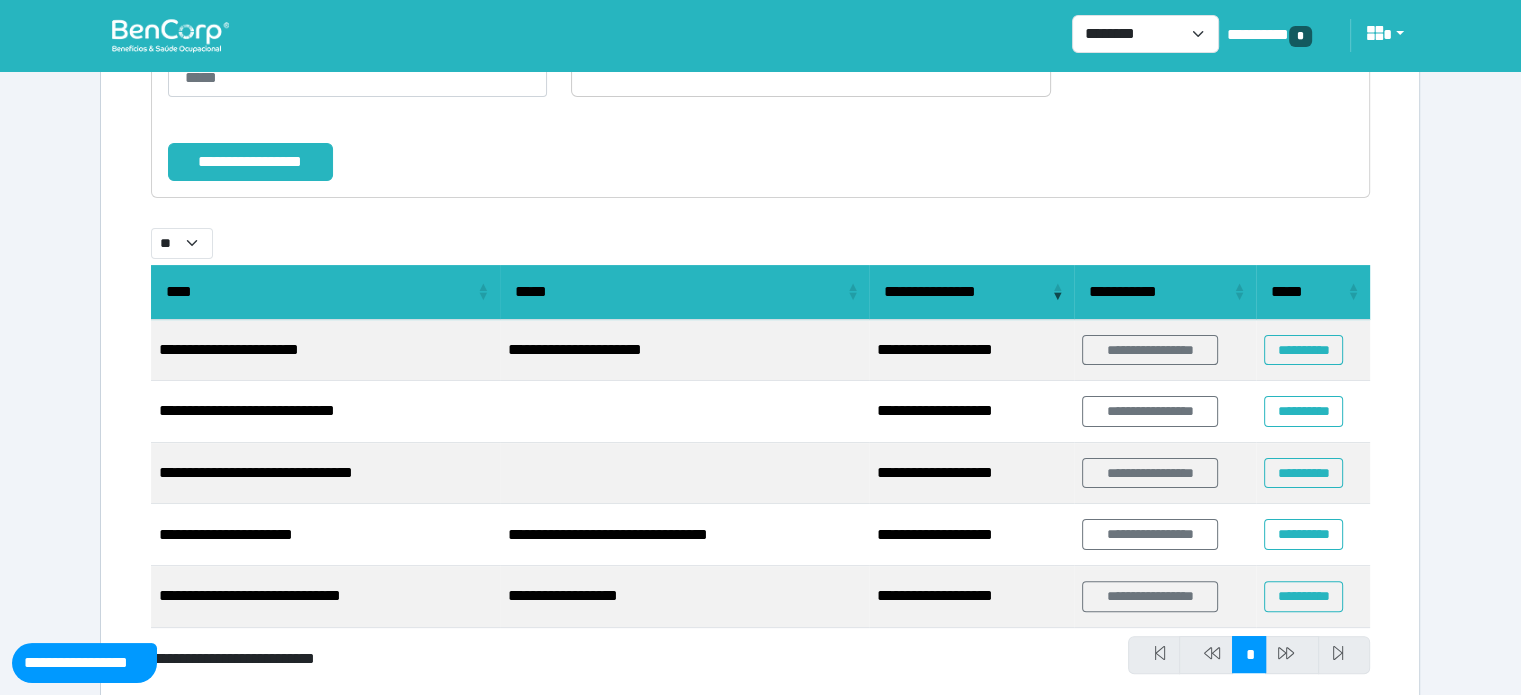 scroll, scrollTop: 448, scrollLeft: 0, axis: vertical 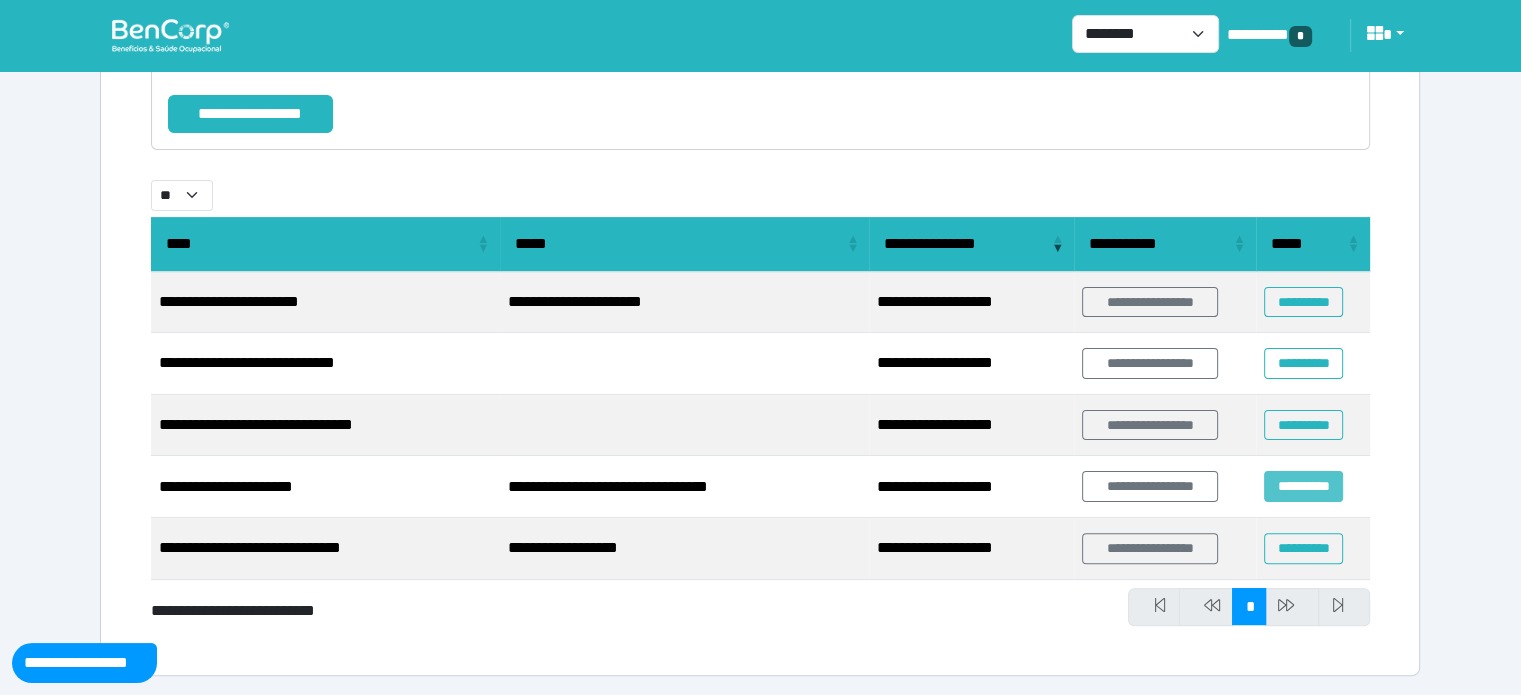 click on "**********" at bounding box center [1303, 486] 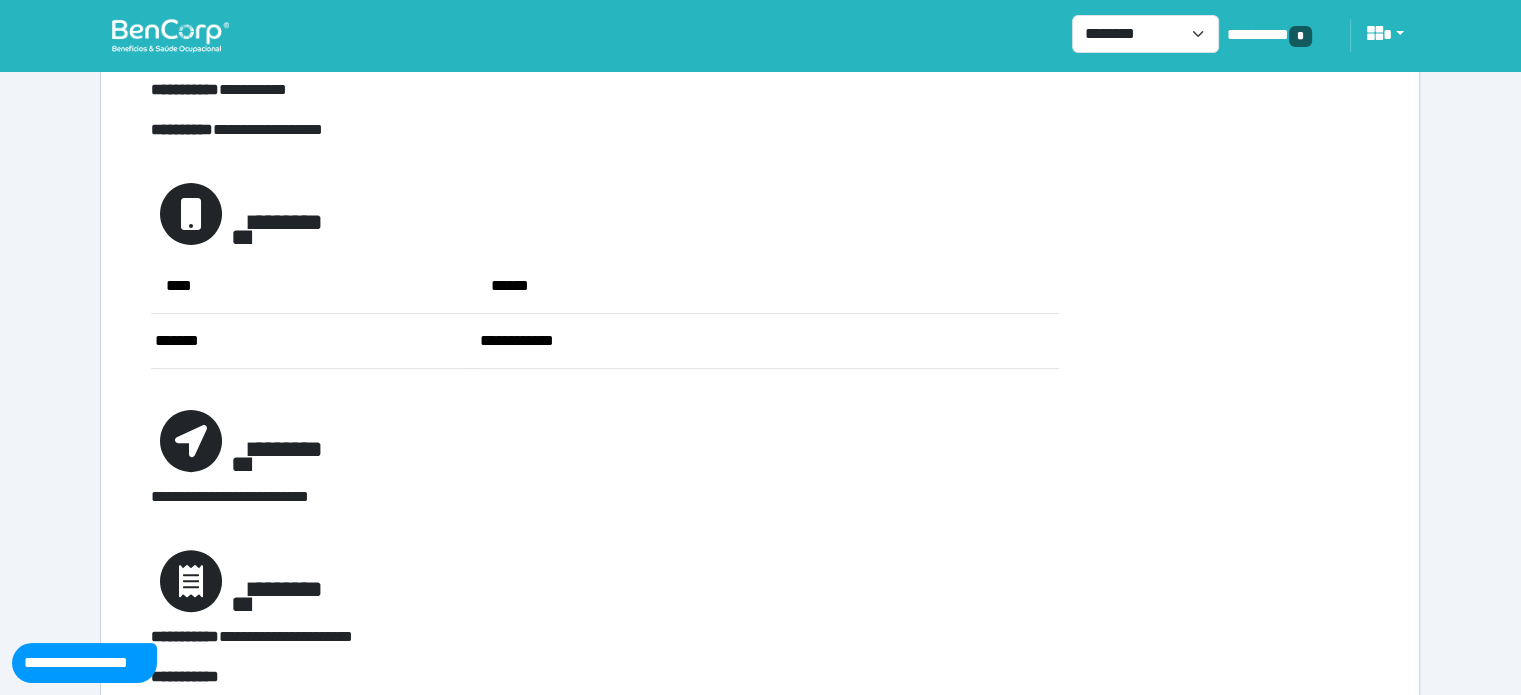 scroll, scrollTop: 118, scrollLeft: 0, axis: vertical 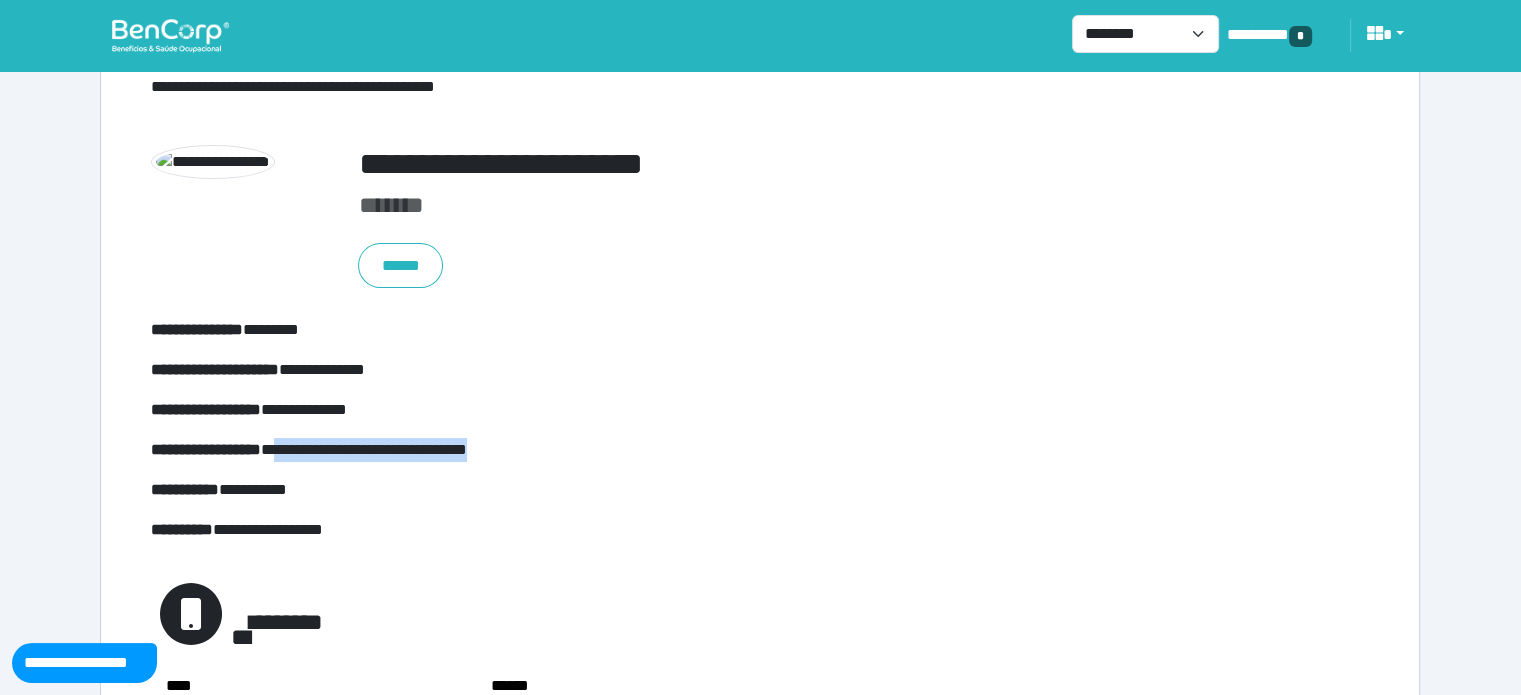 drag, startPoint x: 302, startPoint y: 446, endPoint x: 550, endPoint y: 431, distance: 248.45322 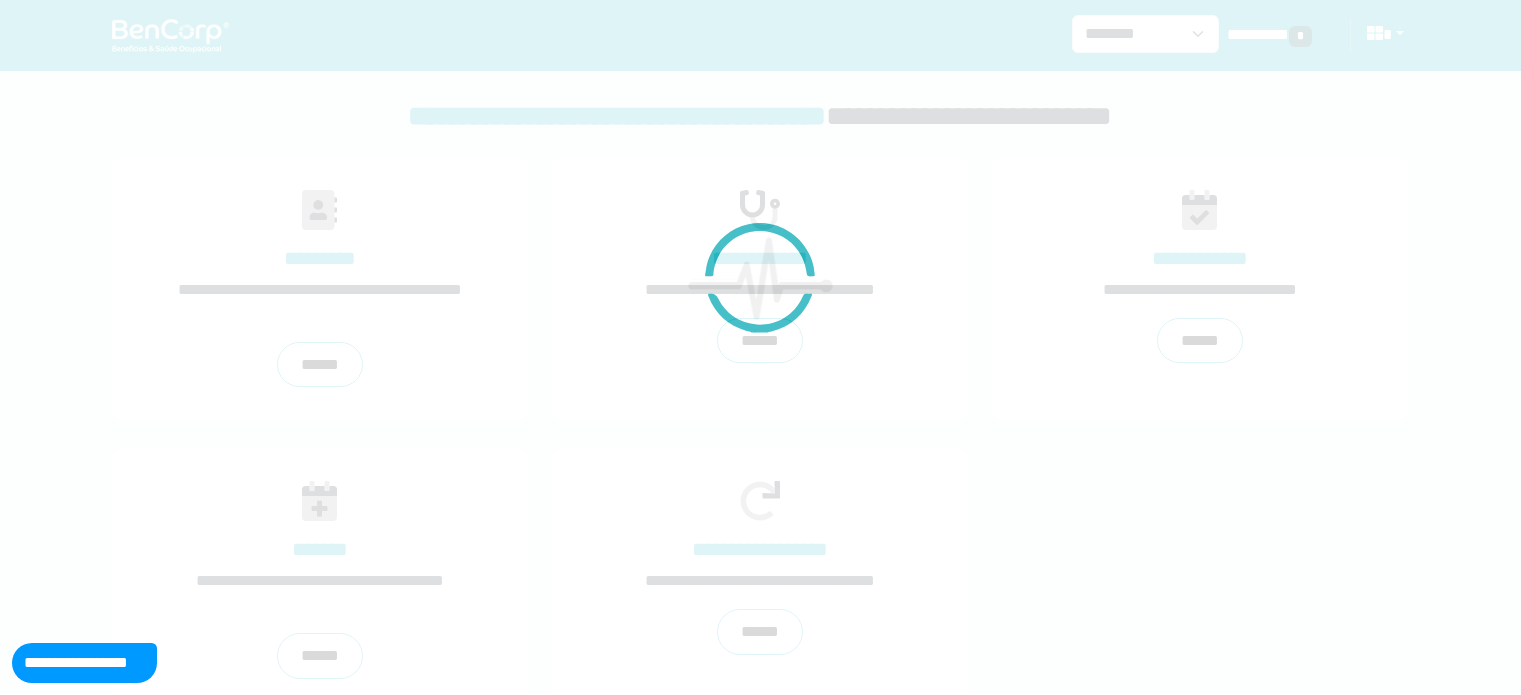 scroll, scrollTop: 0, scrollLeft: 0, axis: both 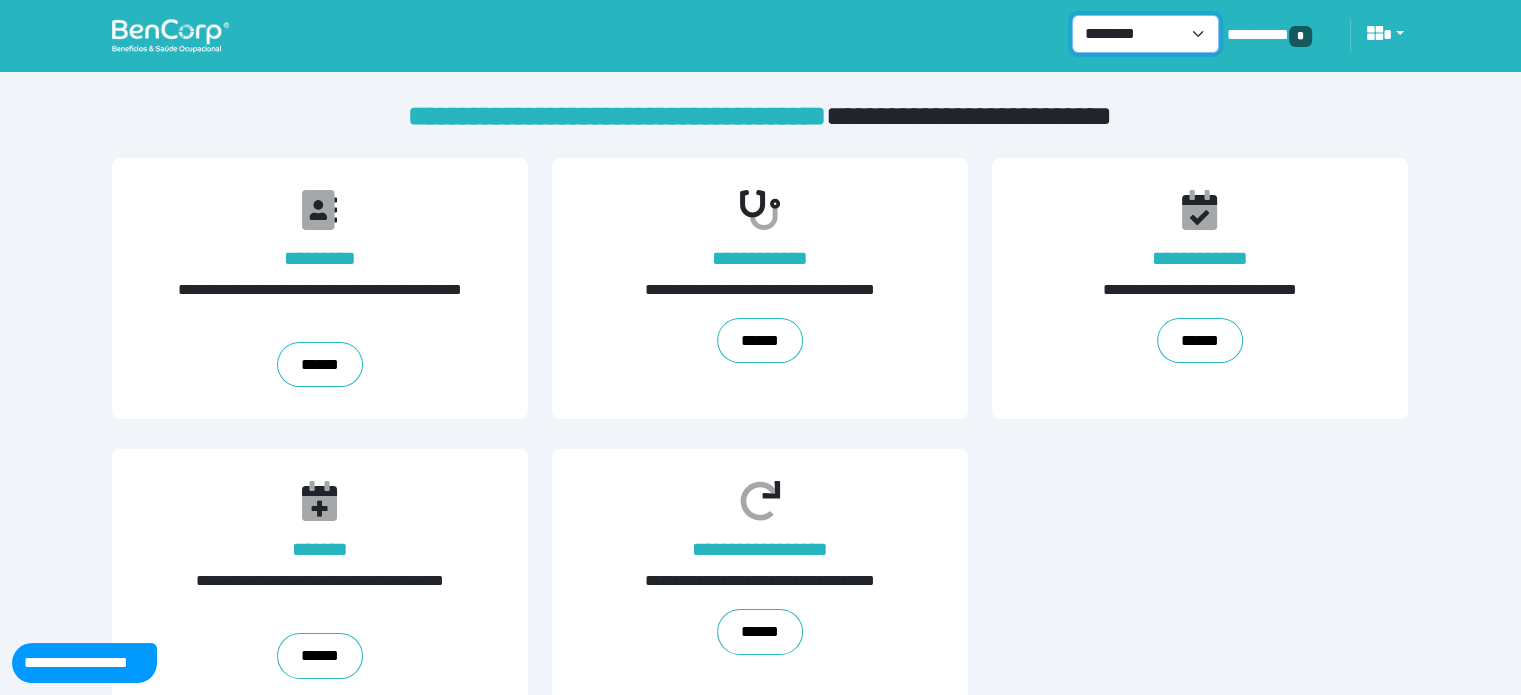 click on "**********" at bounding box center [1145, 34] 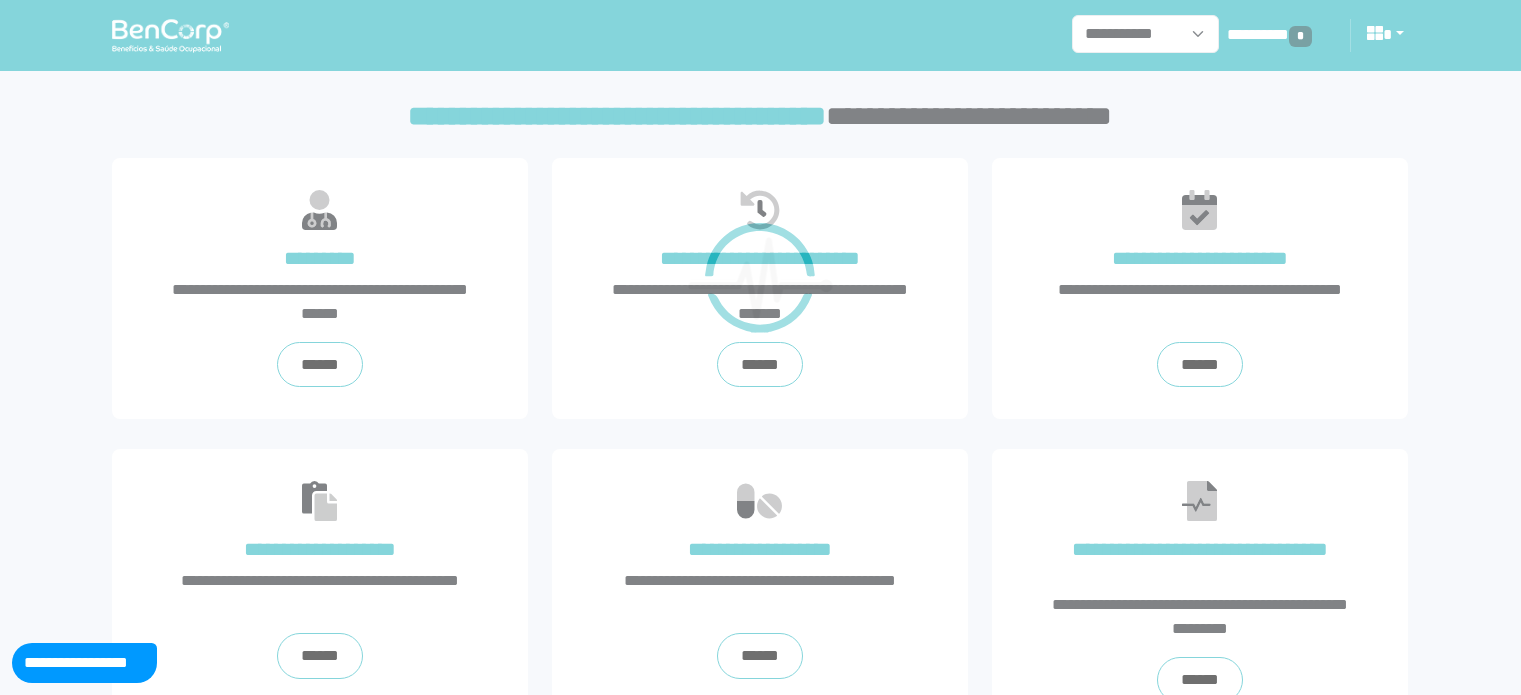 scroll, scrollTop: 0, scrollLeft: 0, axis: both 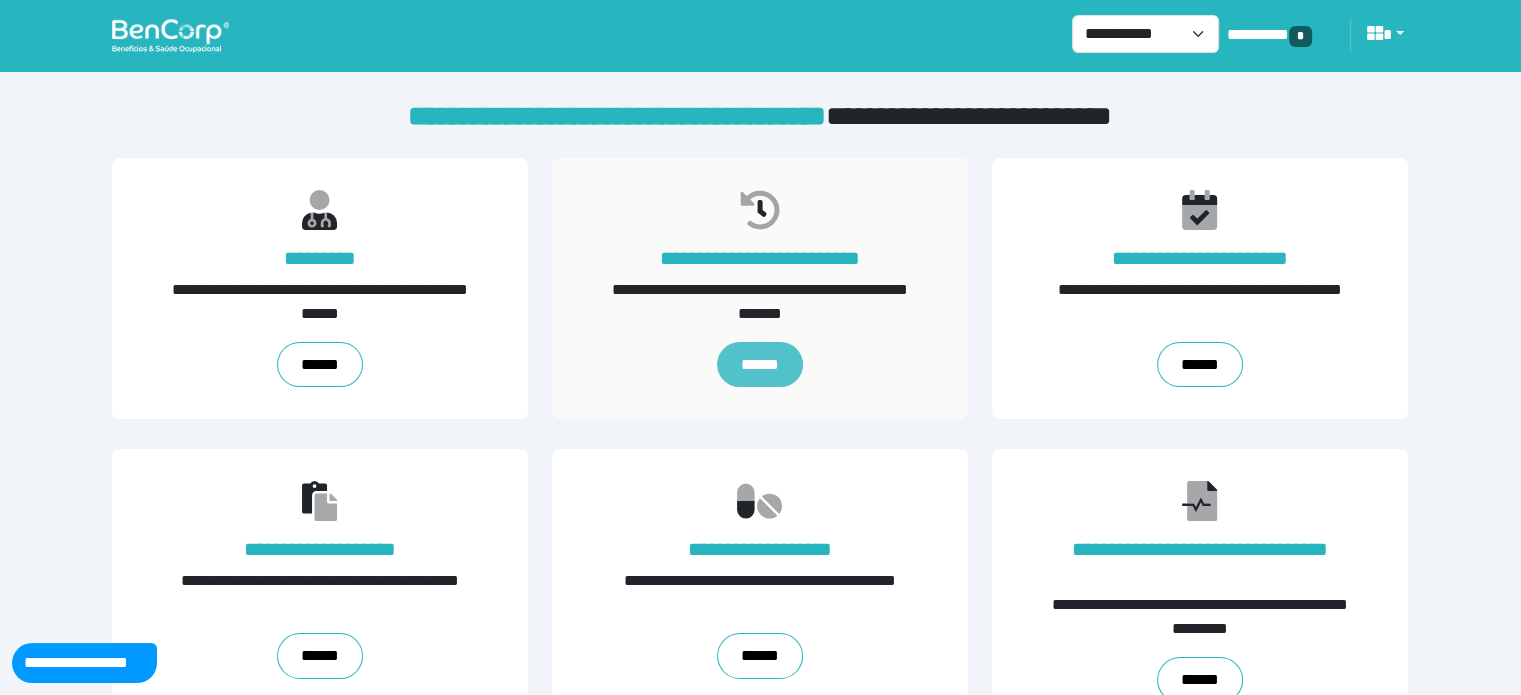 click on "******" at bounding box center [760, 365] 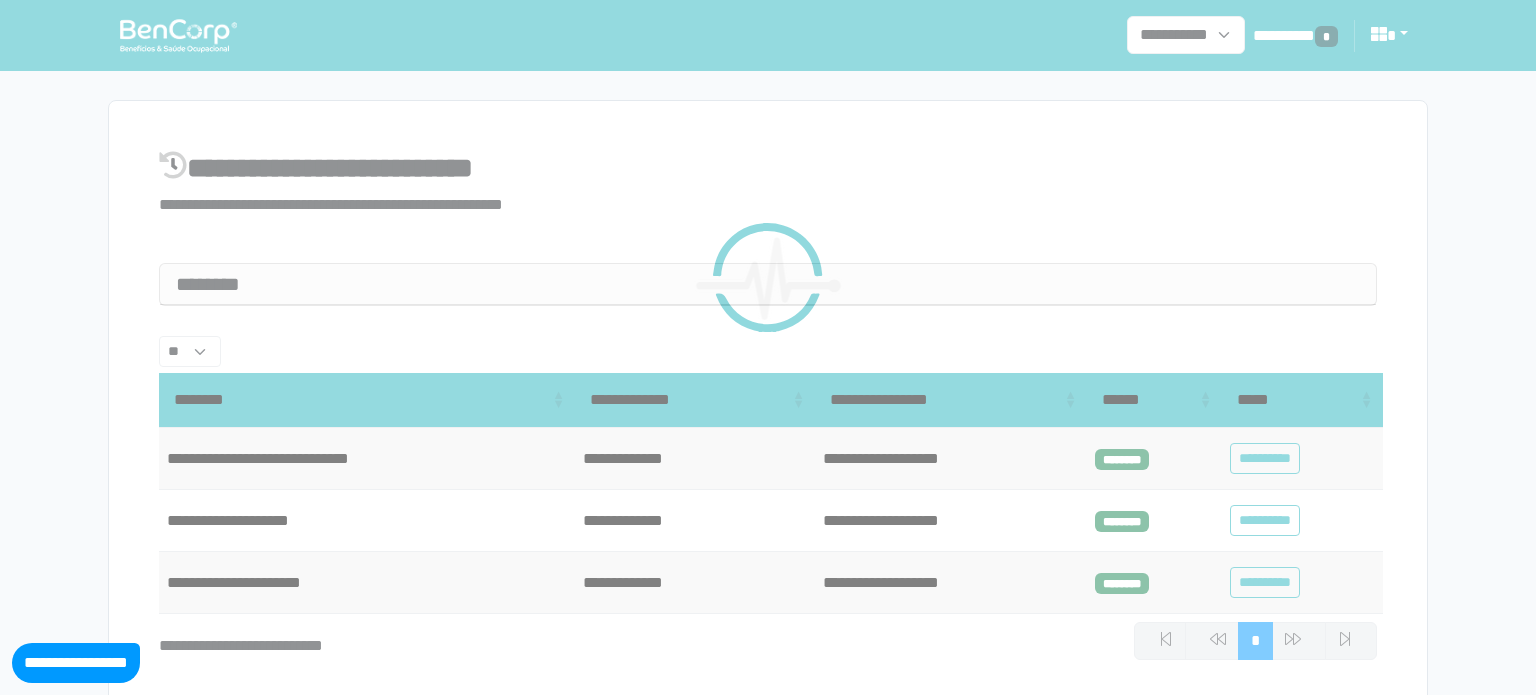 select on "**" 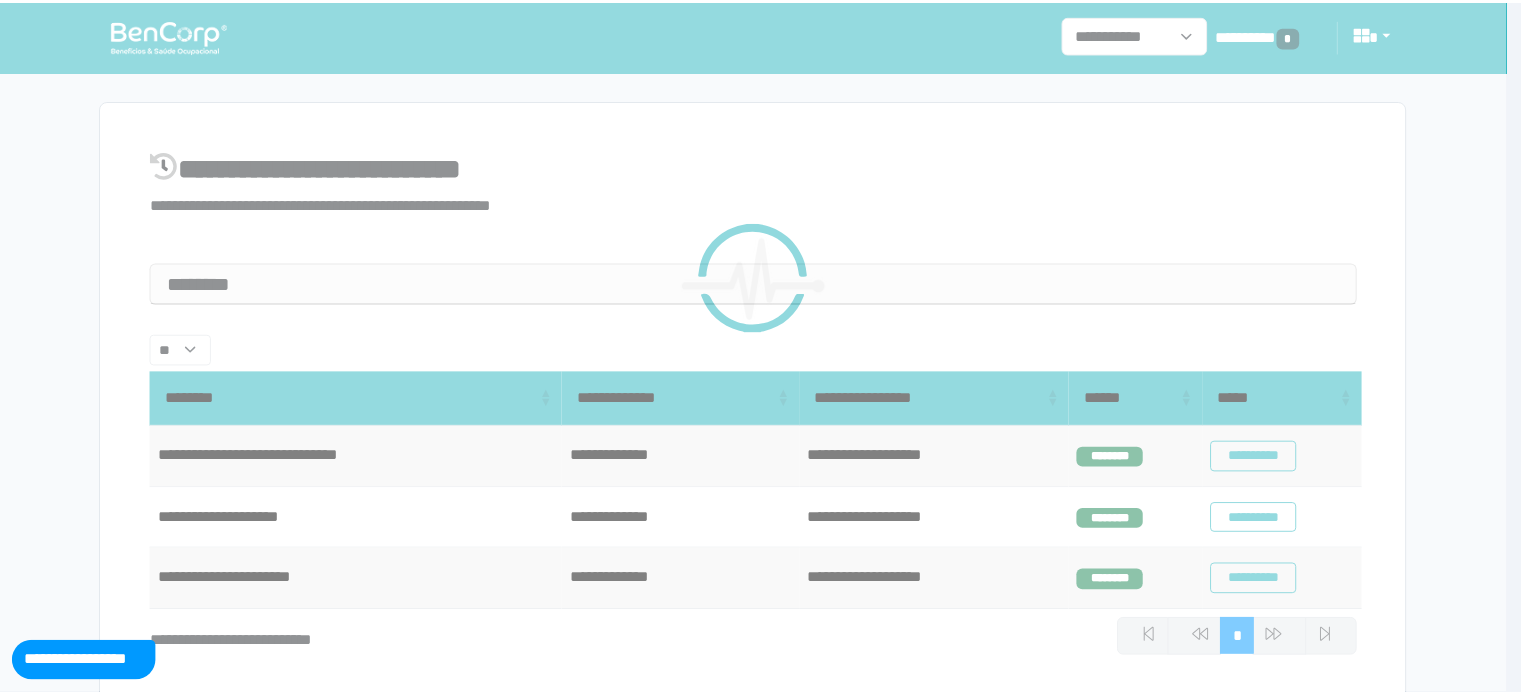 scroll, scrollTop: 0, scrollLeft: 0, axis: both 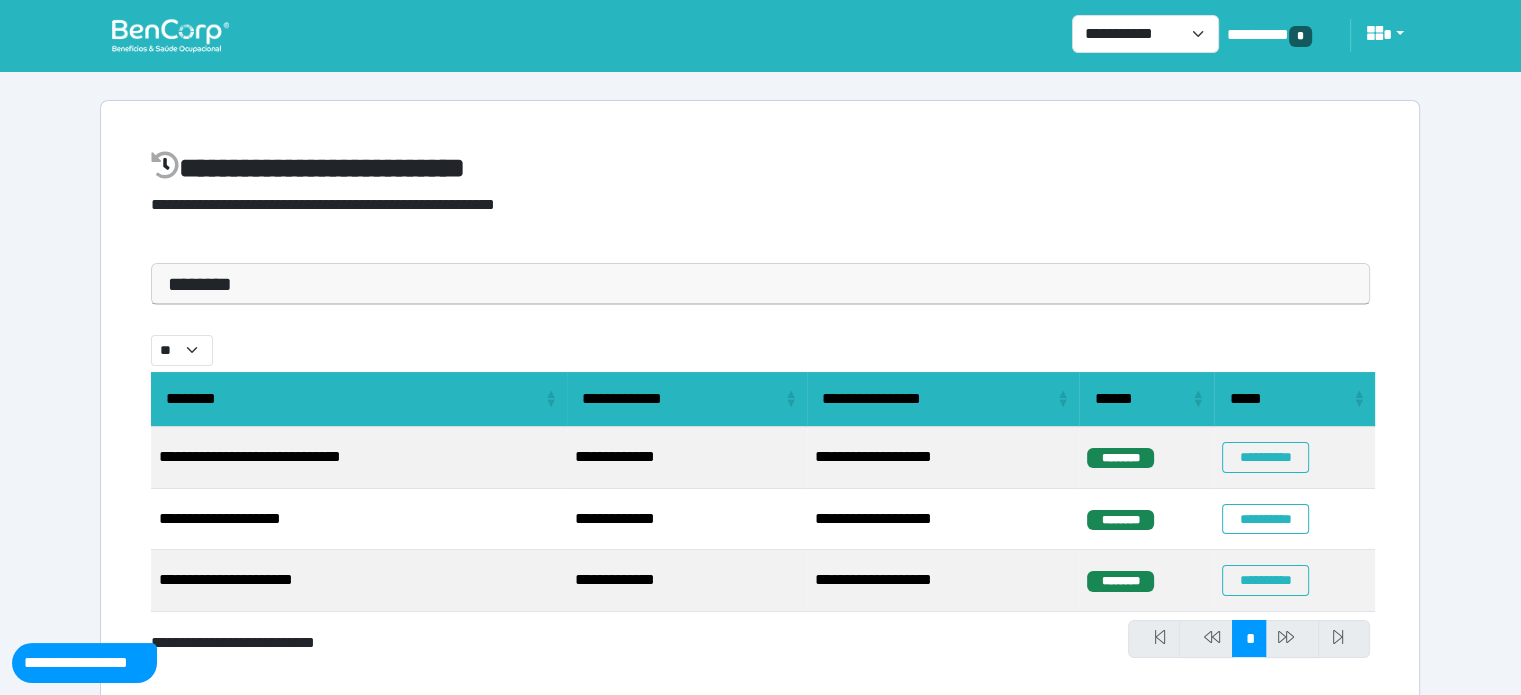 click on "********" at bounding box center (760, 284) 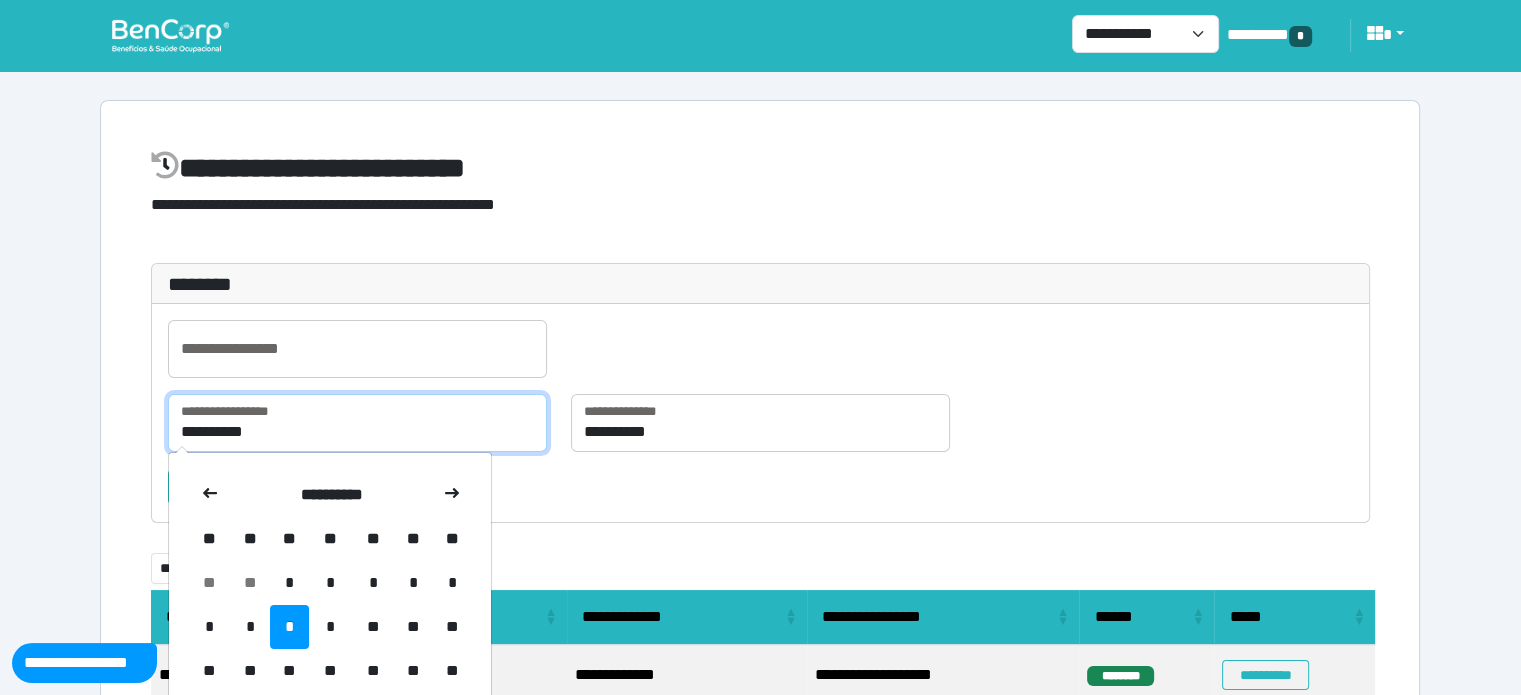 click on "**********" at bounding box center [357, 423] 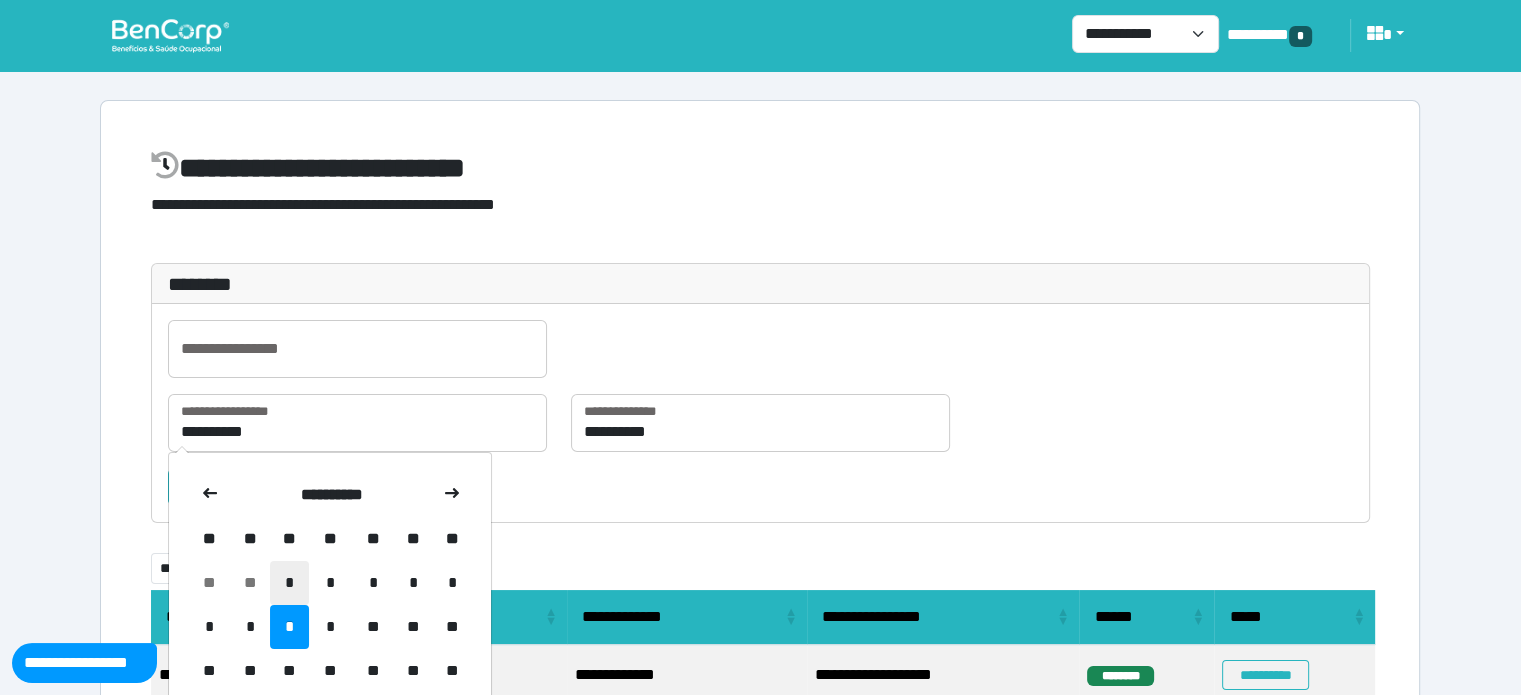 click on "*" at bounding box center [289, 583] 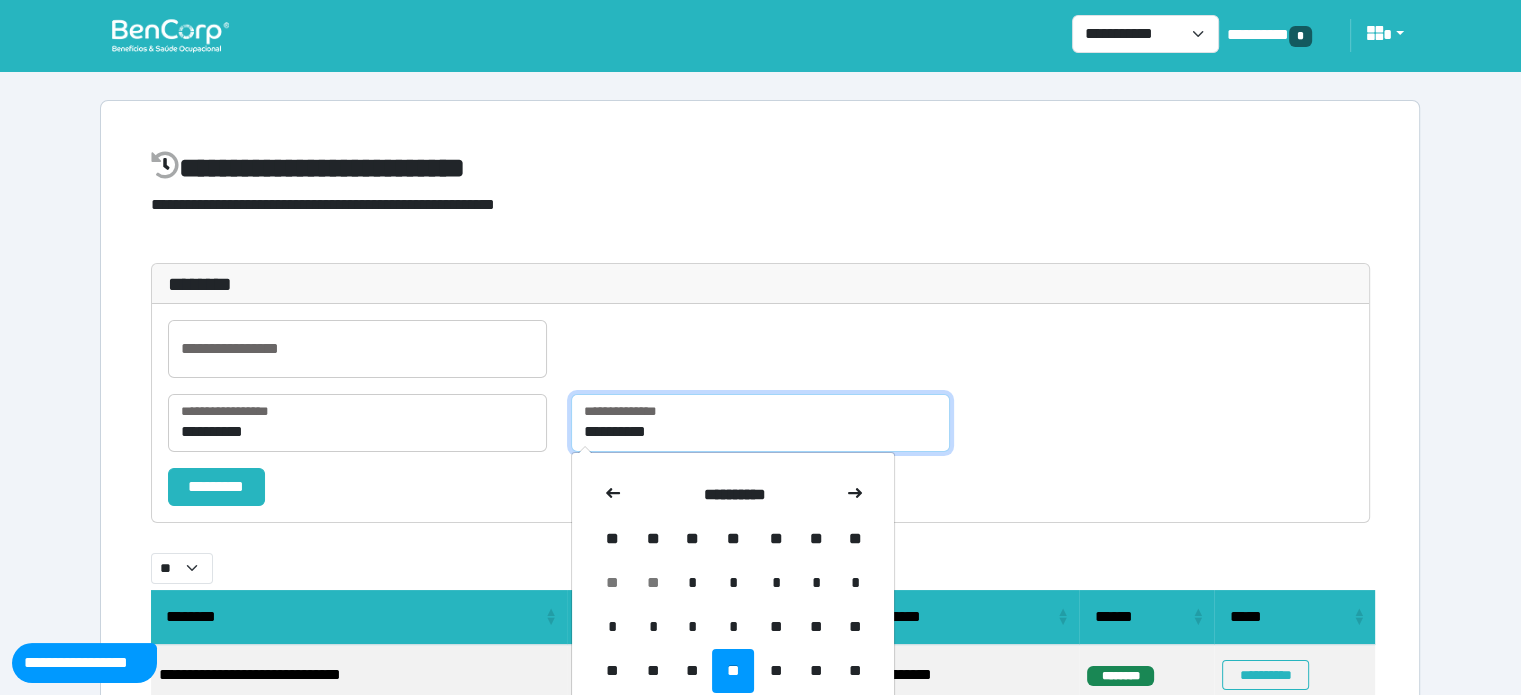 click on "**********" at bounding box center [760, 423] 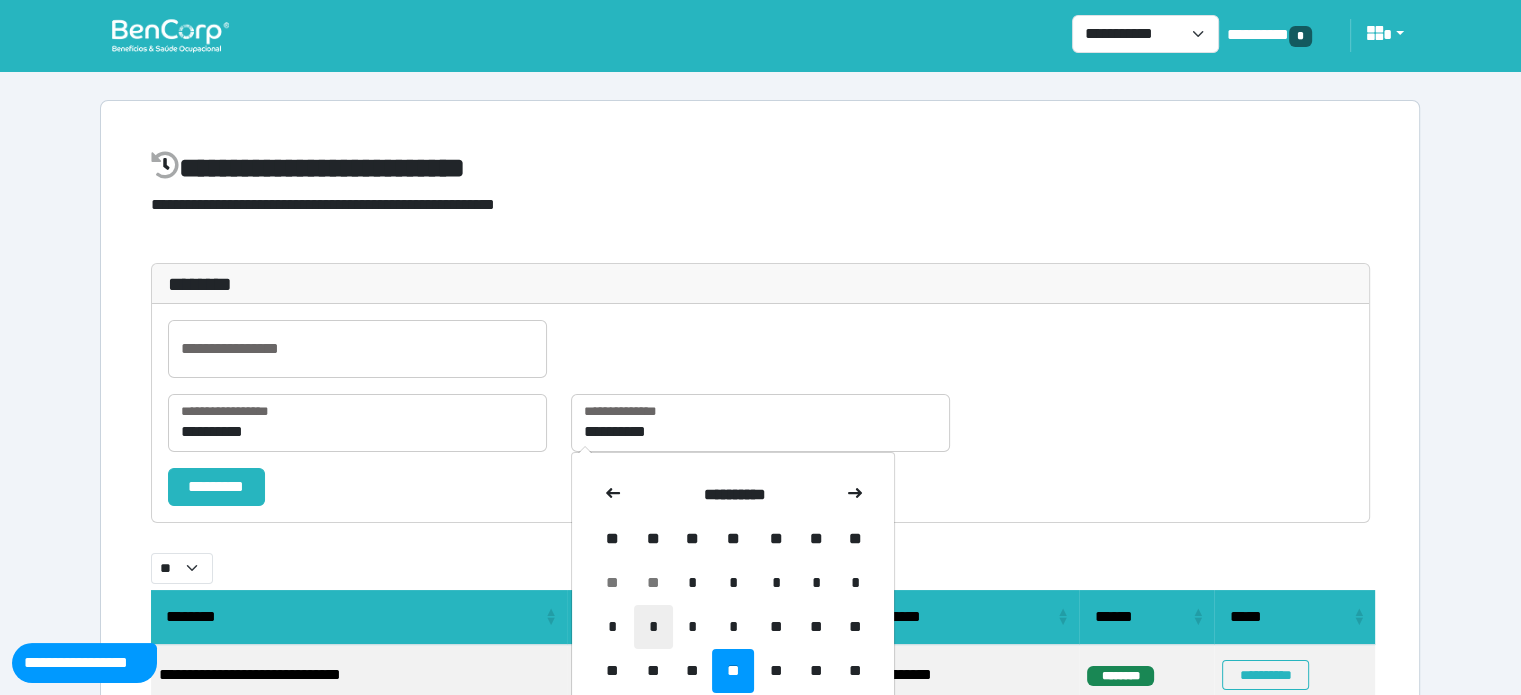 click on "*" at bounding box center [653, 627] 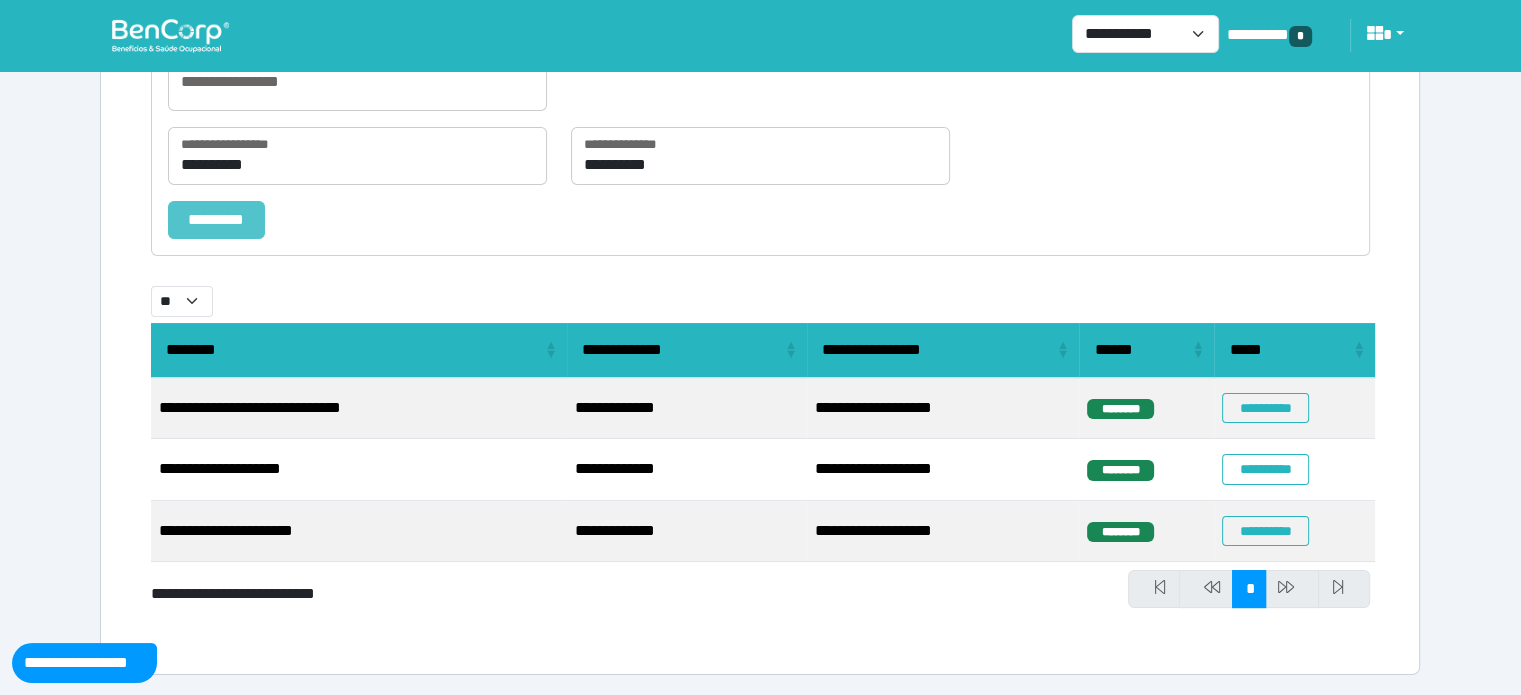 click on "*********" at bounding box center (216, 220) 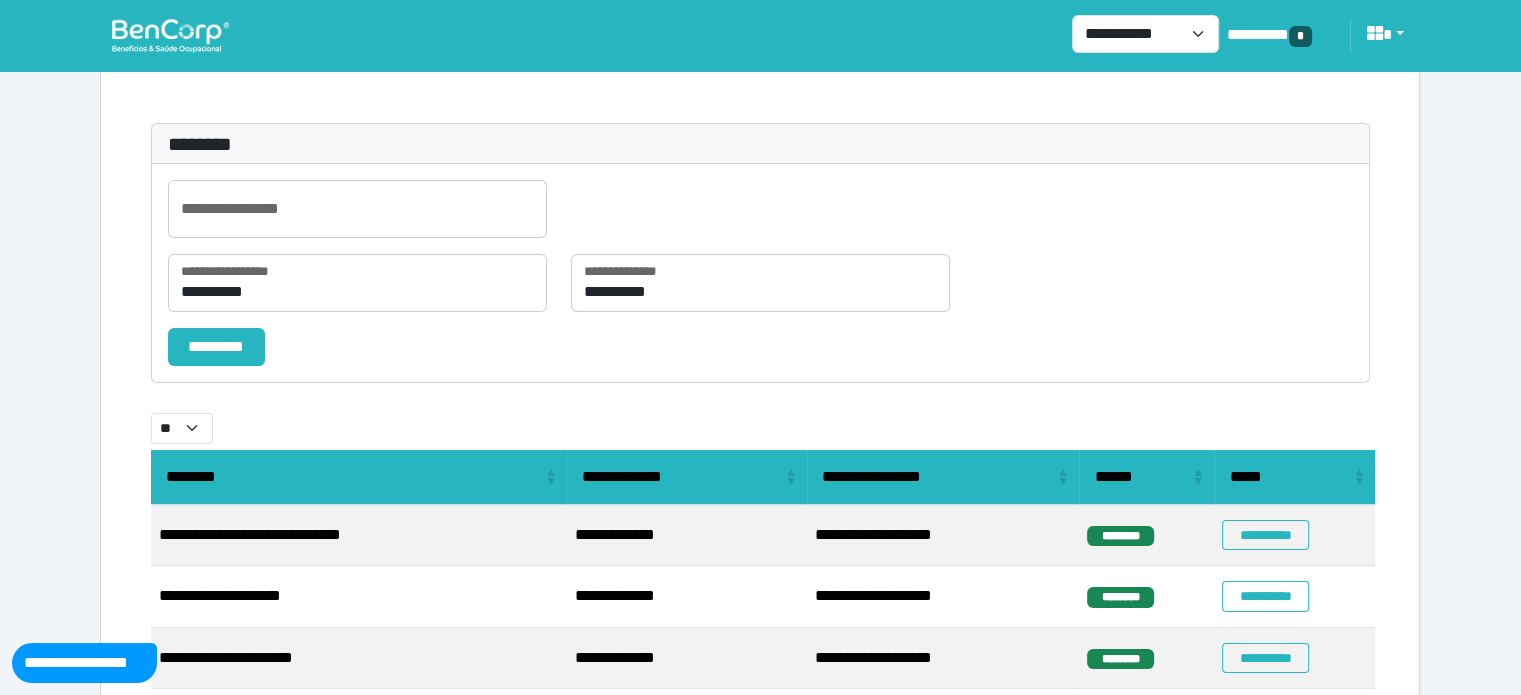 select on "**" 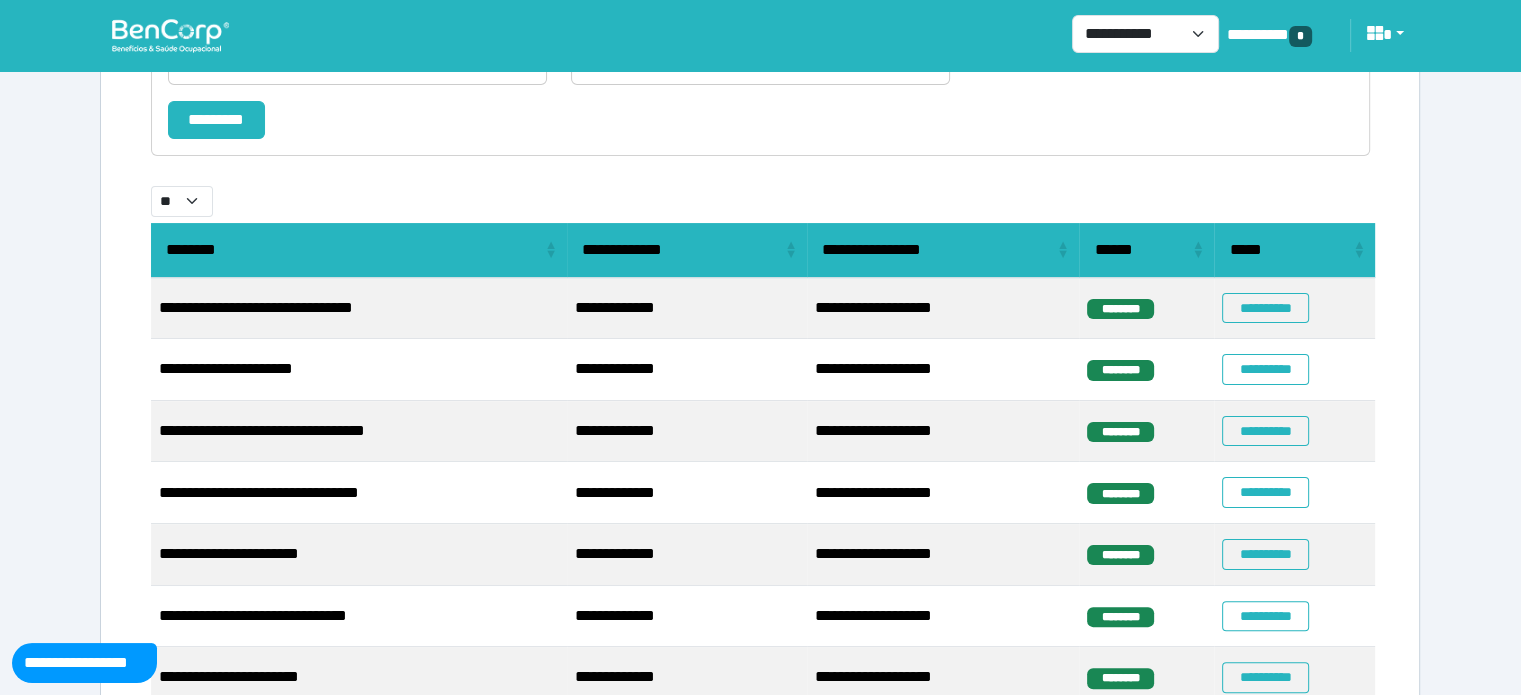 scroll, scrollTop: 567, scrollLeft: 0, axis: vertical 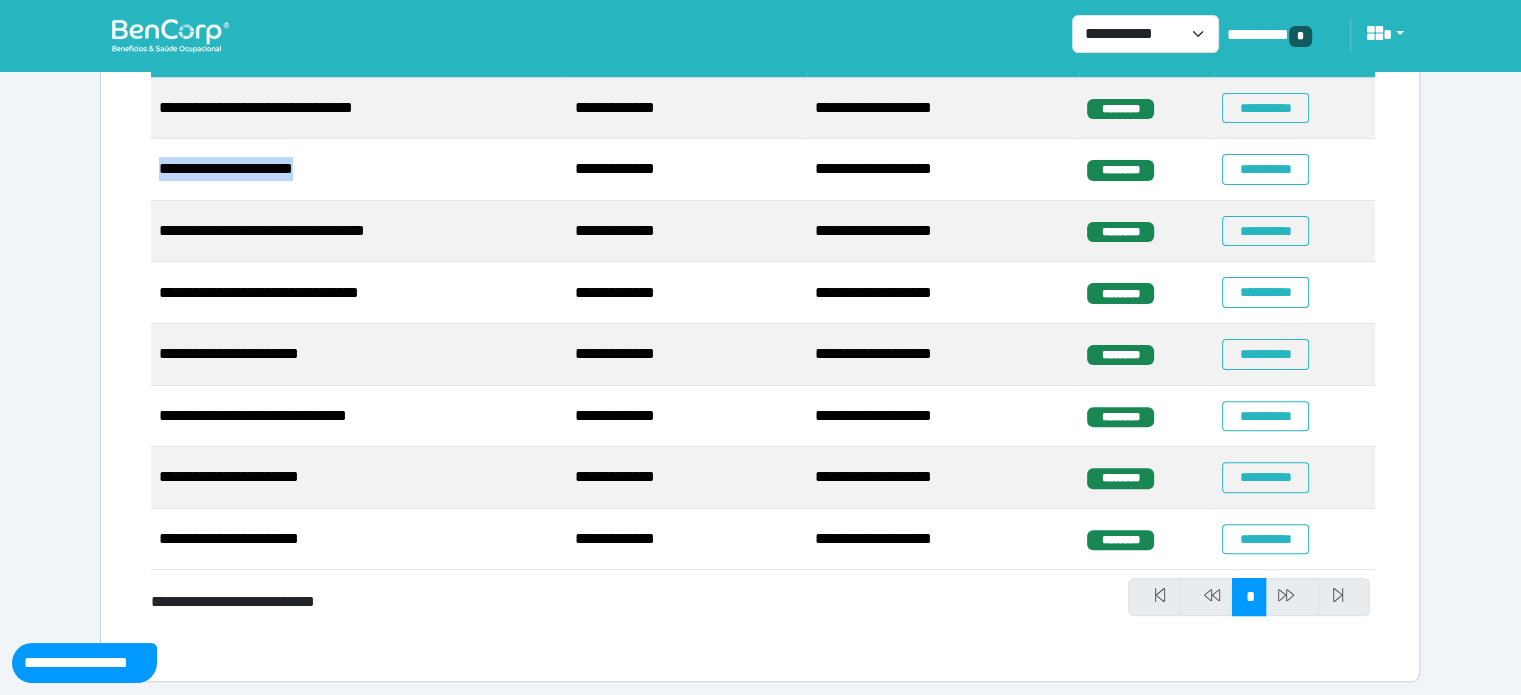 drag, startPoint x: 156, startPoint y: 175, endPoint x: 335, endPoint y: 167, distance: 179.17868 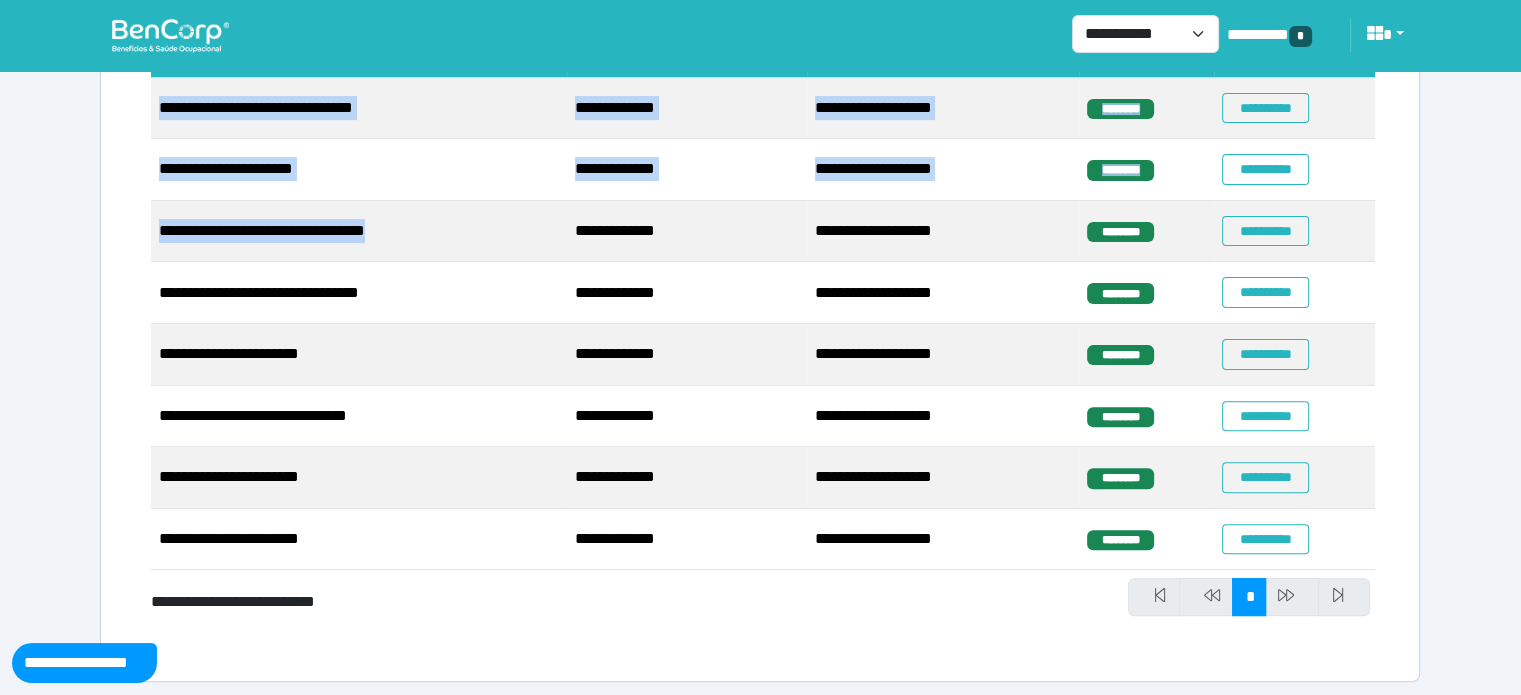 drag, startPoint x: 148, startPoint y: 225, endPoint x: 455, endPoint y: 242, distance: 307.47034 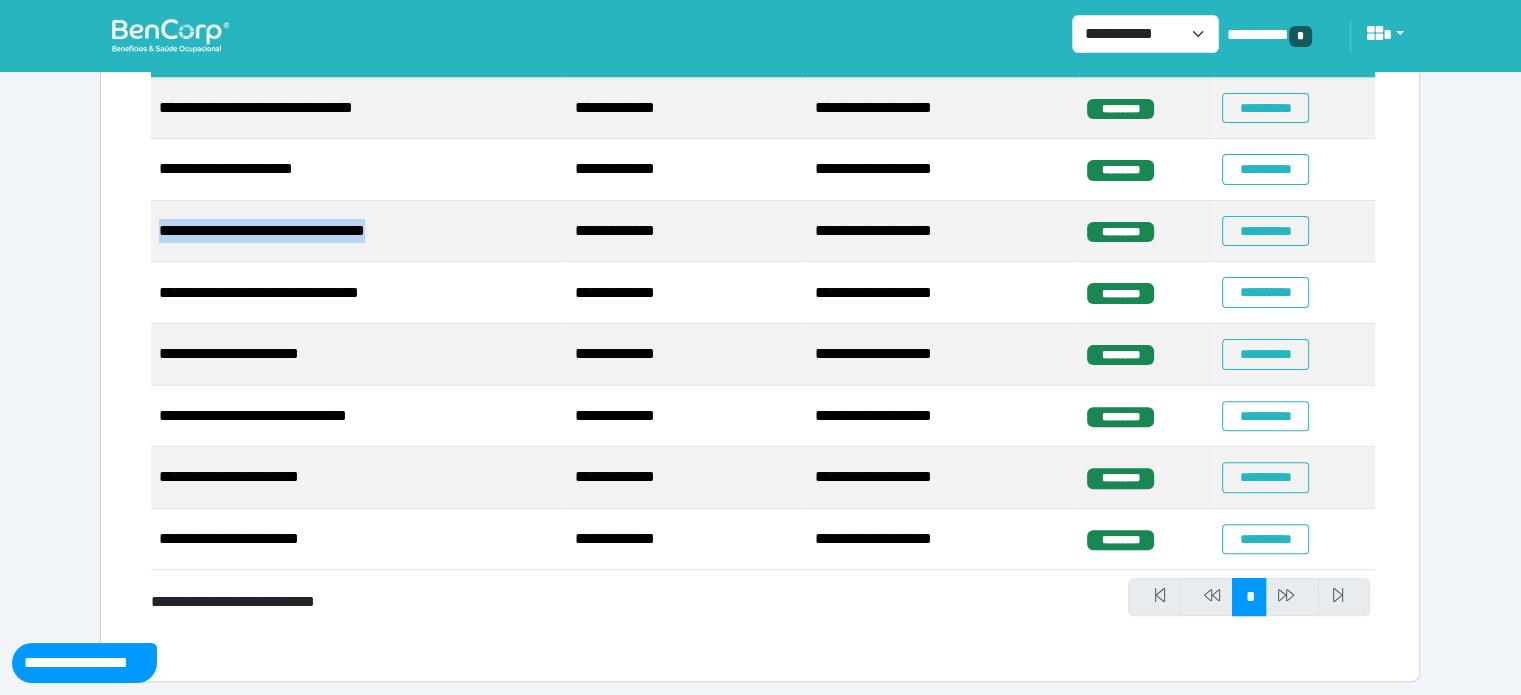 drag, startPoint x: 440, startPoint y: 233, endPoint x: 160, endPoint y: 243, distance: 280.17853 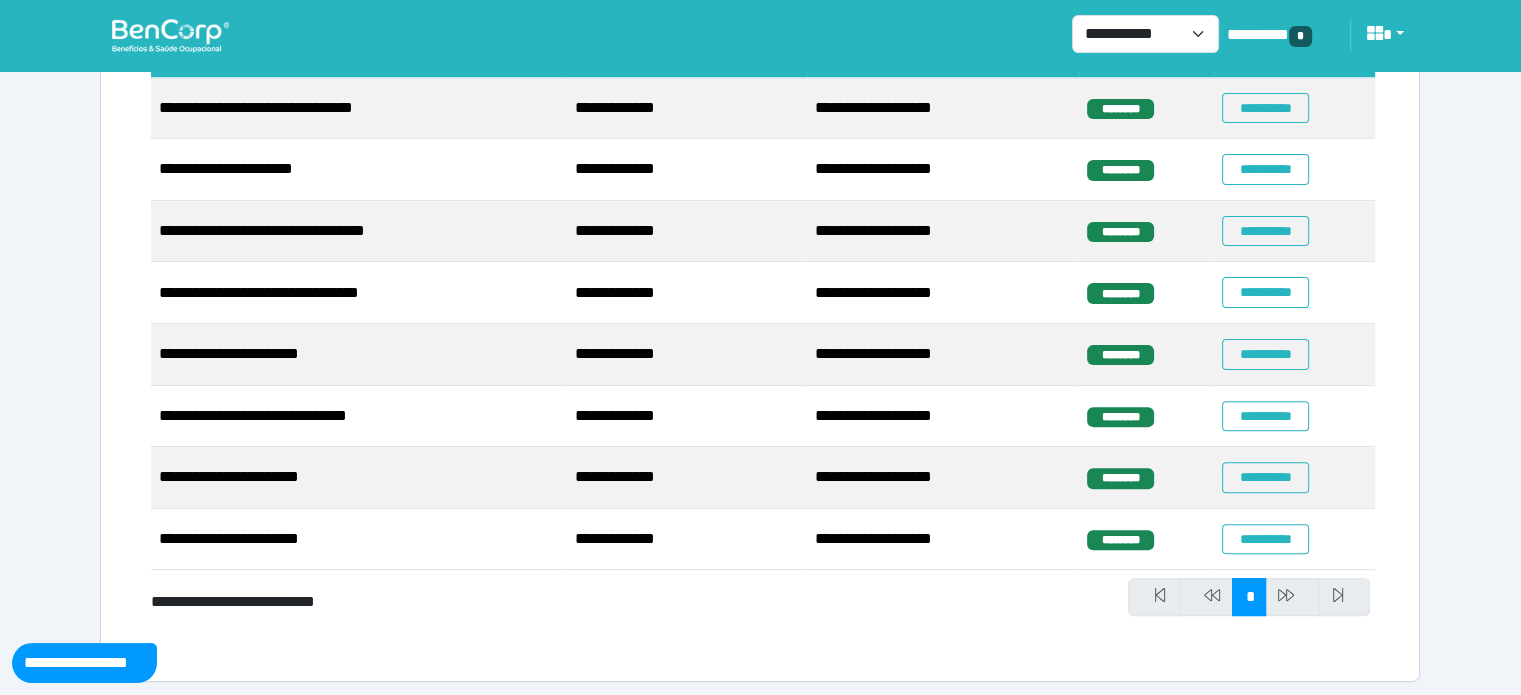 click on "**********" at bounding box center [359, 293] 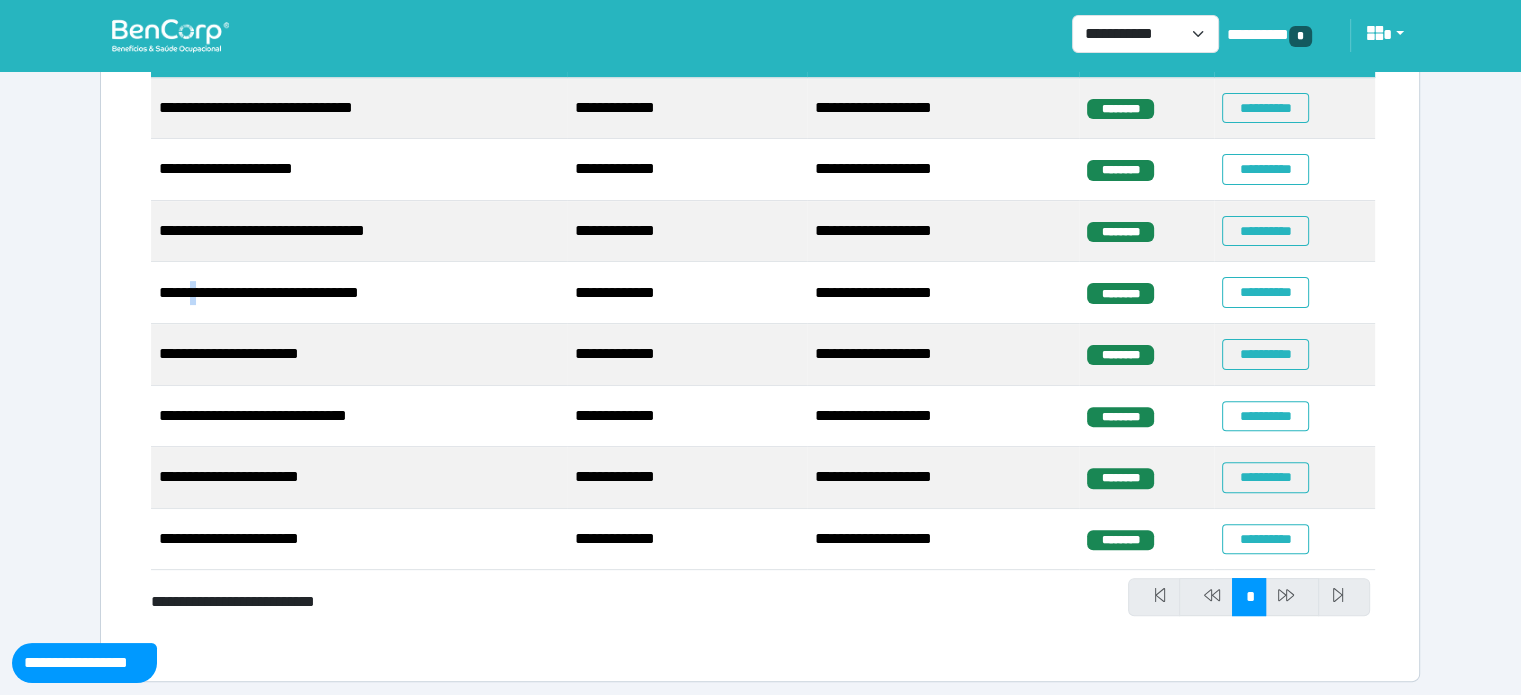 click on "**********" at bounding box center [359, 293] 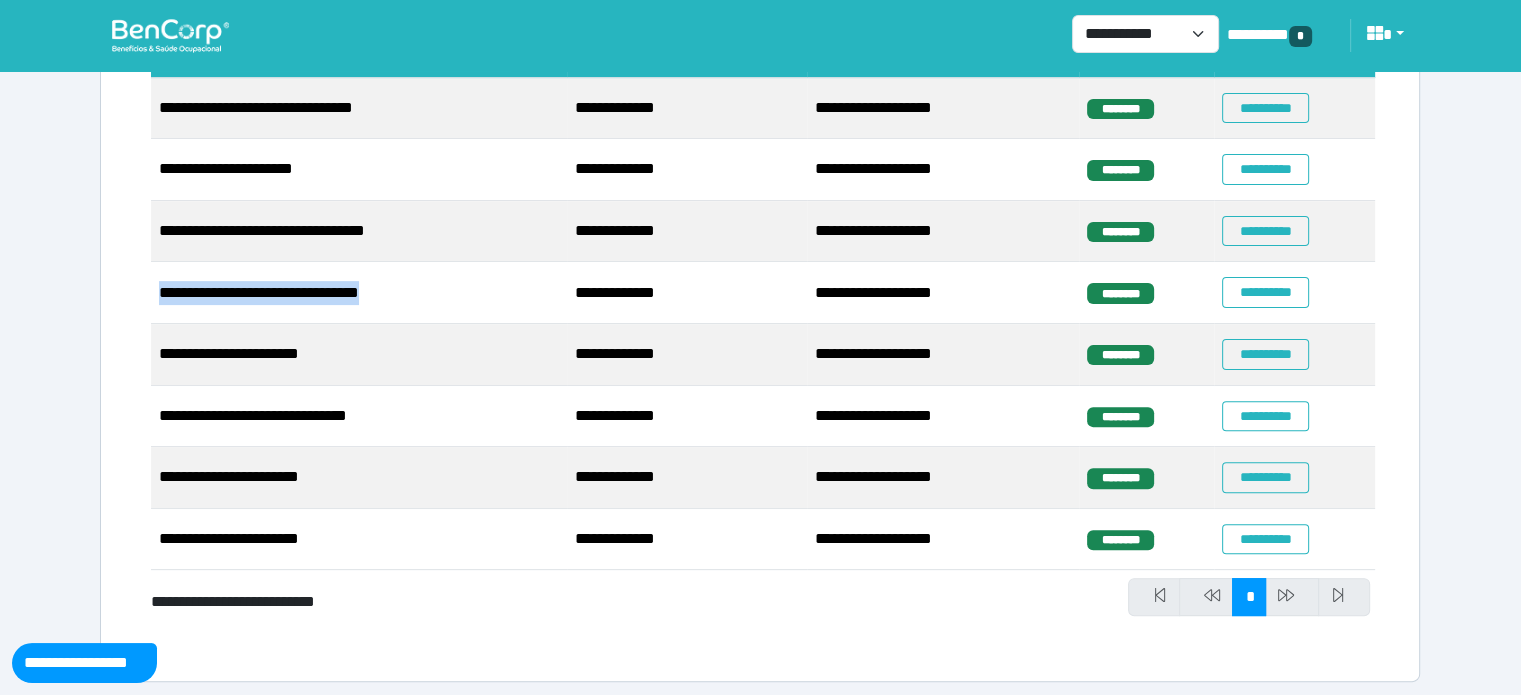 click on "**********" at bounding box center [359, 293] 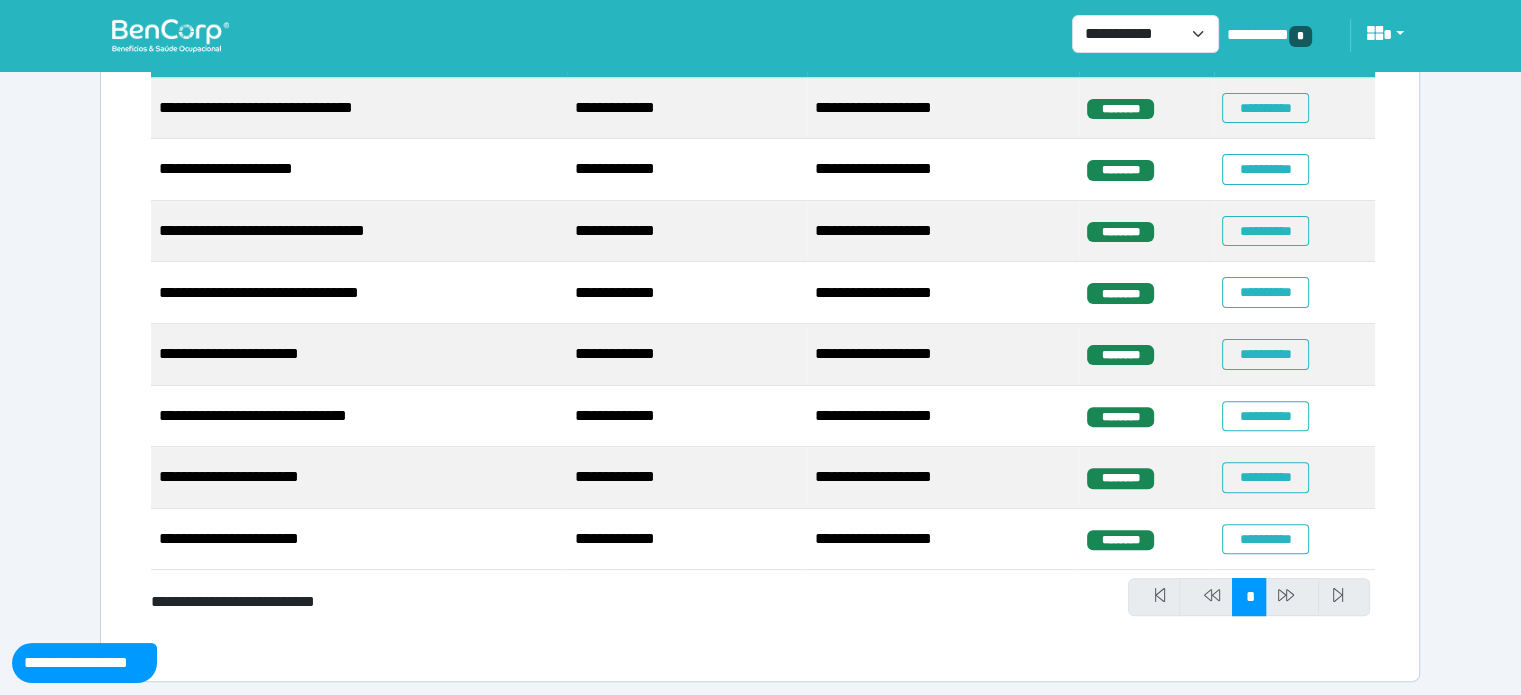 click on "**********" at bounding box center [359, 355] 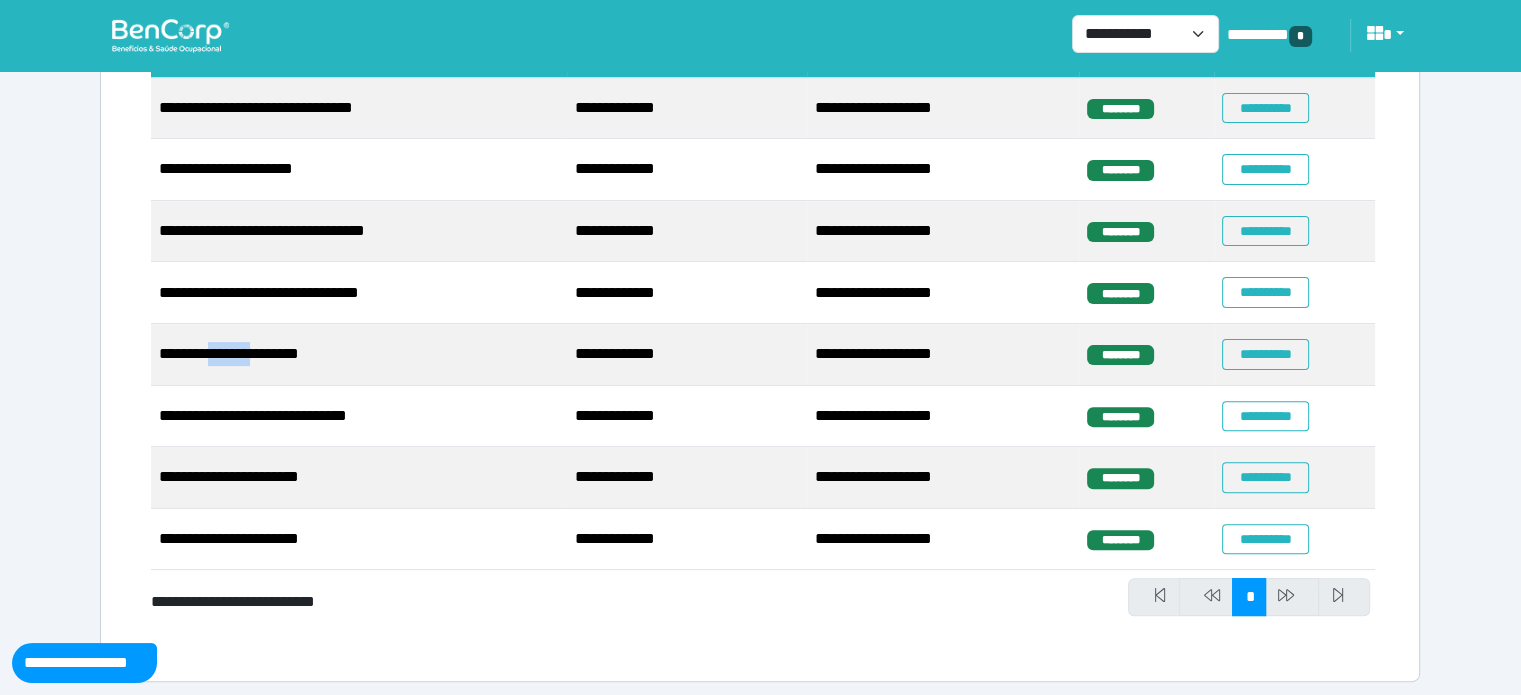 click on "**********" at bounding box center (359, 355) 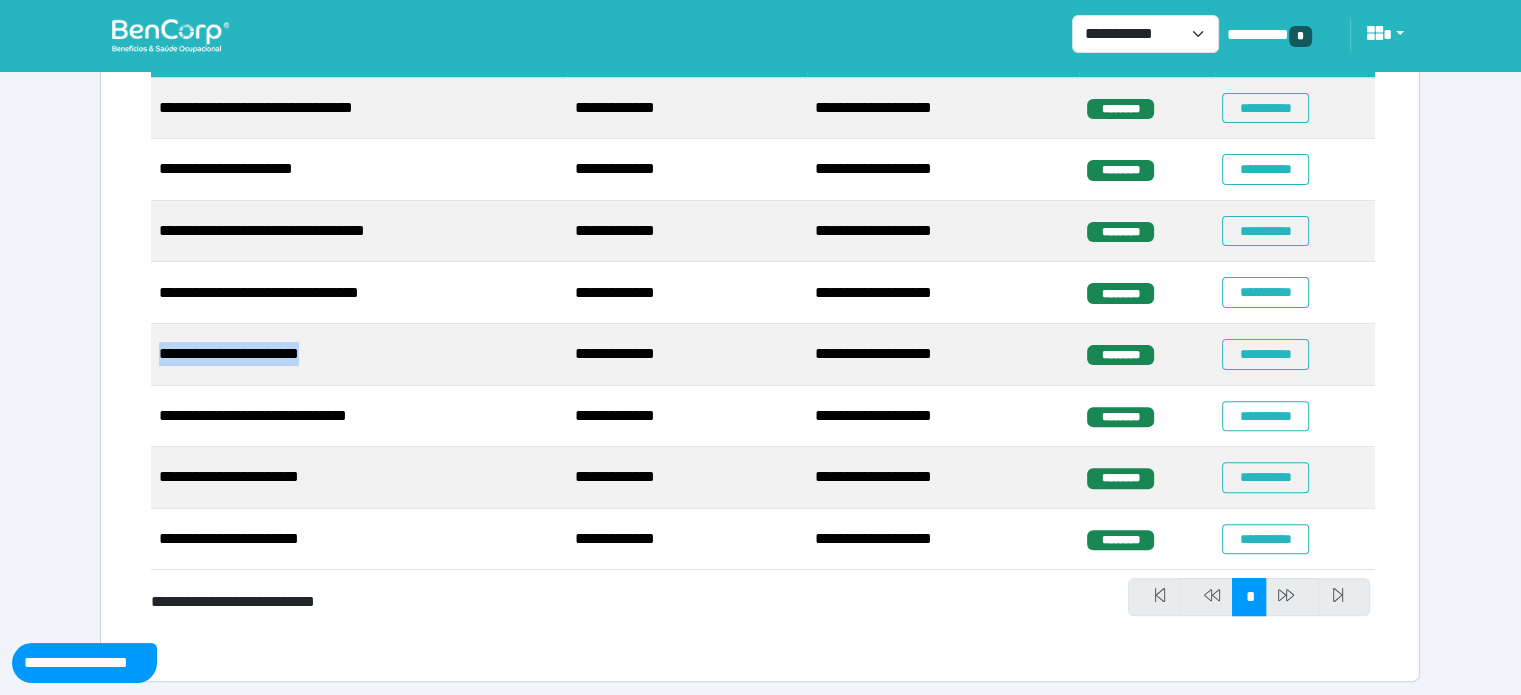 click on "**********" at bounding box center (359, 355) 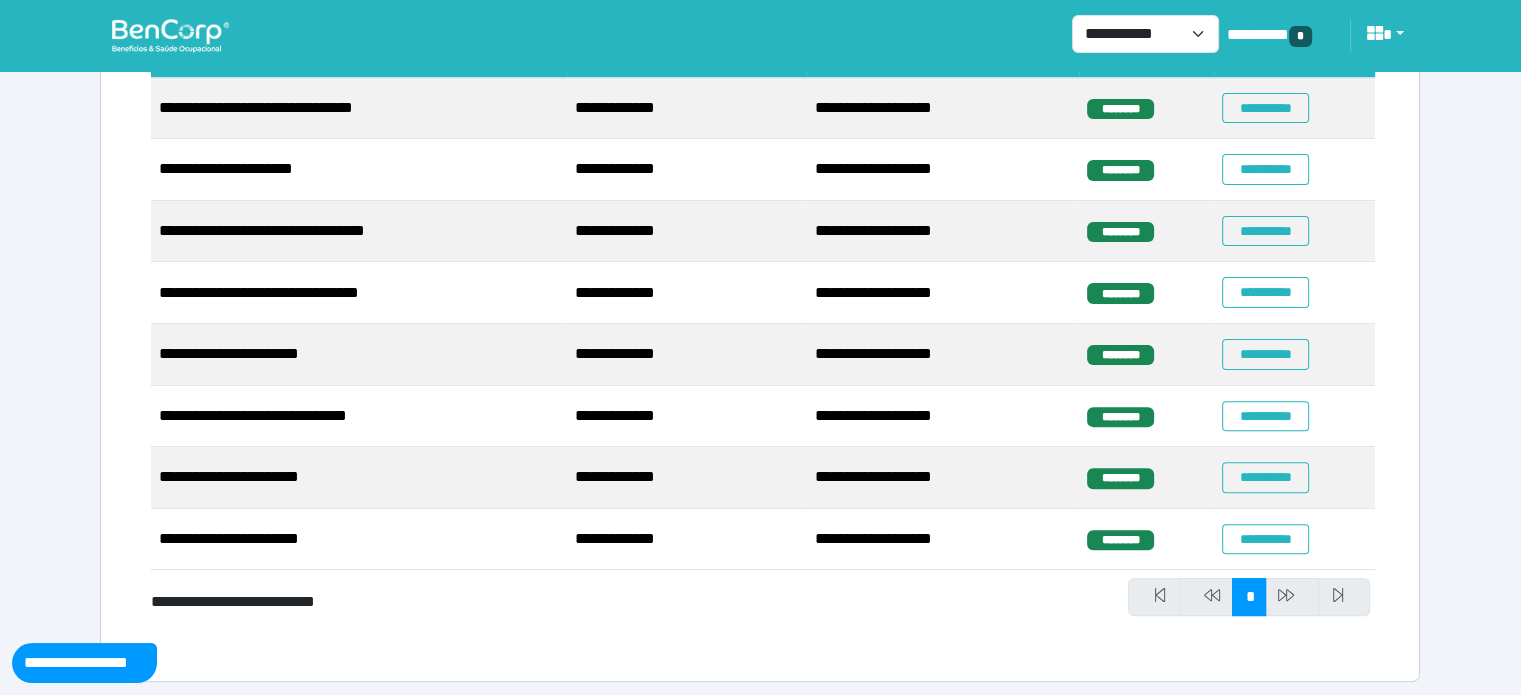 click on "**********" at bounding box center (359, 417) 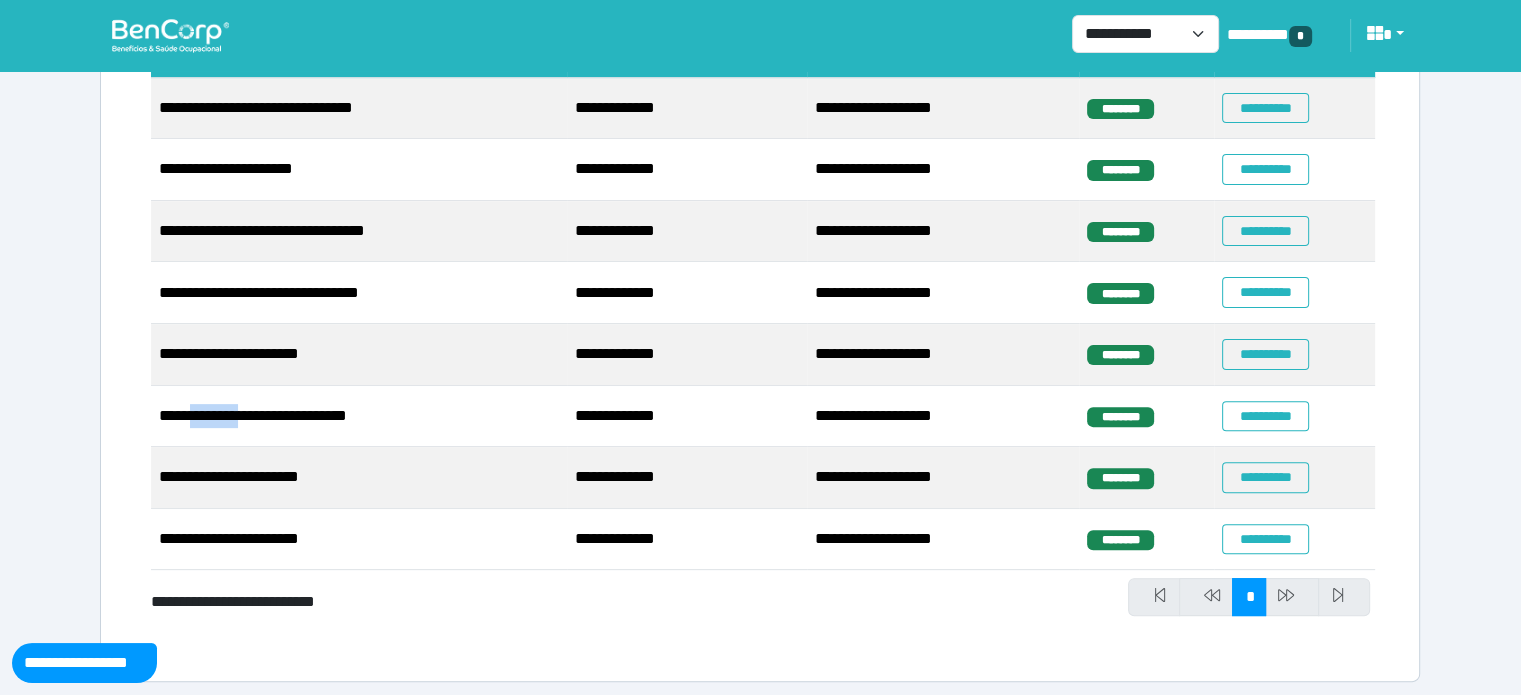 click on "**********" at bounding box center [359, 417] 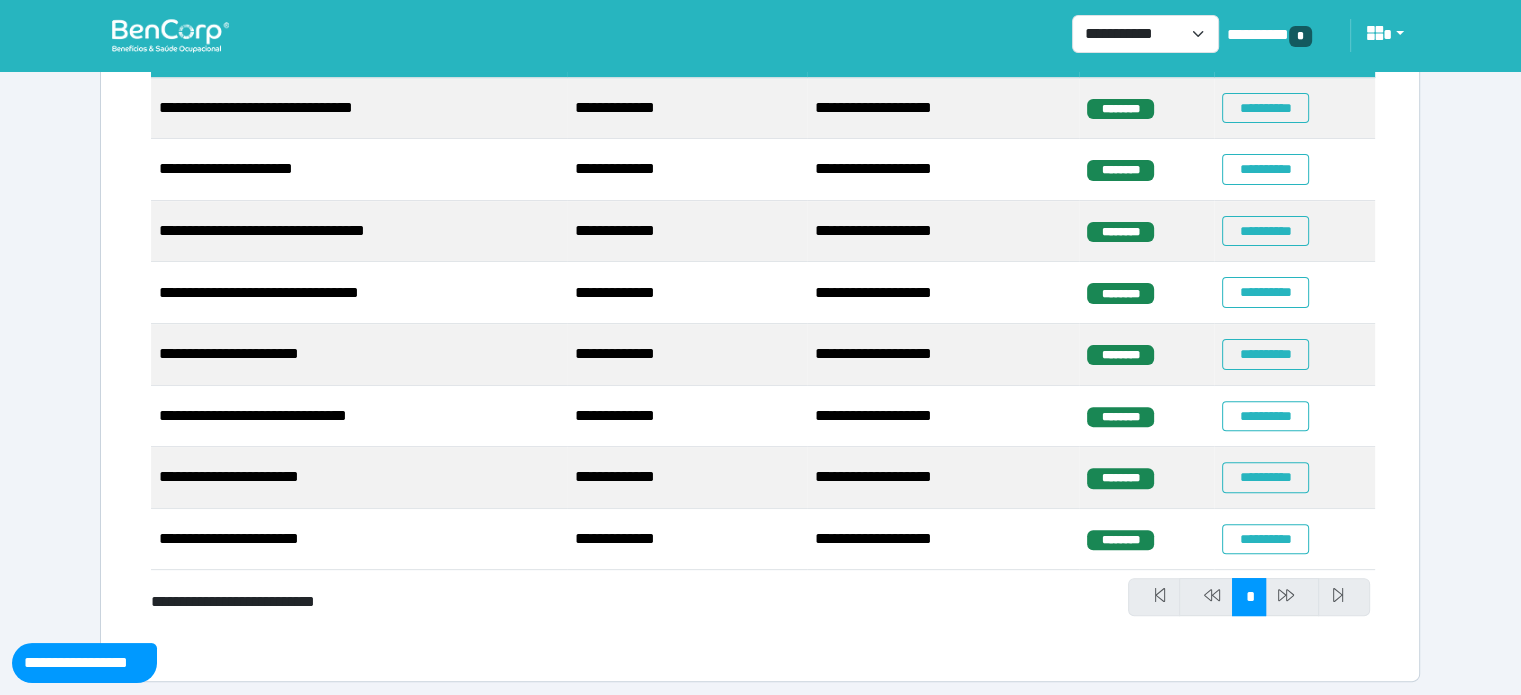 click on "**********" at bounding box center [359, 478] 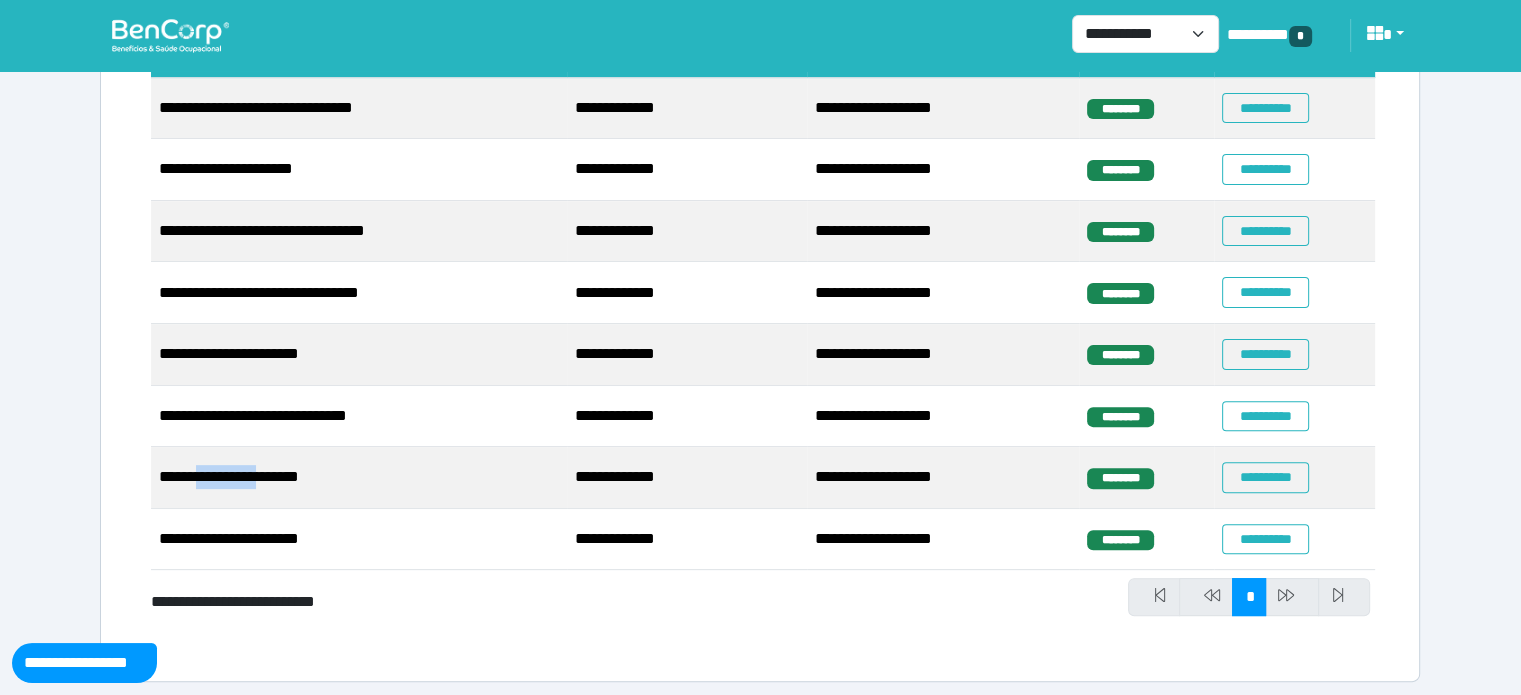 click on "**********" at bounding box center (359, 478) 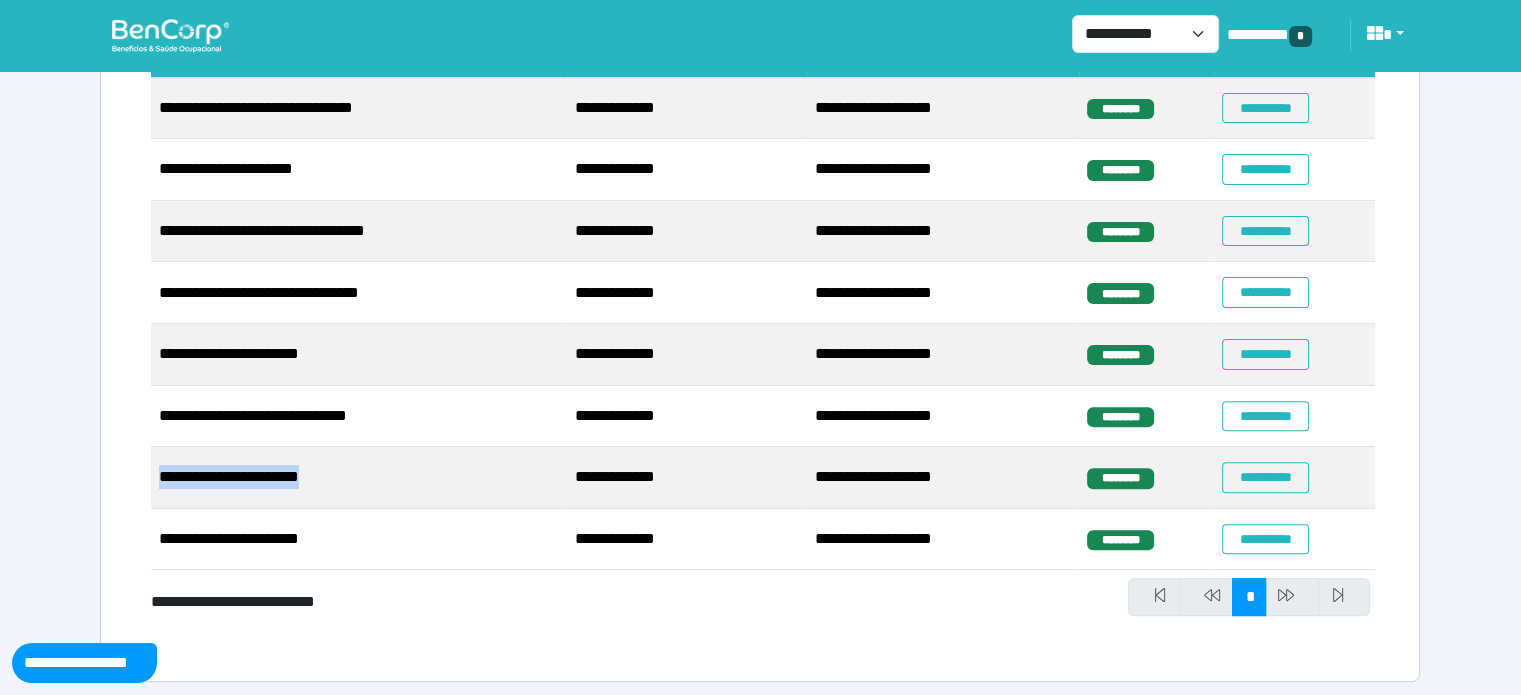 click on "**********" at bounding box center (359, 478) 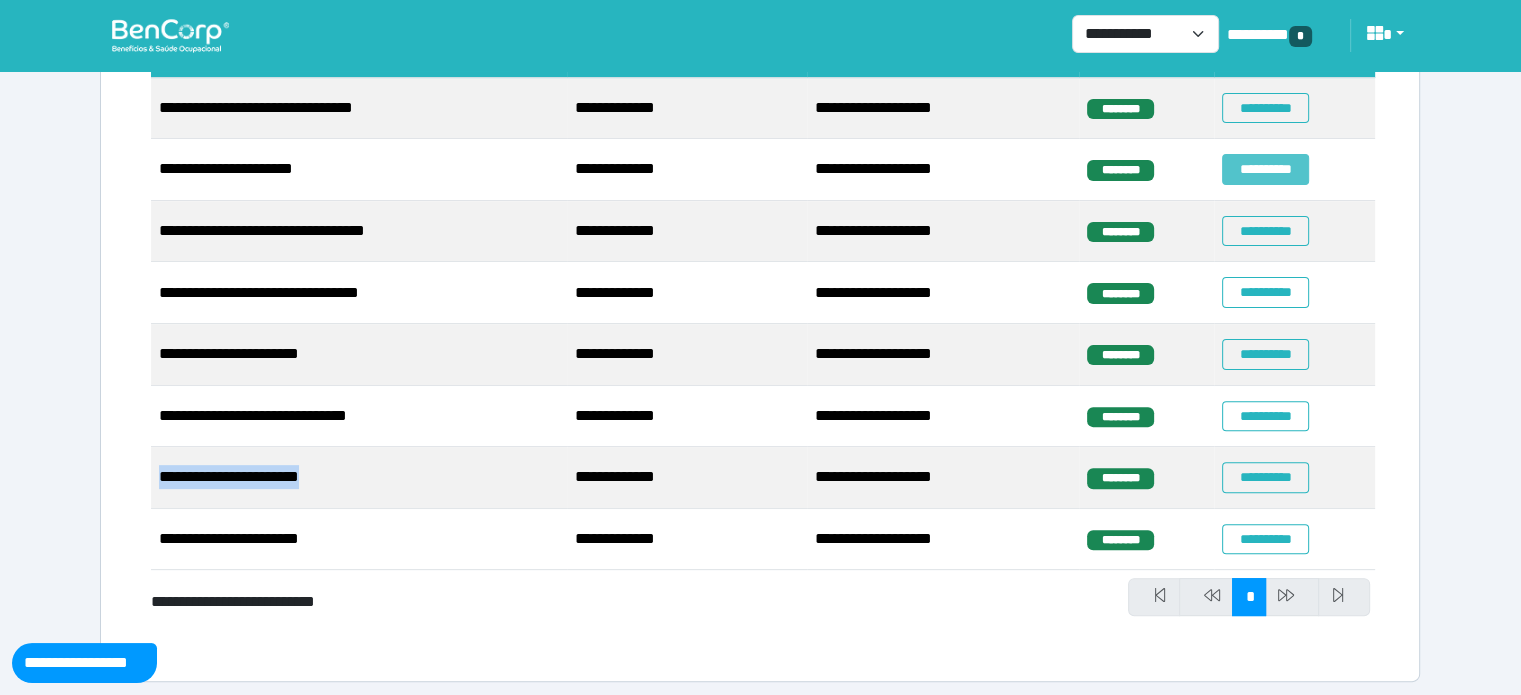 click on "**********" at bounding box center [1265, 169] 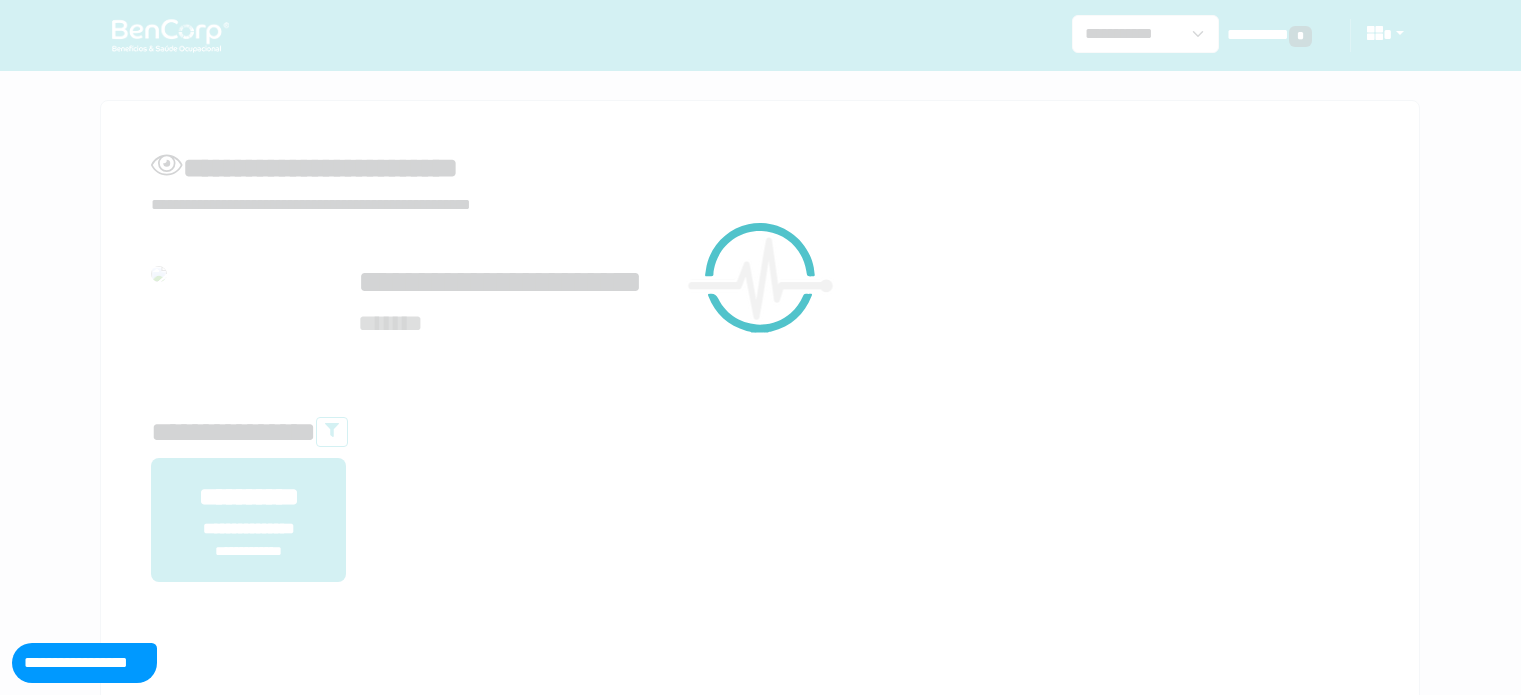 scroll, scrollTop: 0, scrollLeft: 0, axis: both 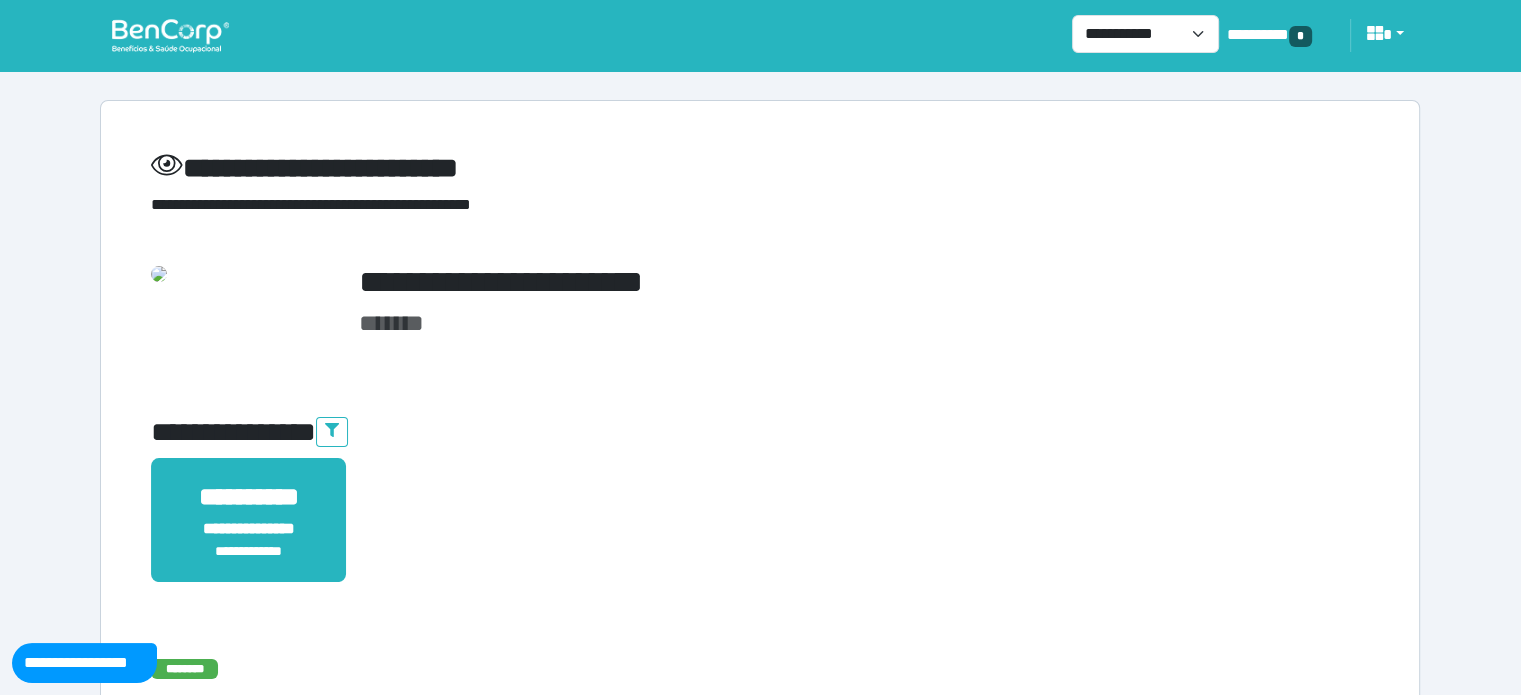 click on "**********" at bounding box center [760, 282] 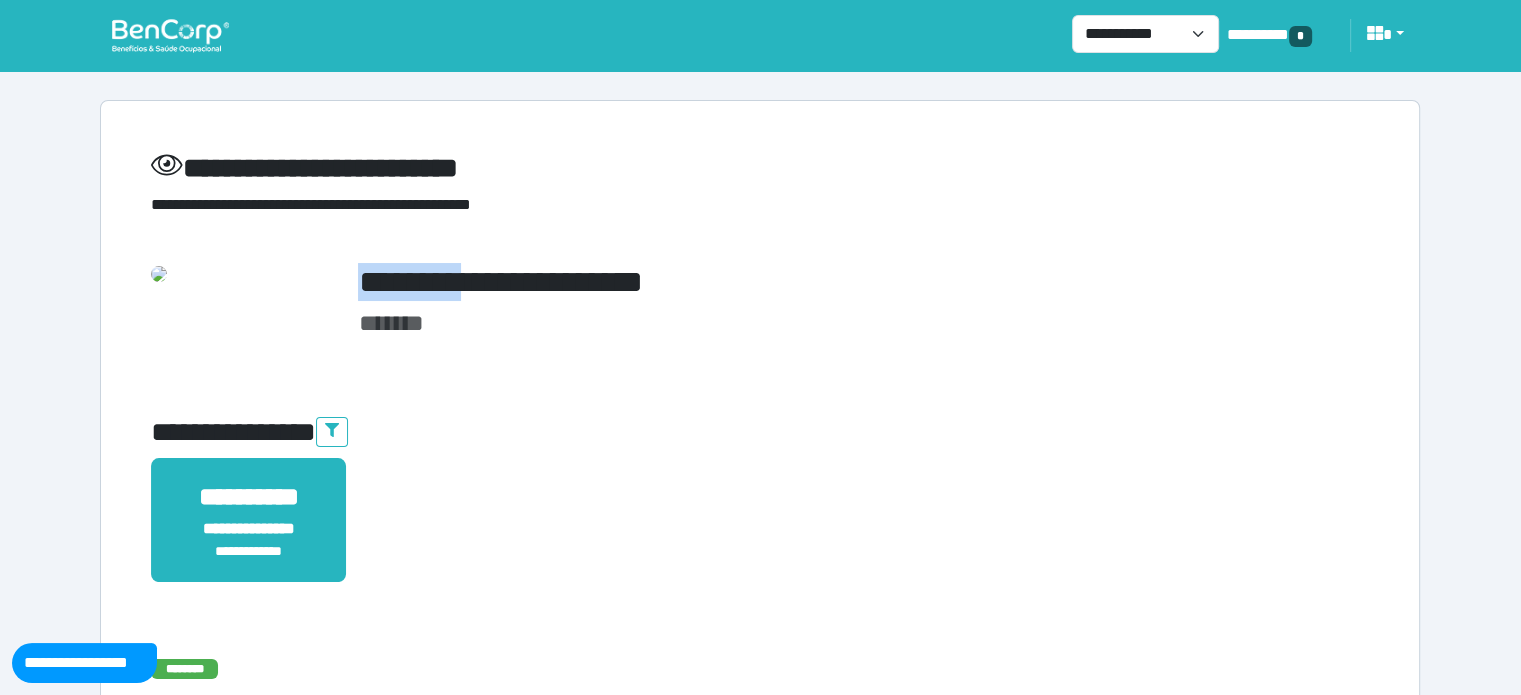 click on "**********" at bounding box center [760, 282] 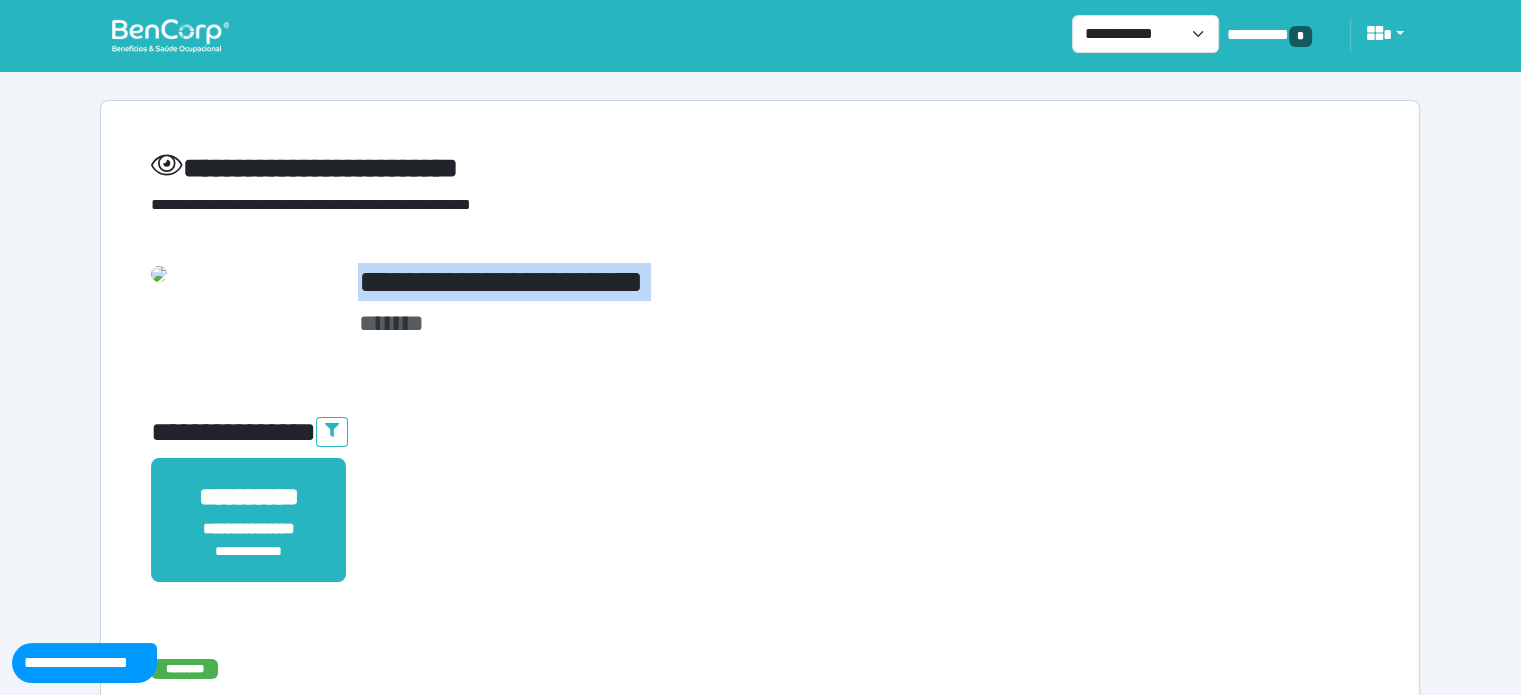 click on "**********" at bounding box center [760, 282] 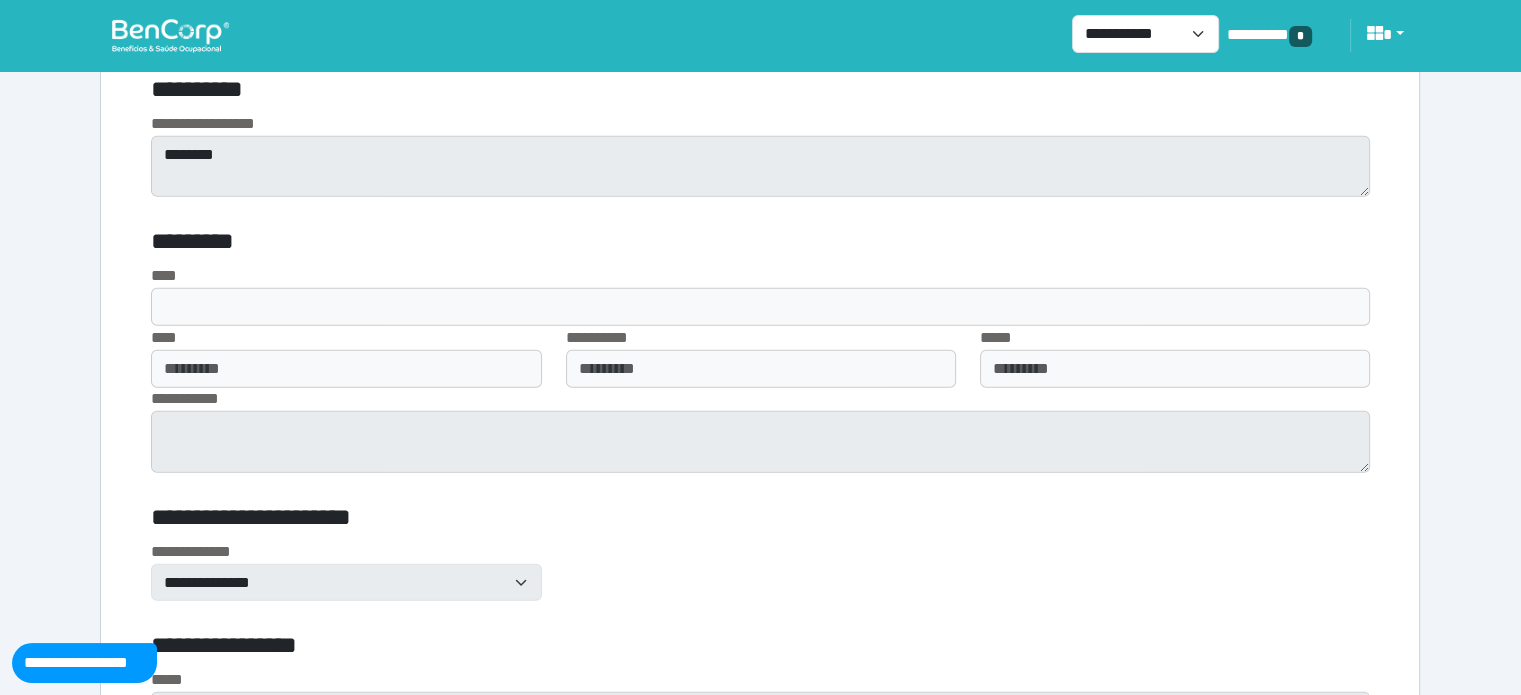 scroll, scrollTop: 5410, scrollLeft: 0, axis: vertical 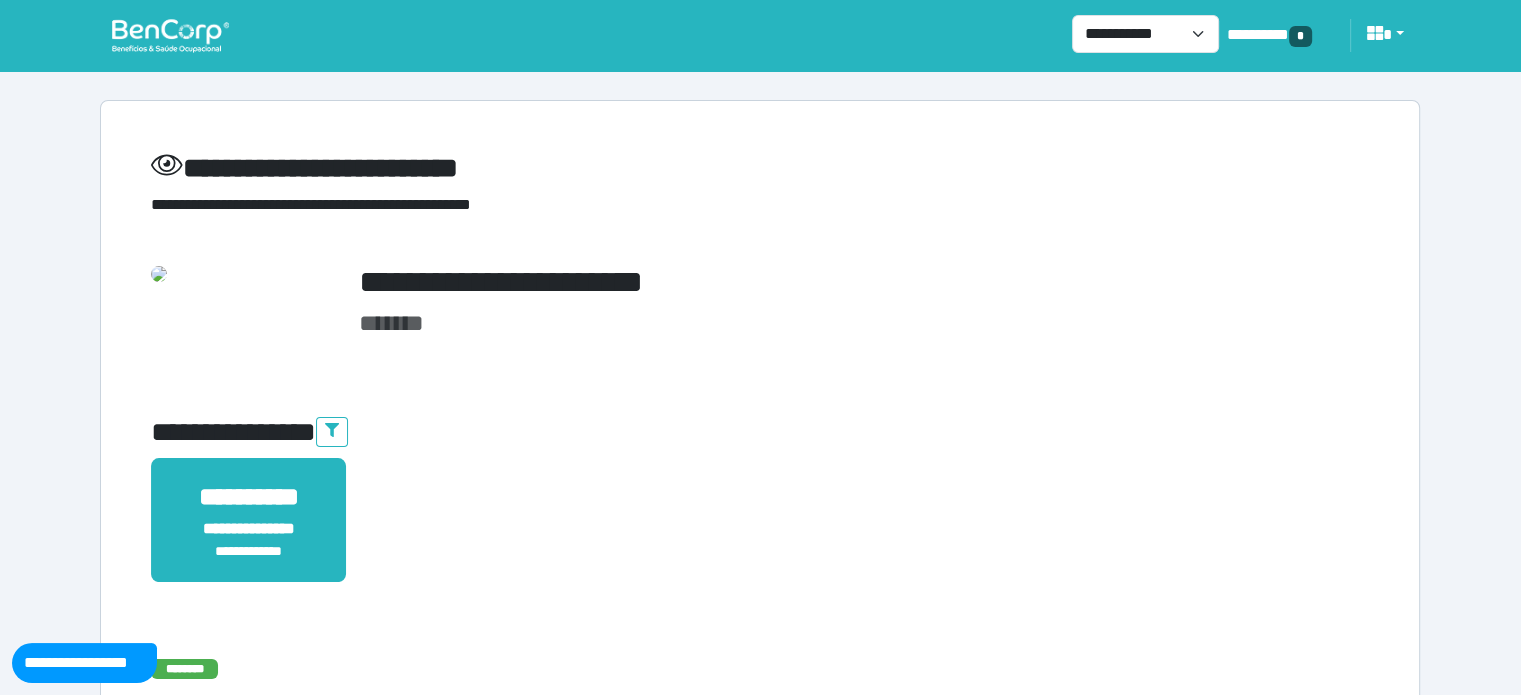 click on "**********" at bounding box center (760, 282) 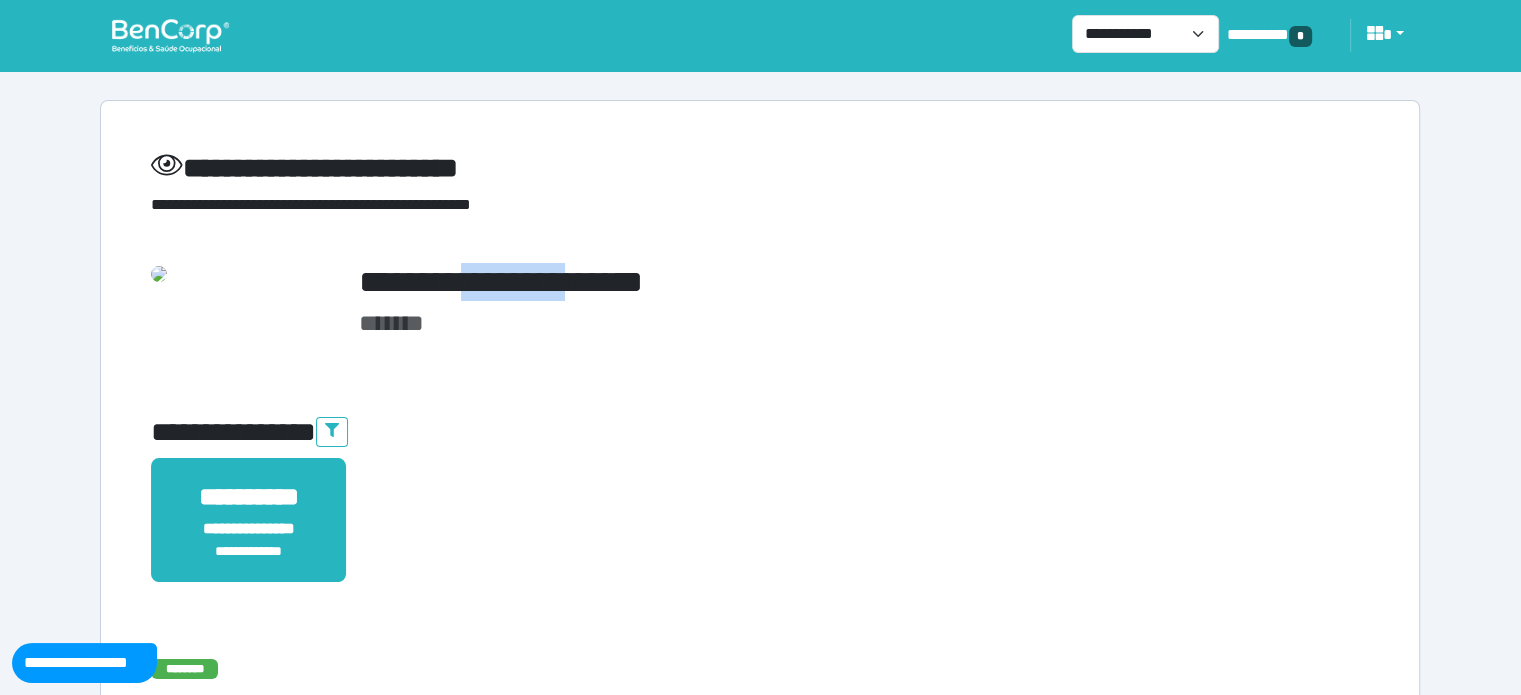 click on "**********" at bounding box center [760, 282] 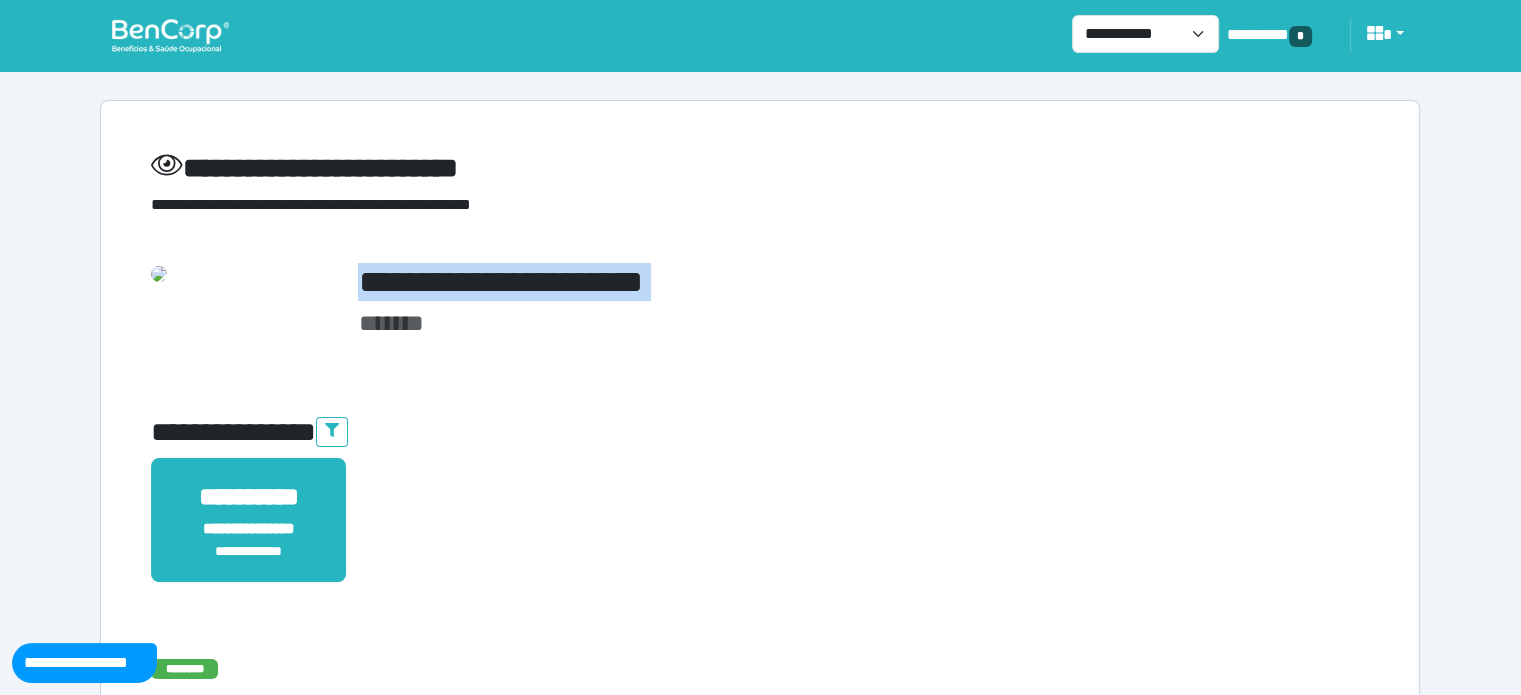 click on "**********" at bounding box center [760, 282] 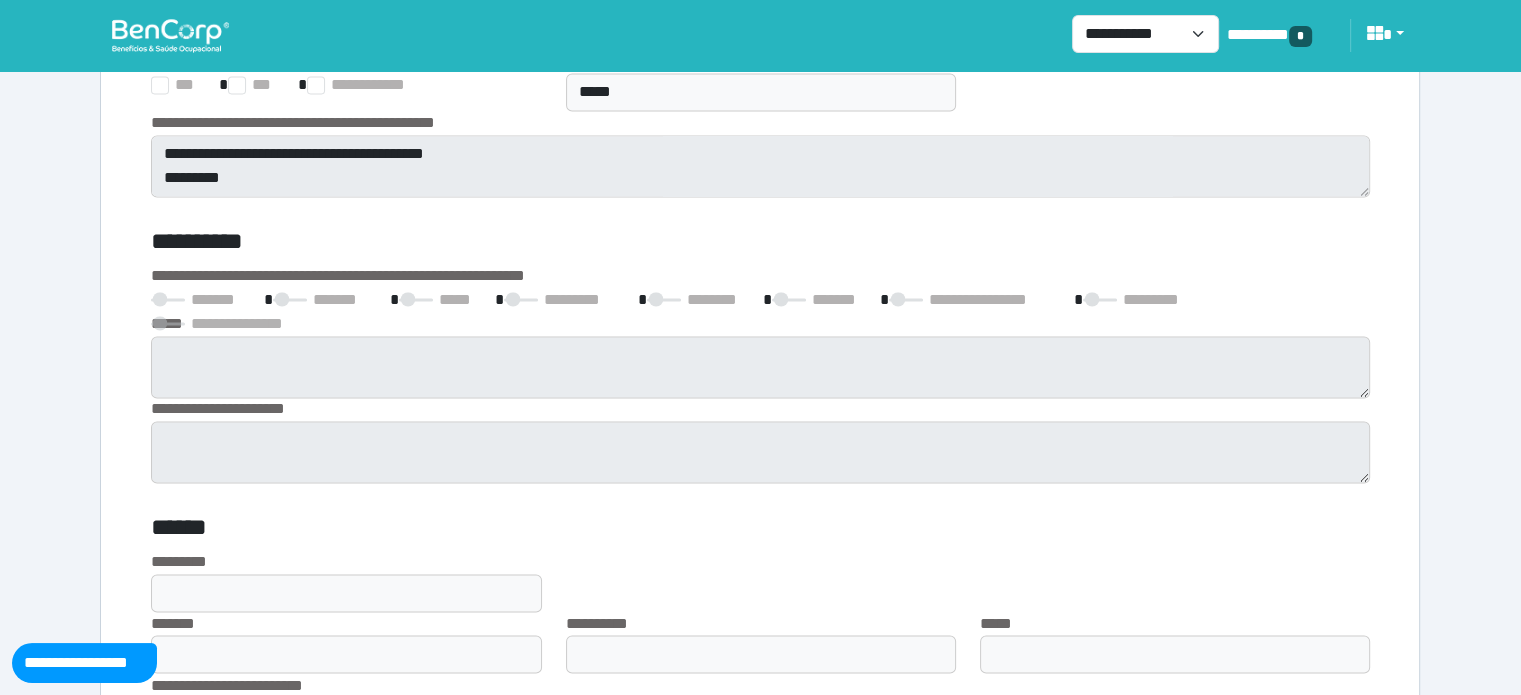 scroll, scrollTop: 3000, scrollLeft: 0, axis: vertical 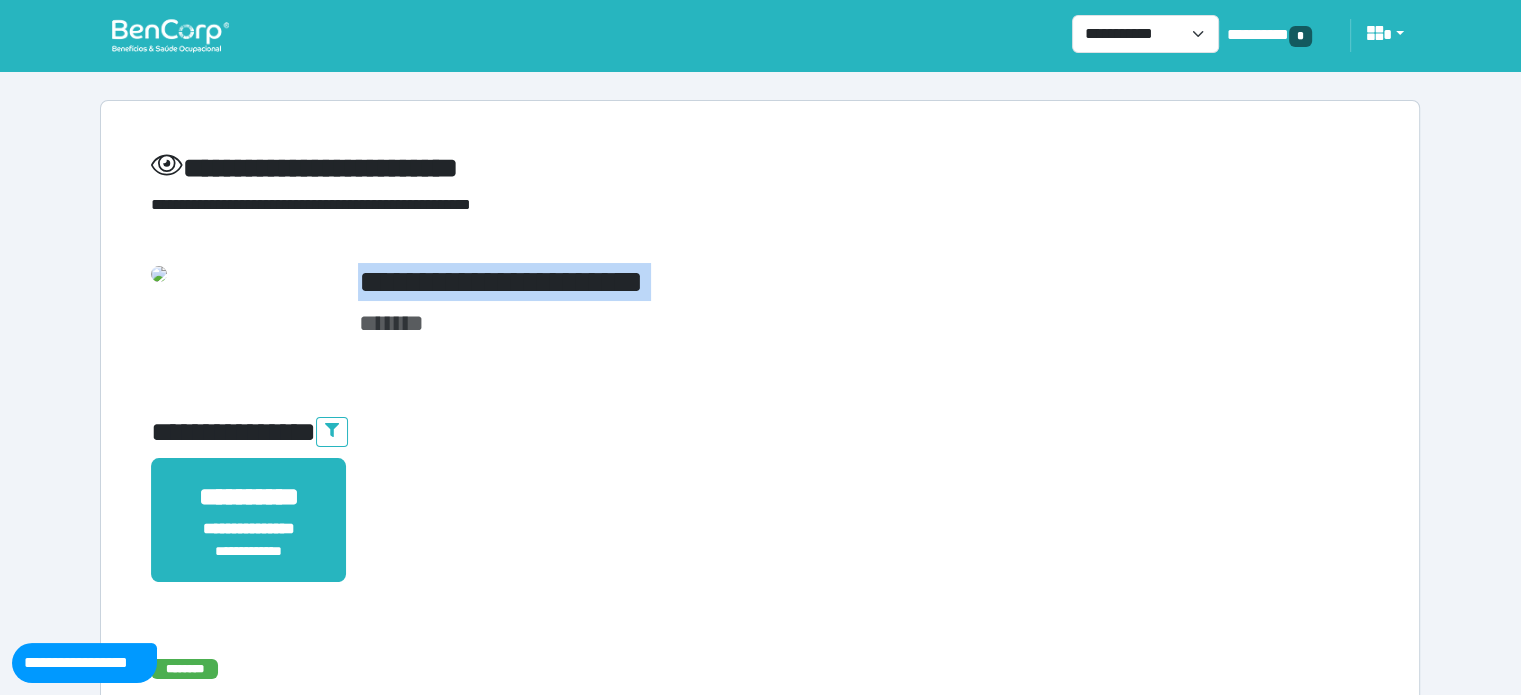 copy on "**********" 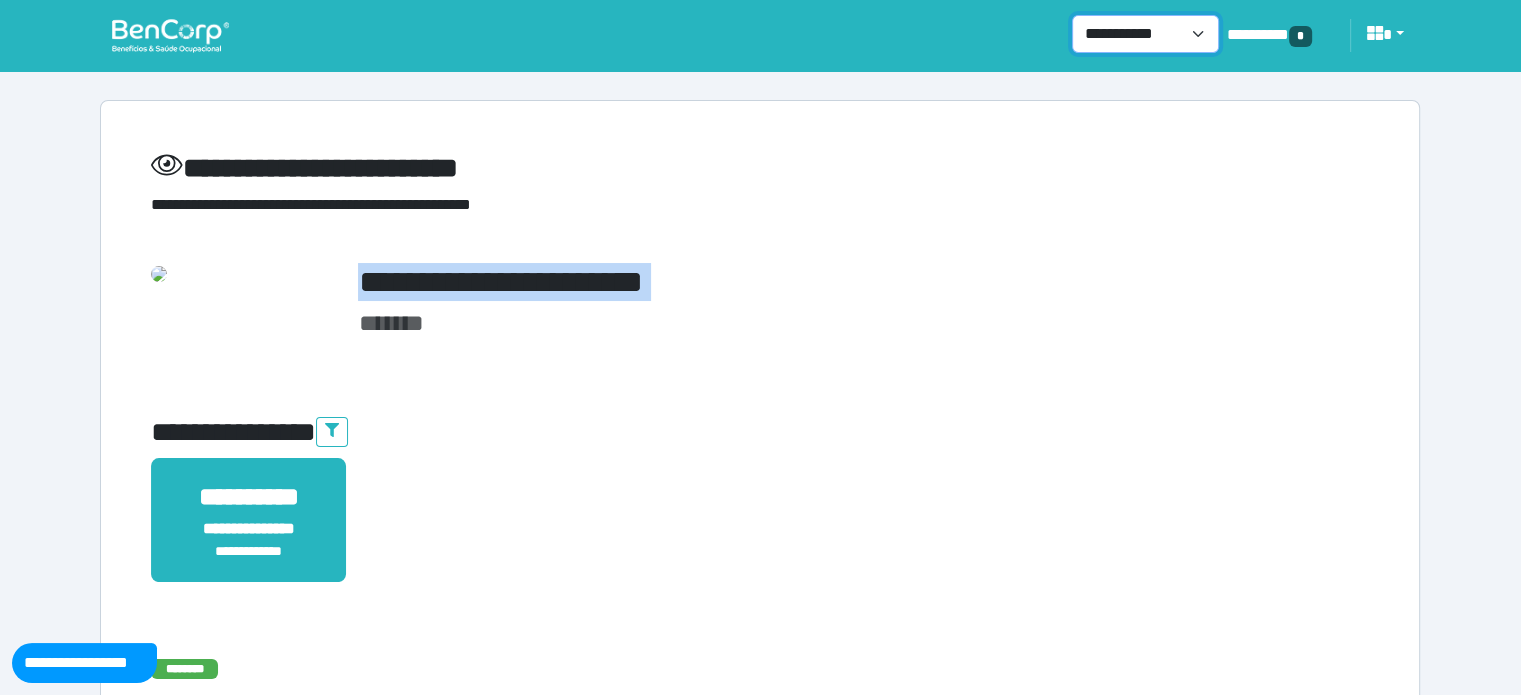 click on "**********" at bounding box center (1145, 34) 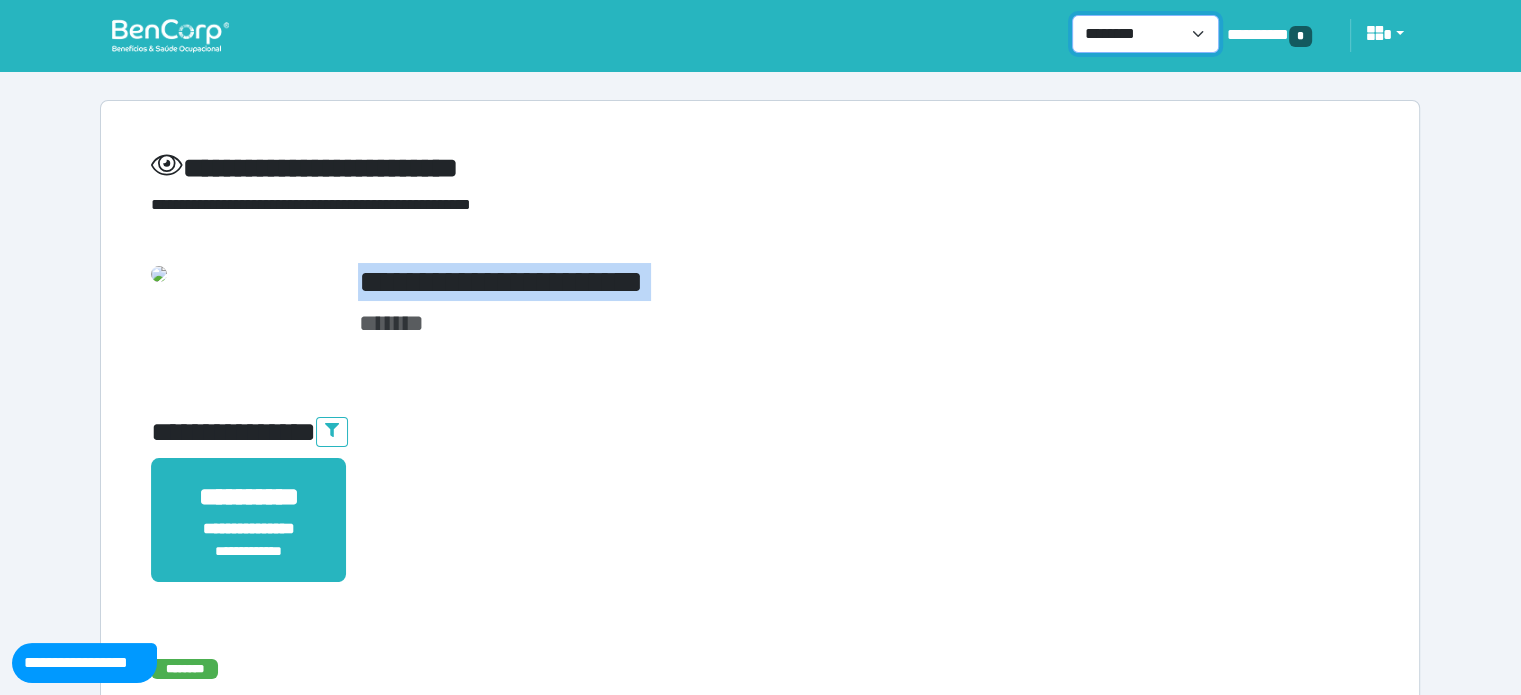 click on "**********" at bounding box center [1145, 34] 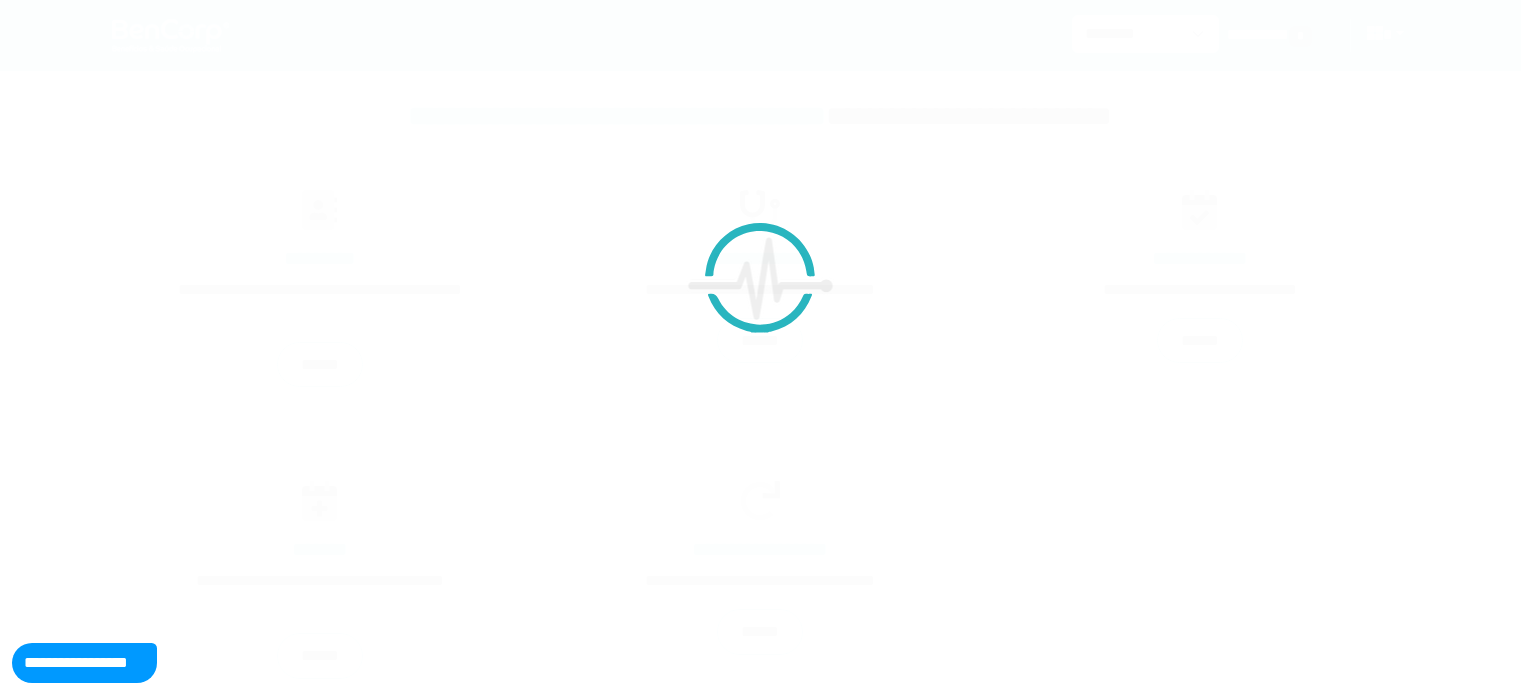scroll, scrollTop: 0, scrollLeft: 0, axis: both 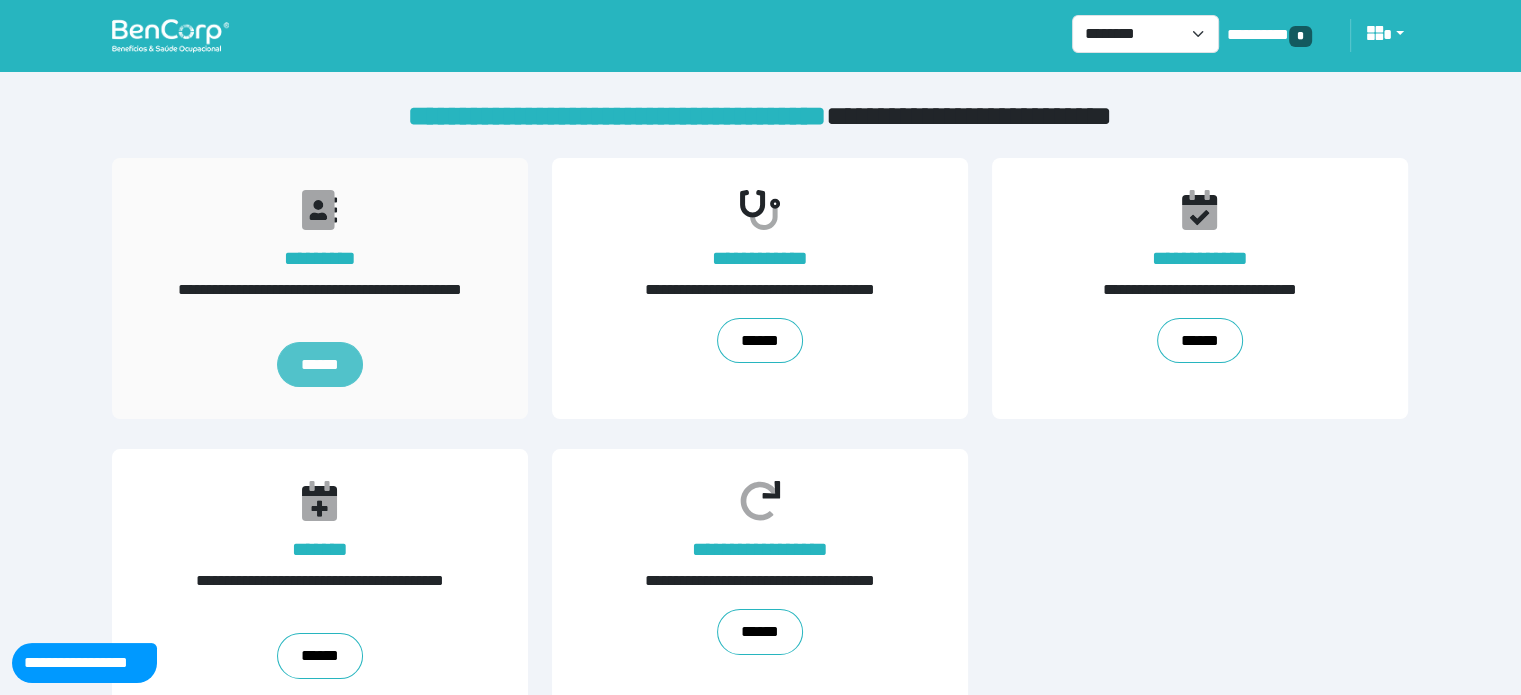click on "******" at bounding box center (320, 365) 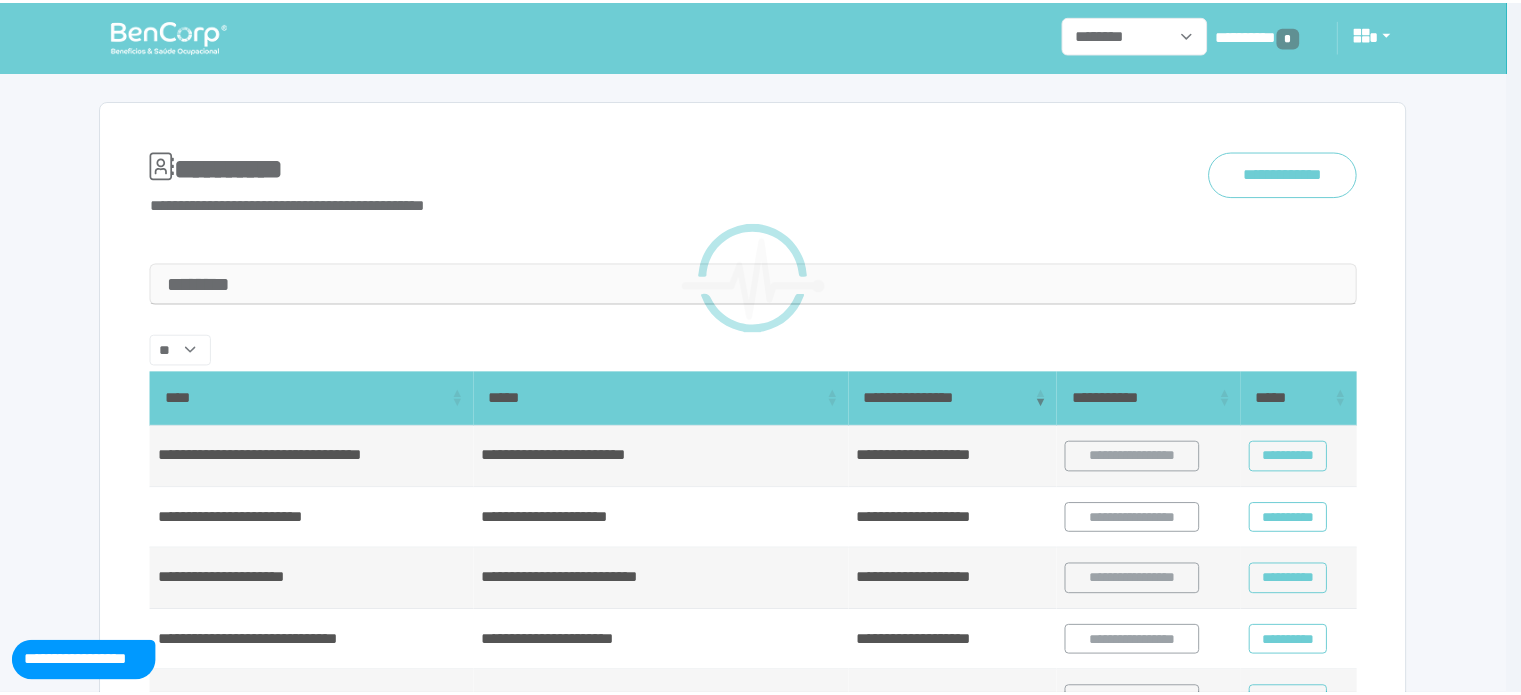 scroll, scrollTop: 0, scrollLeft: 0, axis: both 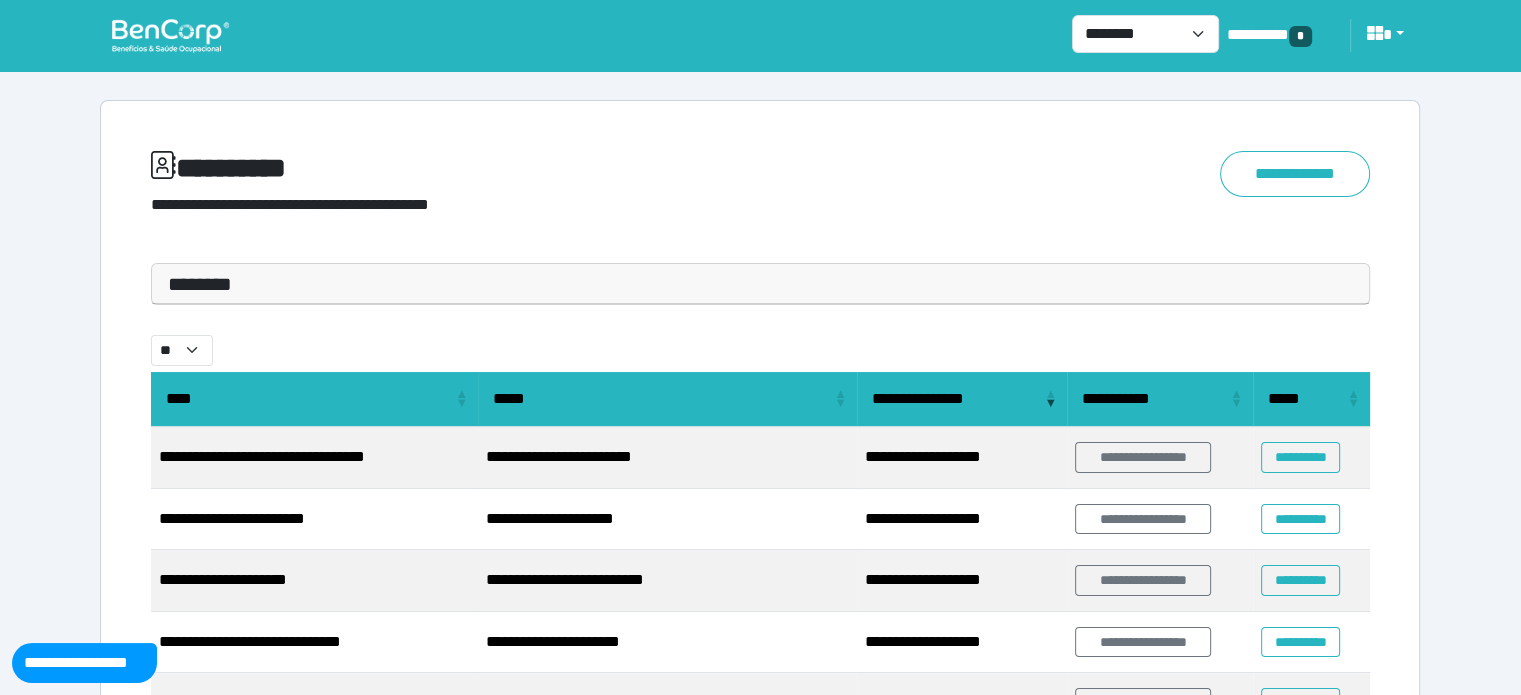 click on "********" at bounding box center (760, 284) 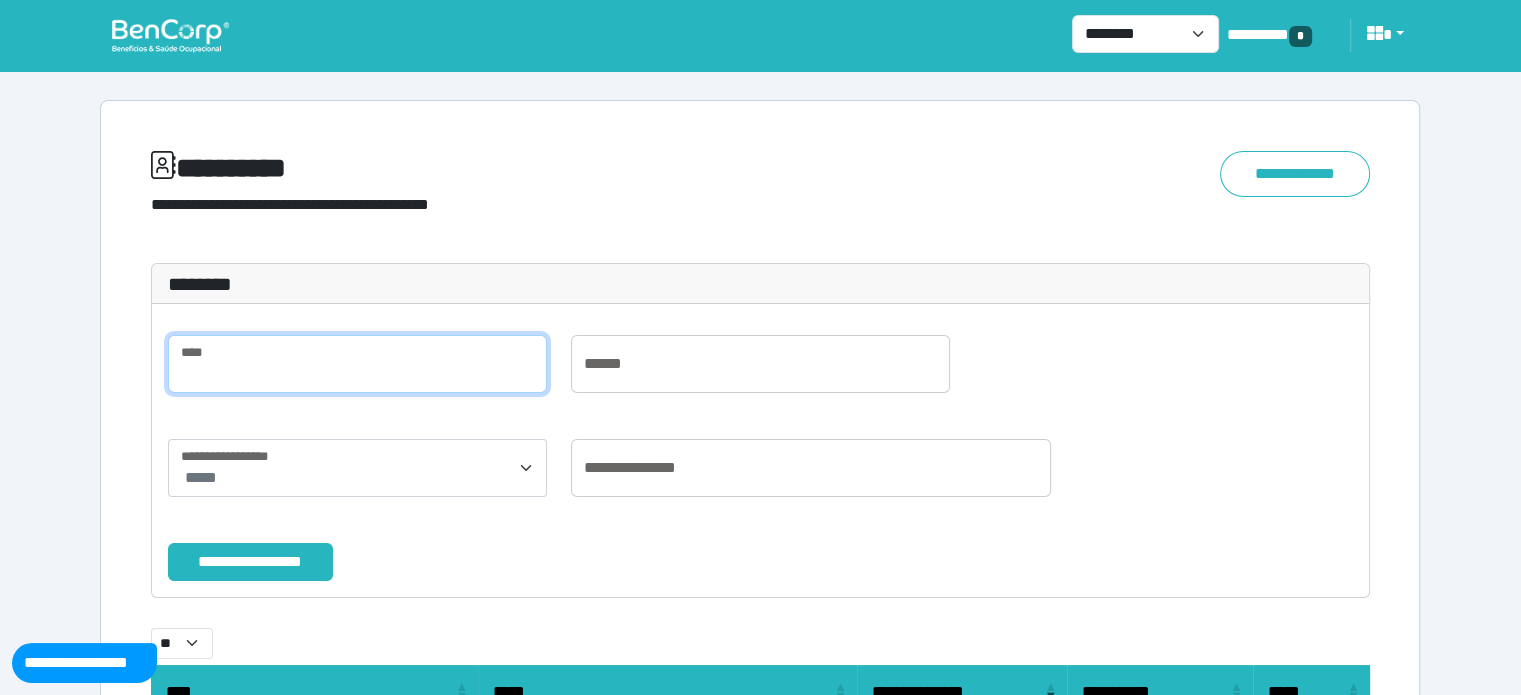 click at bounding box center (357, 364) 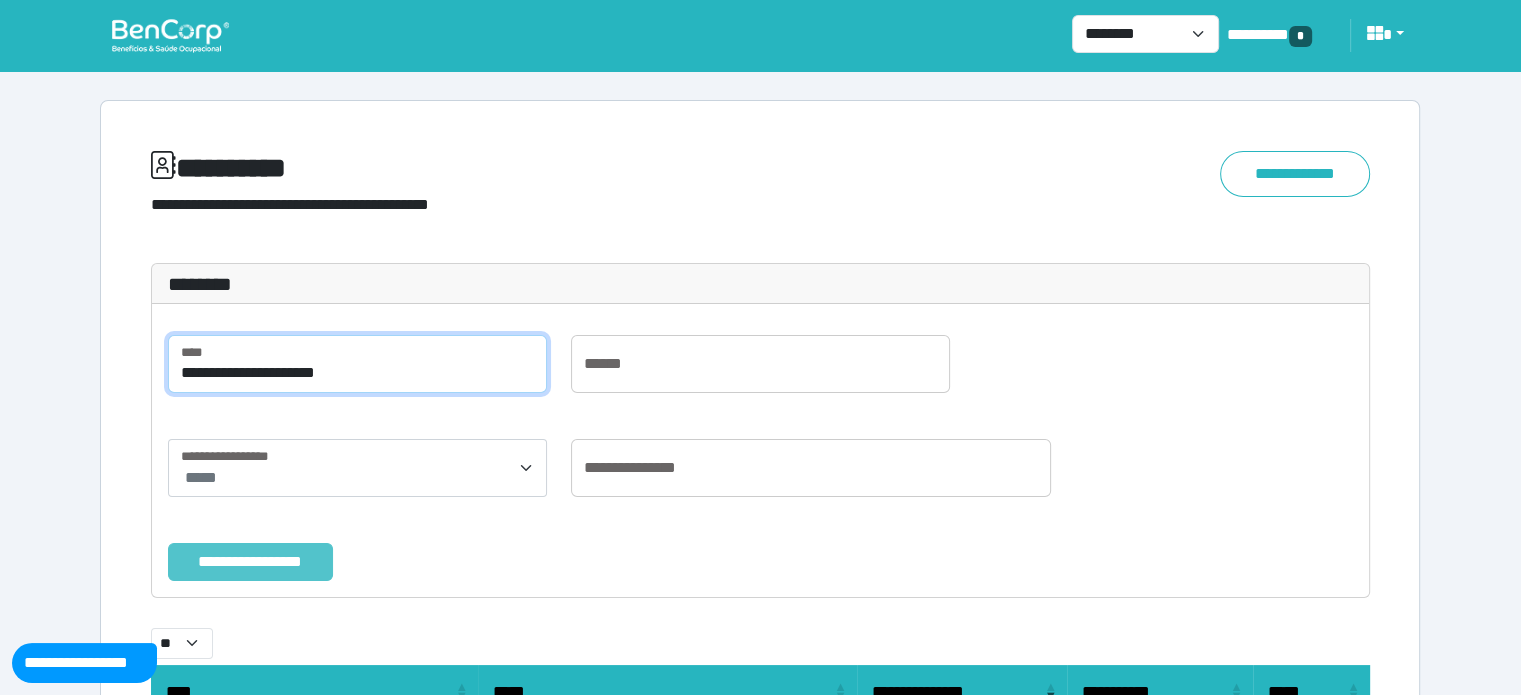type on "**********" 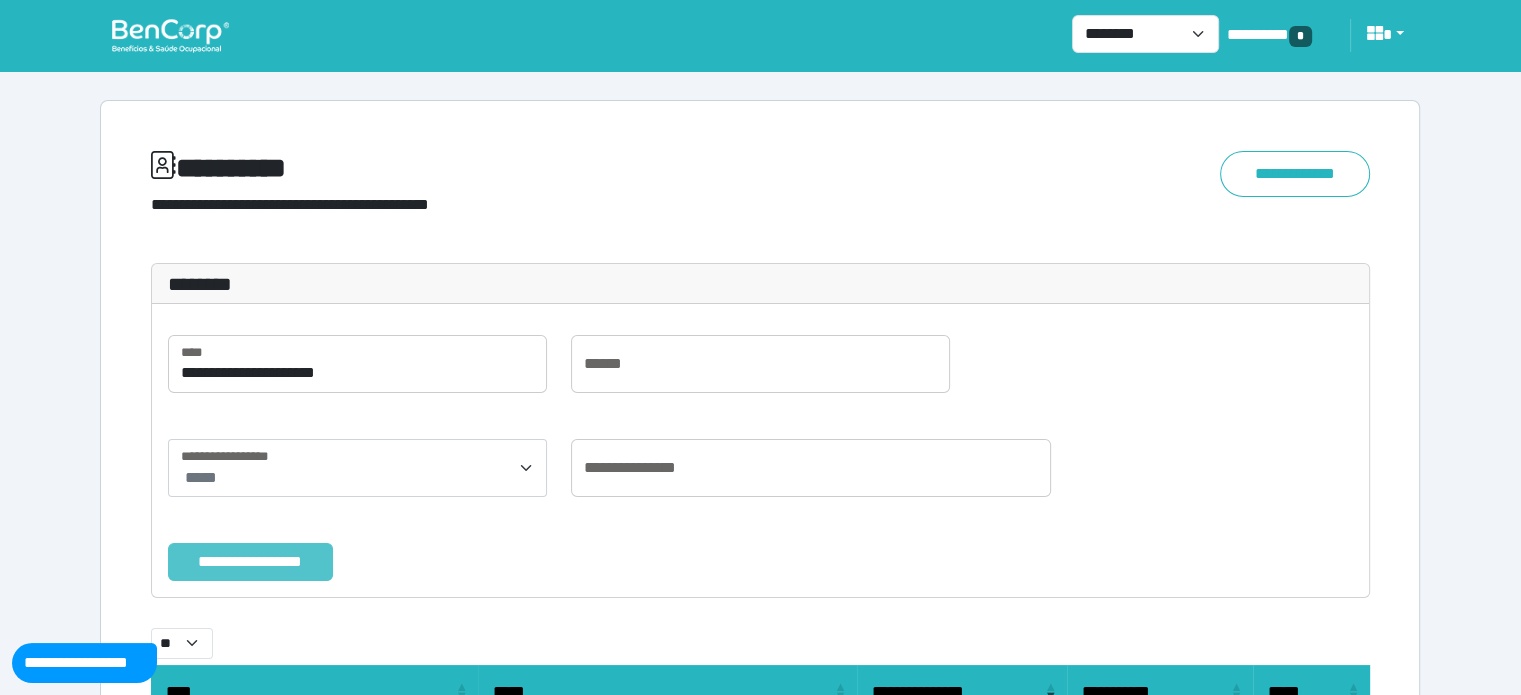 click on "**********" at bounding box center (250, 562) 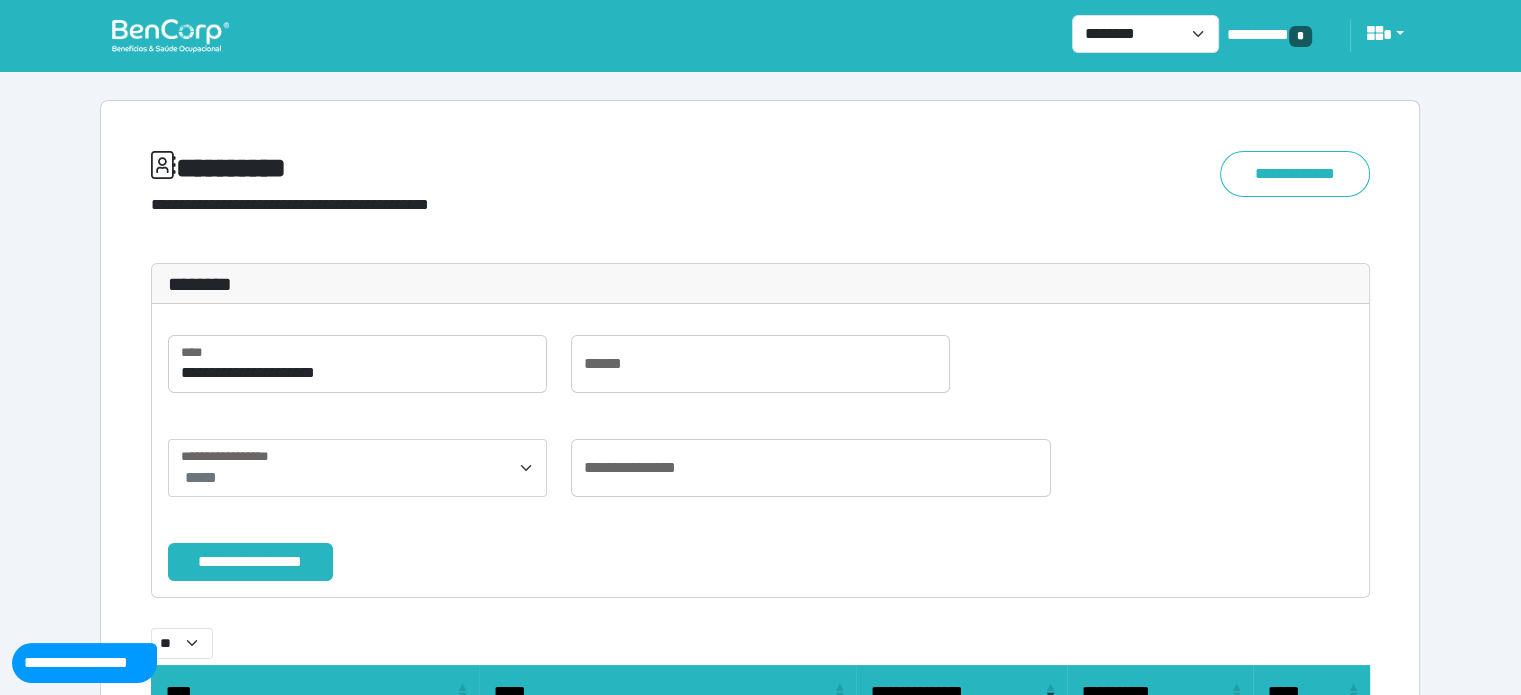 scroll, scrollTop: 203, scrollLeft: 0, axis: vertical 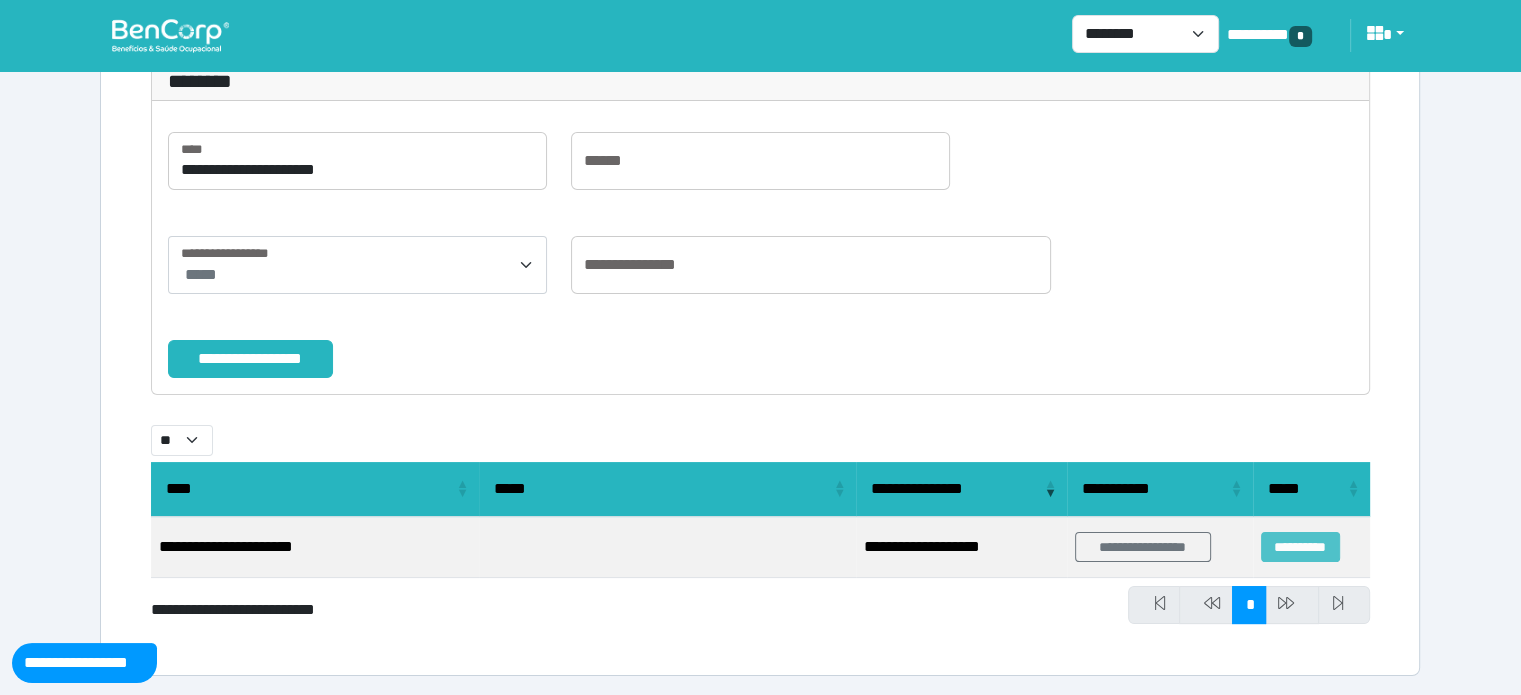 click on "**********" at bounding box center [1300, 547] 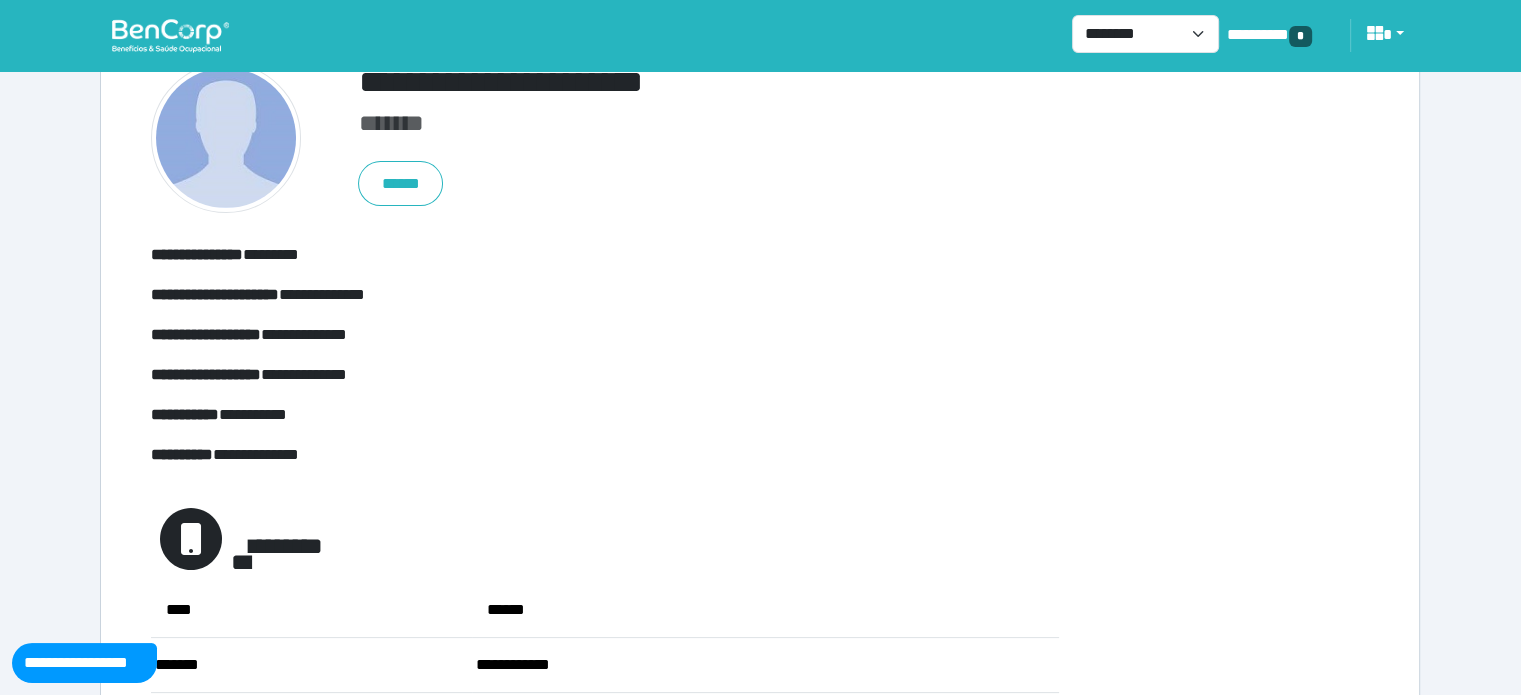 scroll, scrollTop: 0, scrollLeft: 0, axis: both 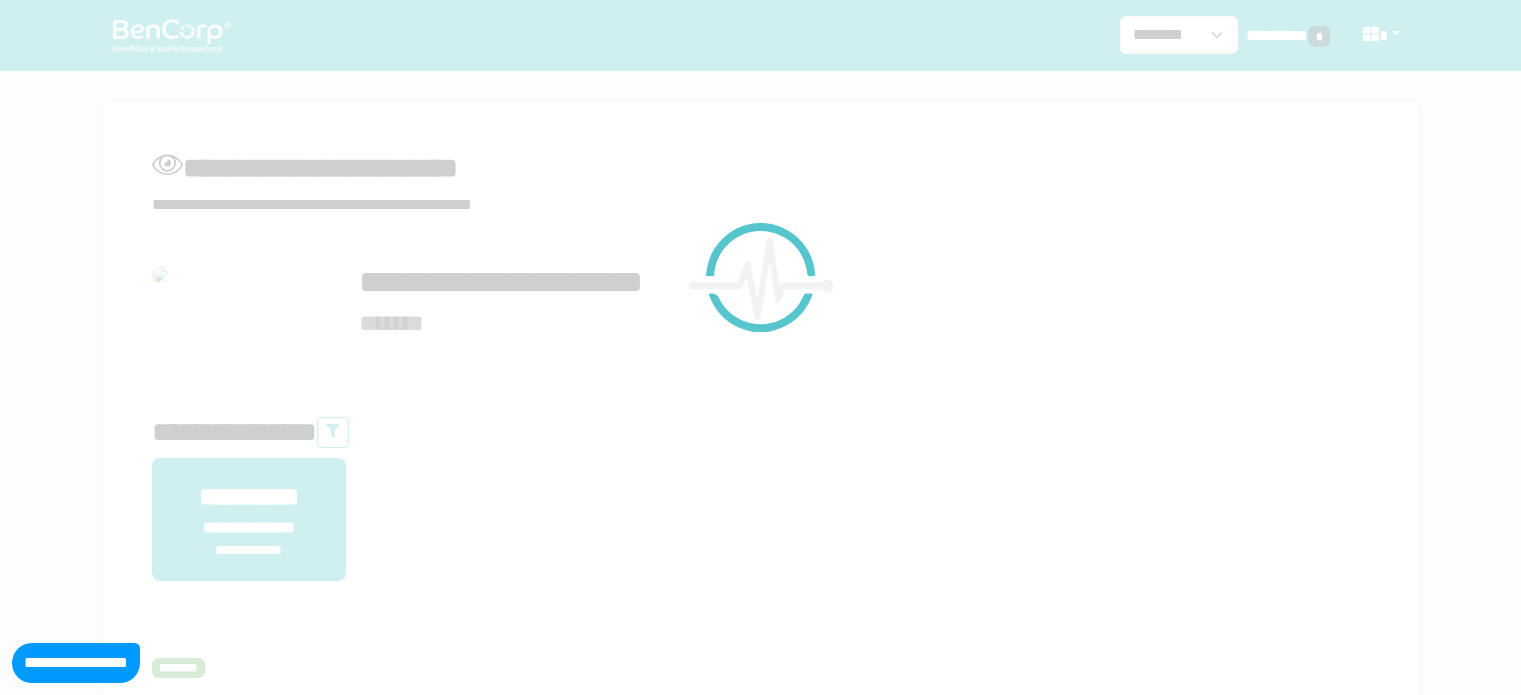 select on "*" 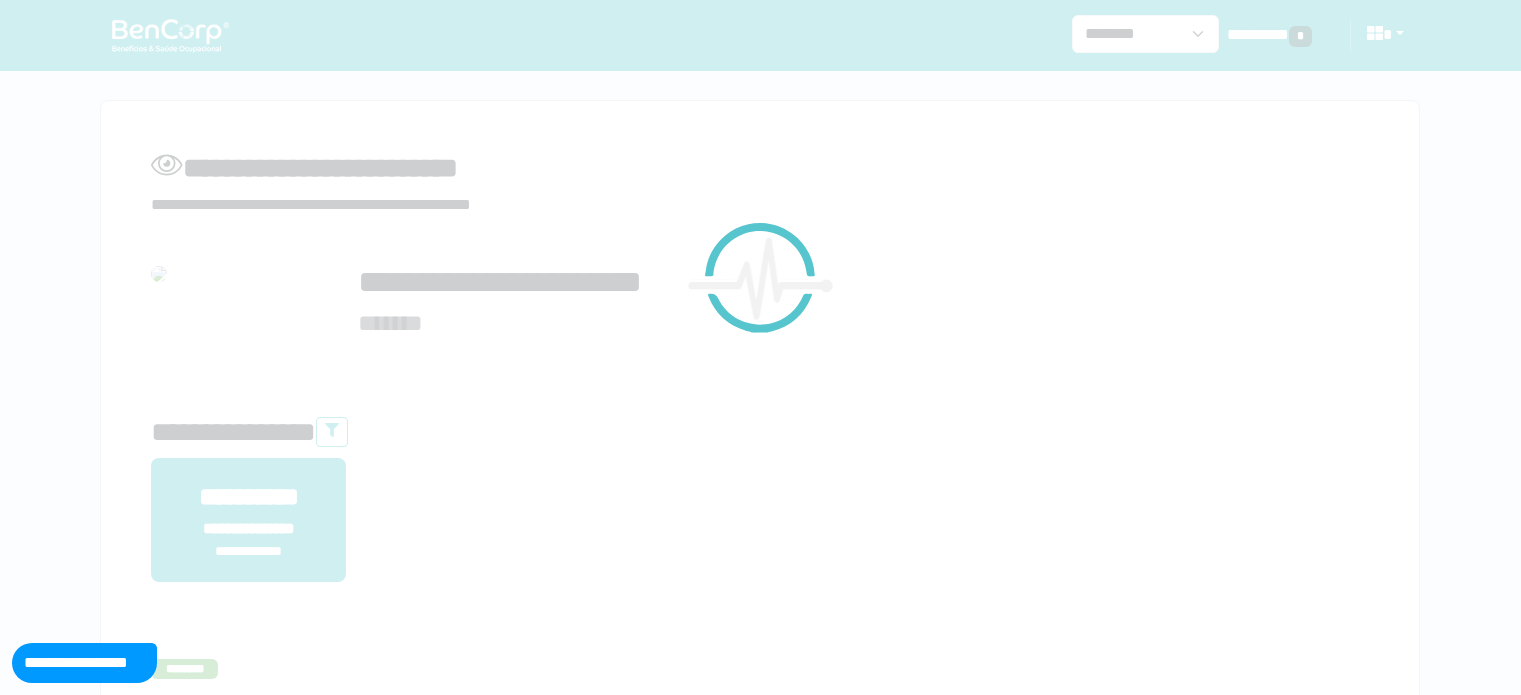 scroll, scrollTop: 0, scrollLeft: 0, axis: both 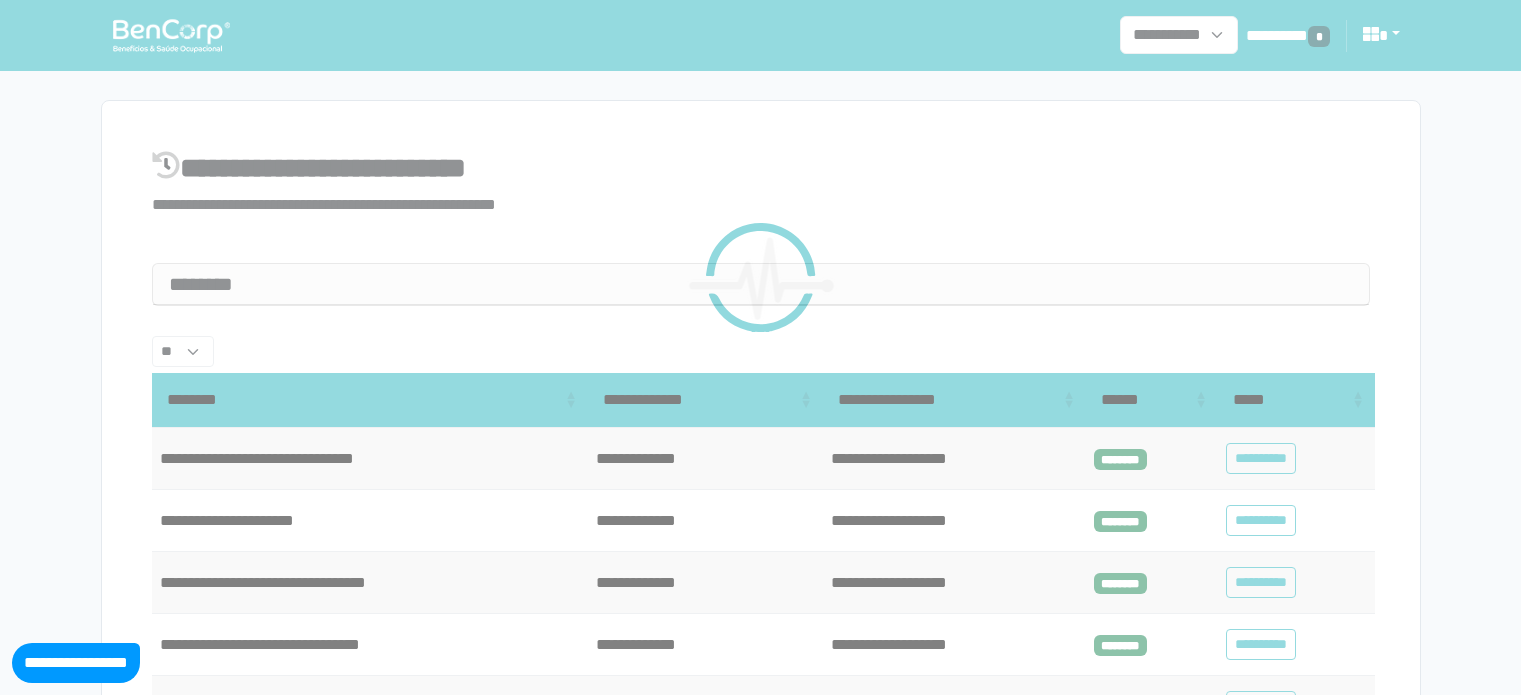 select on "**" 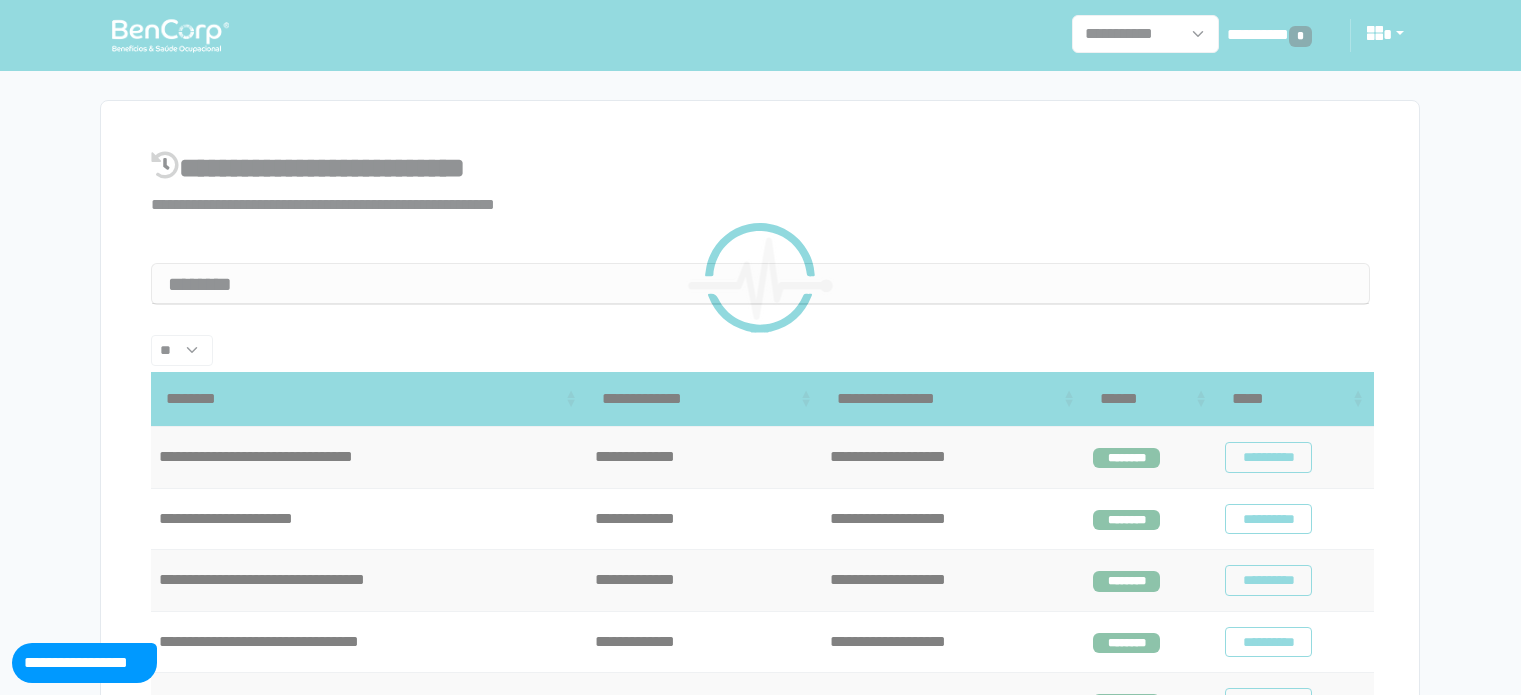 scroll, scrollTop: 356, scrollLeft: 0, axis: vertical 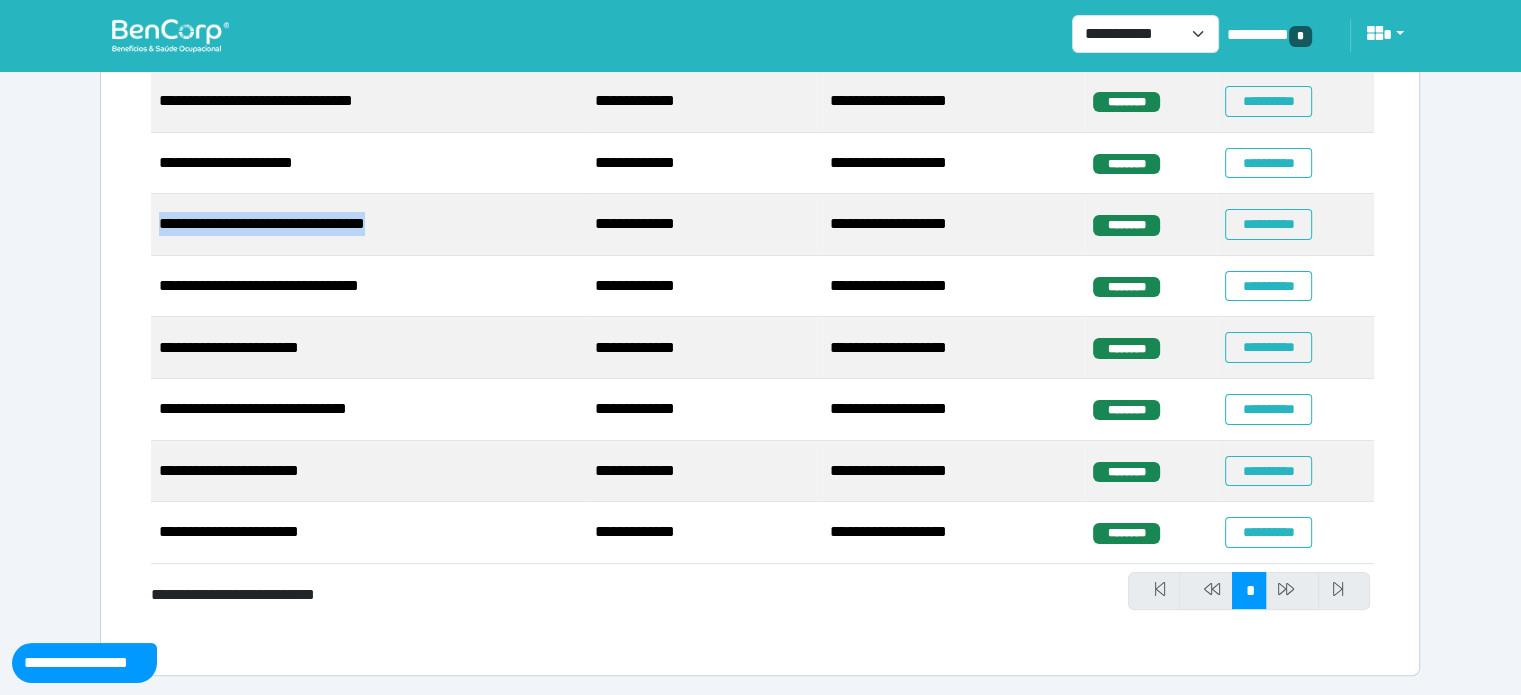 drag, startPoint x: 167, startPoint y: 222, endPoint x: 490, endPoint y: 223, distance: 323.00156 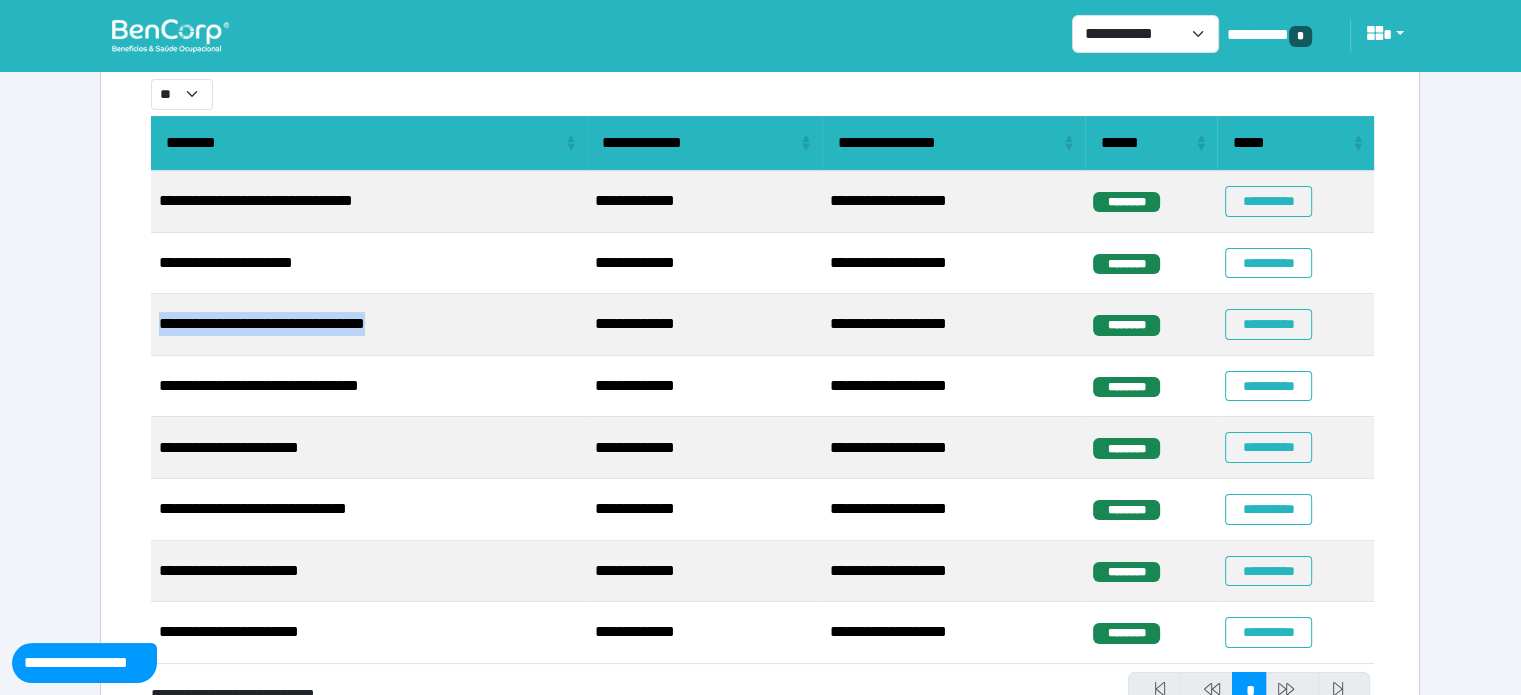 scroll, scrollTop: 356, scrollLeft: 0, axis: vertical 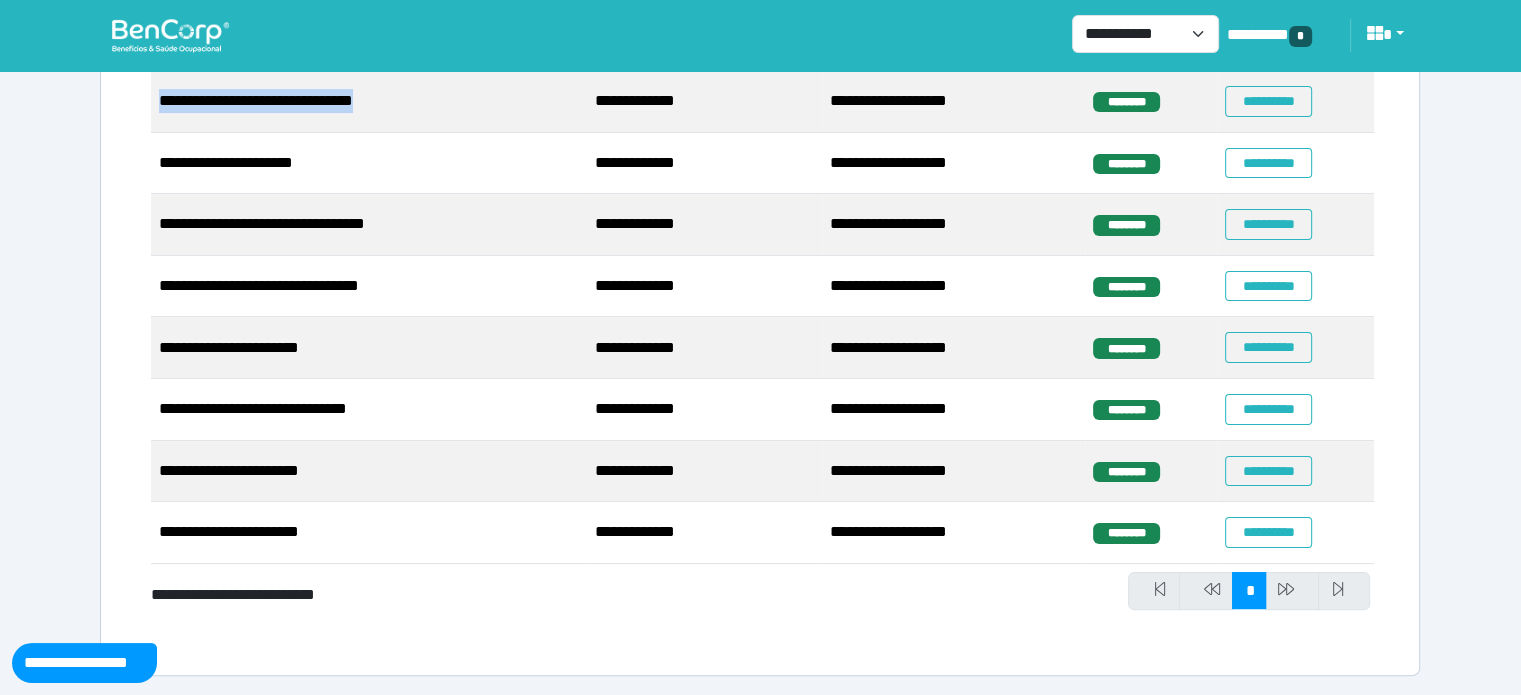 drag, startPoint x: 152, startPoint y: 101, endPoint x: 413, endPoint y: 94, distance: 261.09384 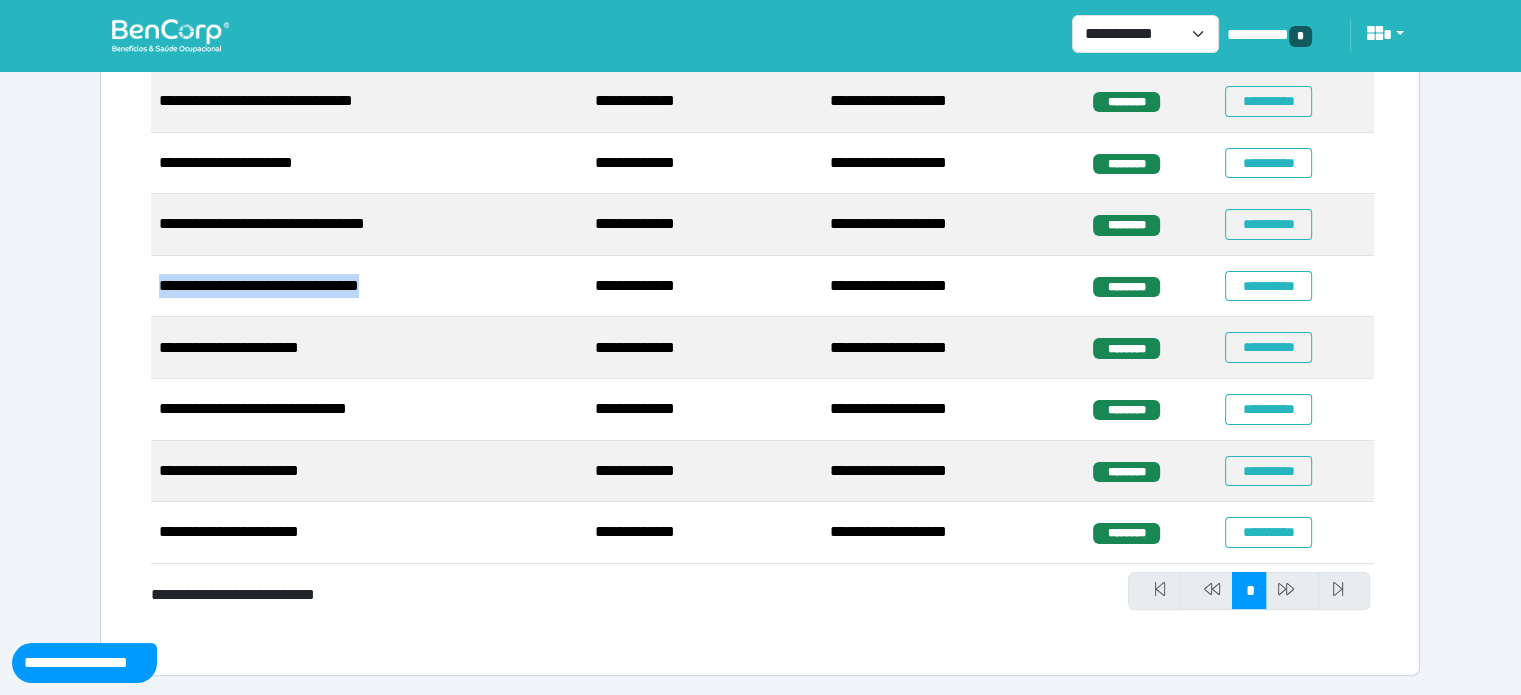 drag, startPoint x: 161, startPoint y: 282, endPoint x: 424, endPoint y: 275, distance: 263.09314 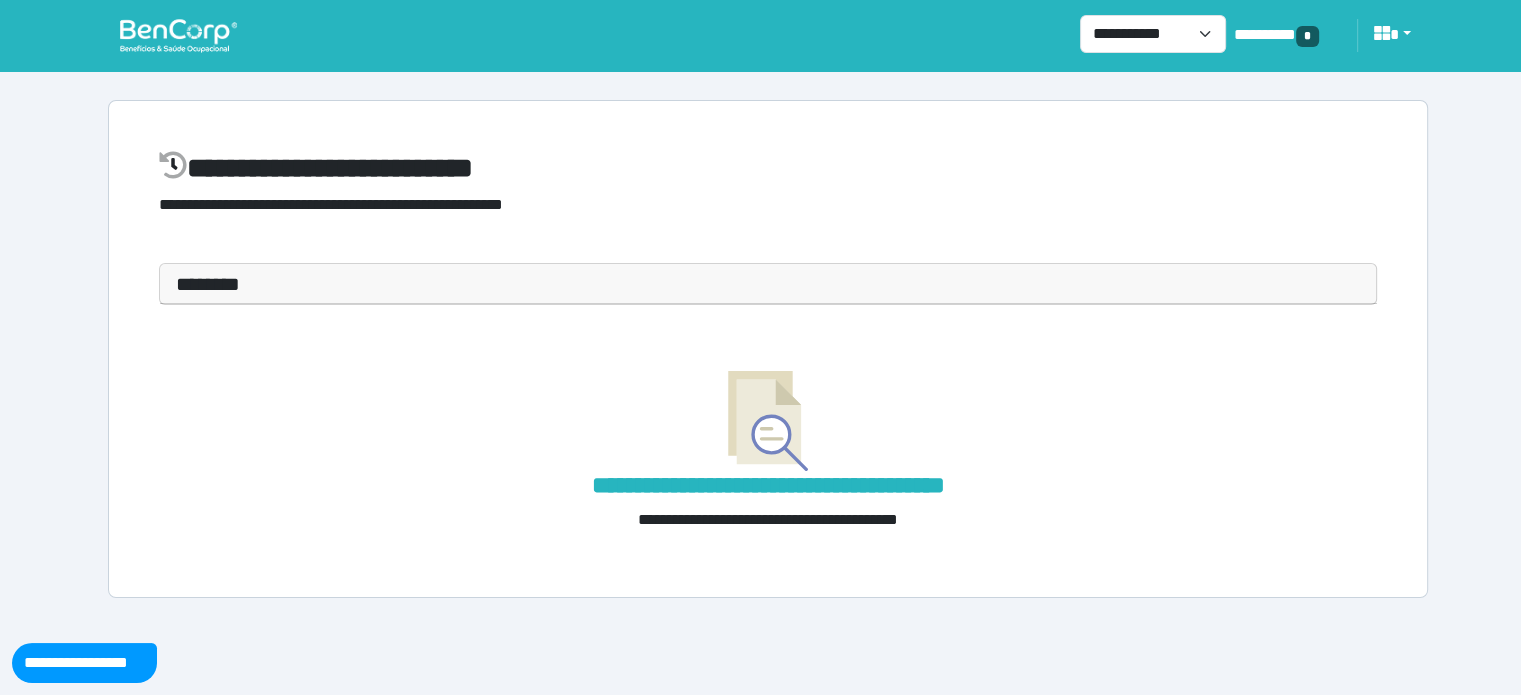 scroll, scrollTop: 0, scrollLeft: 0, axis: both 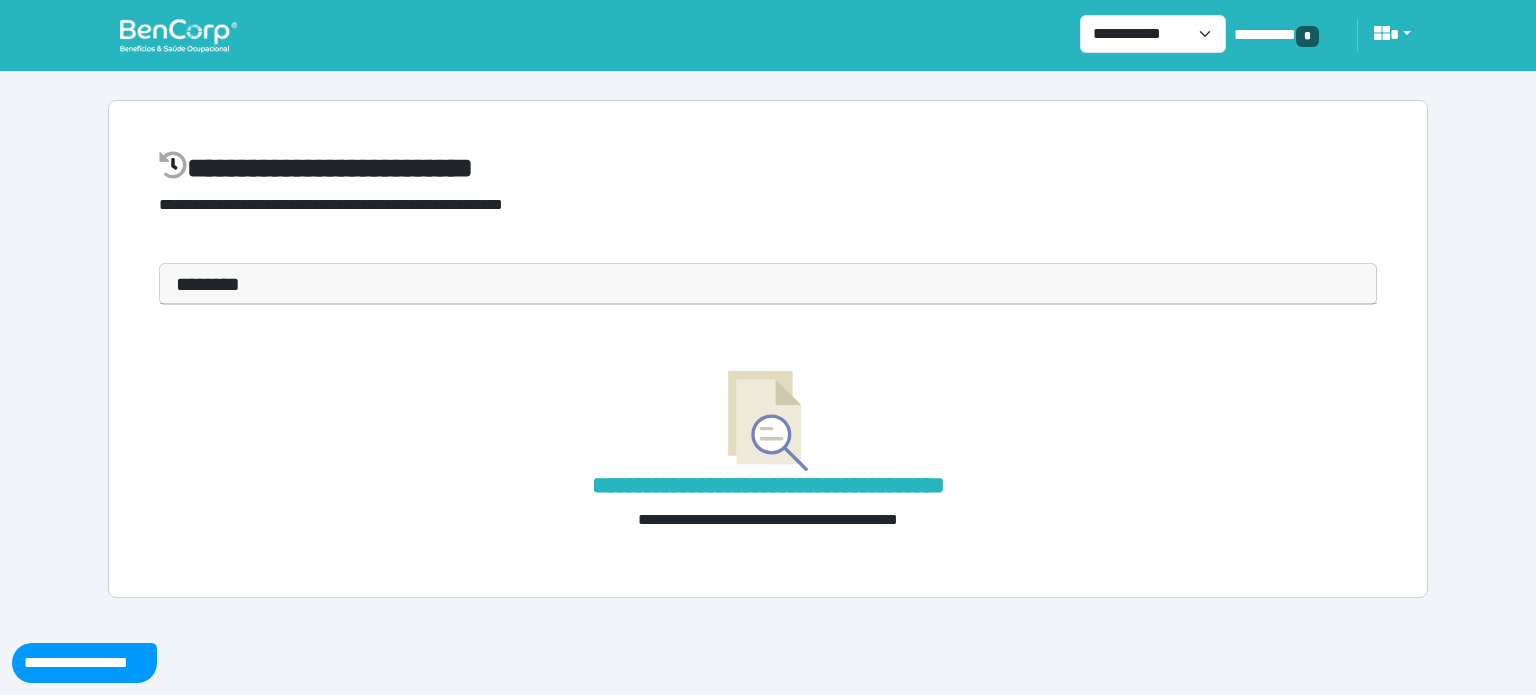 drag, startPoint x: 152, startPoint y: 350, endPoint x: 384, endPoint y: 348, distance: 232.00862 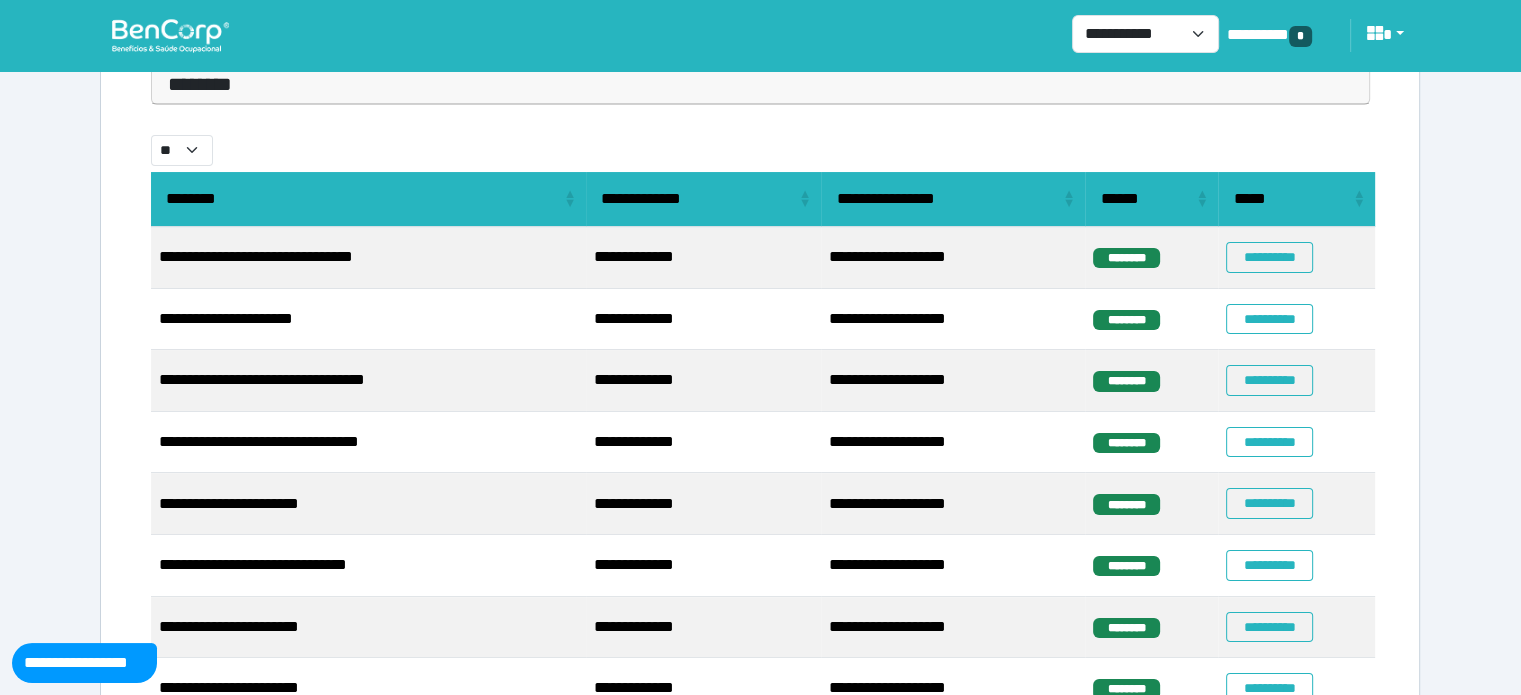 scroll, scrollTop: 300, scrollLeft: 0, axis: vertical 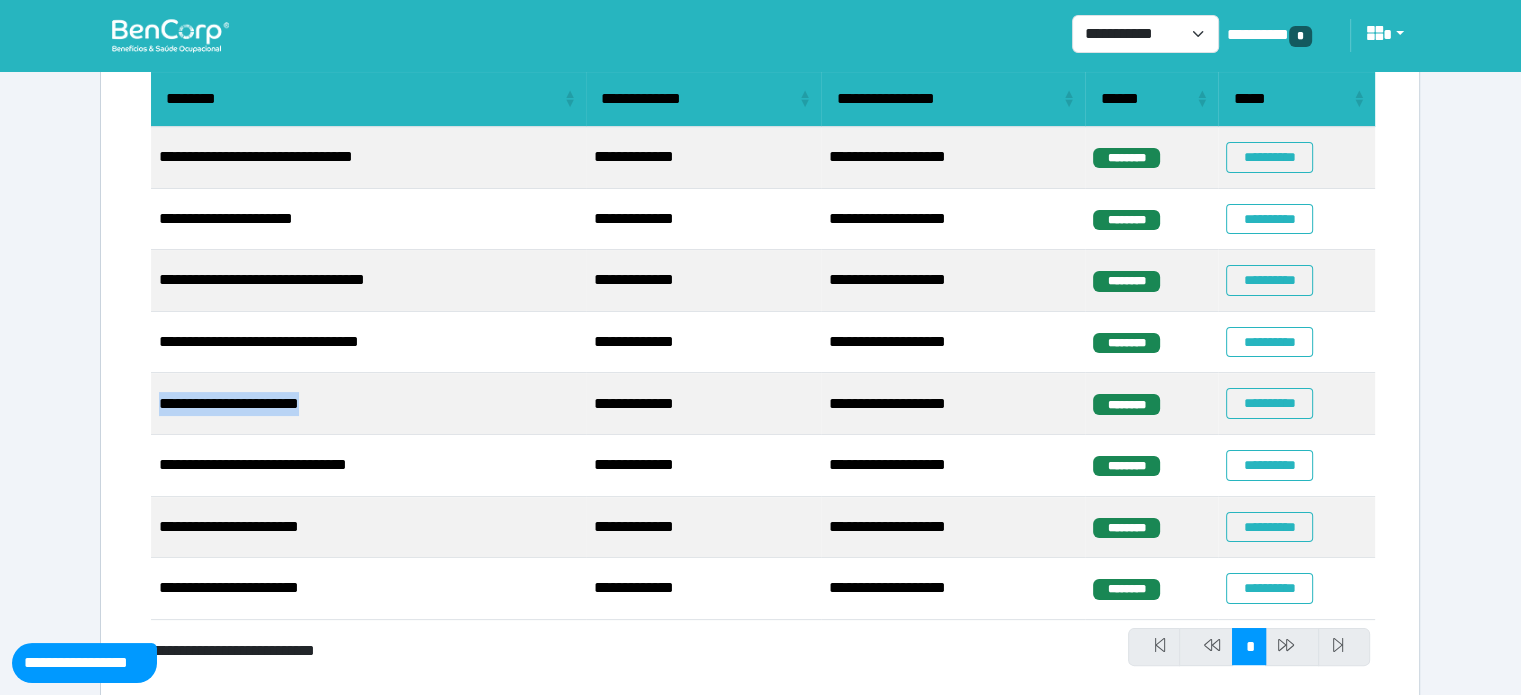drag, startPoint x: 156, startPoint y: 397, endPoint x: 407, endPoint y: 399, distance: 251.00797 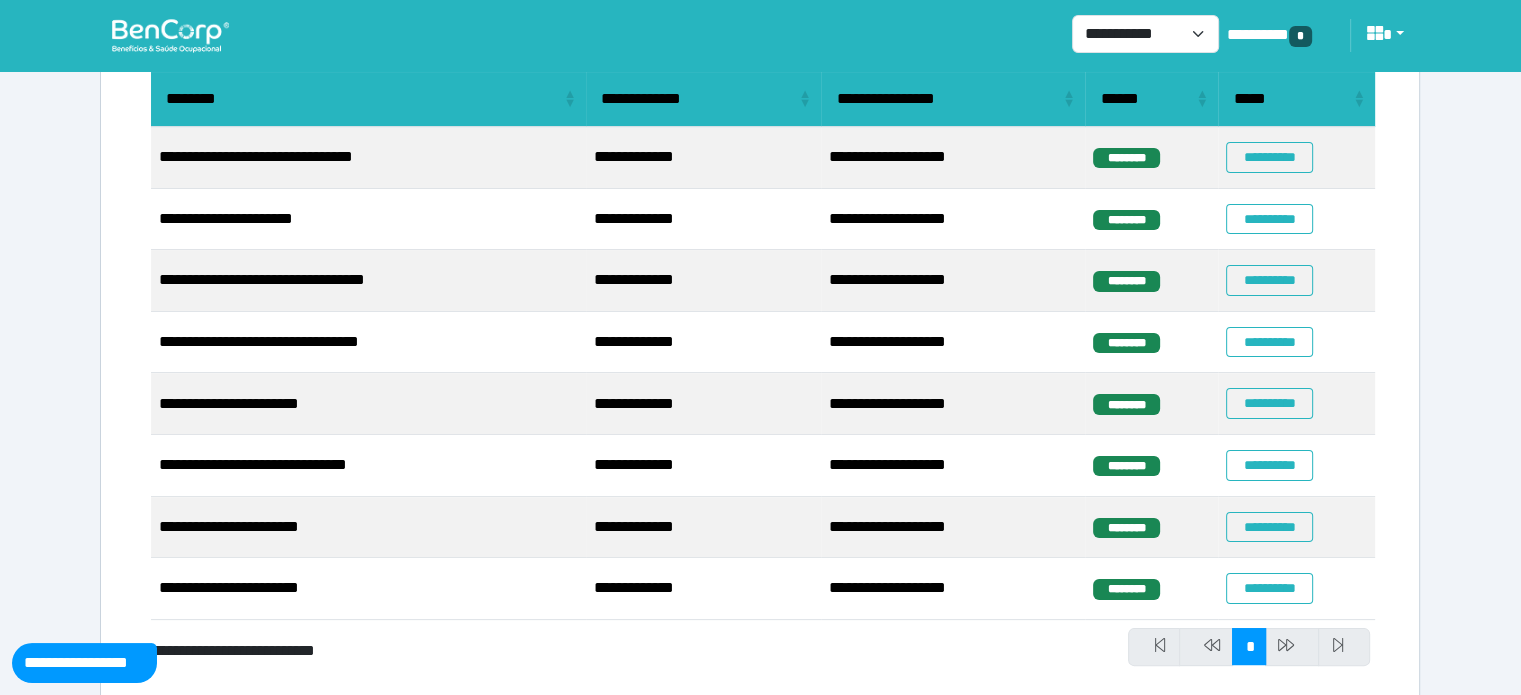 click on "**********" at bounding box center [368, 466] 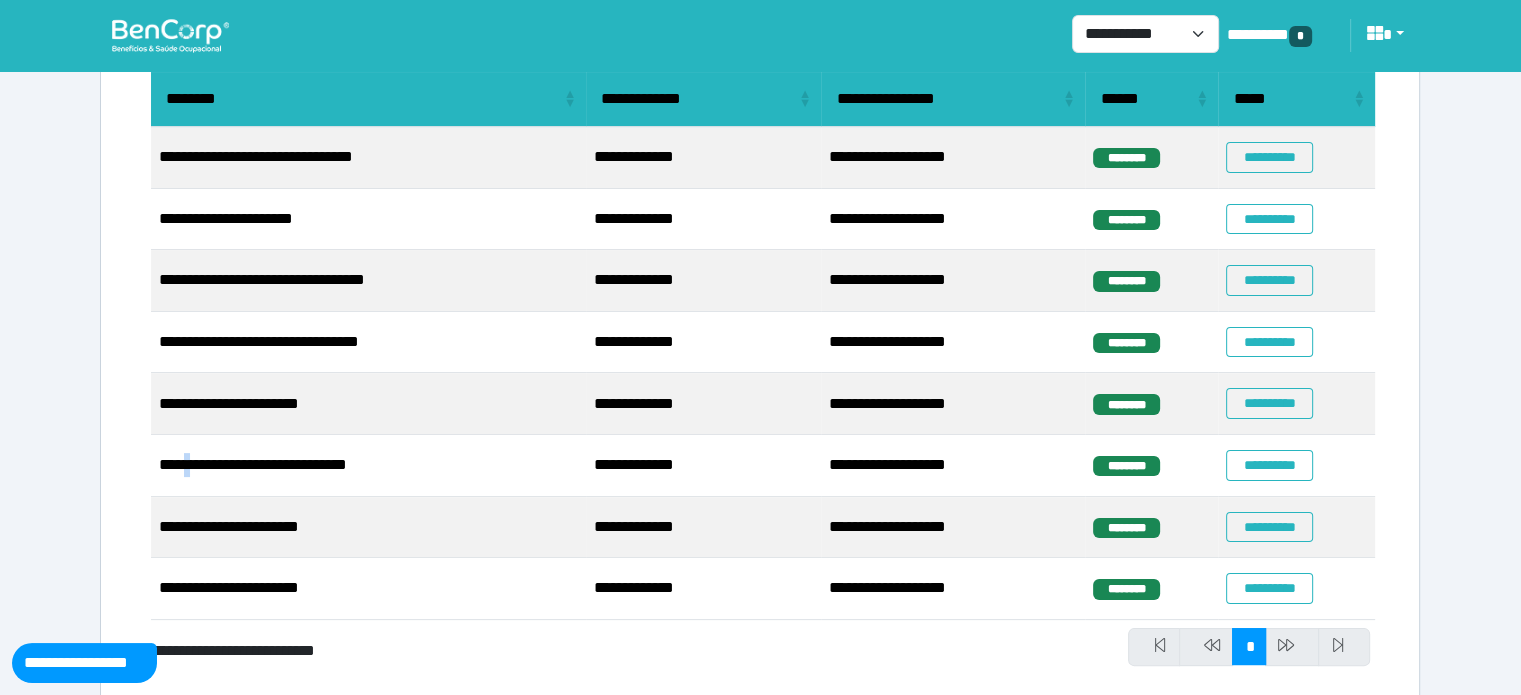 click on "**********" at bounding box center [368, 466] 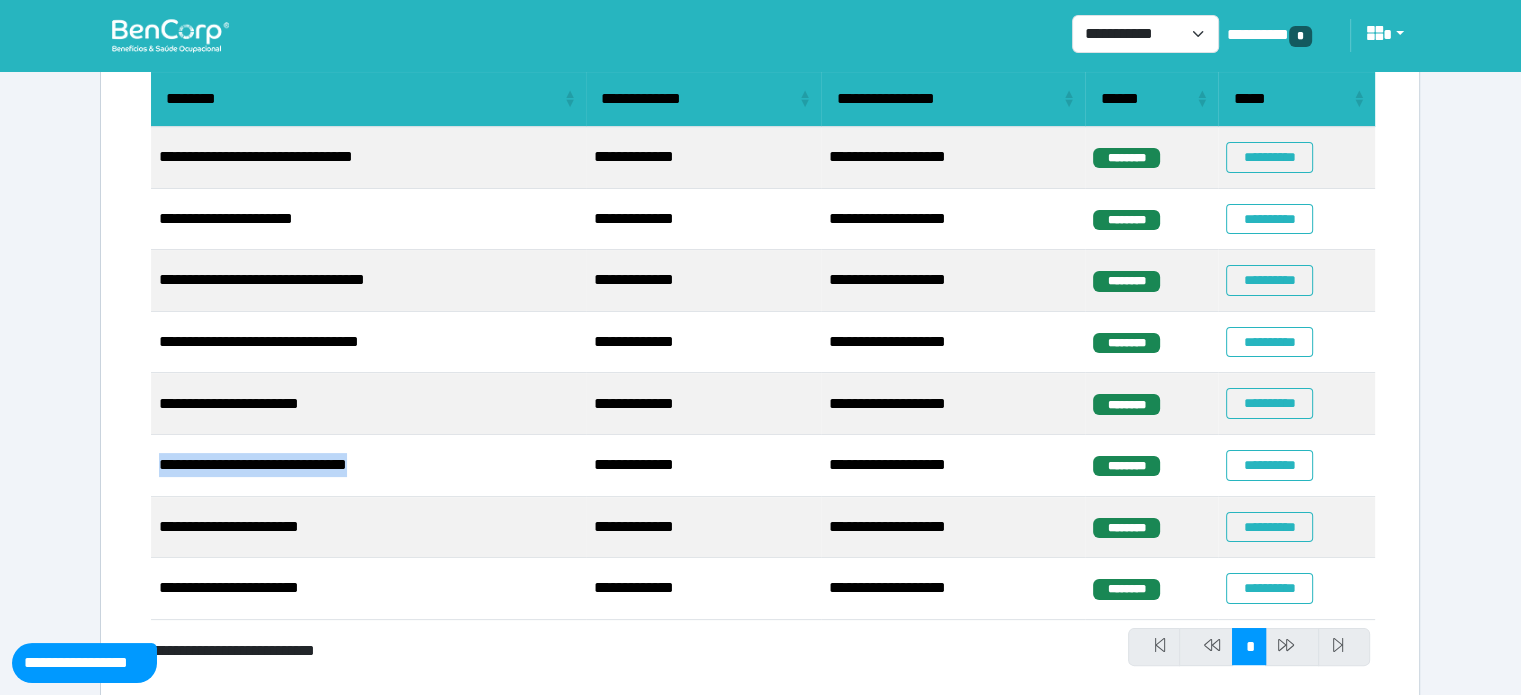 click on "**********" at bounding box center (368, 466) 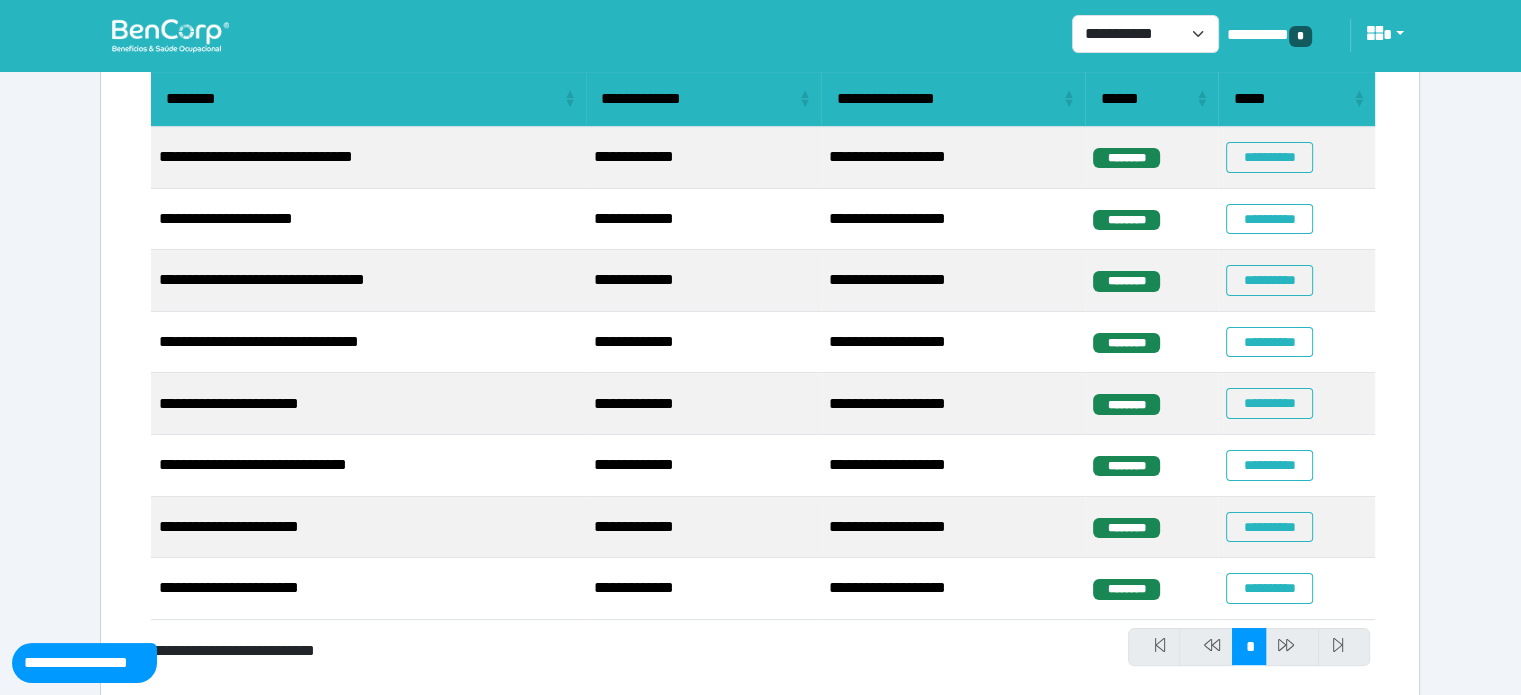 click on "**********" at bounding box center [368, 528] 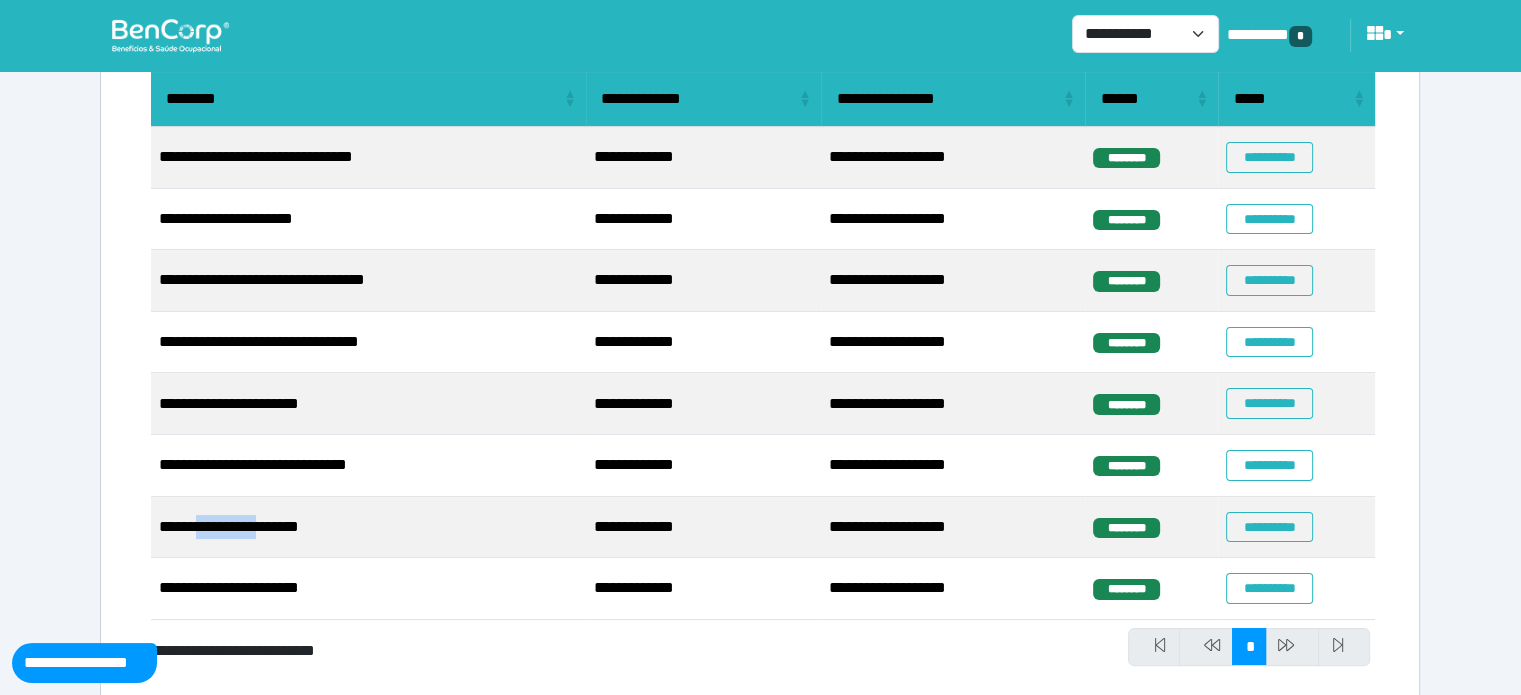 click on "**********" at bounding box center [368, 528] 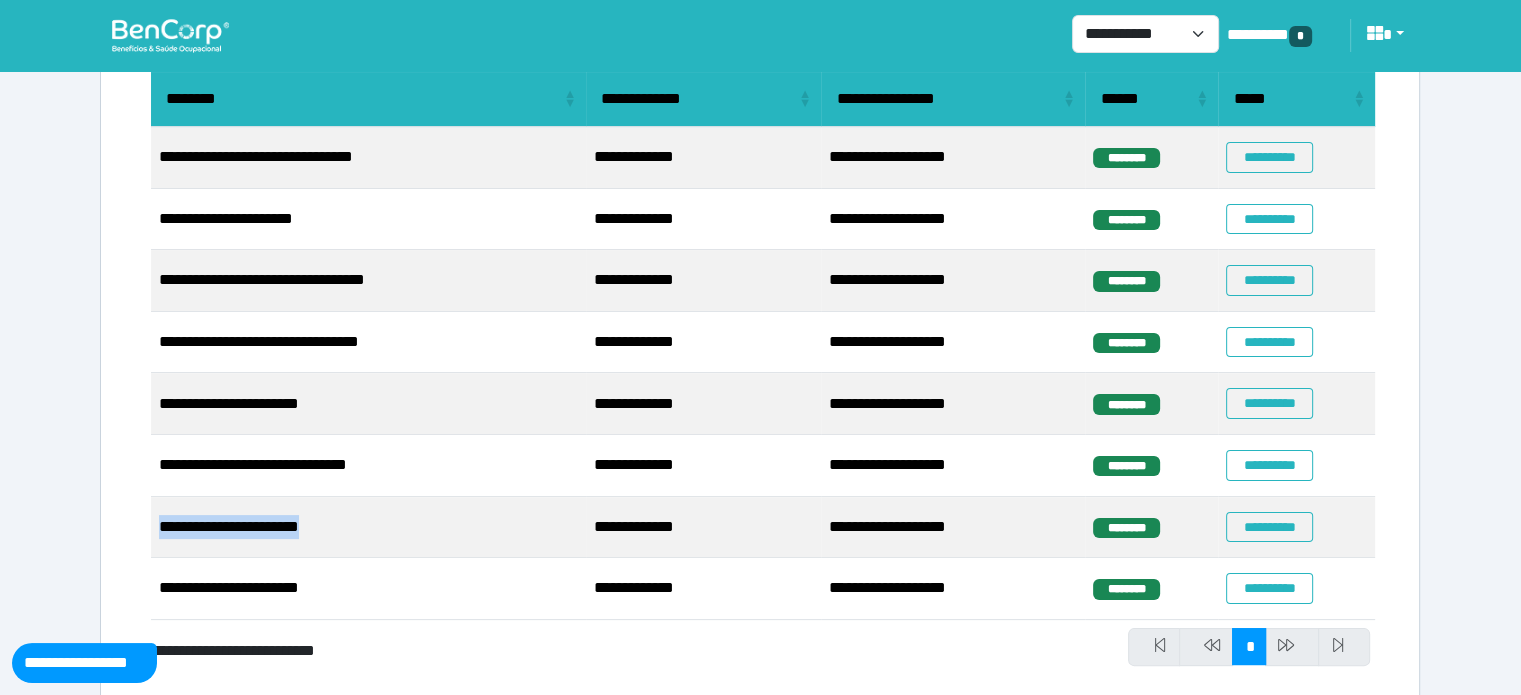 click on "**********" at bounding box center [368, 528] 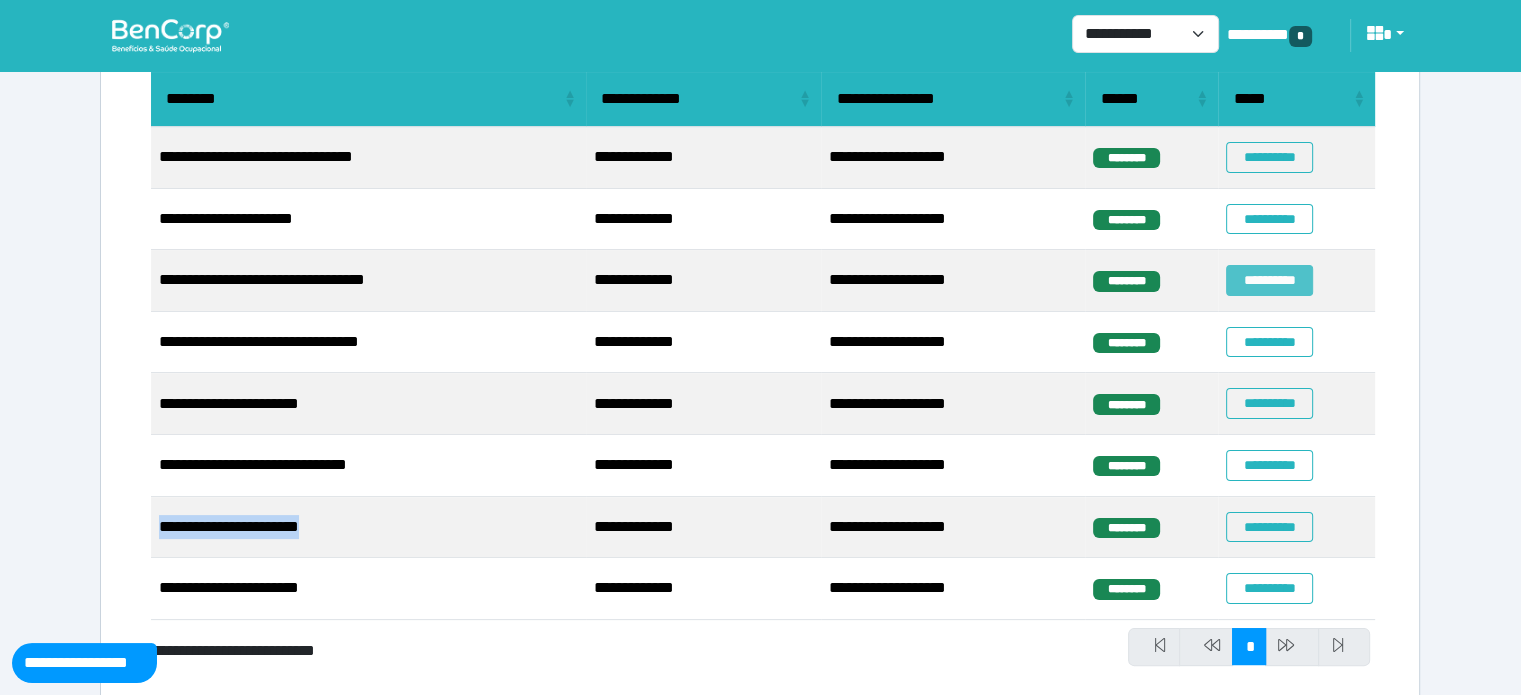 click on "**********" at bounding box center [1269, 280] 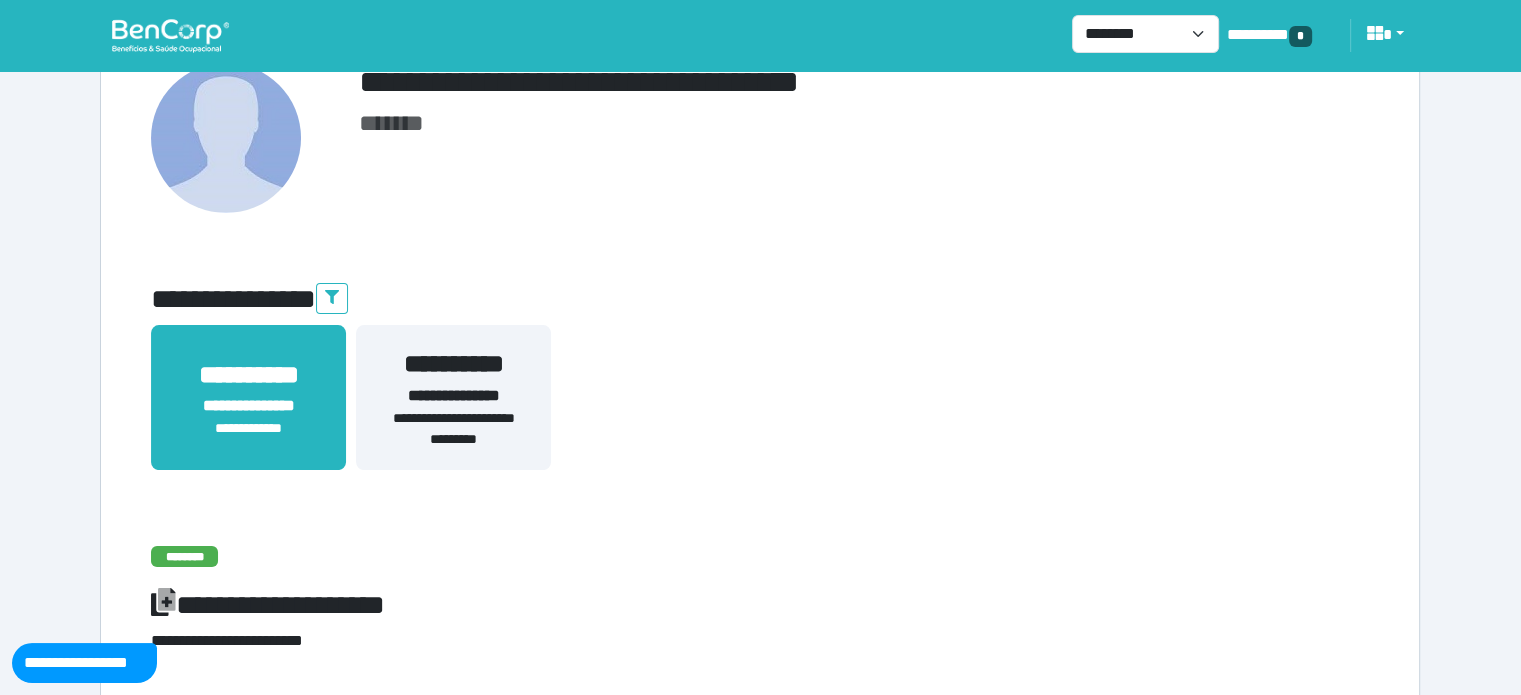 scroll, scrollTop: 0, scrollLeft: 0, axis: both 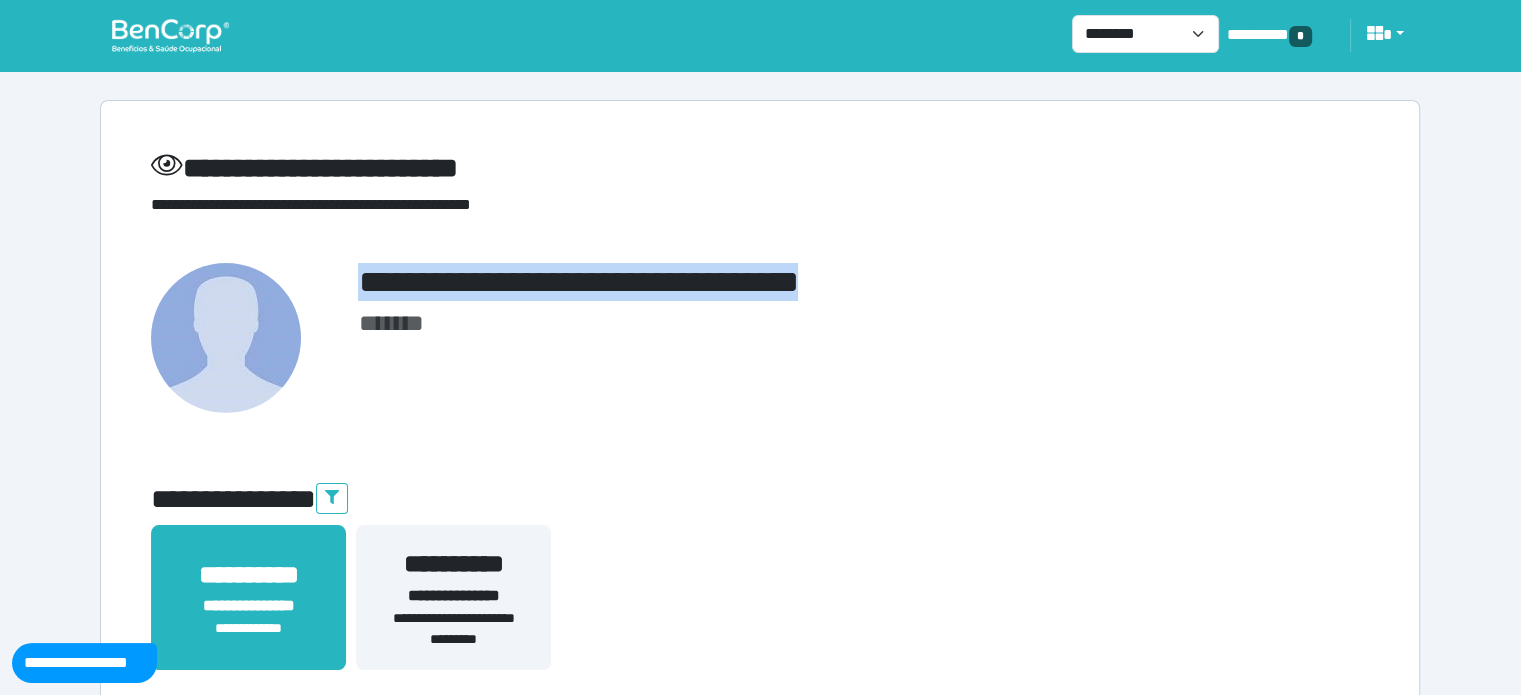 drag, startPoint x: 355, startPoint y: 292, endPoint x: 912, endPoint y: 291, distance: 557.0009 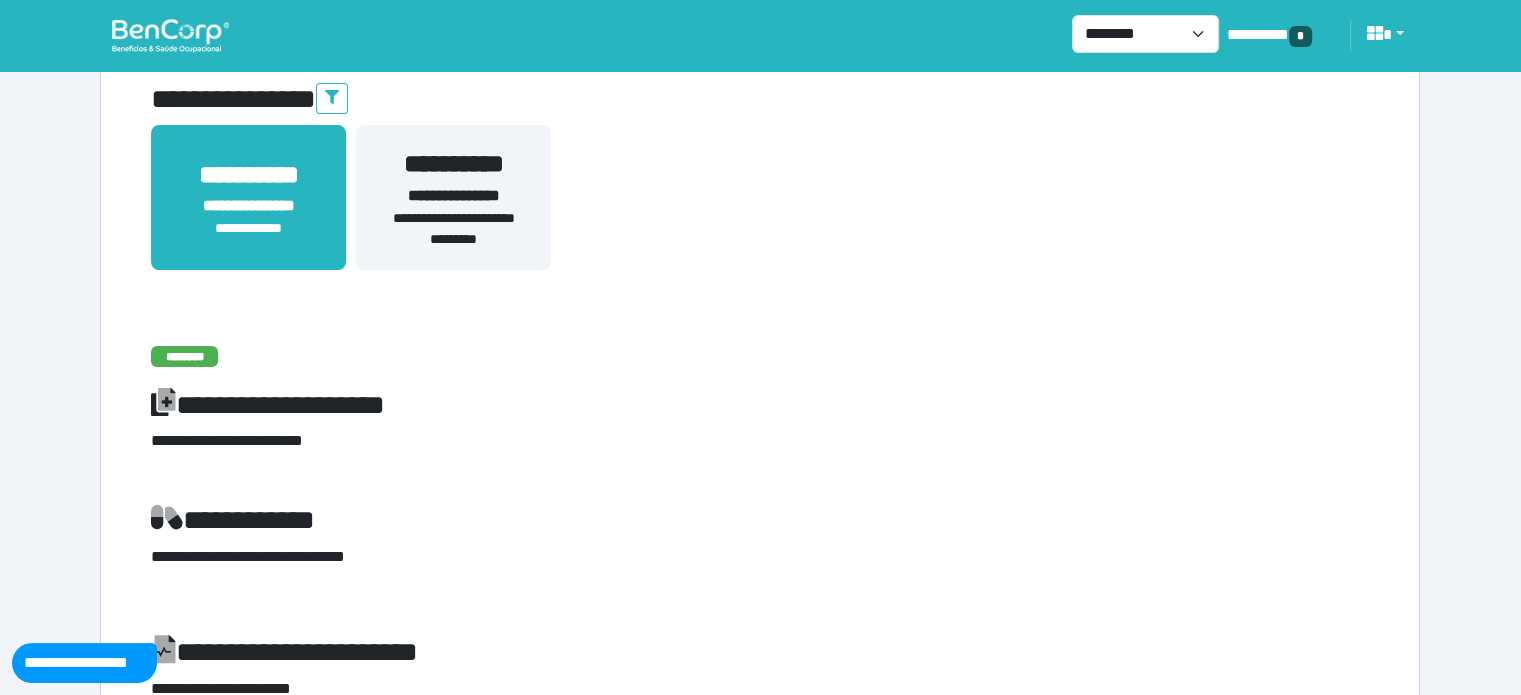 scroll, scrollTop: 100, scrollLeft: 0, axis: vertical 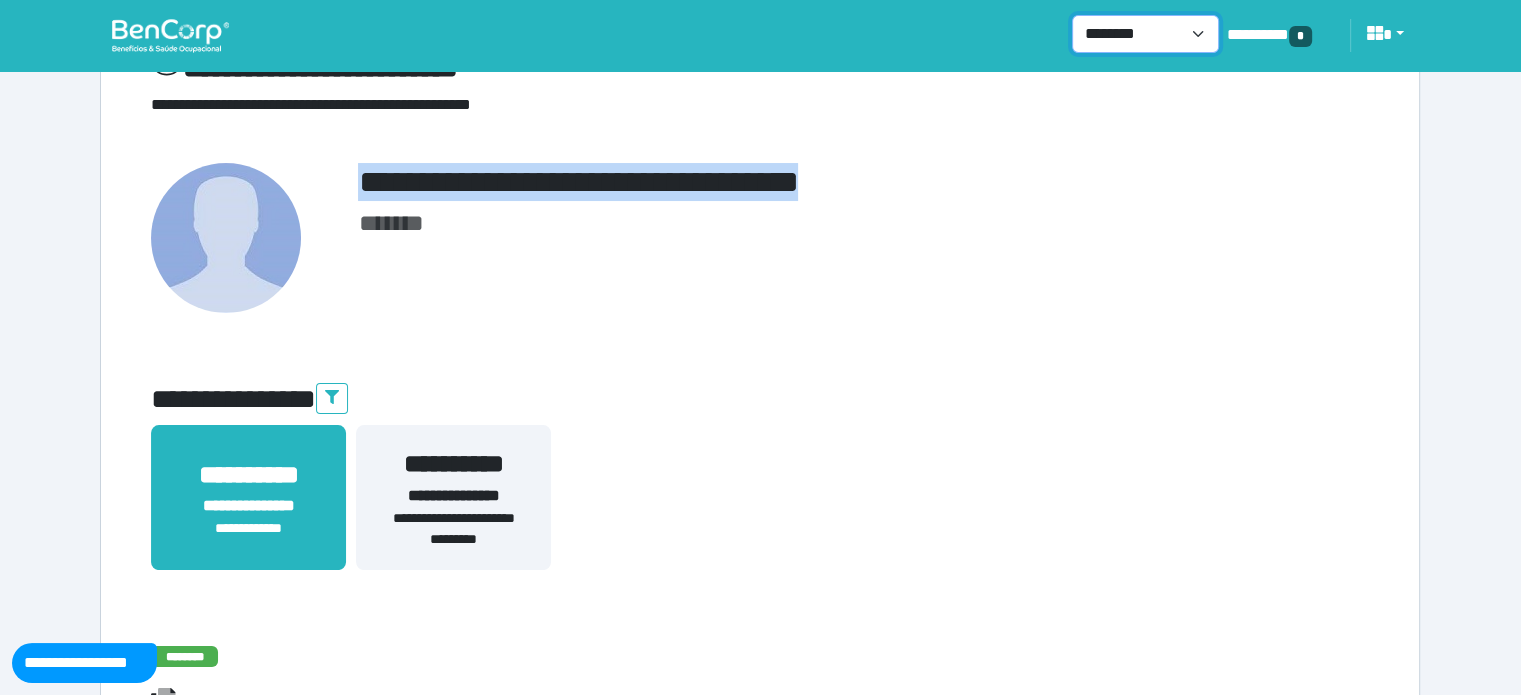 click on "**********" at bounding box center (1145, 34) 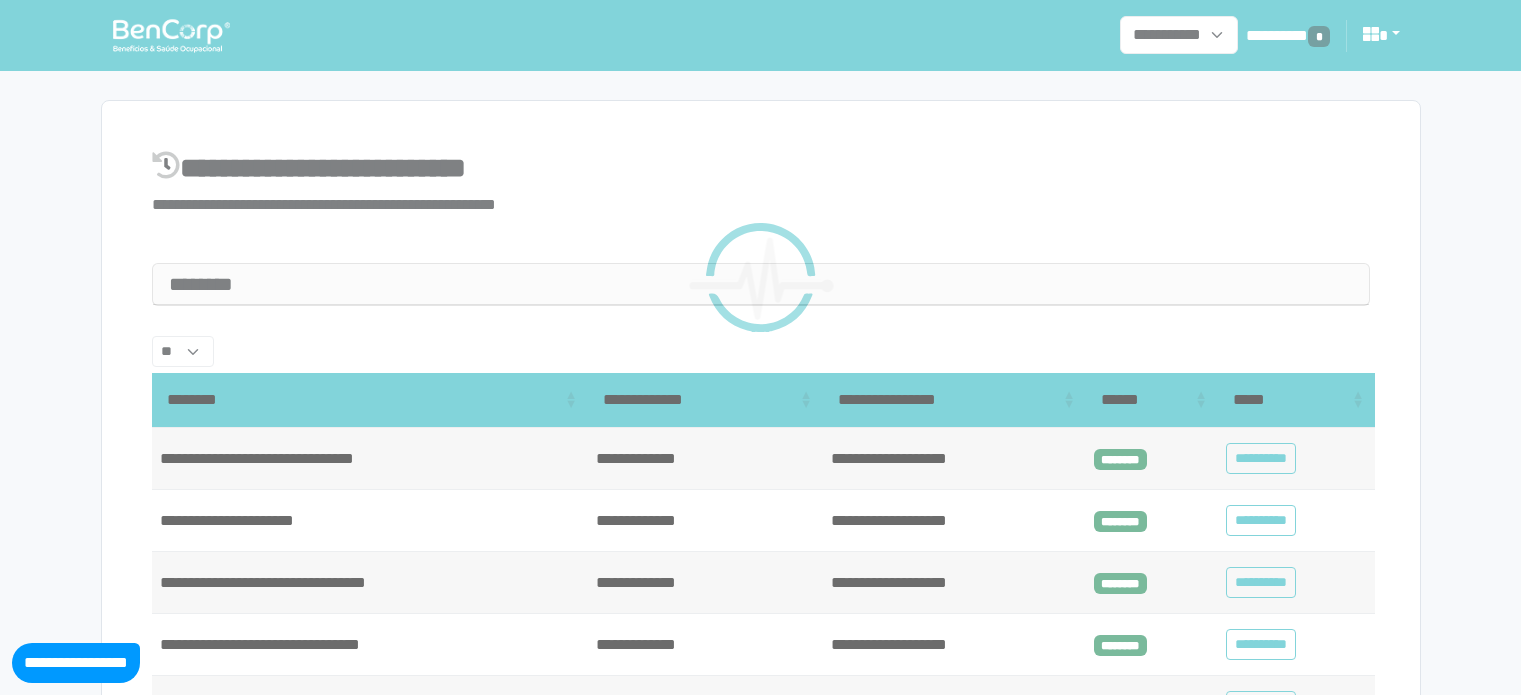 select on "**" 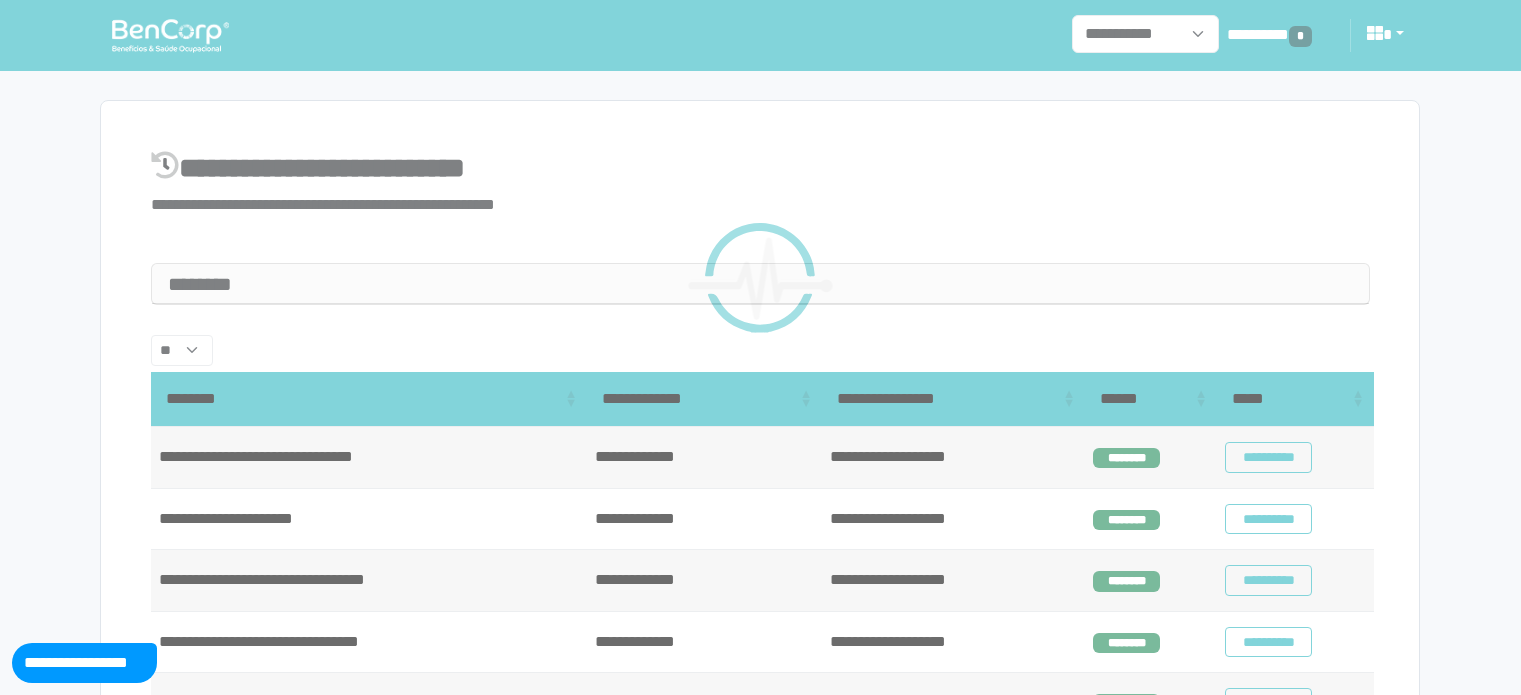 scroll, scrollTop: 300, scrollLeft: 0, axis: vertical 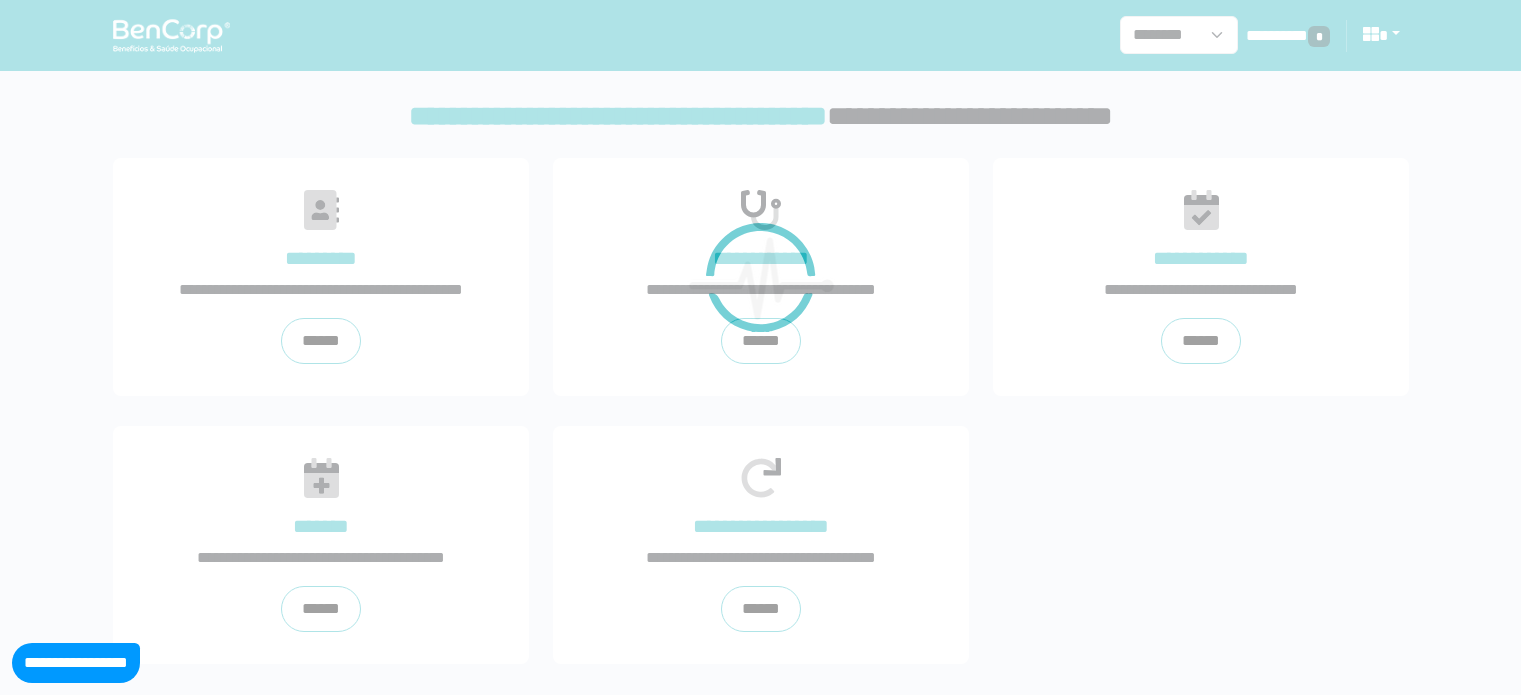 select on "*" 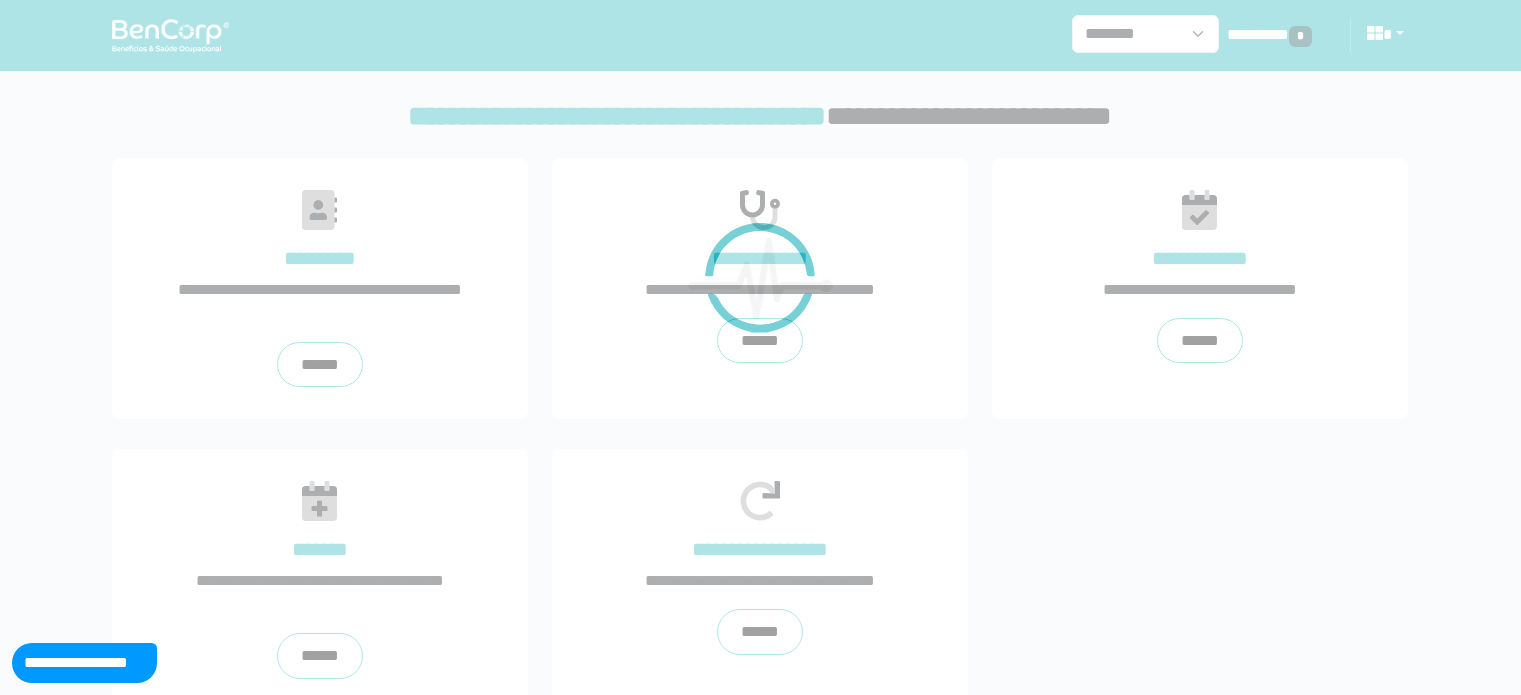 scroll, scrollTop: 0, scrollLeft: 0, axis: both 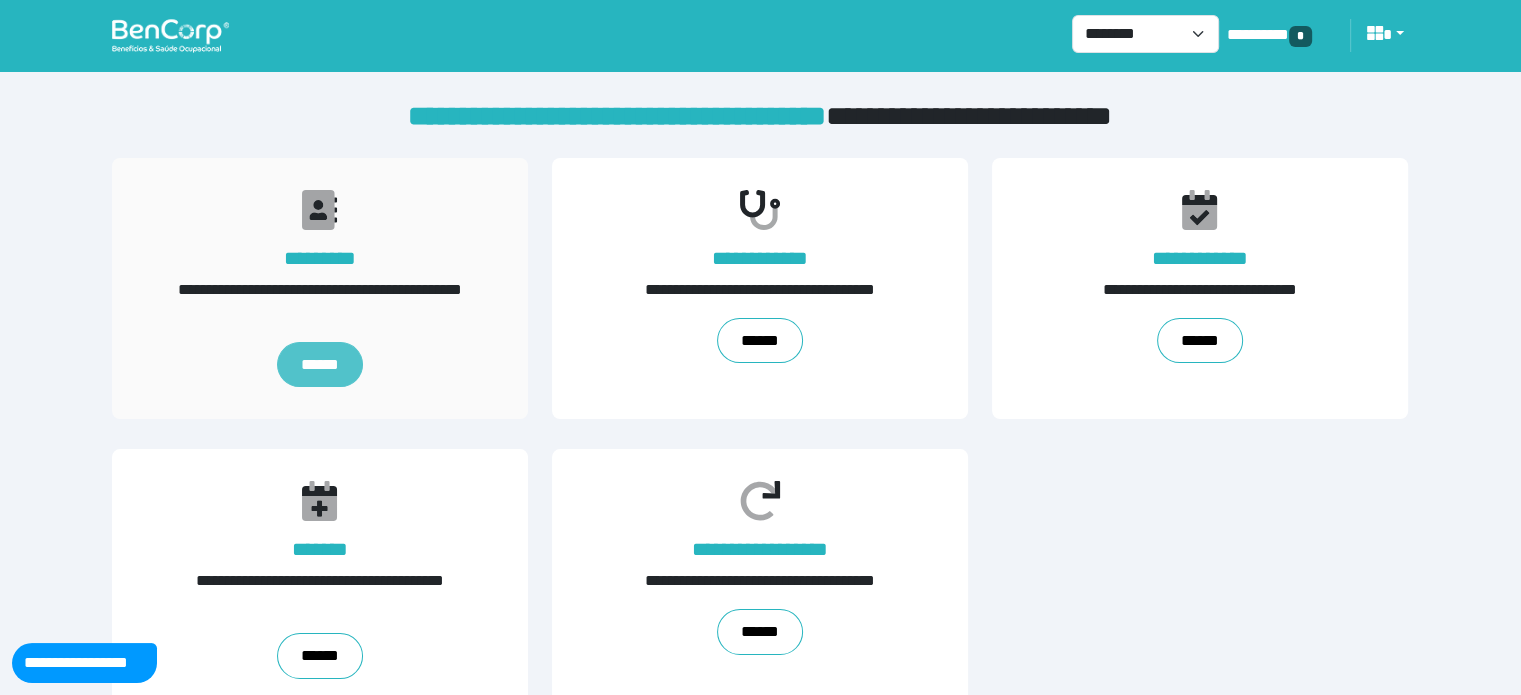 click on "******" at bounding box center (320, 365) 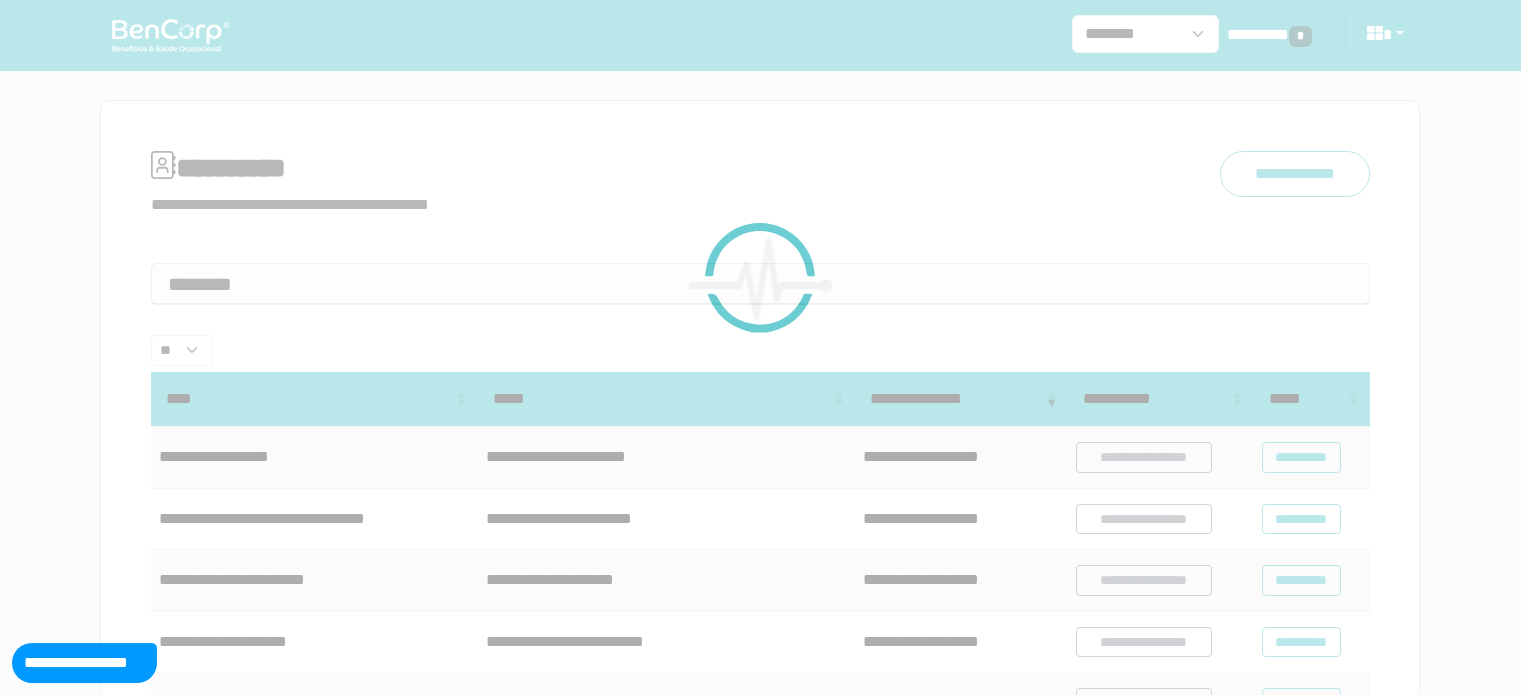 scroll, scrollTop: 0, scrollLeft: 0, axis: both 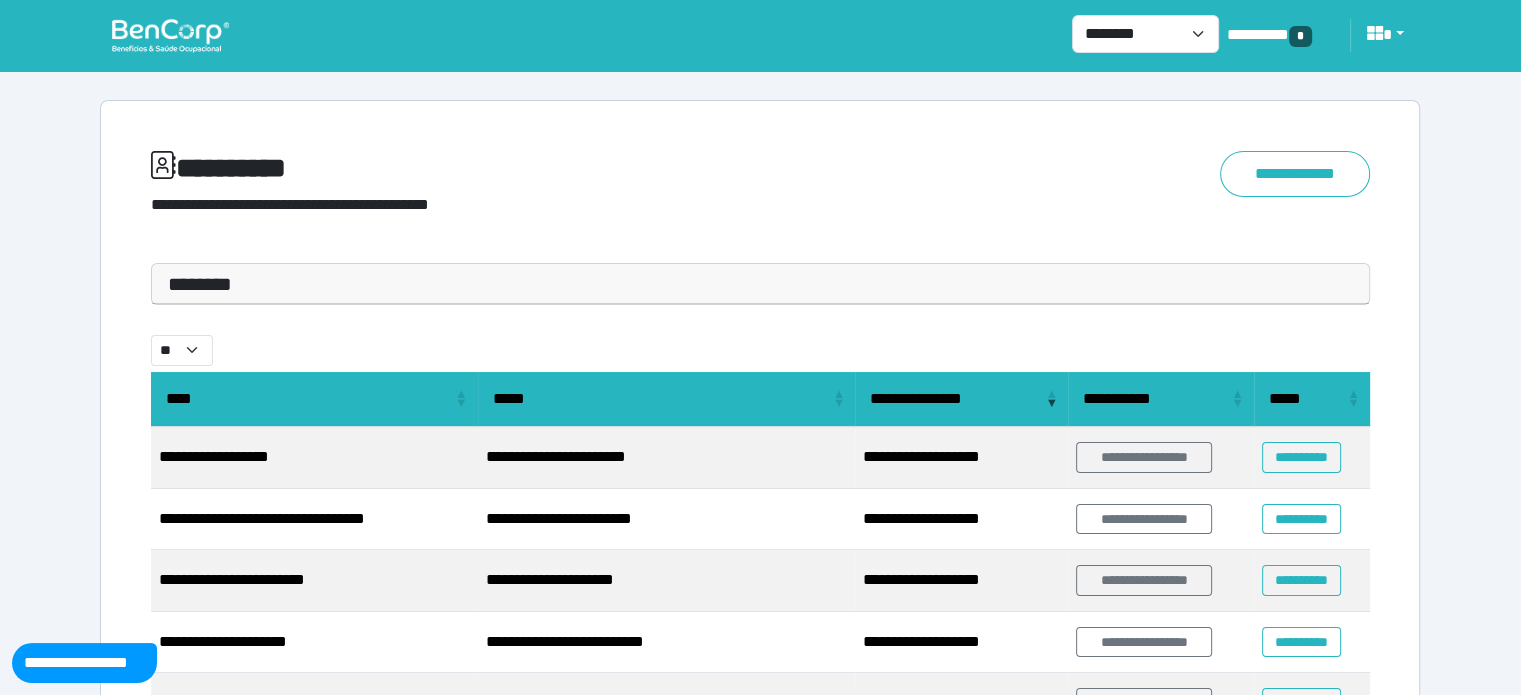 click on "********" at bounding box center [760, 284] 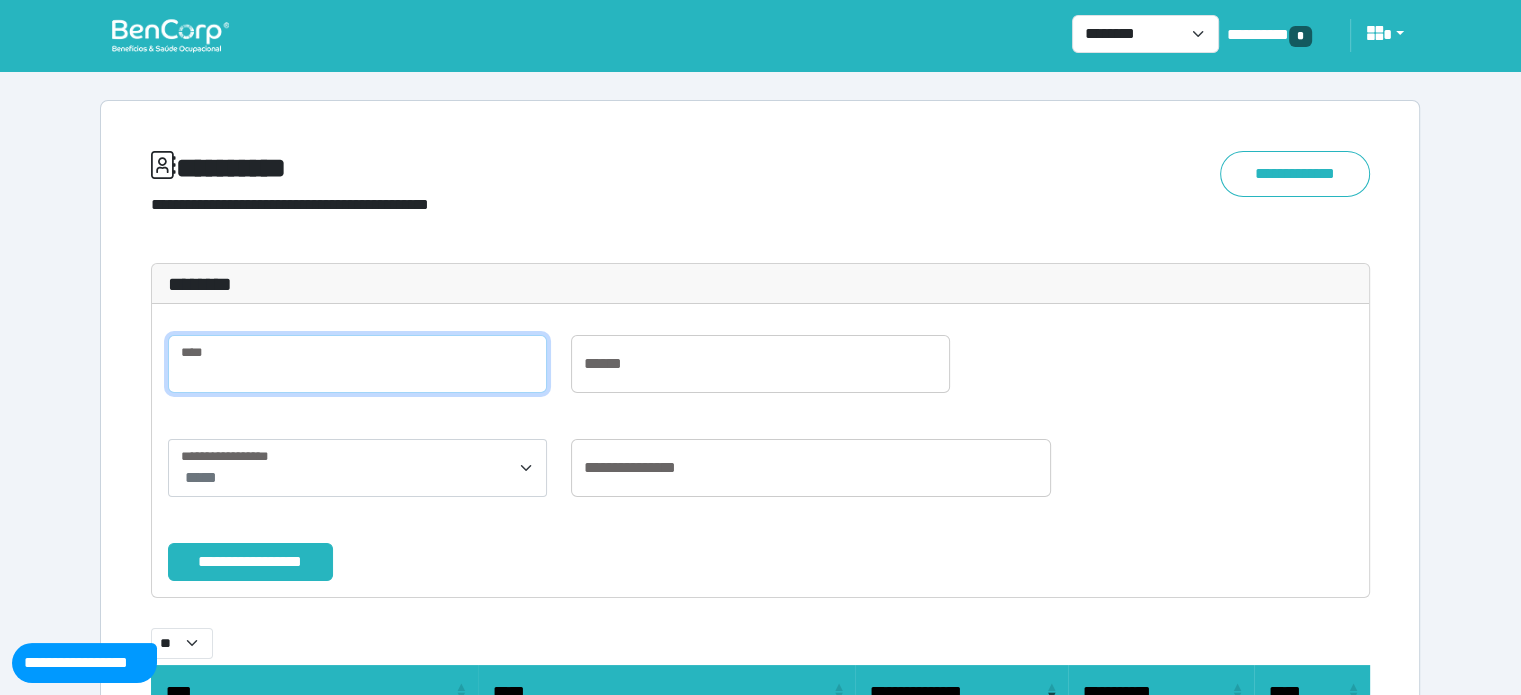 click at bounding box center [357, 364] 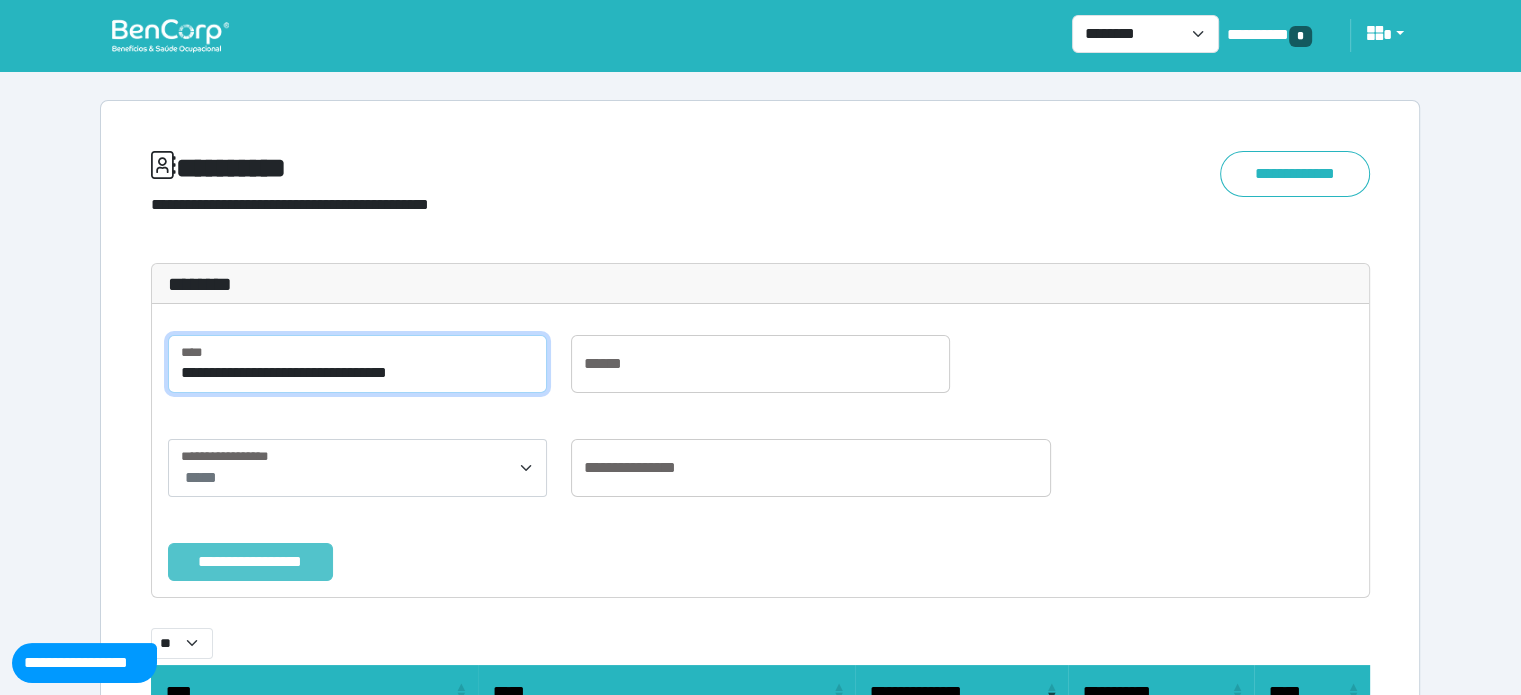 type on "**********" 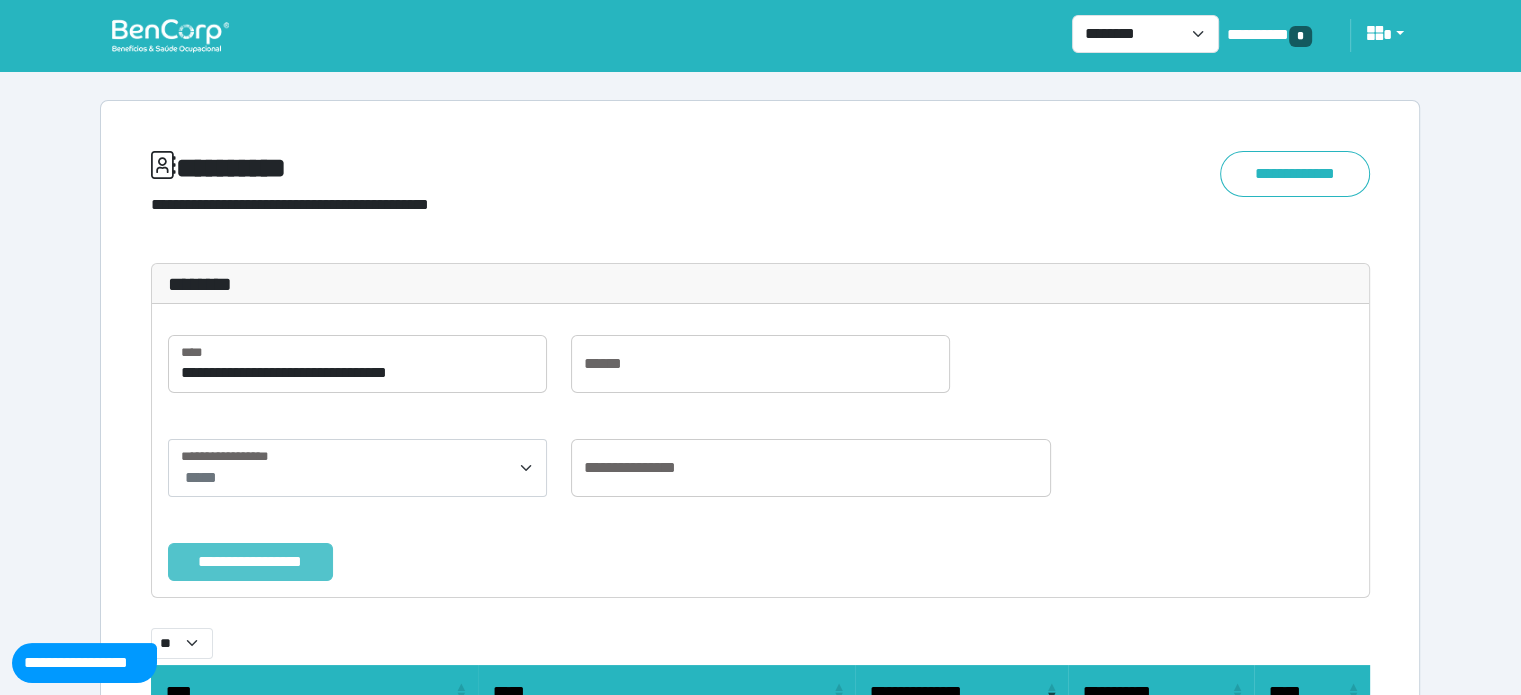 click on "**********" at bounding box center [250, 562] 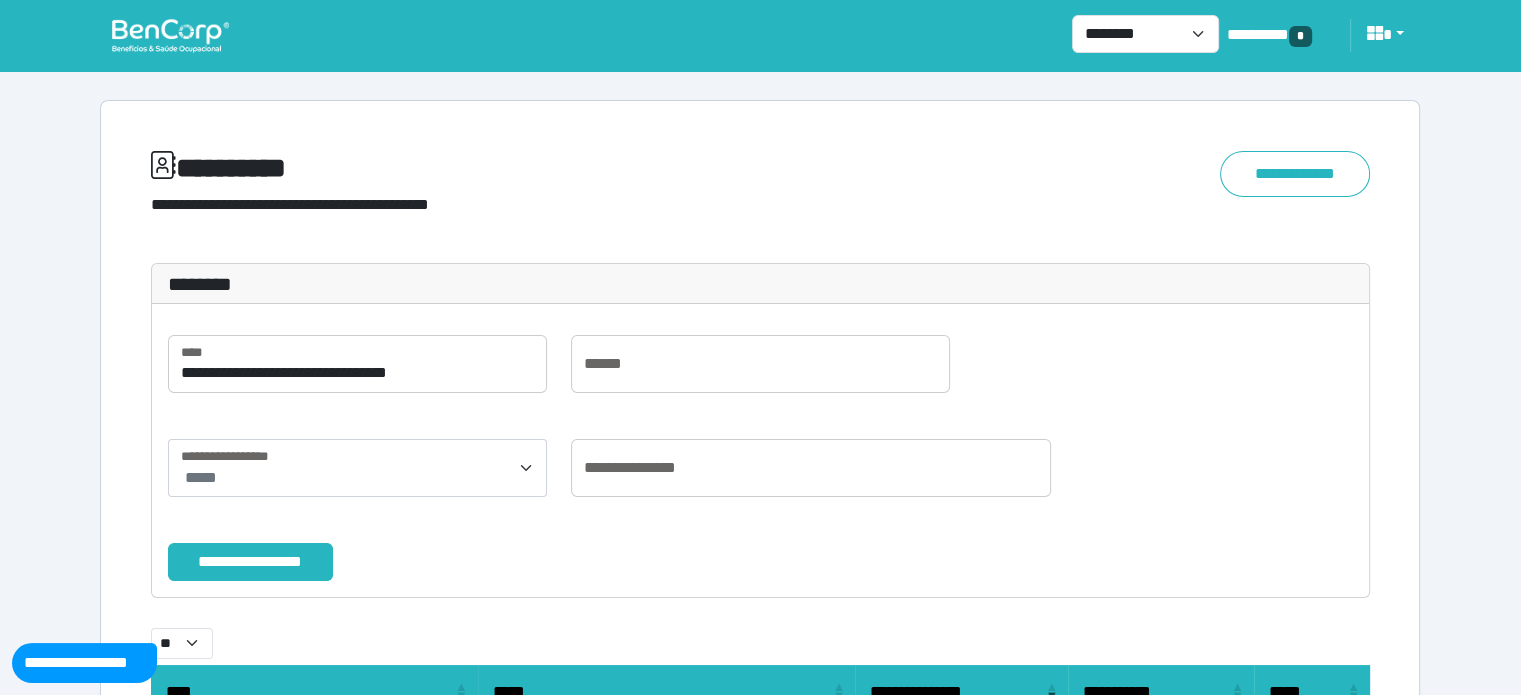 scroll, scrollTop: 203, scrollLeft: 0, axis: vertical 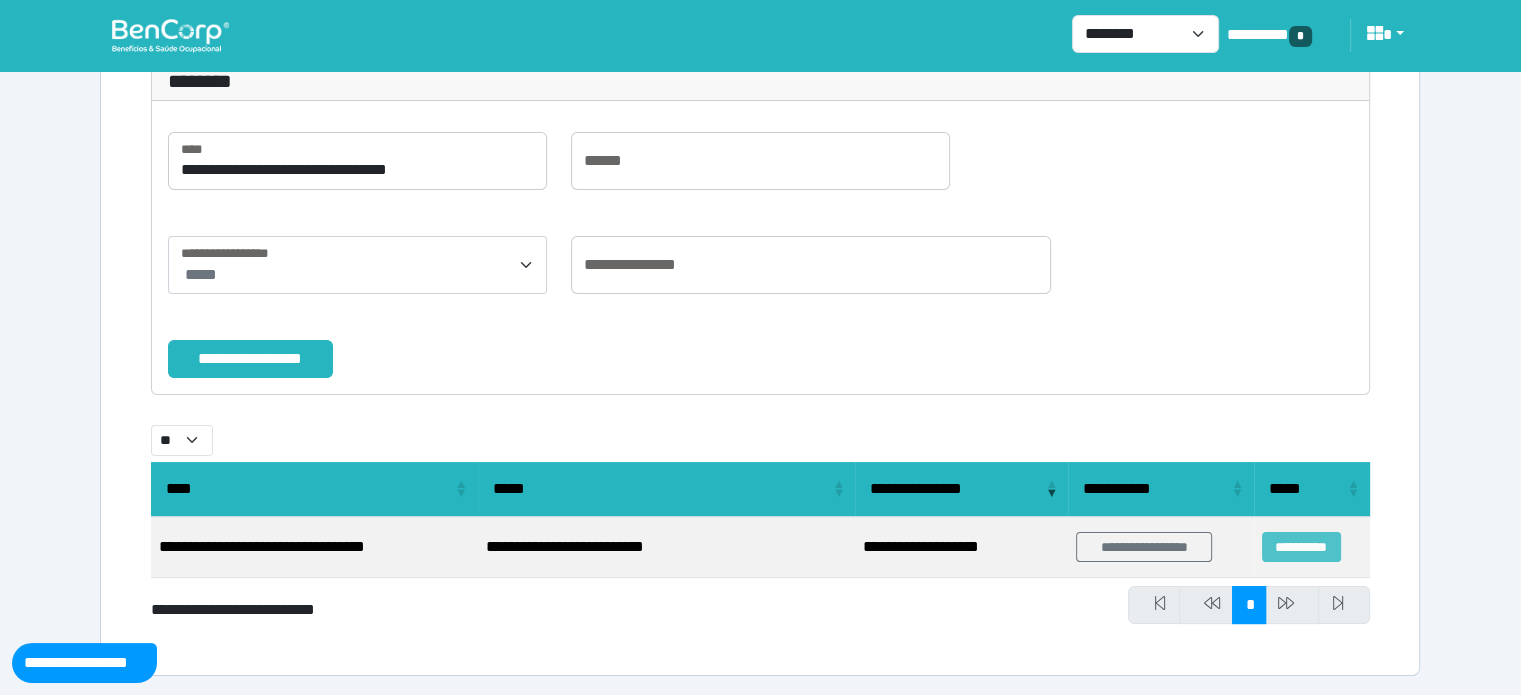 click on "**********" at bounding box center (1301, 547) 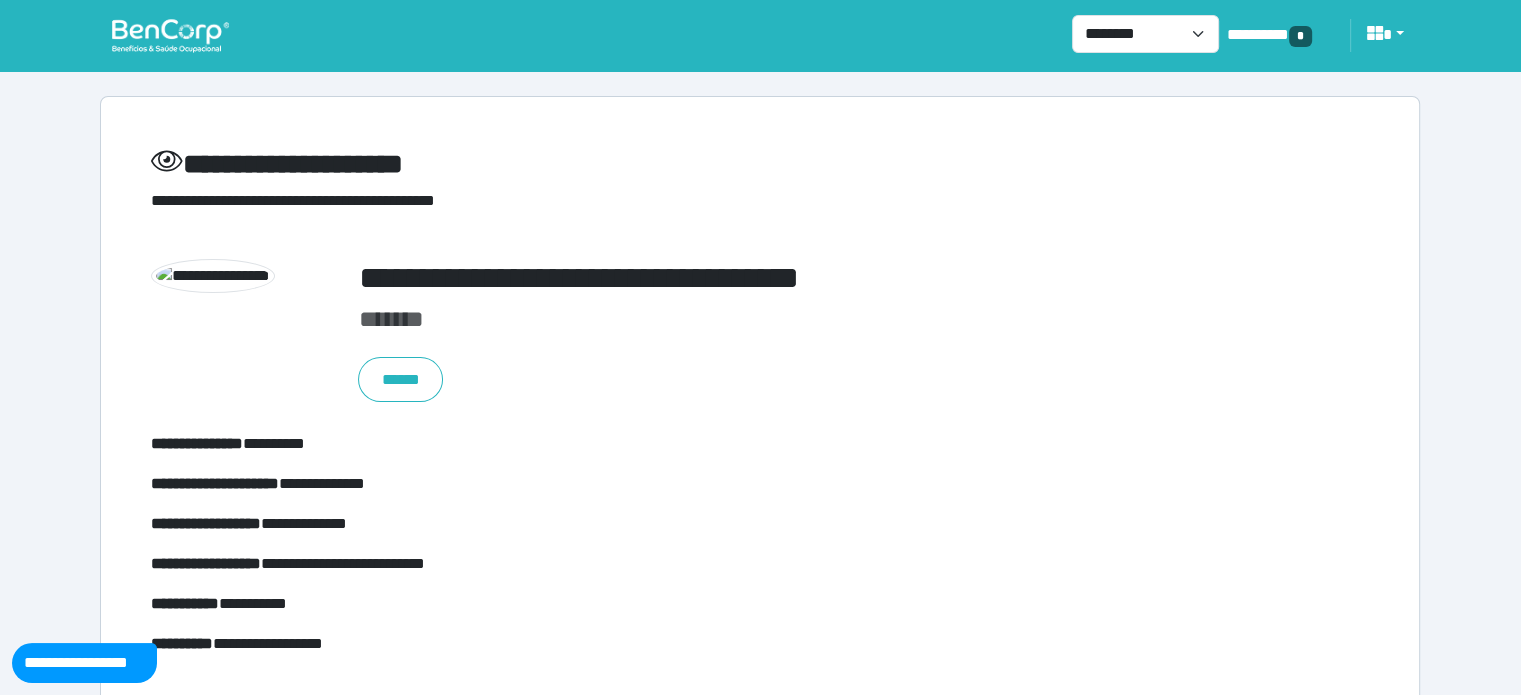 scroll, scrollTop: 0, scrollLeft: 0, axis: both 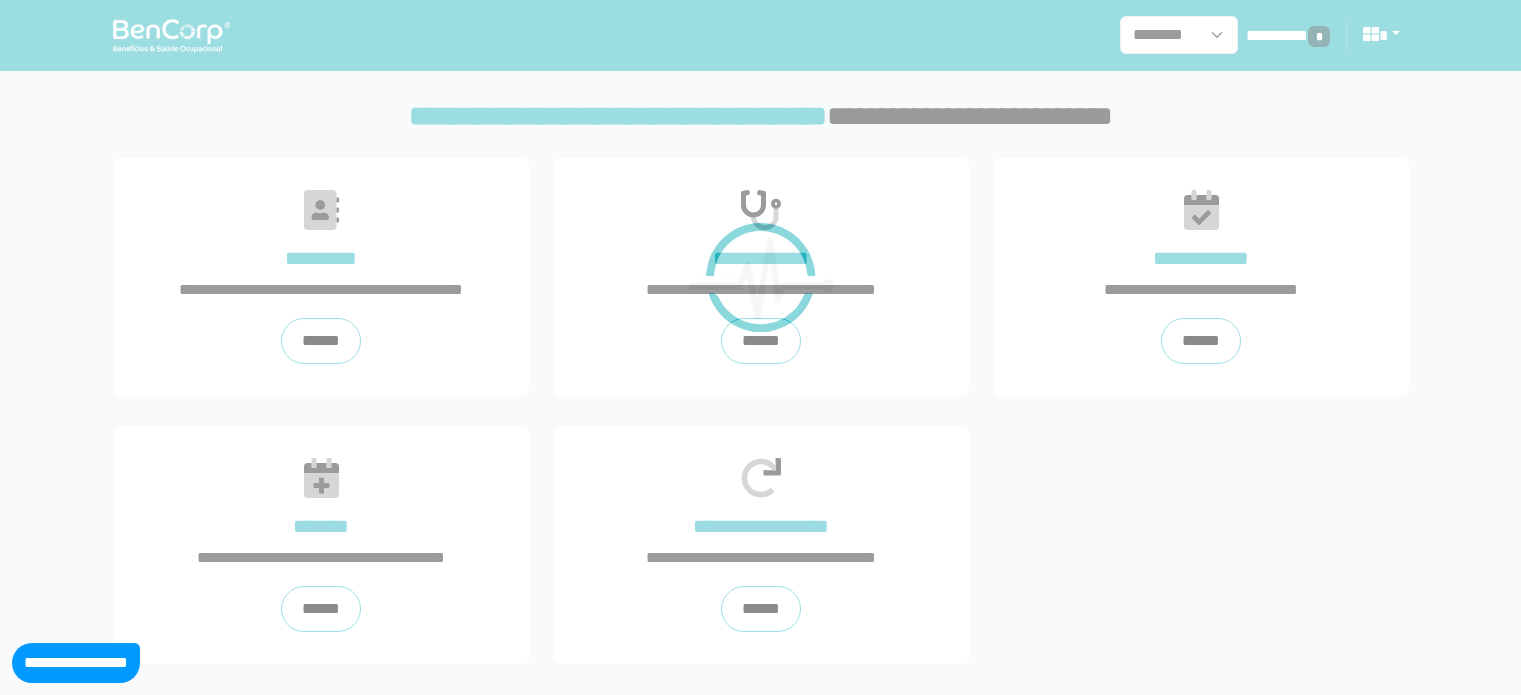 select on "*" 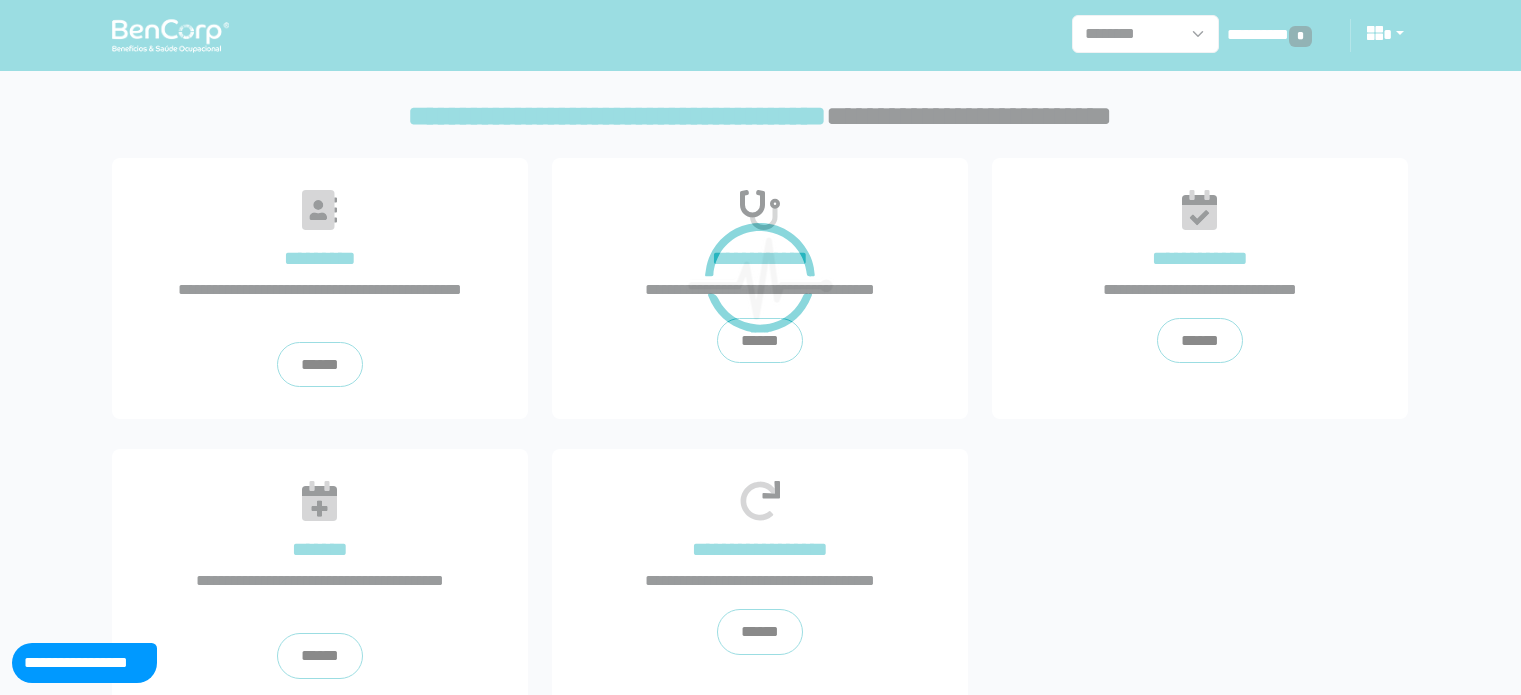 scroll, scrollTop: 0, scrollLeft: 0, axis: both 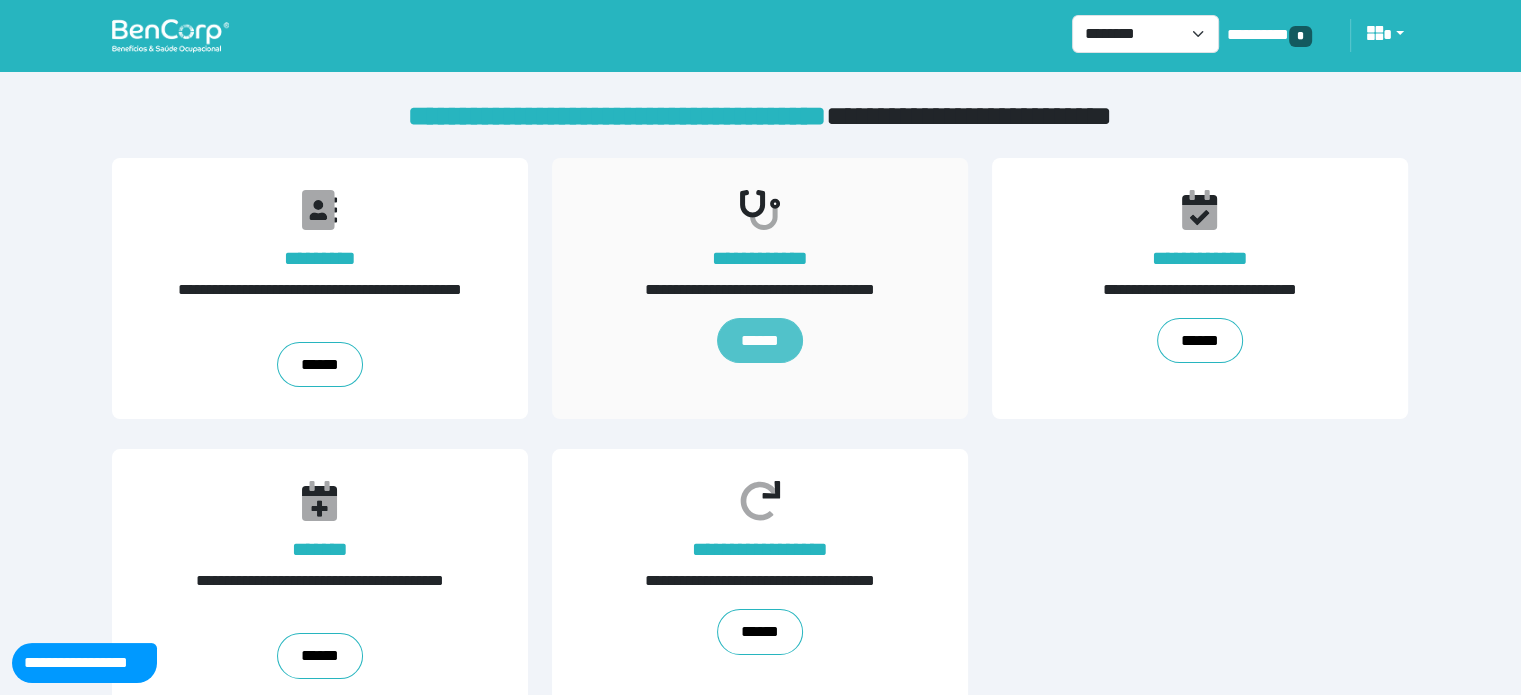 click on "******" at bounding box center (760, 341) 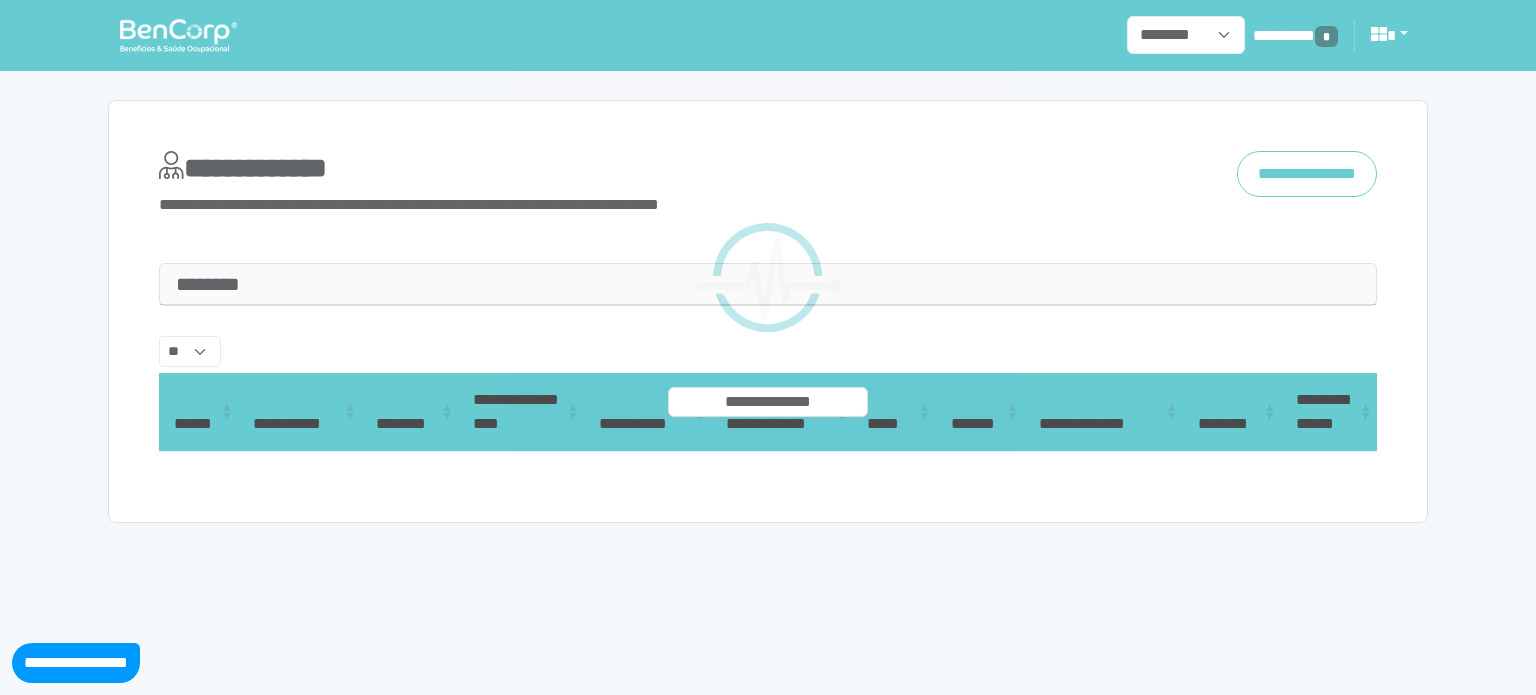 select 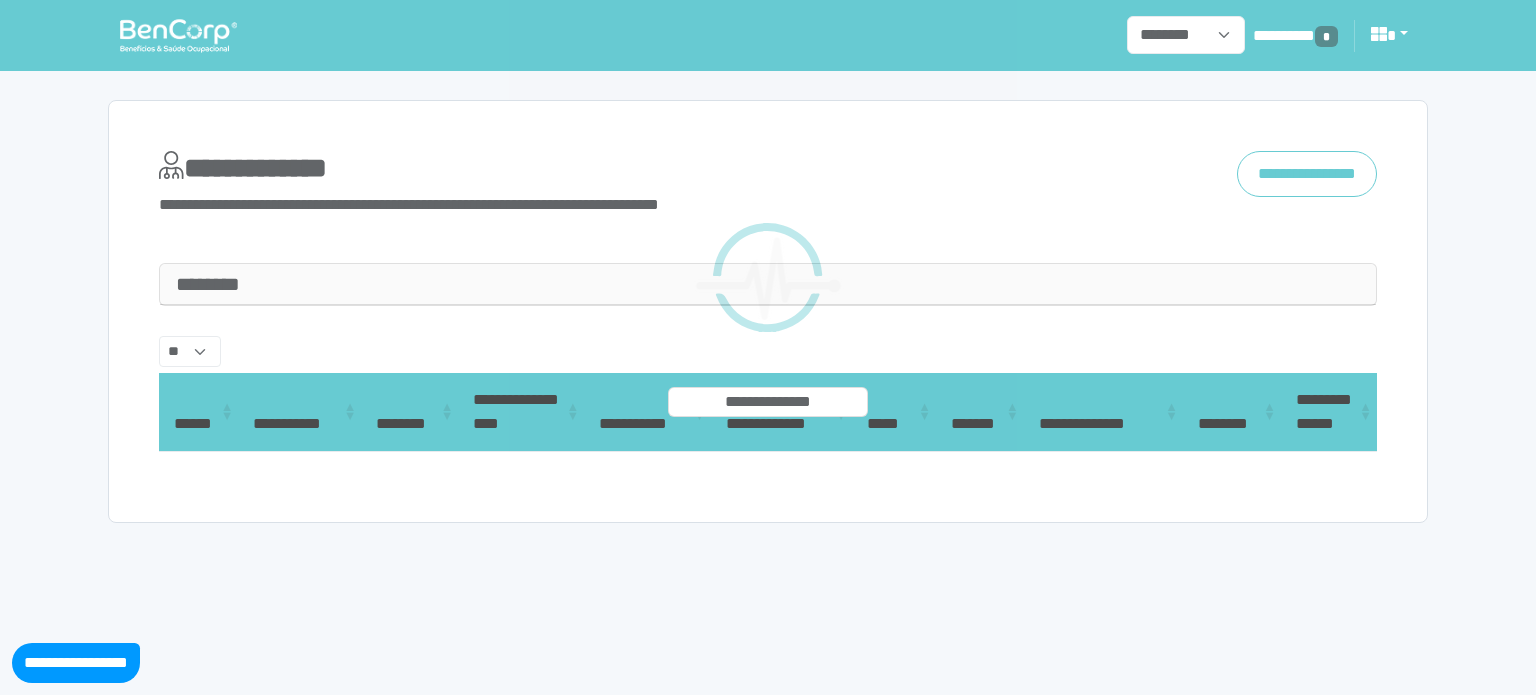 select on "**" 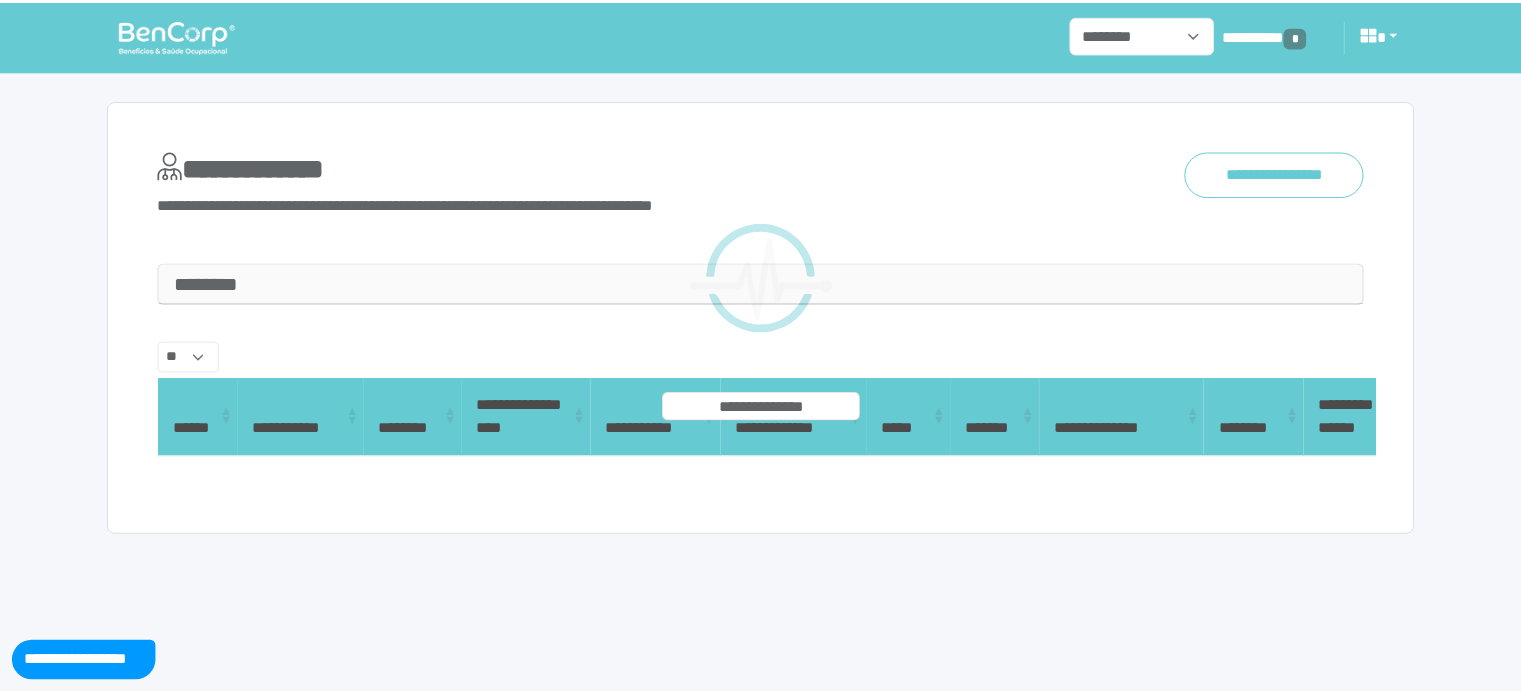 scroll, scrollTop: 0, scrollLeft: 0, axis: both 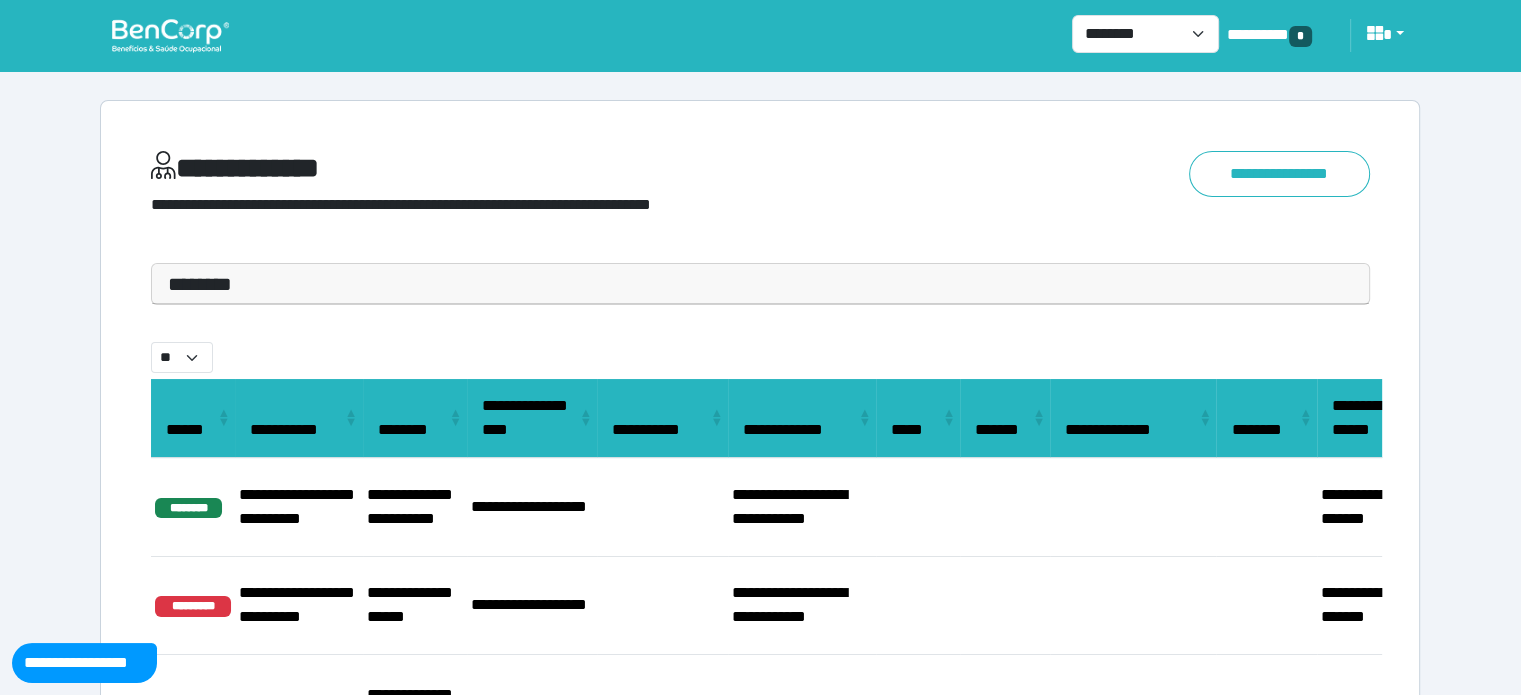 click on "********" at bounding box center [760, 284] 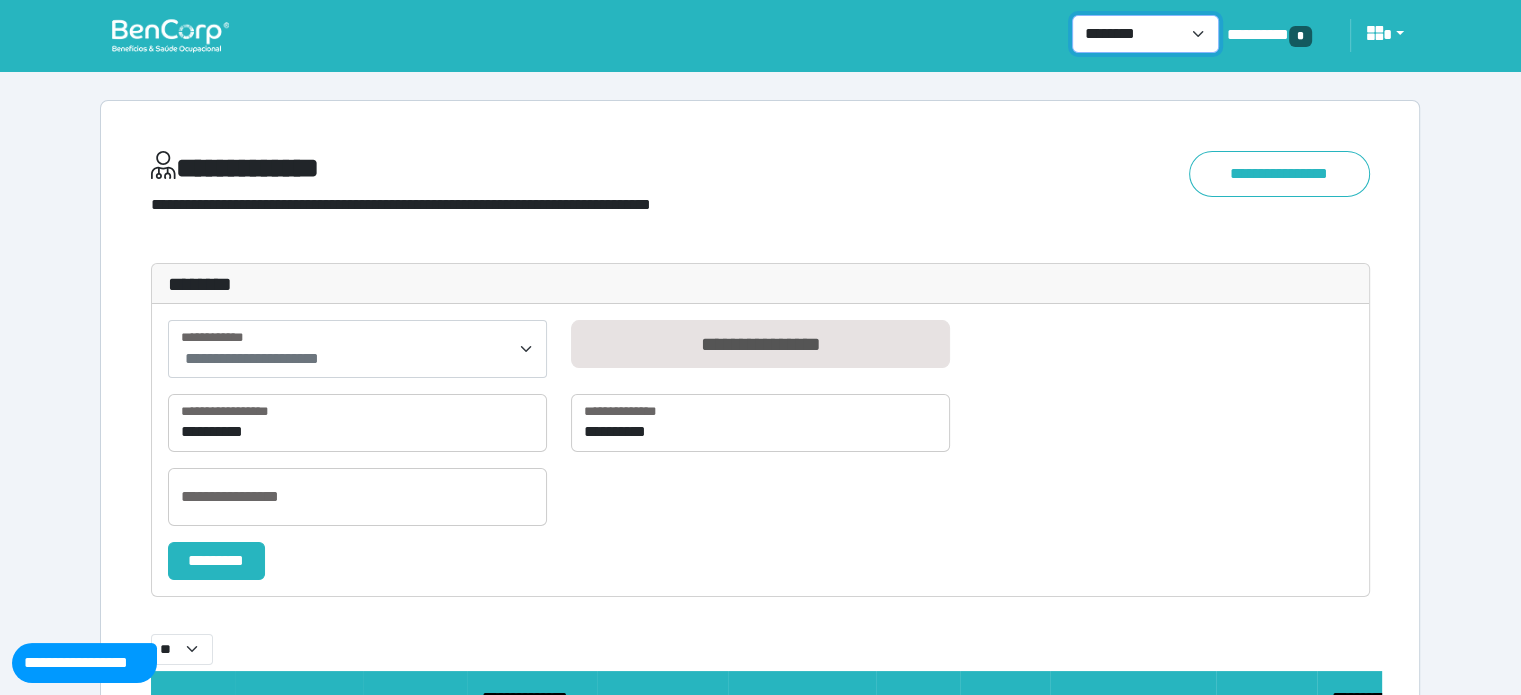 click on "**********" at bounding box center (1145, 34) 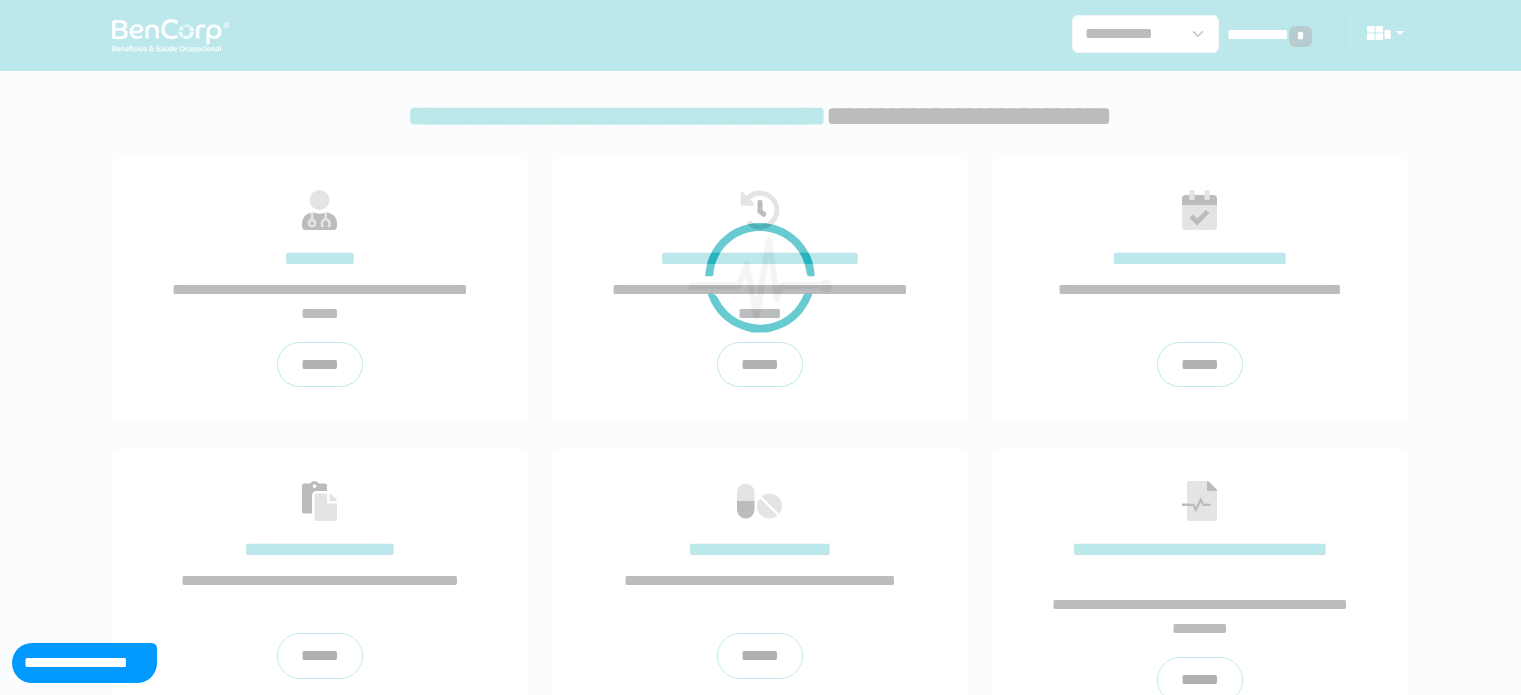 scroll, scrollTop: 0, scrollLeft: 0, axis: both 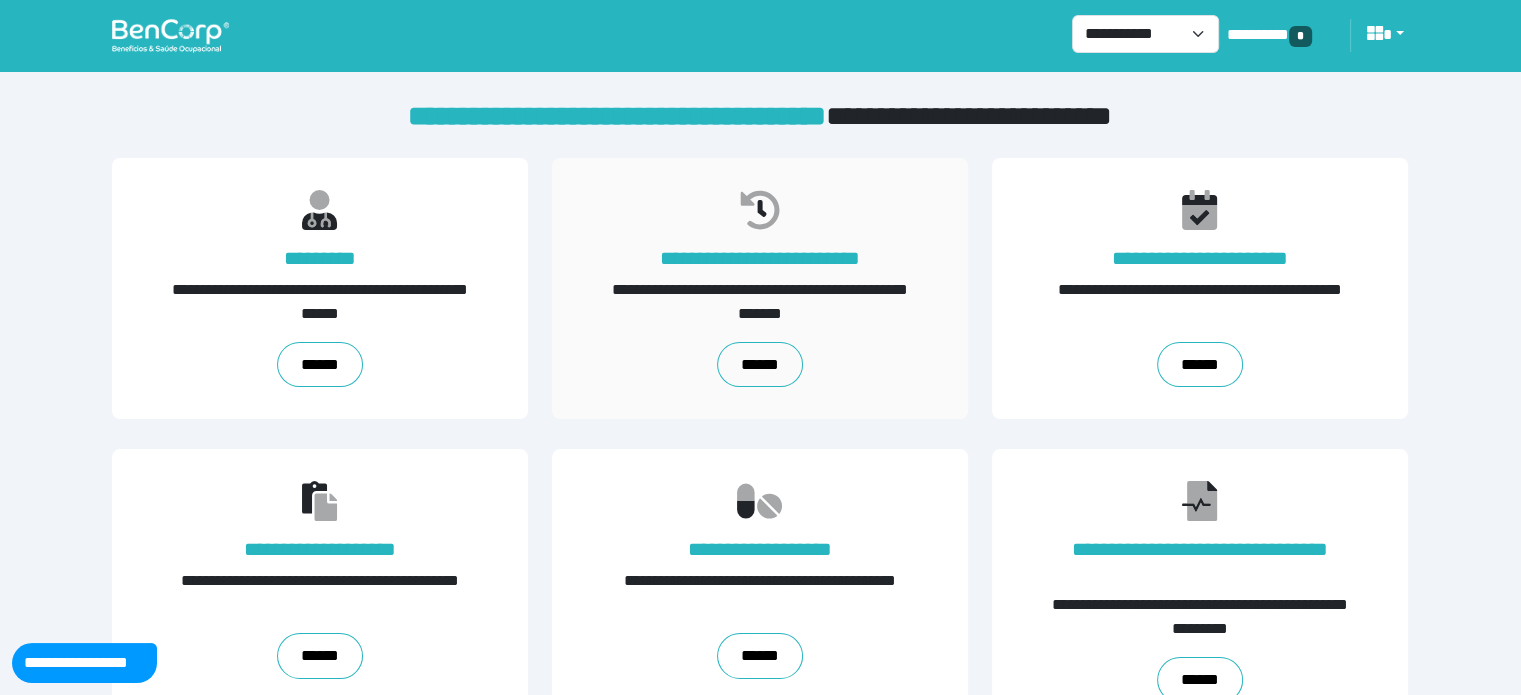 click on "**********" at bounding box center [760, 289] 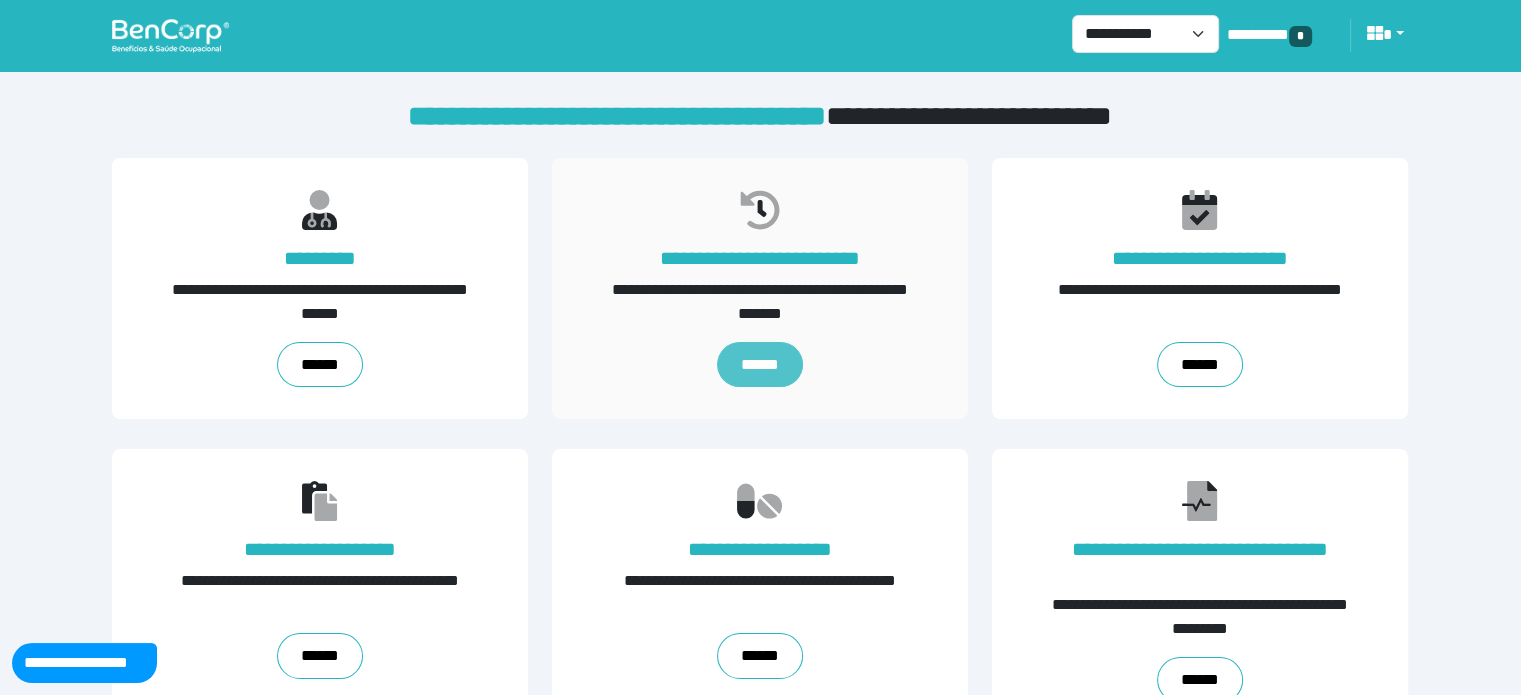click on "******" at bounding box center [760, 365] 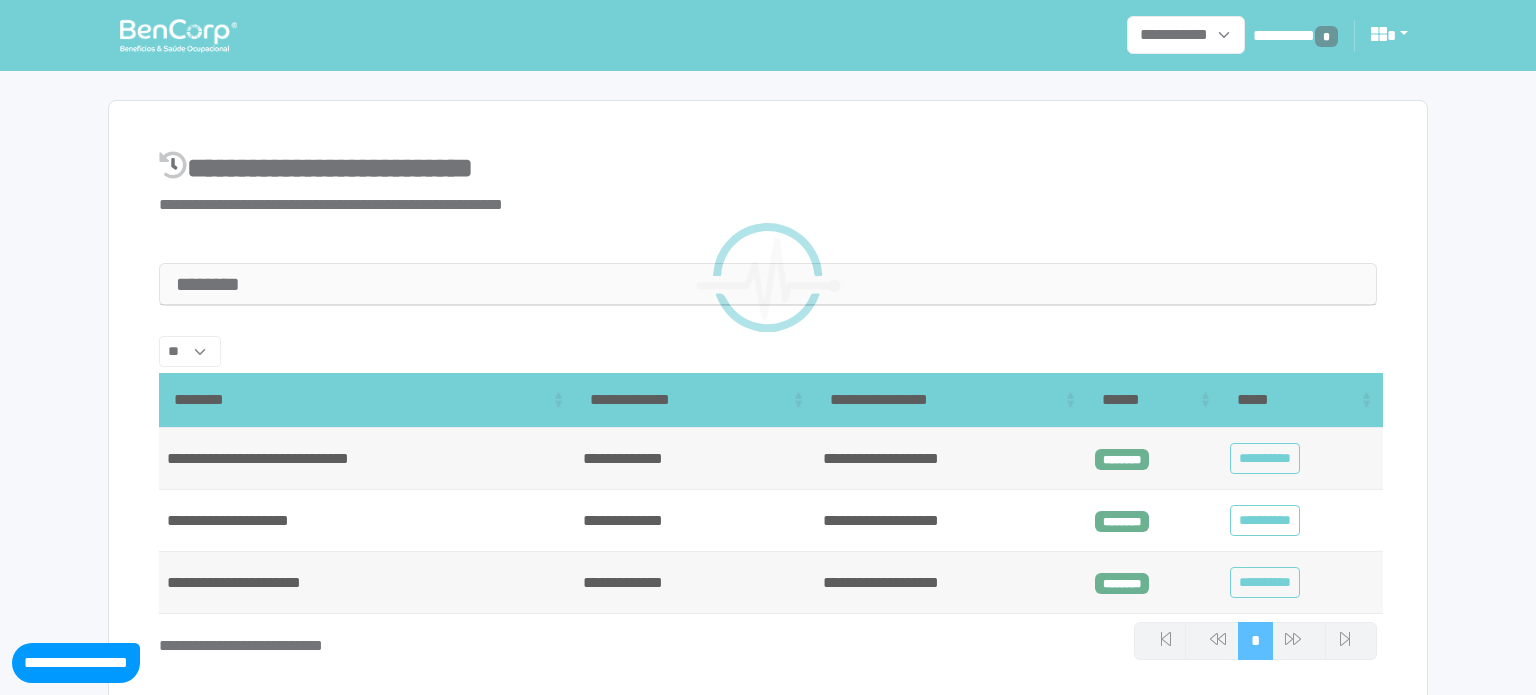 select on "**" 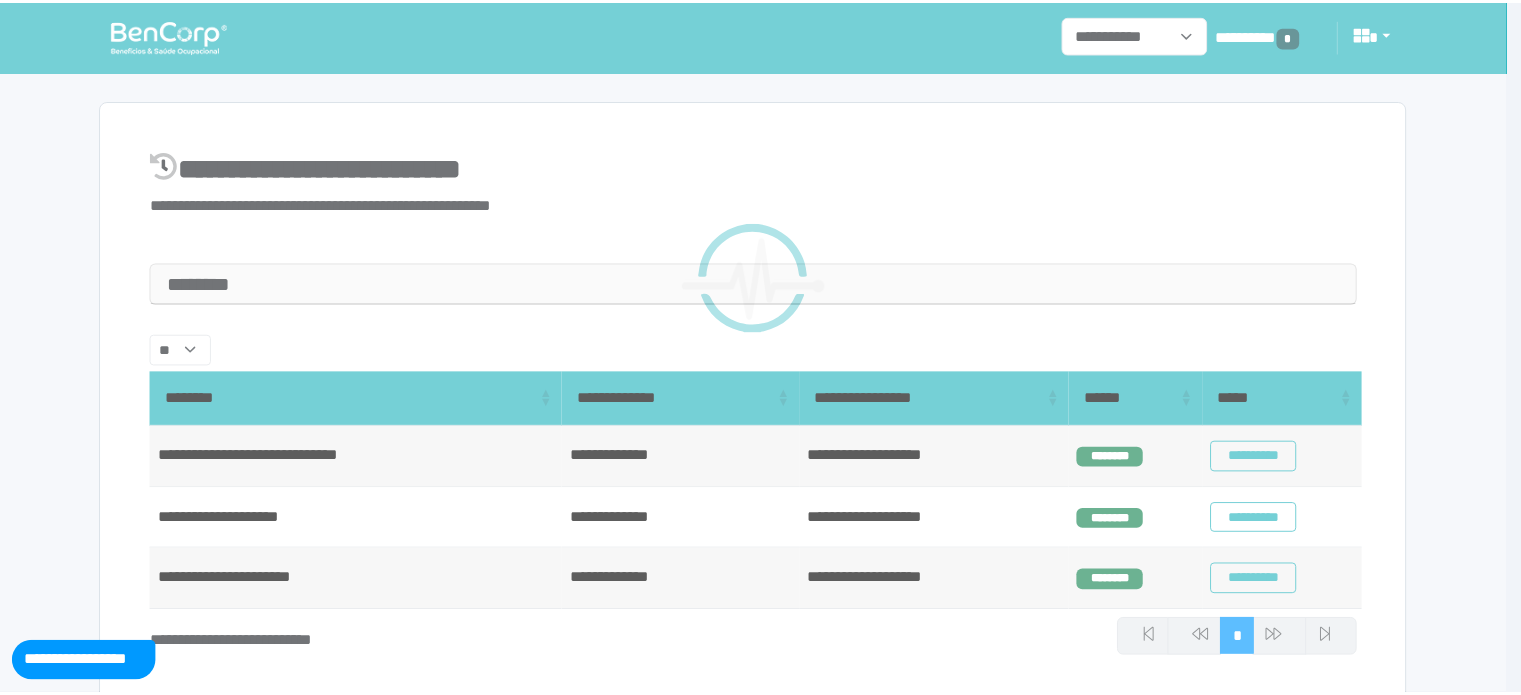 scroll, scrollTop: 0, scrollLeft: 0, axis: both 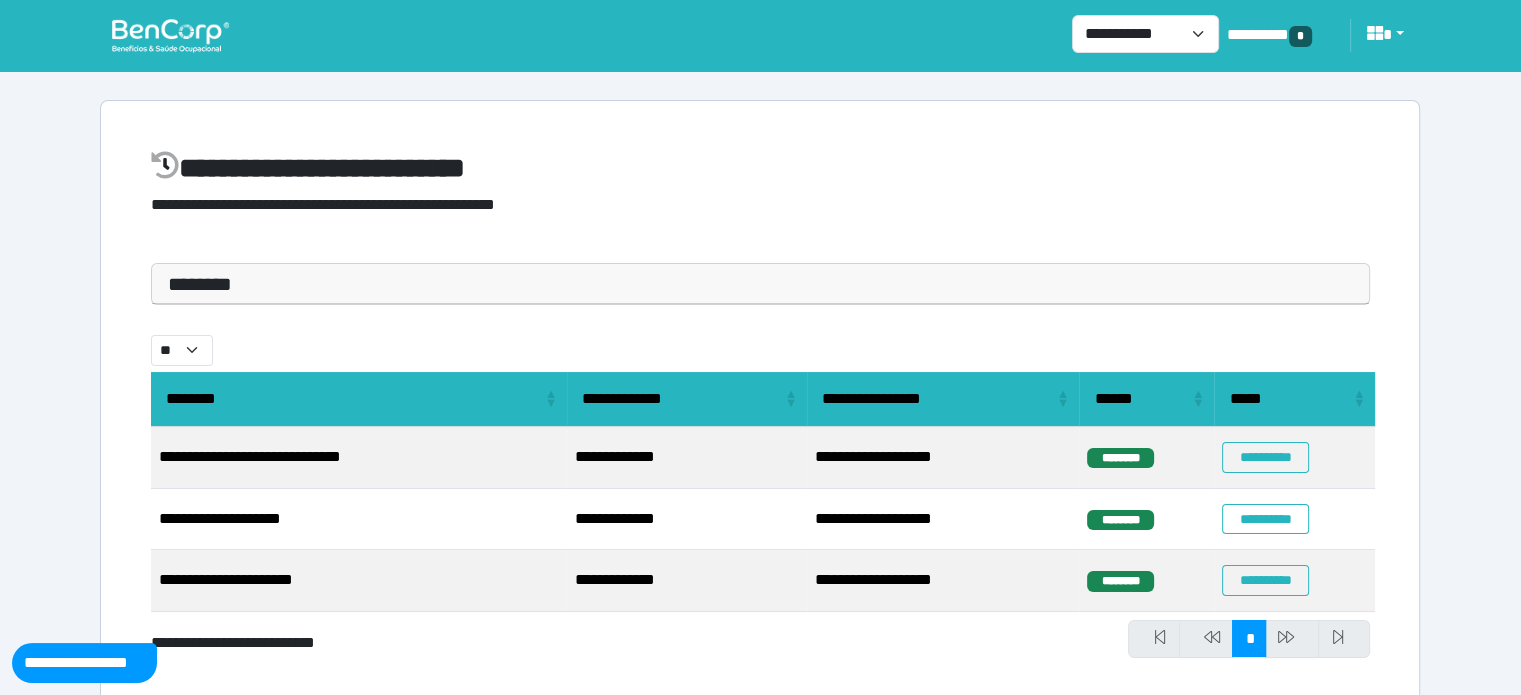 click on "********" at bounding box center [760, 284] 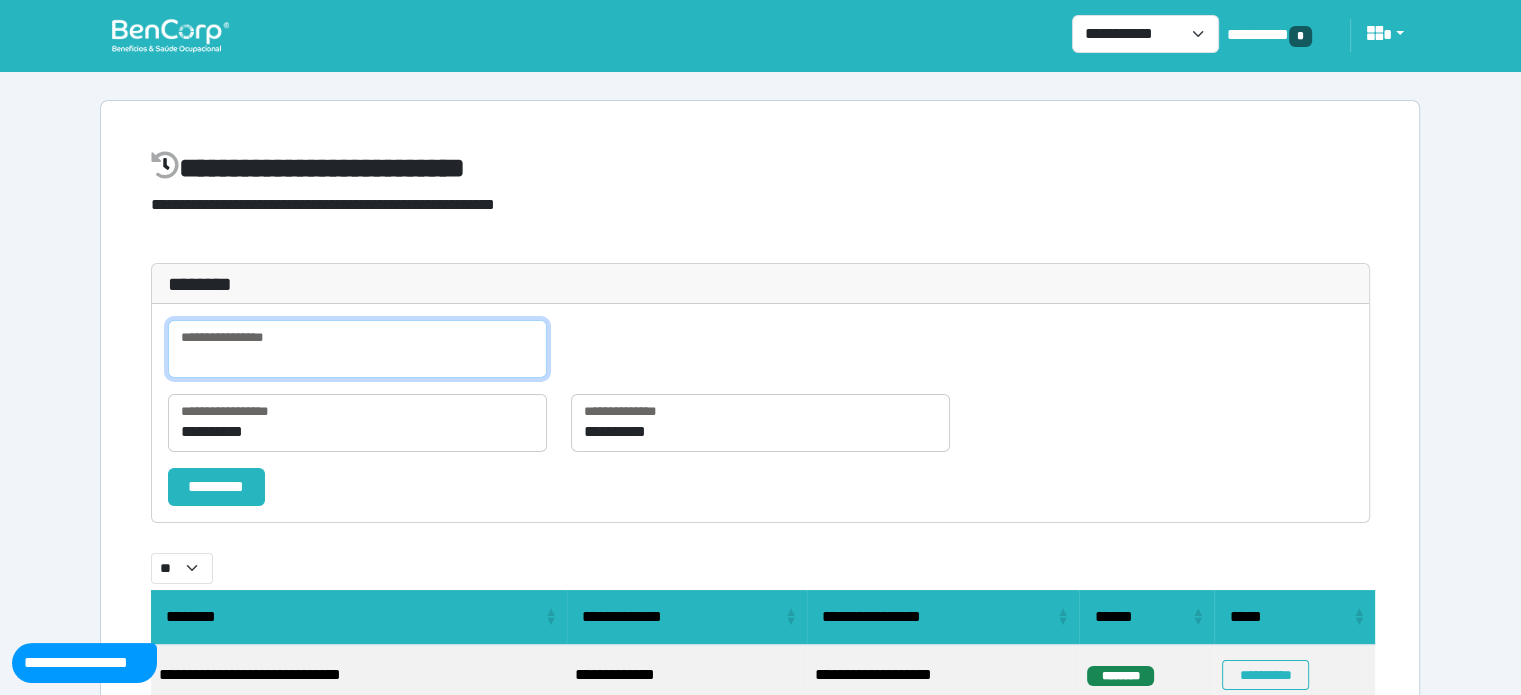 click at bounding box center (357, 349) 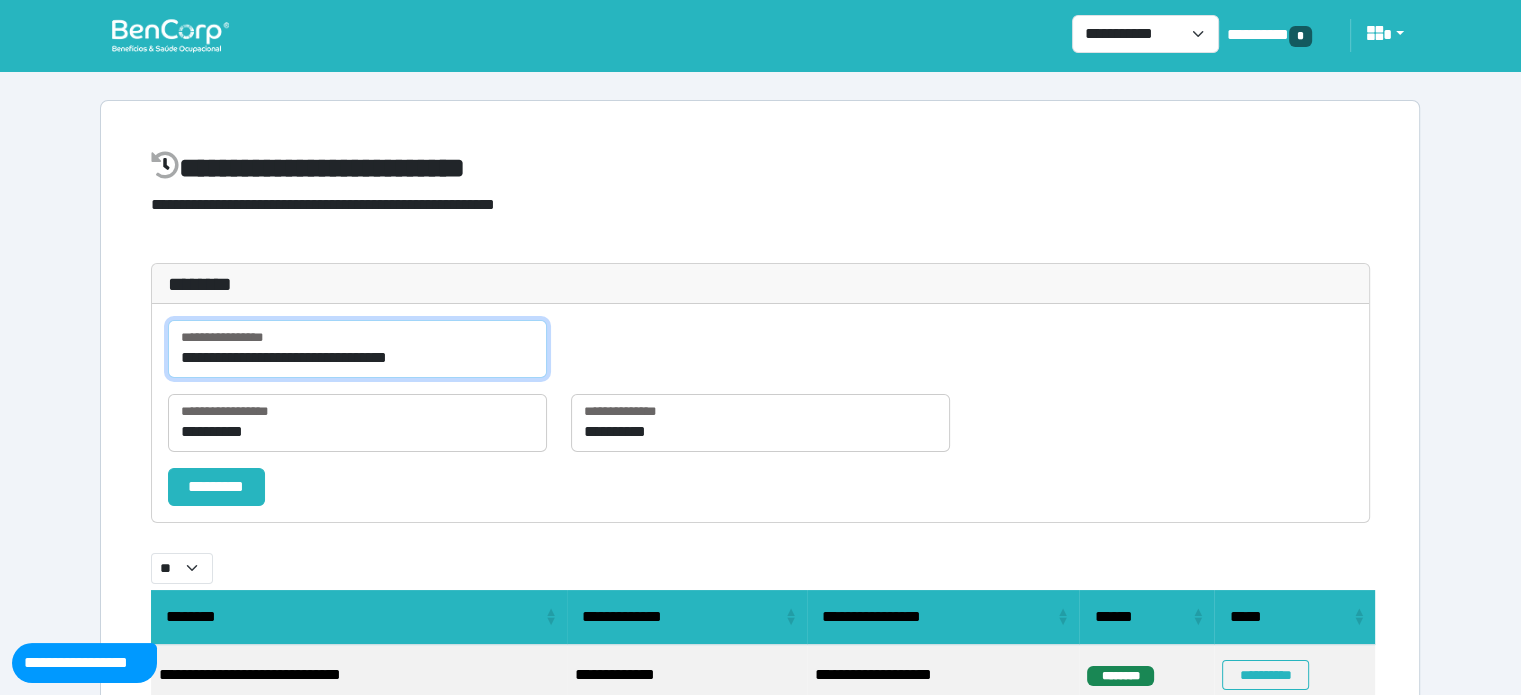 type on "**********" 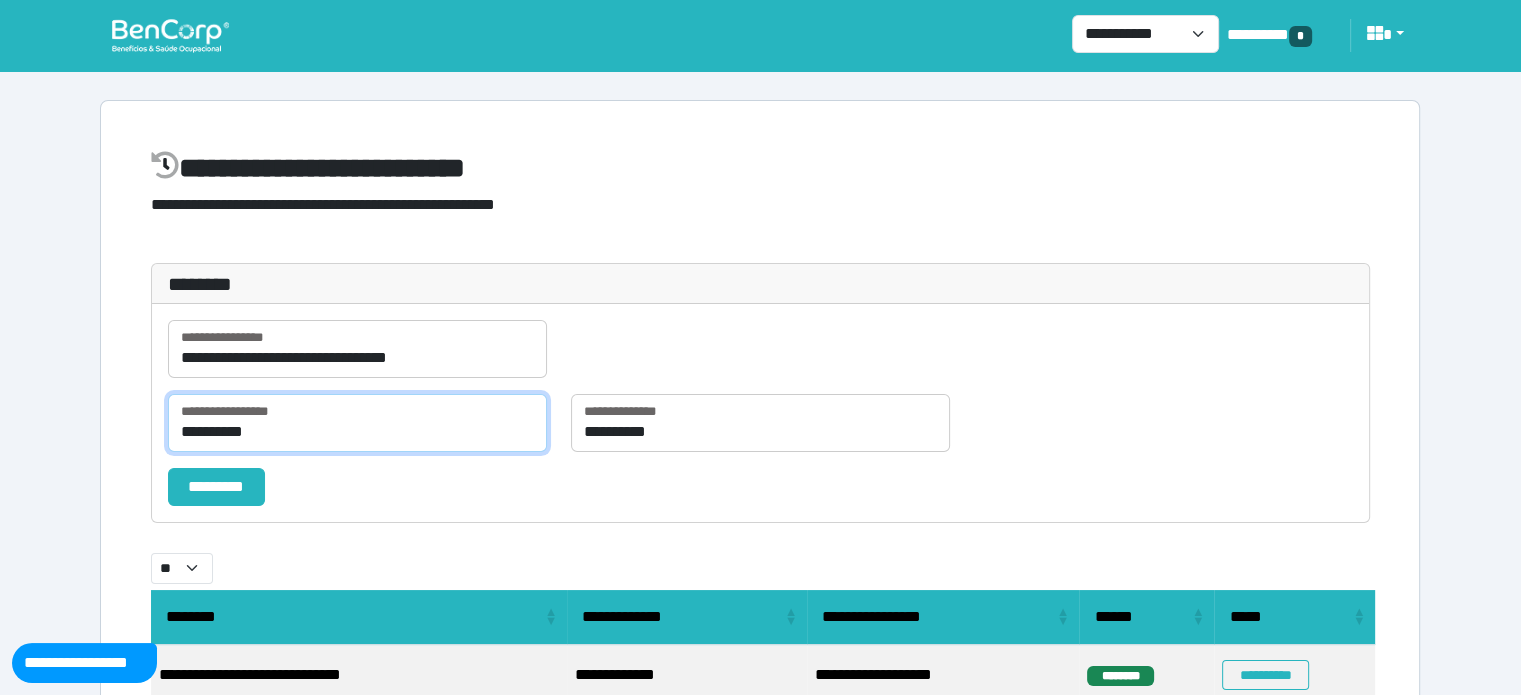 click on "**********" at bounding box center (357, 423) 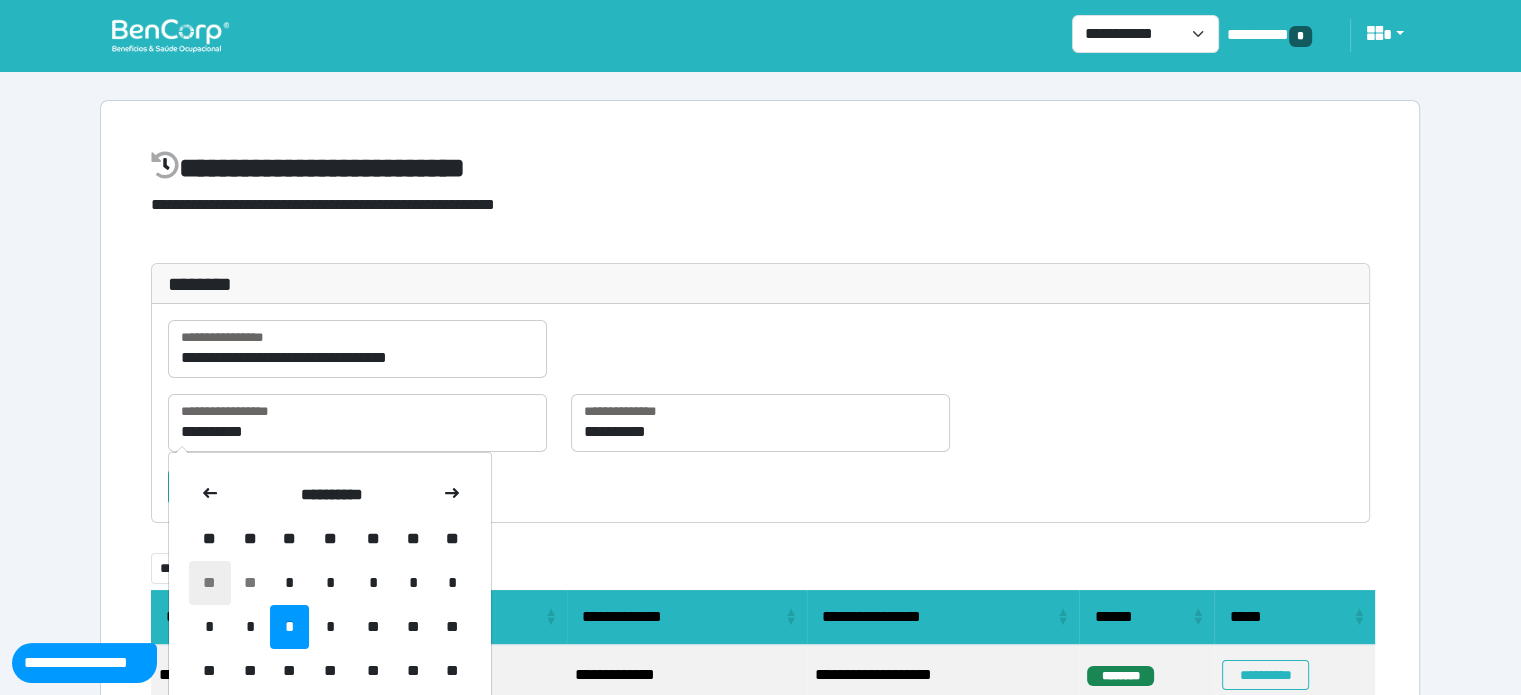 click on "**" at bounding box center (210, 583) 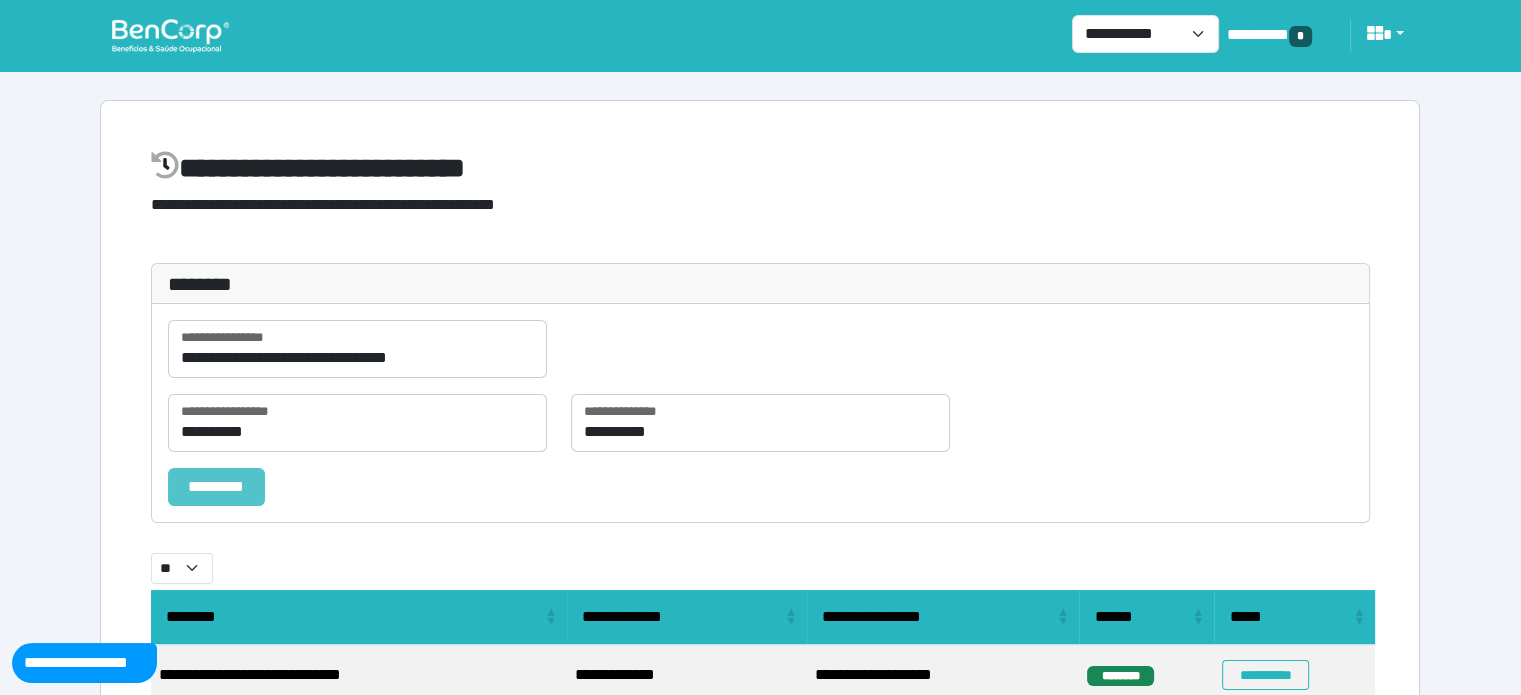 click on "*********" at bounding box center [216, 487] 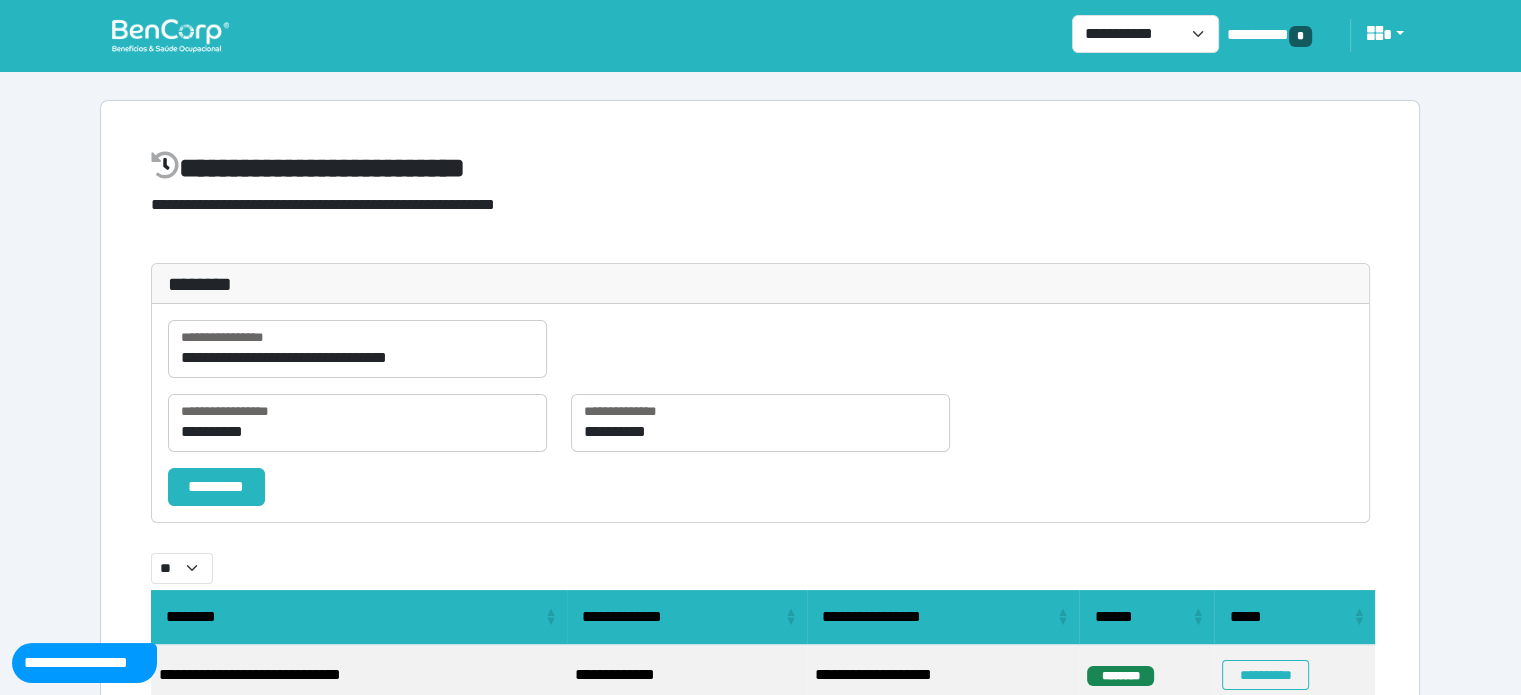 select on "**" 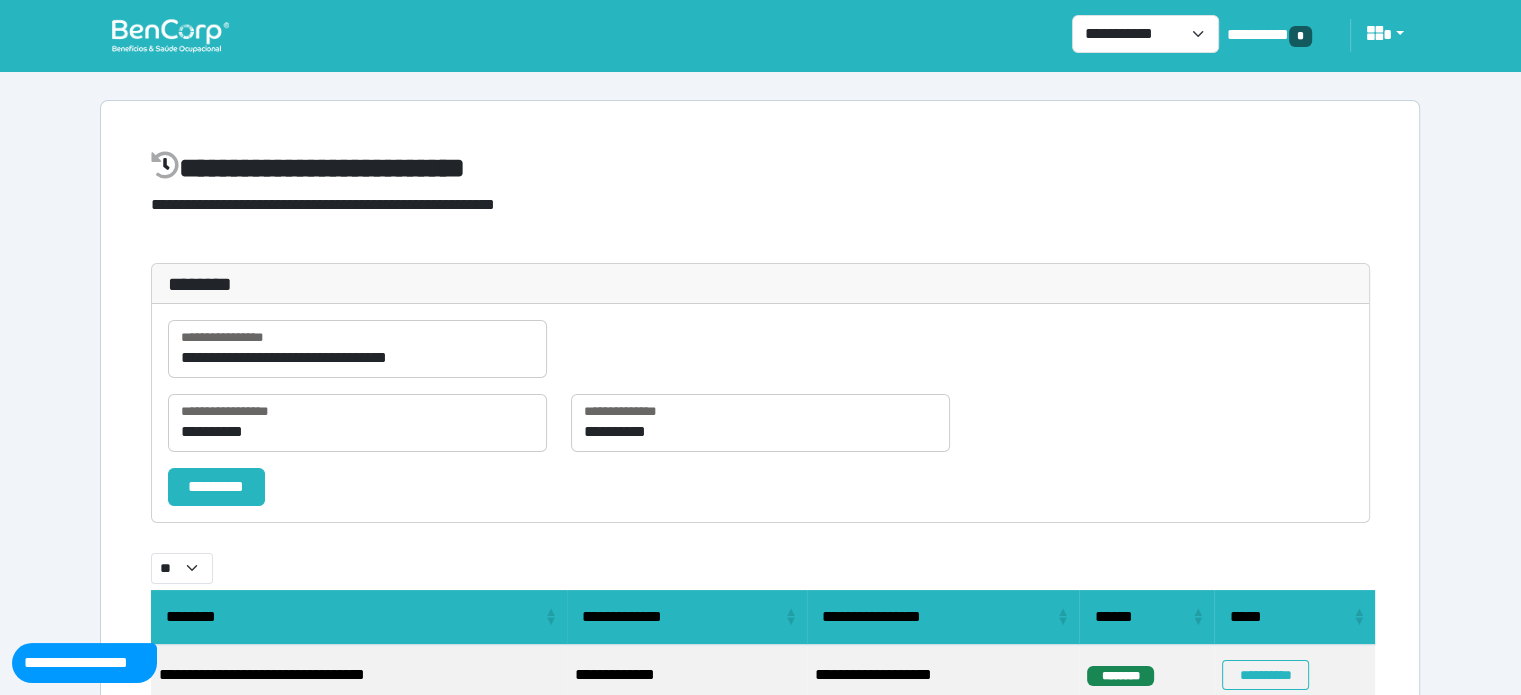 scroll, scrollTop: 144, scrollLeft: 0, axis: vertical 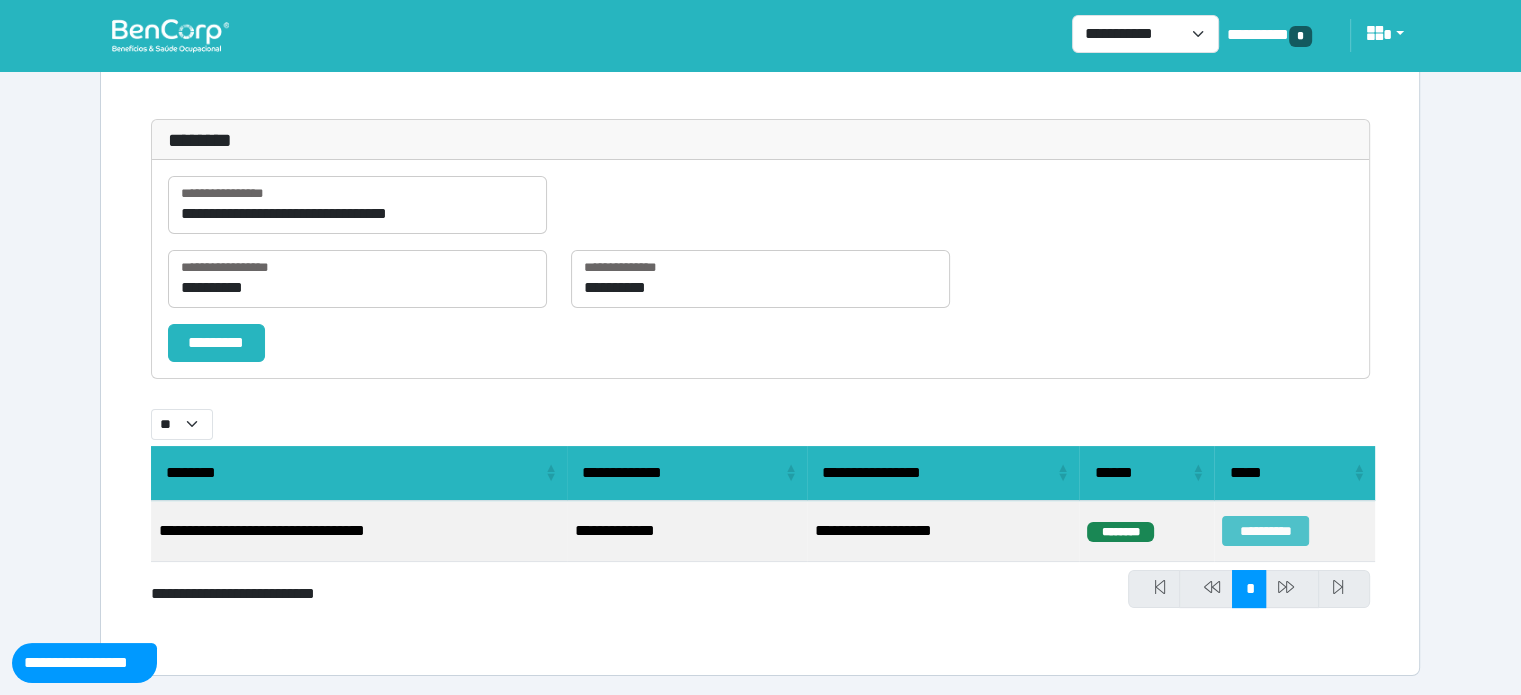 click on "**********" at bounding box center (1265, 531) 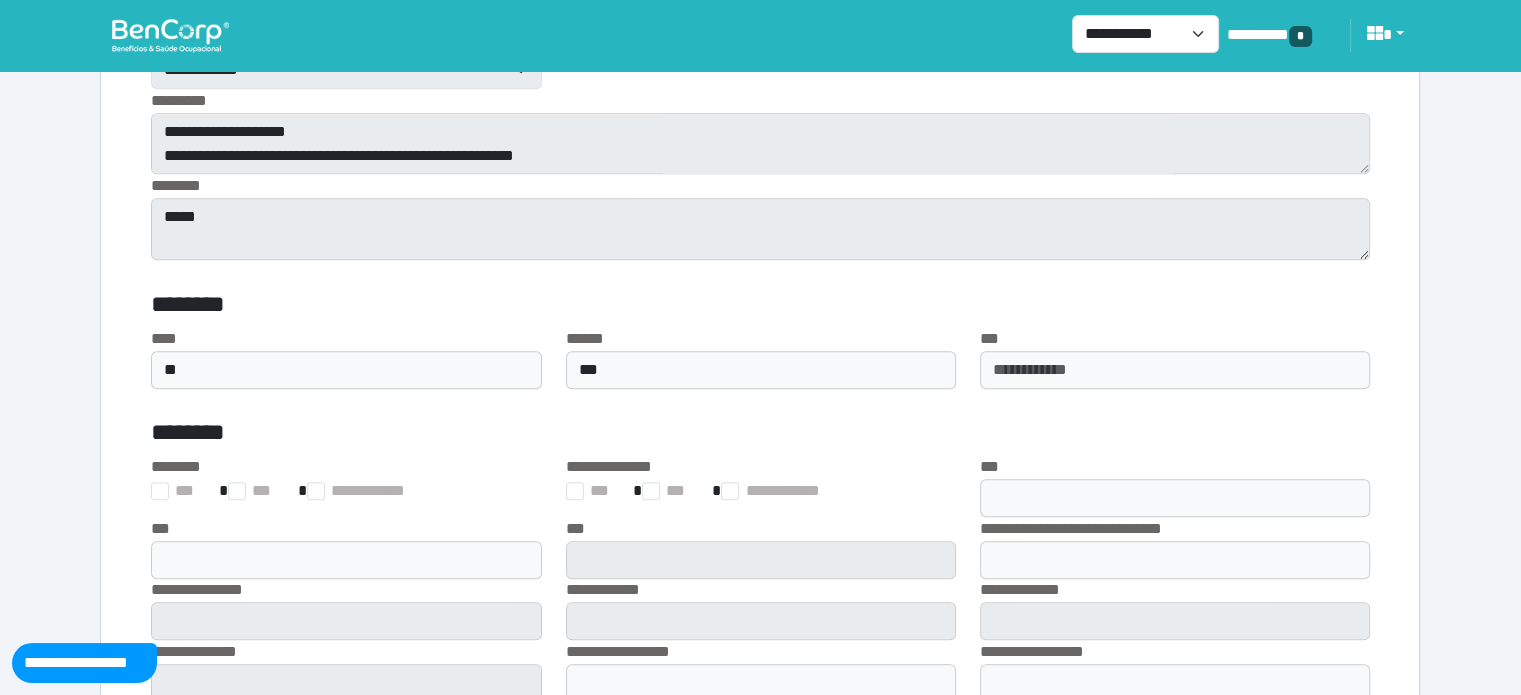 scroll, scrollTop: 1649, scrollLeft: 0, axis: vertical 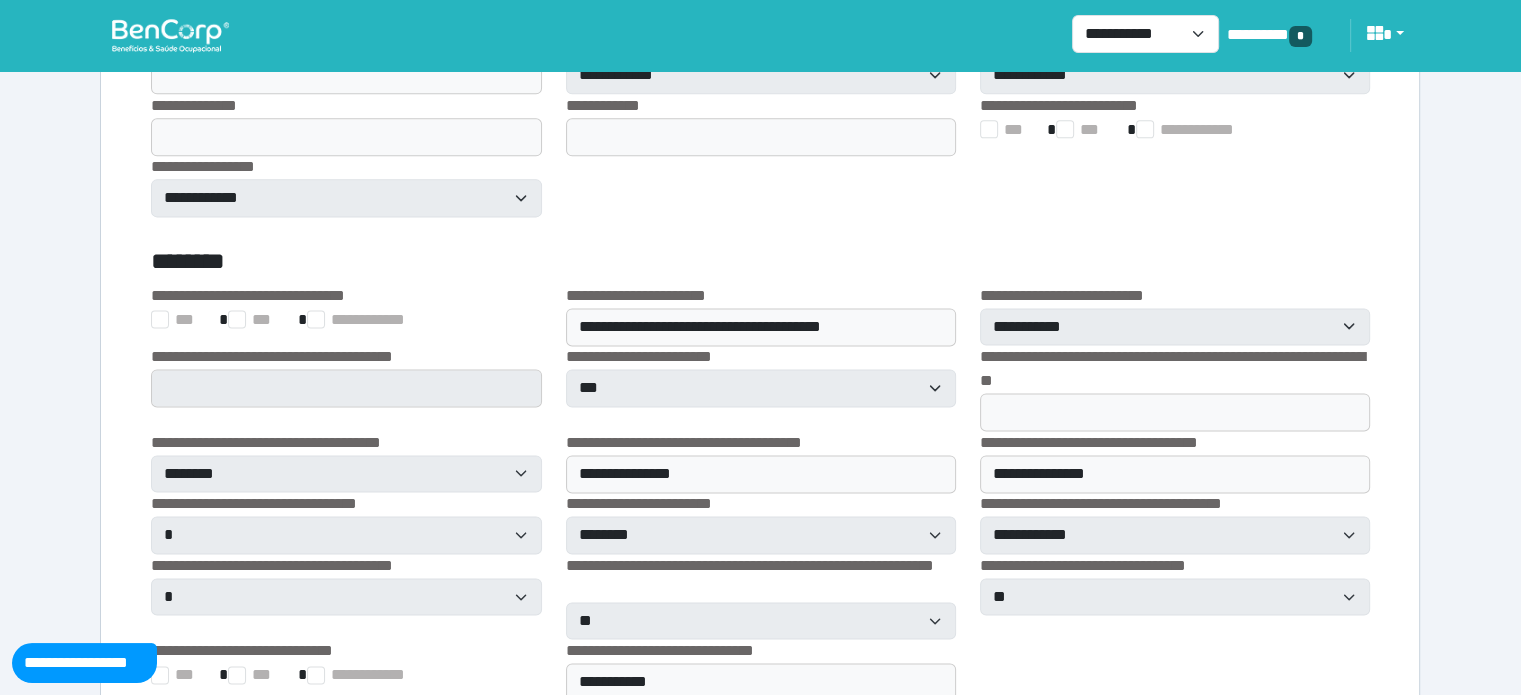 drag, startPoint x: 677, startPoint y: 373, endPoint x: 574, endPoint y: 290, distance: 132.28 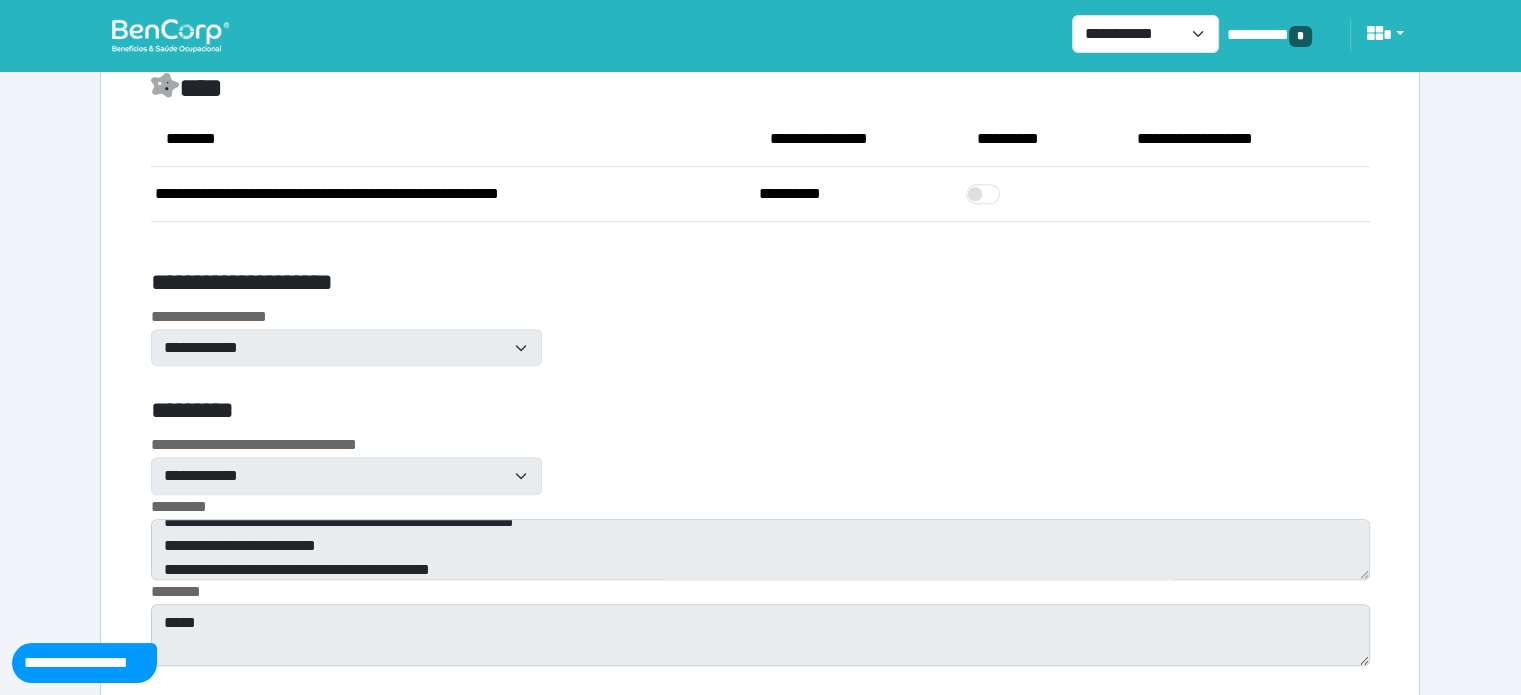scroll, scrollTop: 1243, scrollLeft: 0, axis: vertical 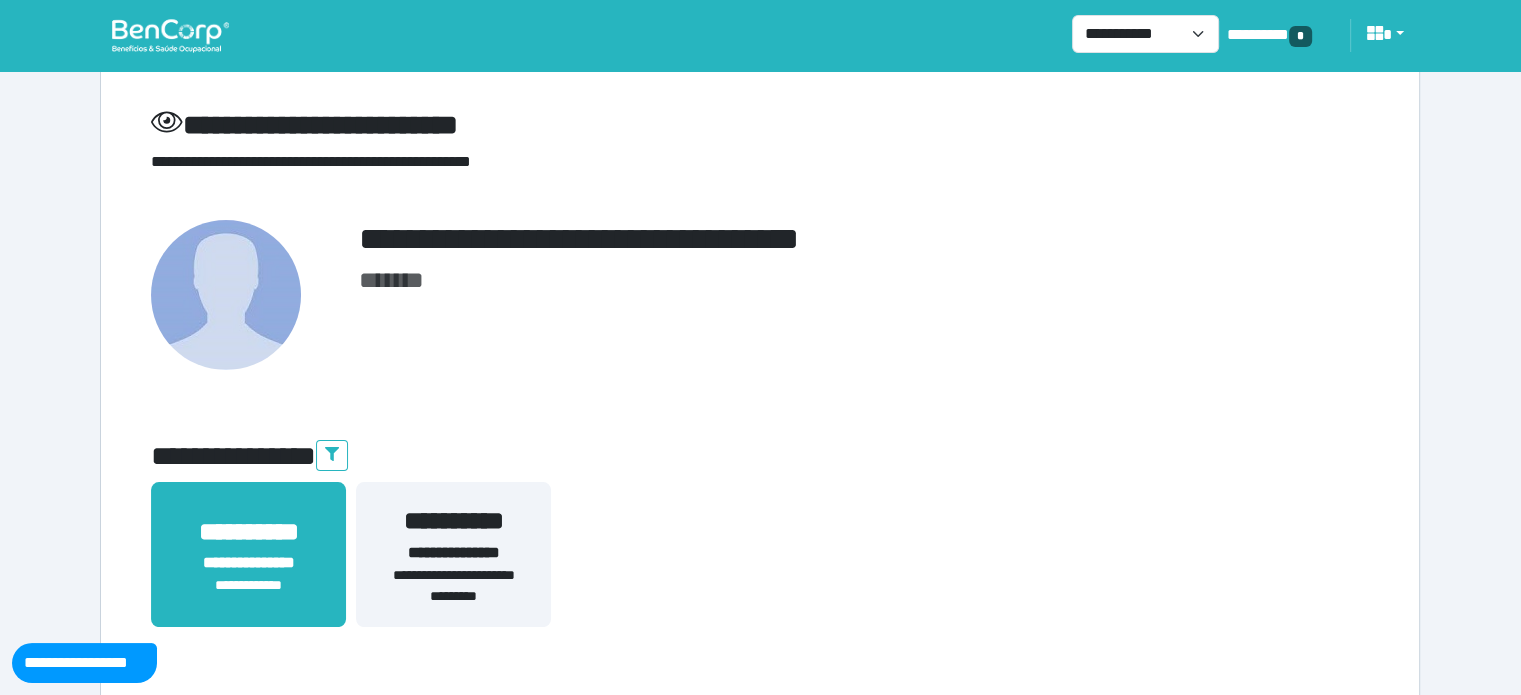 click on "**********" at bounding box center (760, 239) 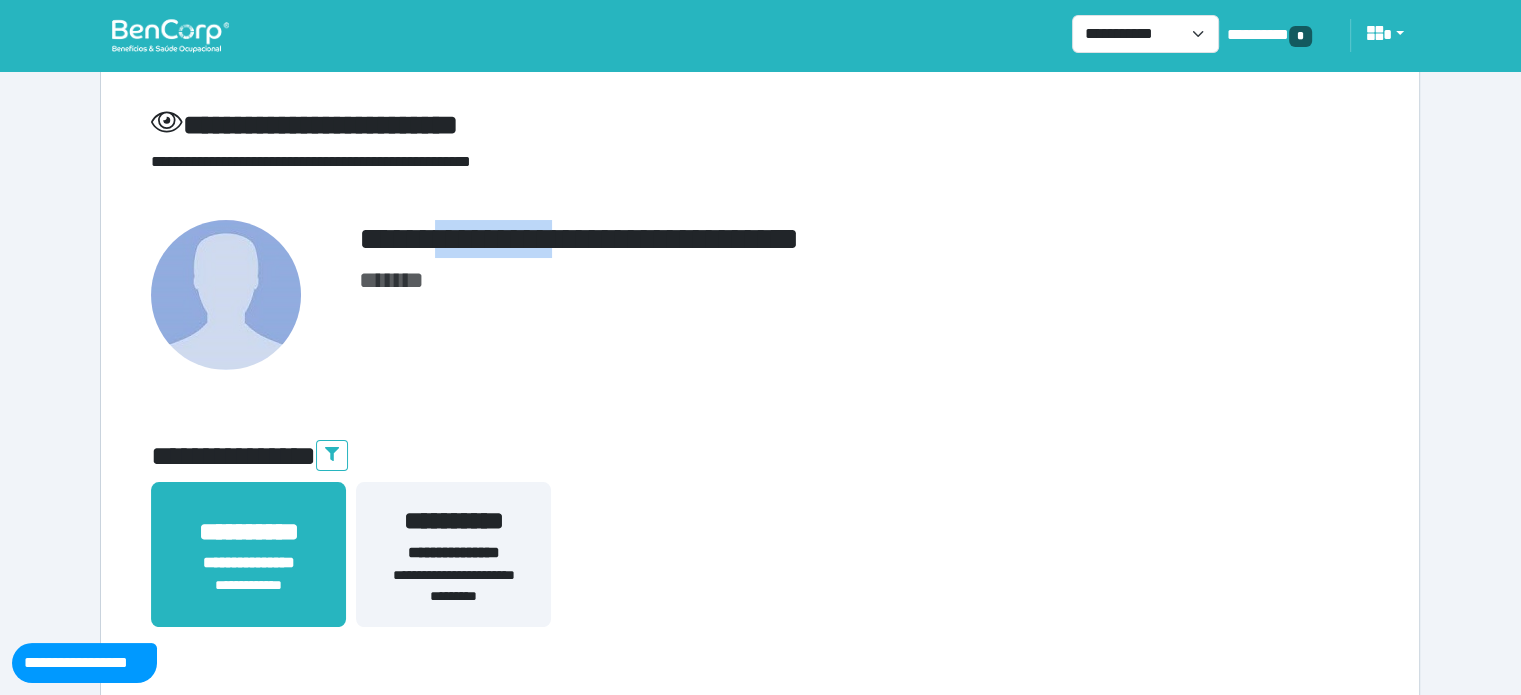 click on "**********" at bounding box center (760, 239) 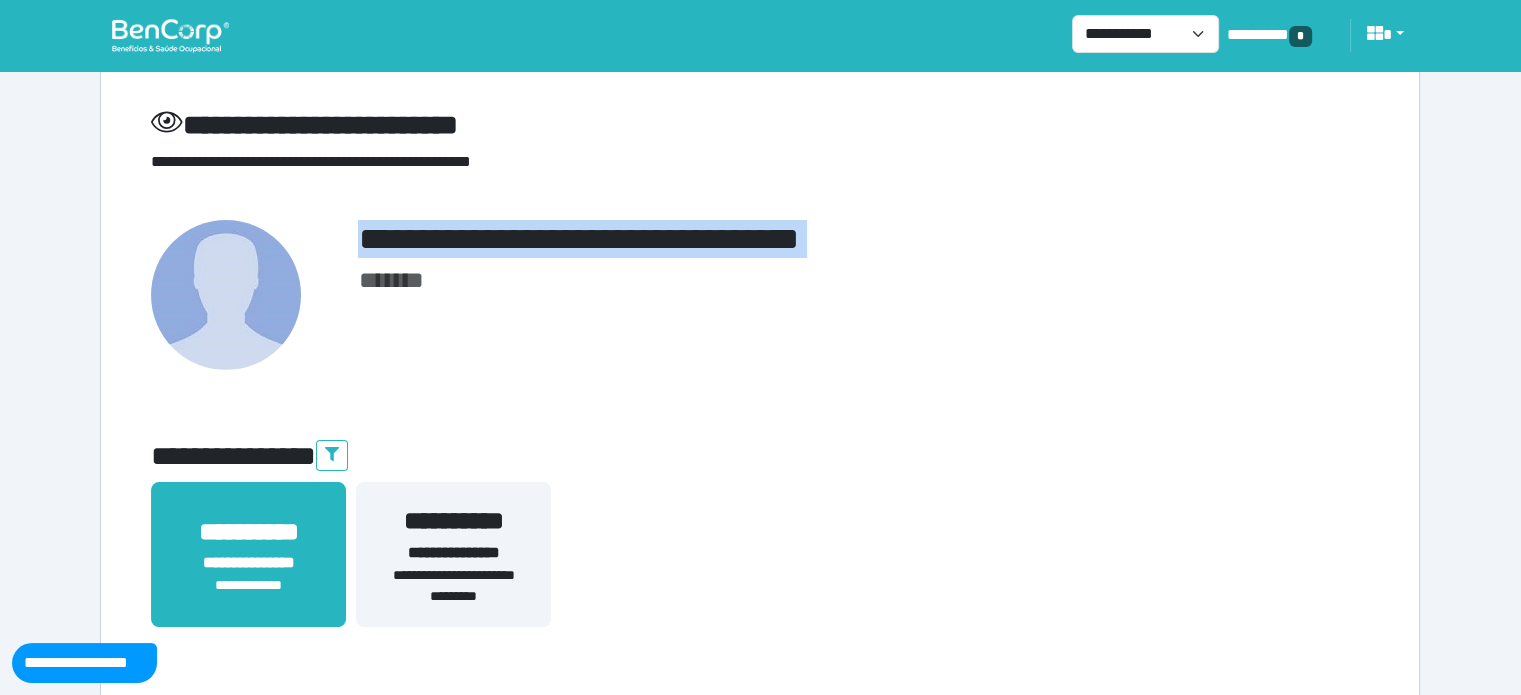 click on "**********" at bounding box center (760, 239) 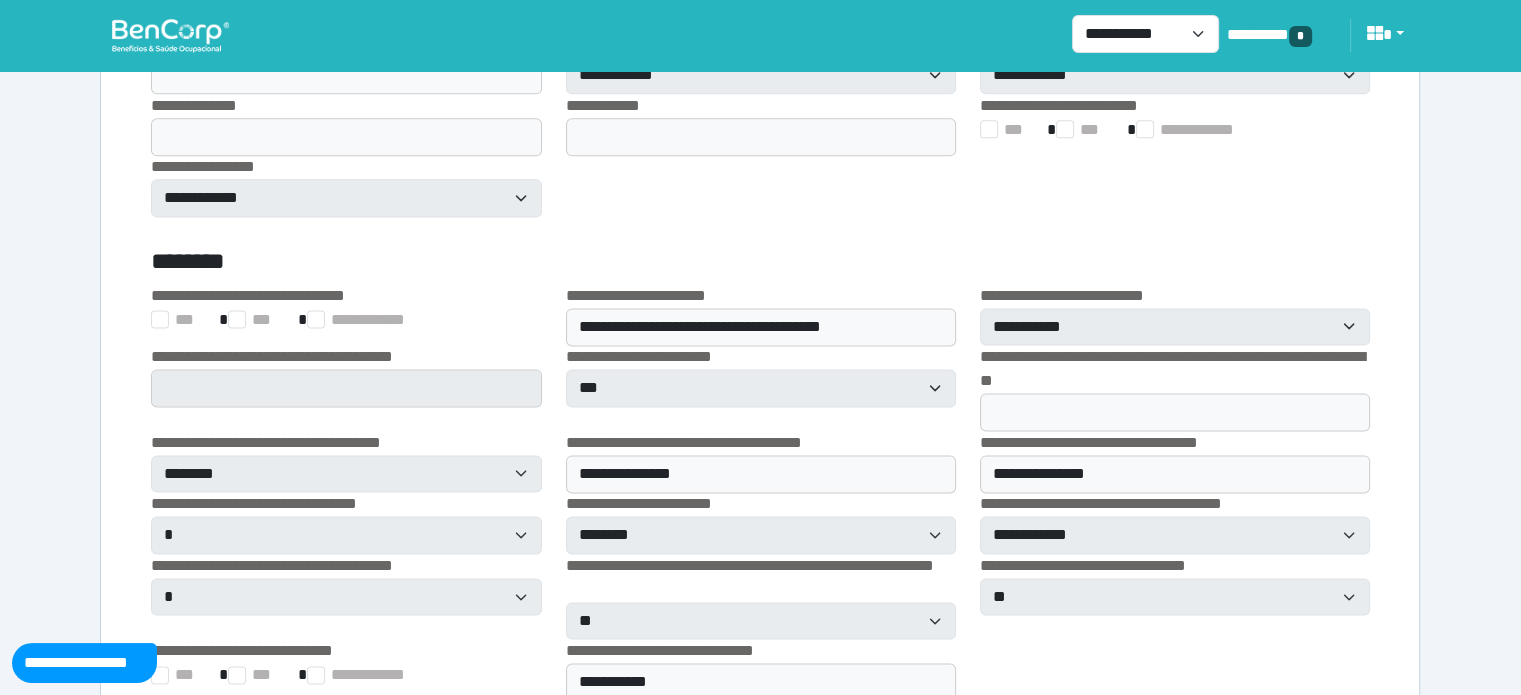 scroll, scrollTop: 3143, scrollLeft: 0, axis: vertical 